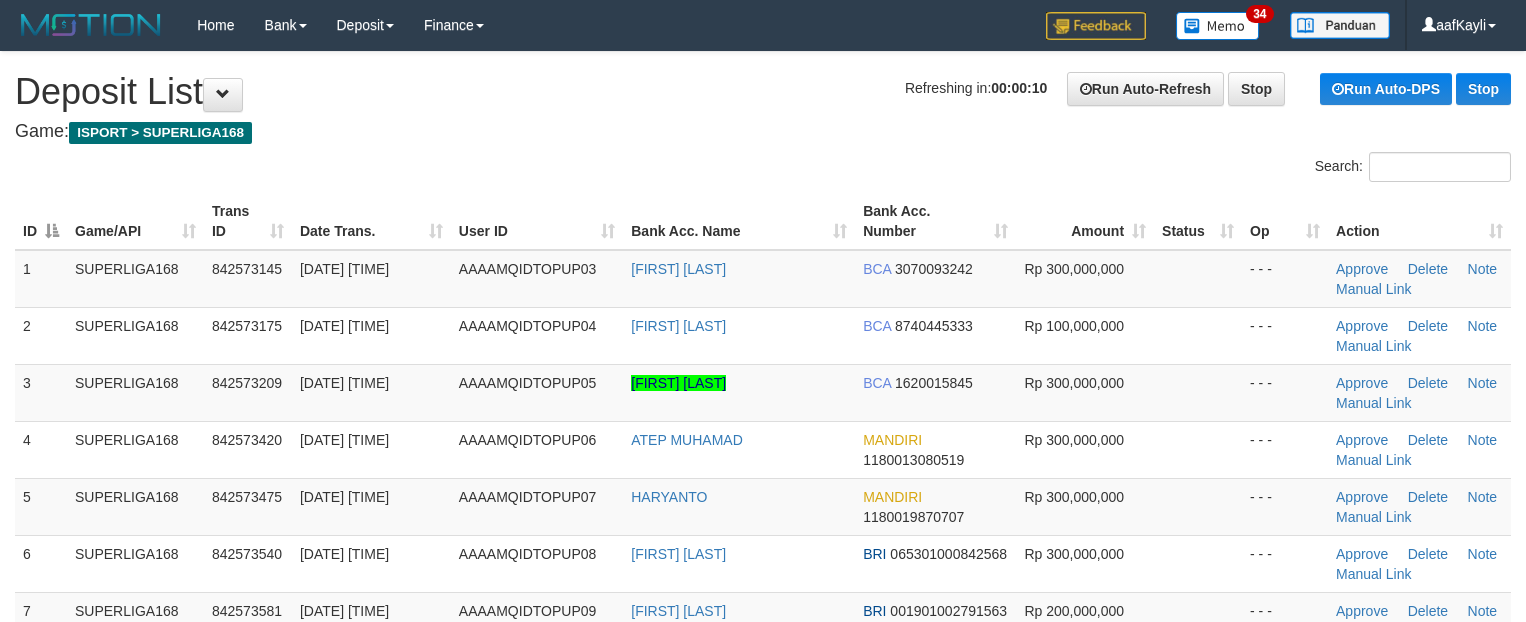 scroll, scrollTop: 0, scrollLeft: 0, axis: both 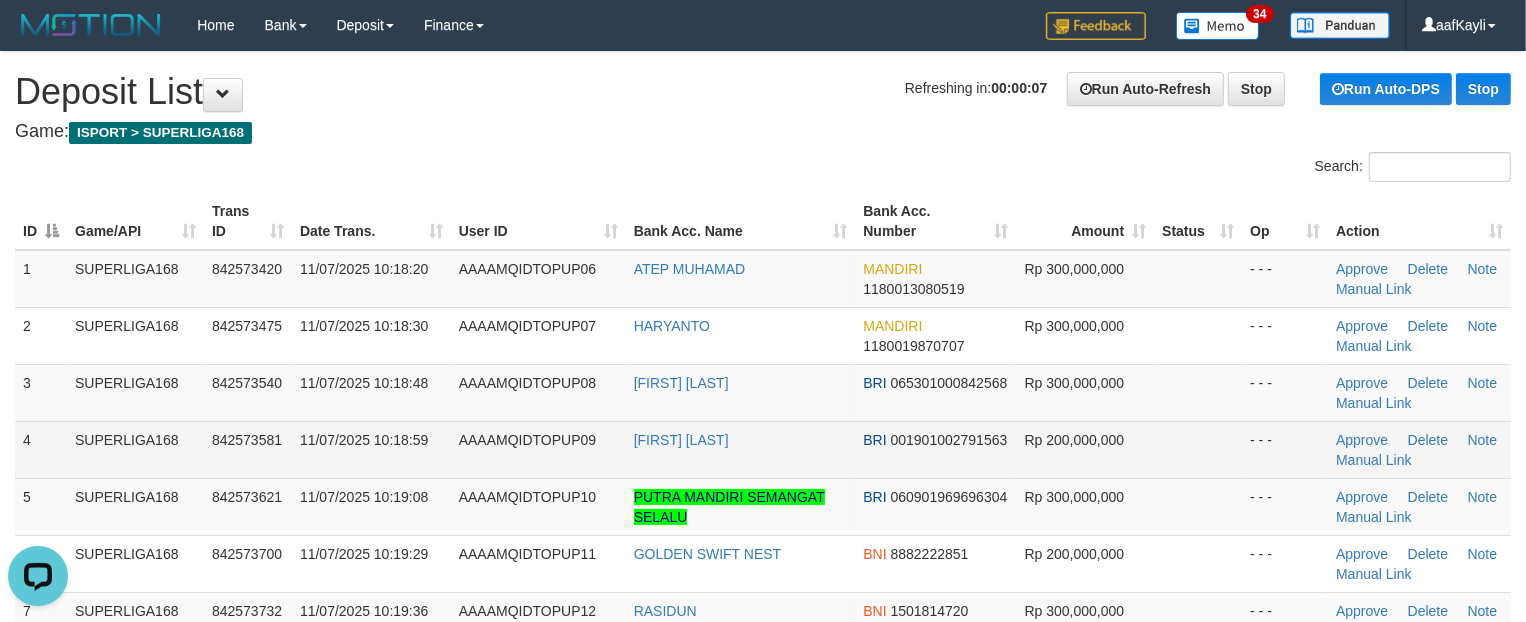 click at bounding box center (1198, 449) 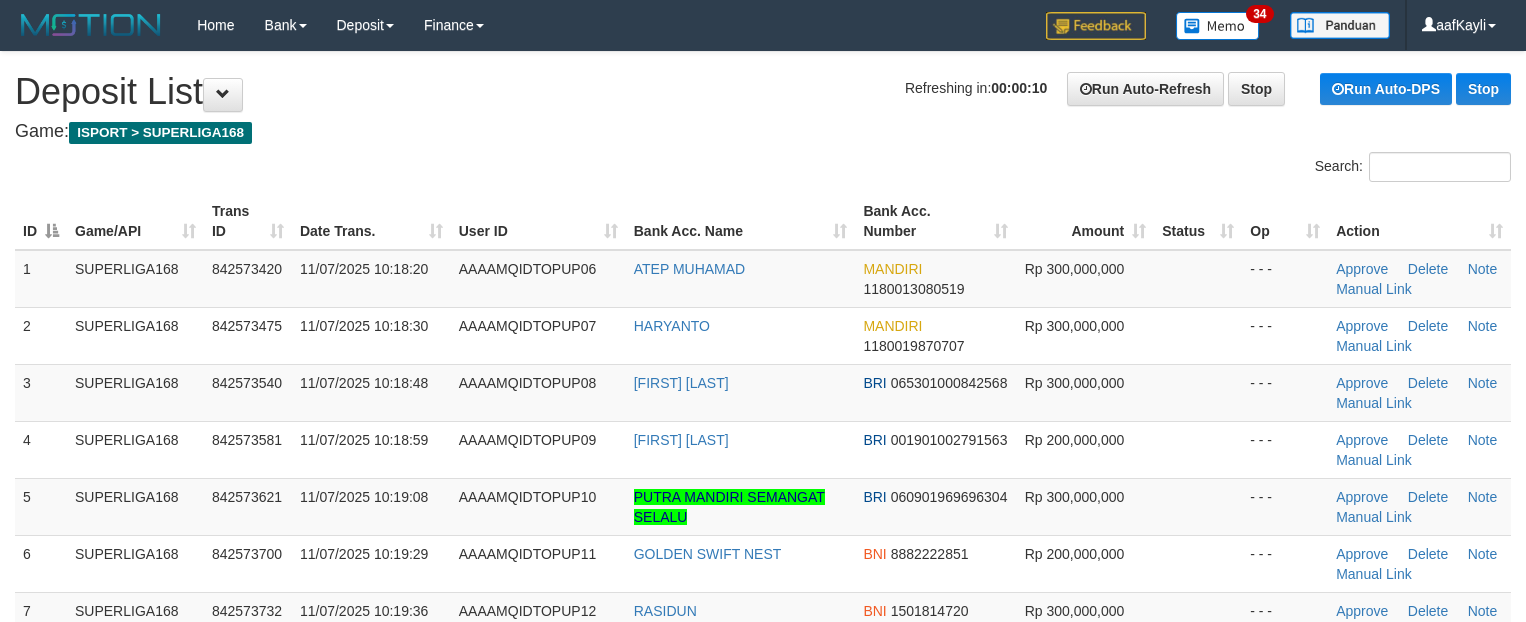 scroll, scrollTop: 0, scrollLeft: 0, axis: both 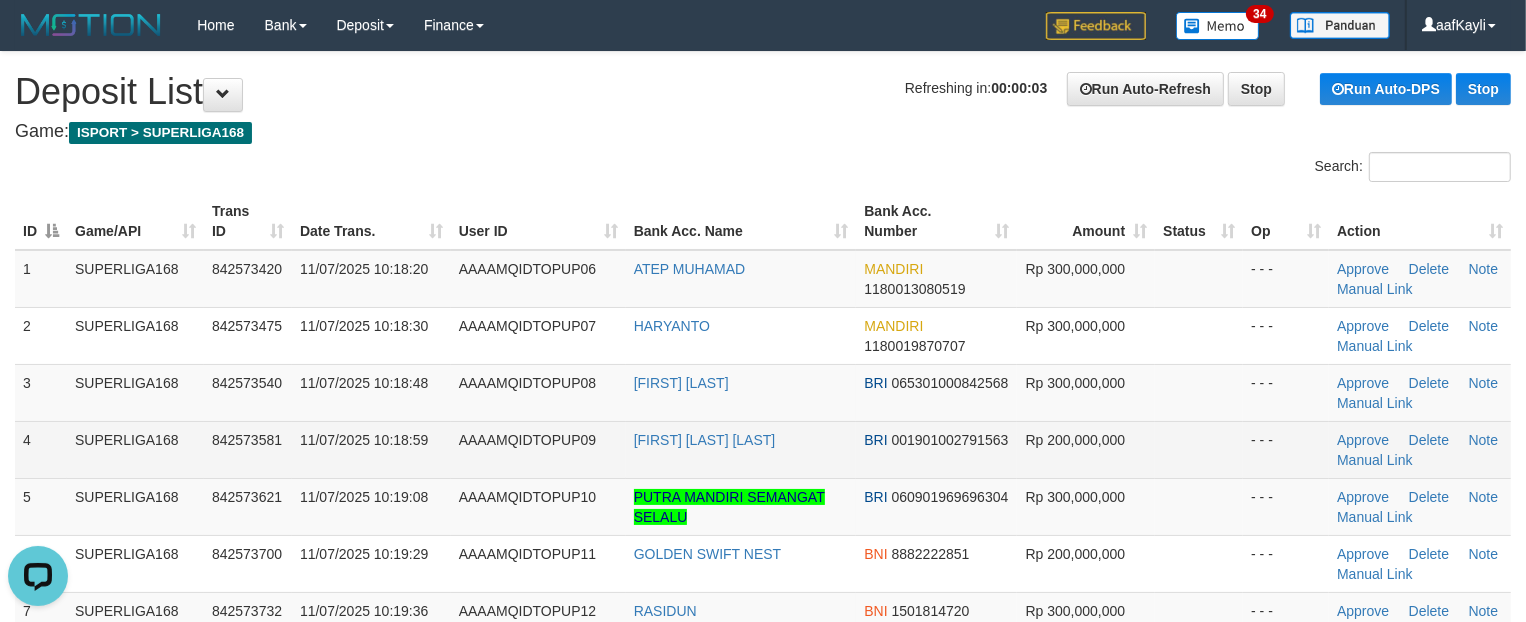 click on "- - -" at bounding box center (1286, 449) 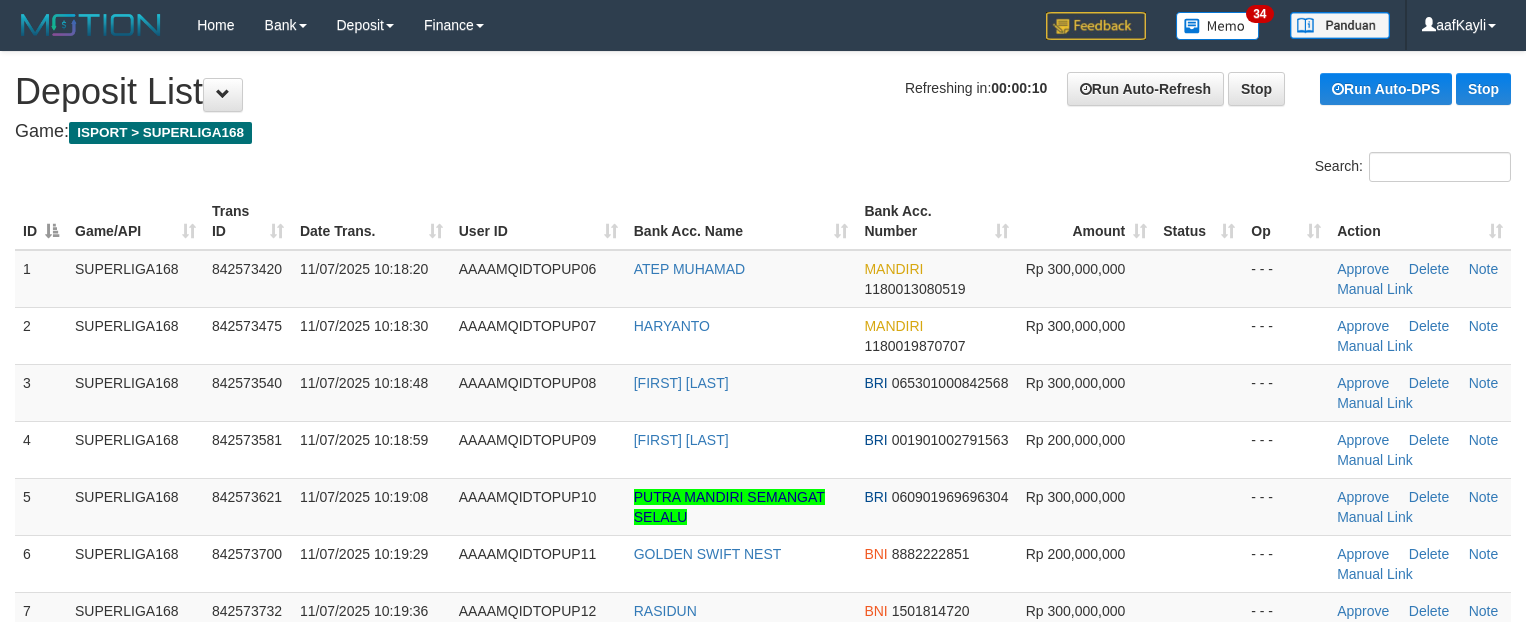 scroll, scrollTop: 0, scrollLeft: 0, axis: both 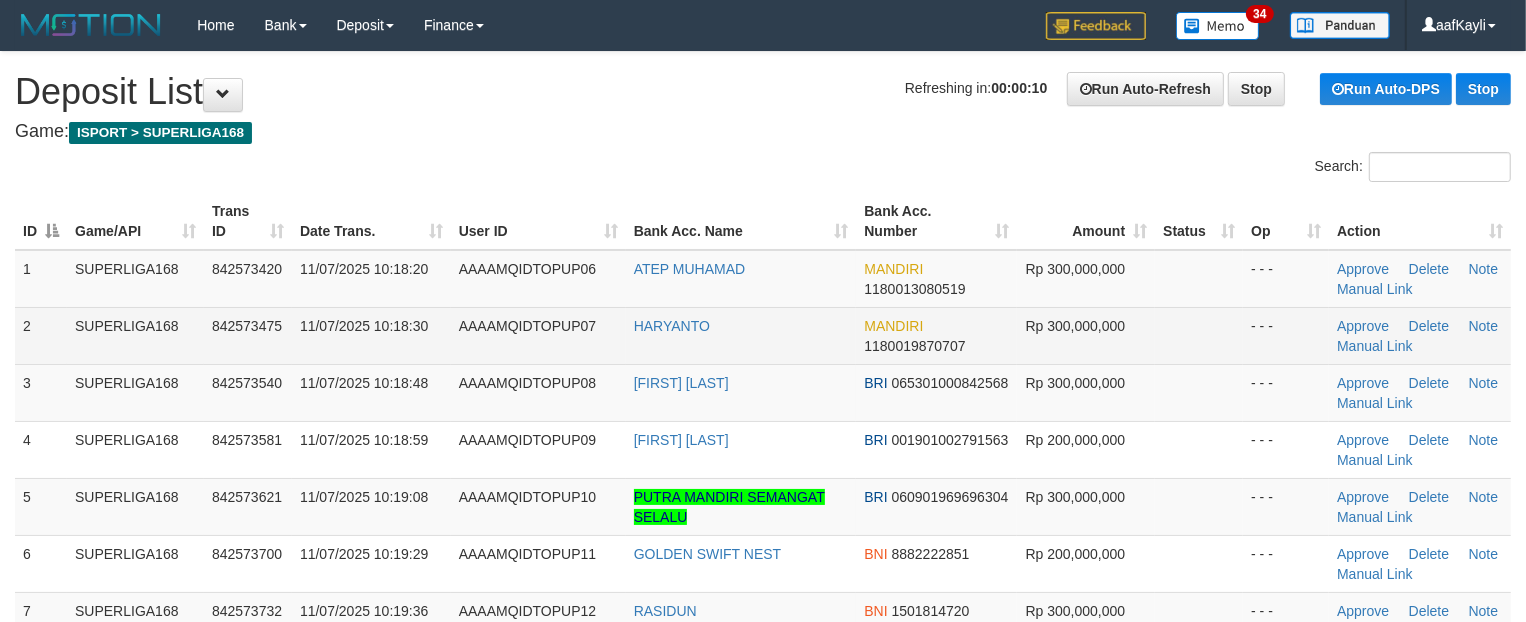 click at bounding box center [1199, 335] 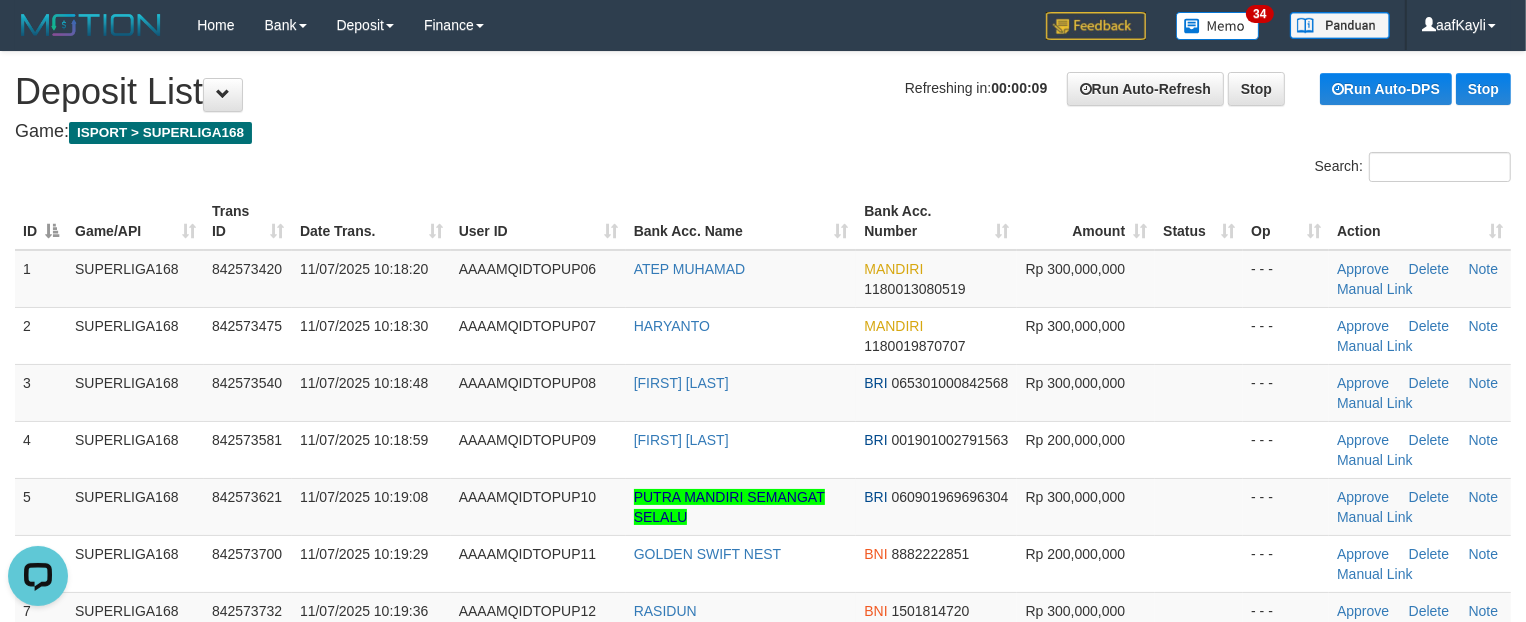 scroll, scrollTop: 0, scrollLeft: 0, axis: both 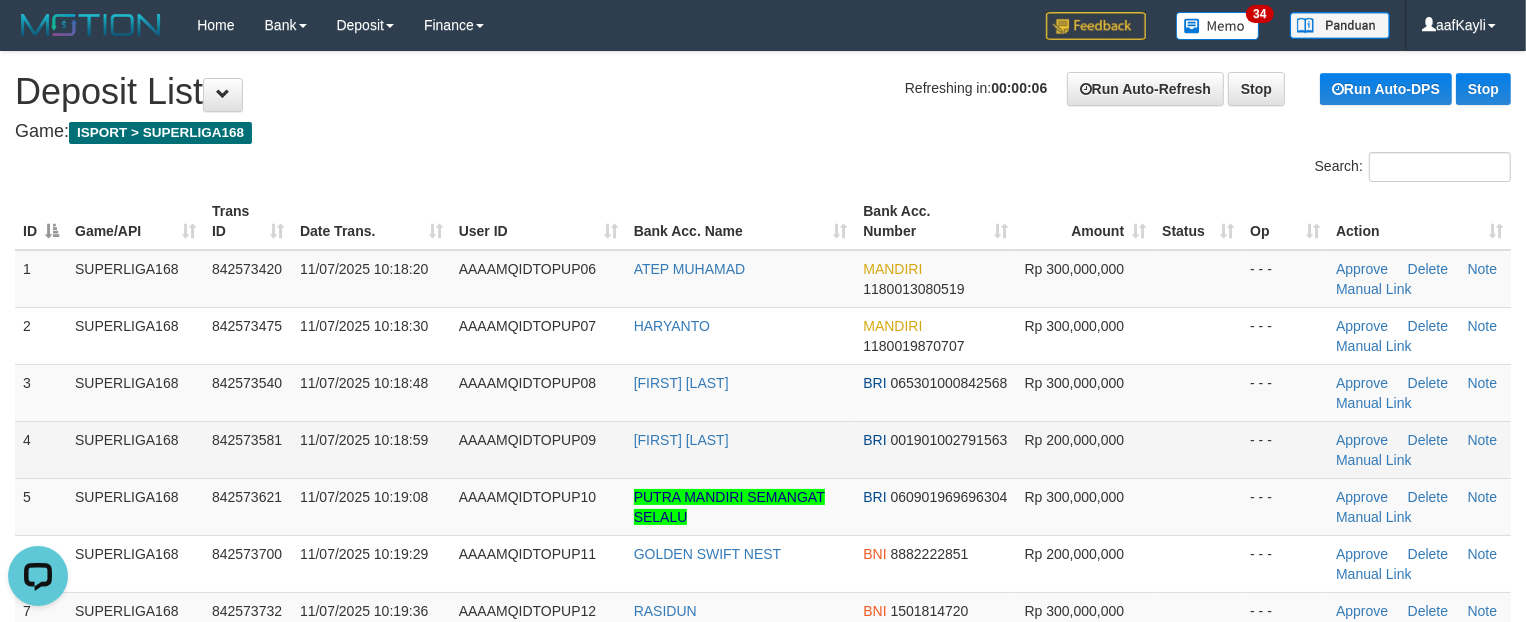 click at bounding box center [1198, 449] 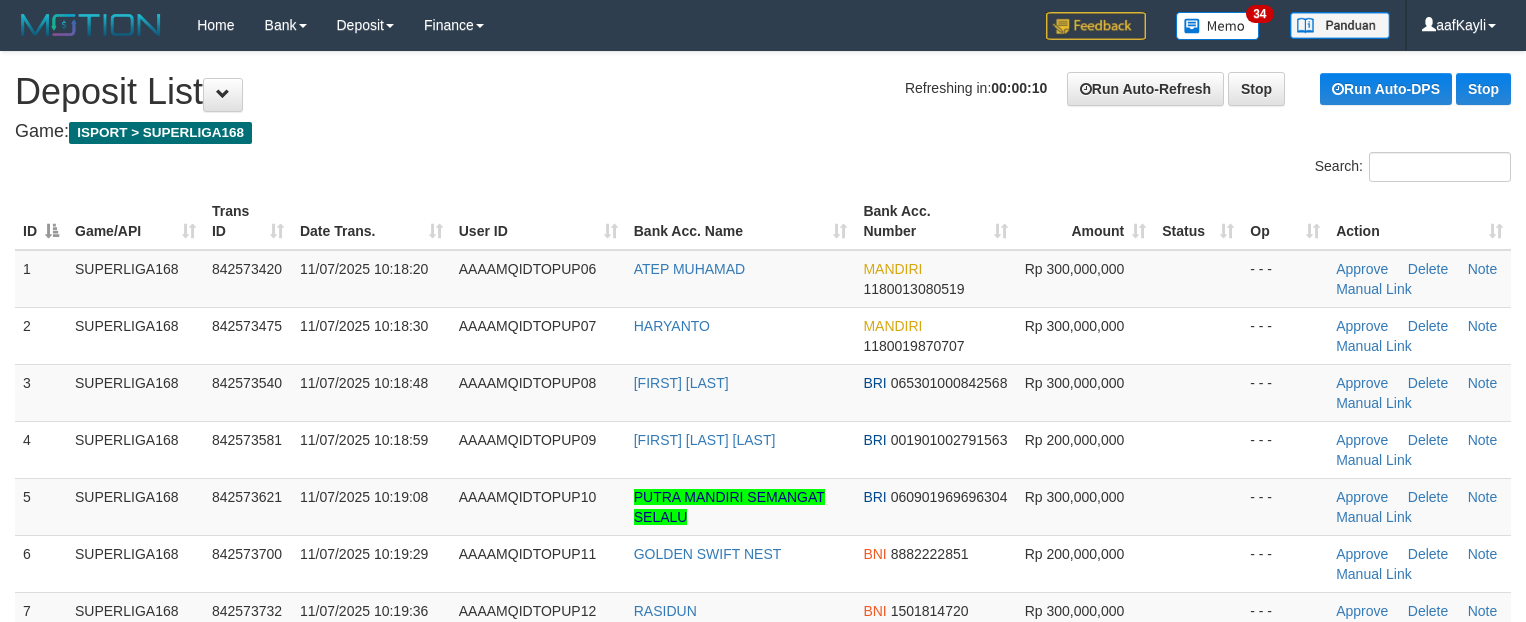 scroll, scrollTop: 0, scrollLeft: 0, axis: both 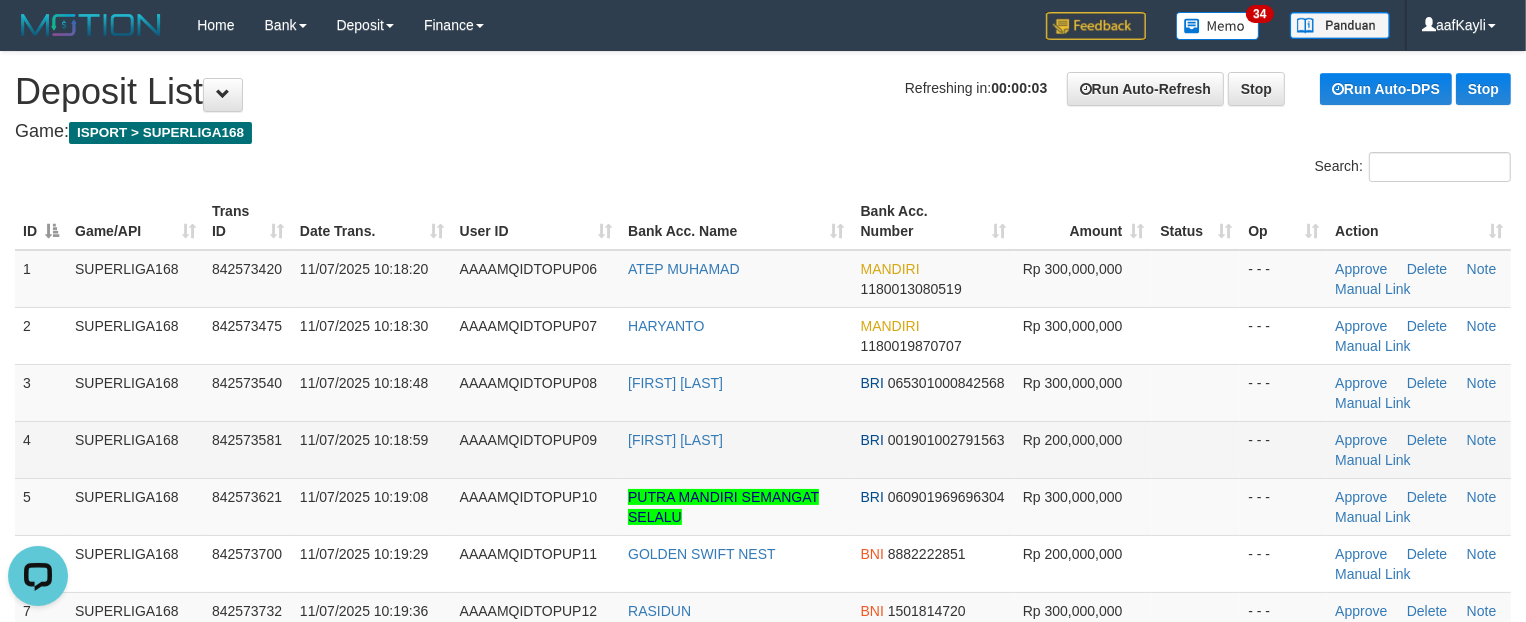 click at bounding box center [1196, 449] 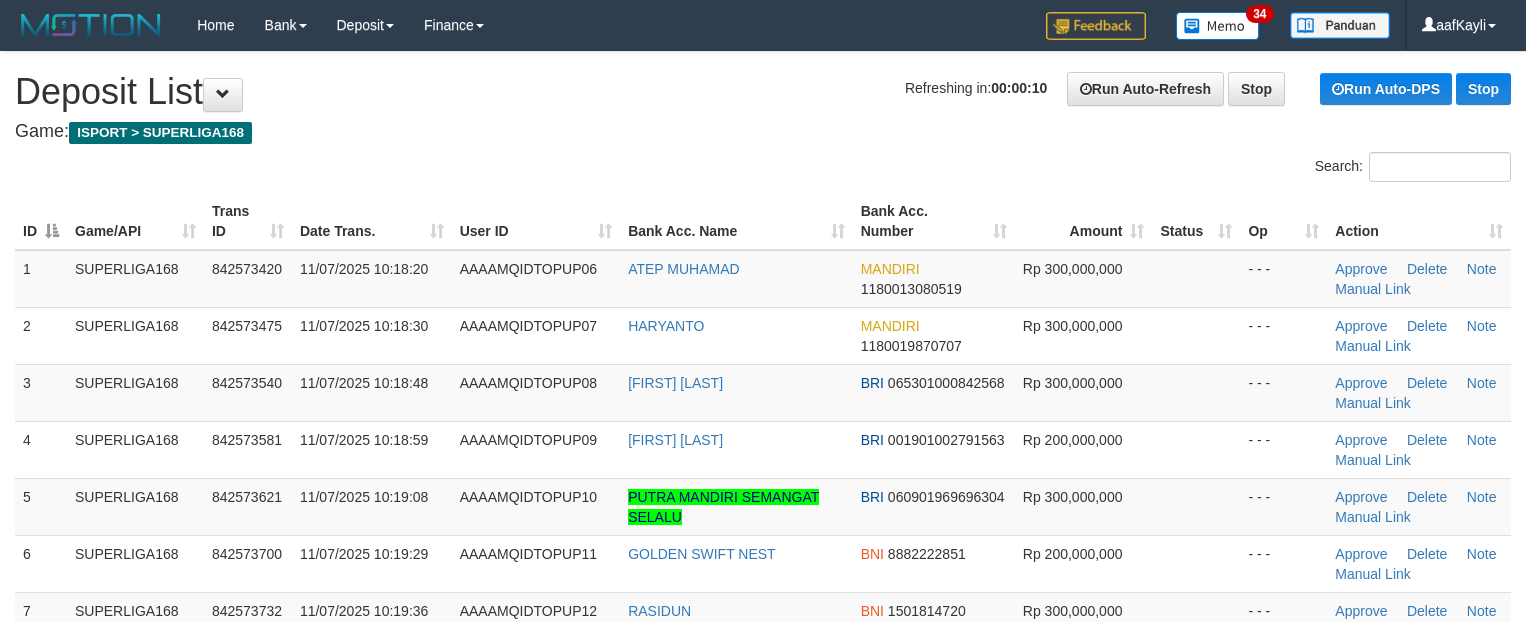 scroll, scrollTop: 0, scrollLeft: 0, axis: both 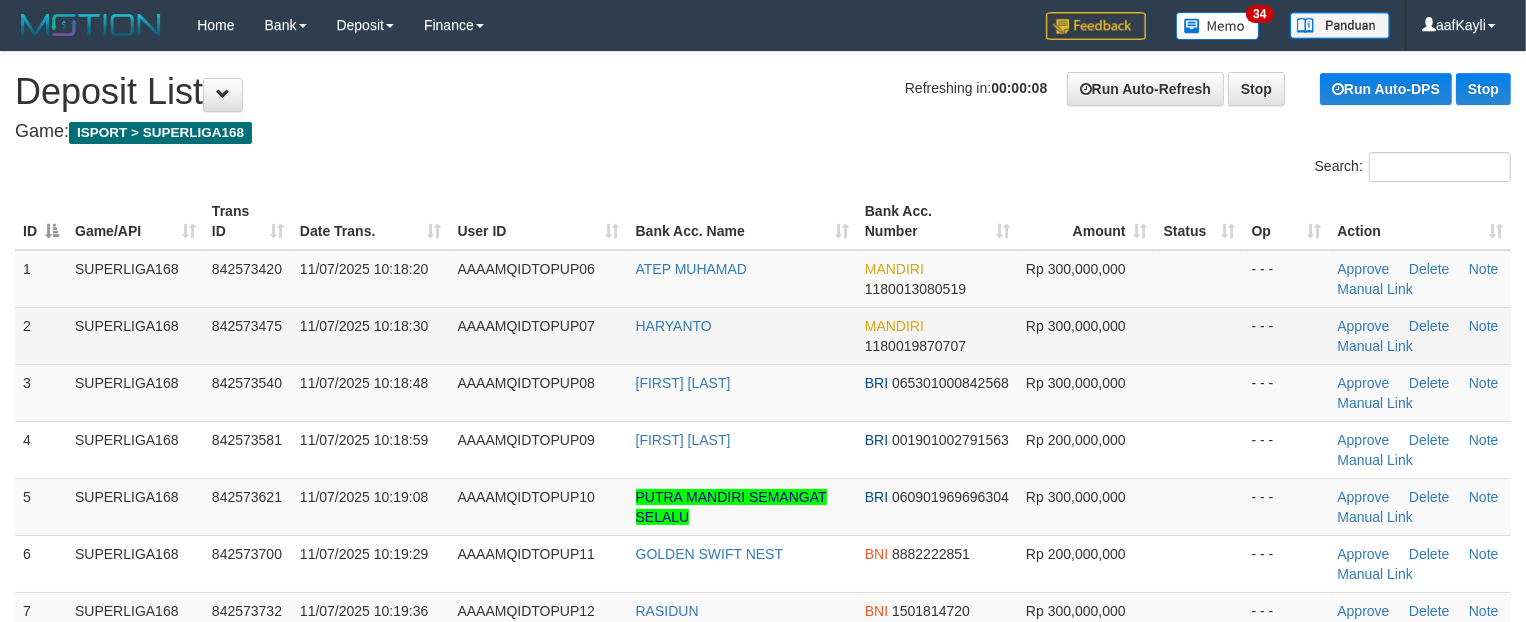 click on "Rp 300,000,000" at bounding box center [1087, 335] 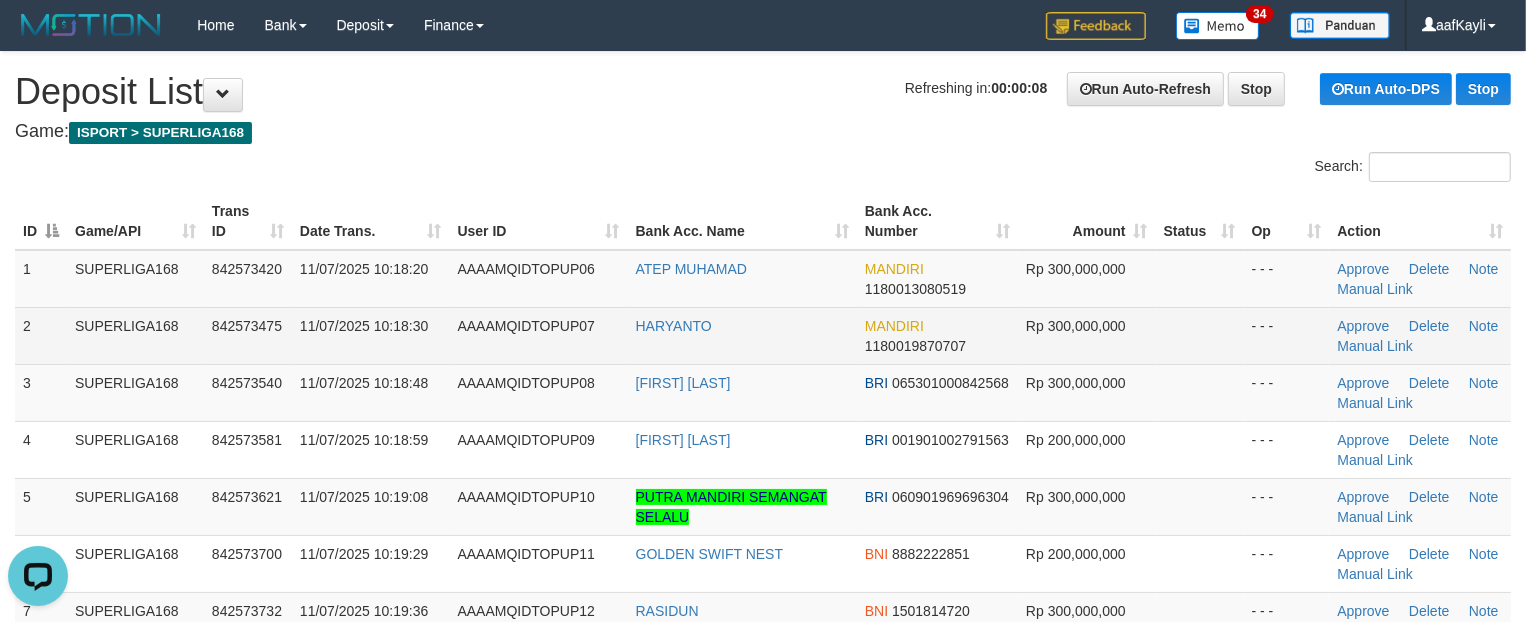 scroll, scrollTop: 0, scrollLeft: 0, axis: both 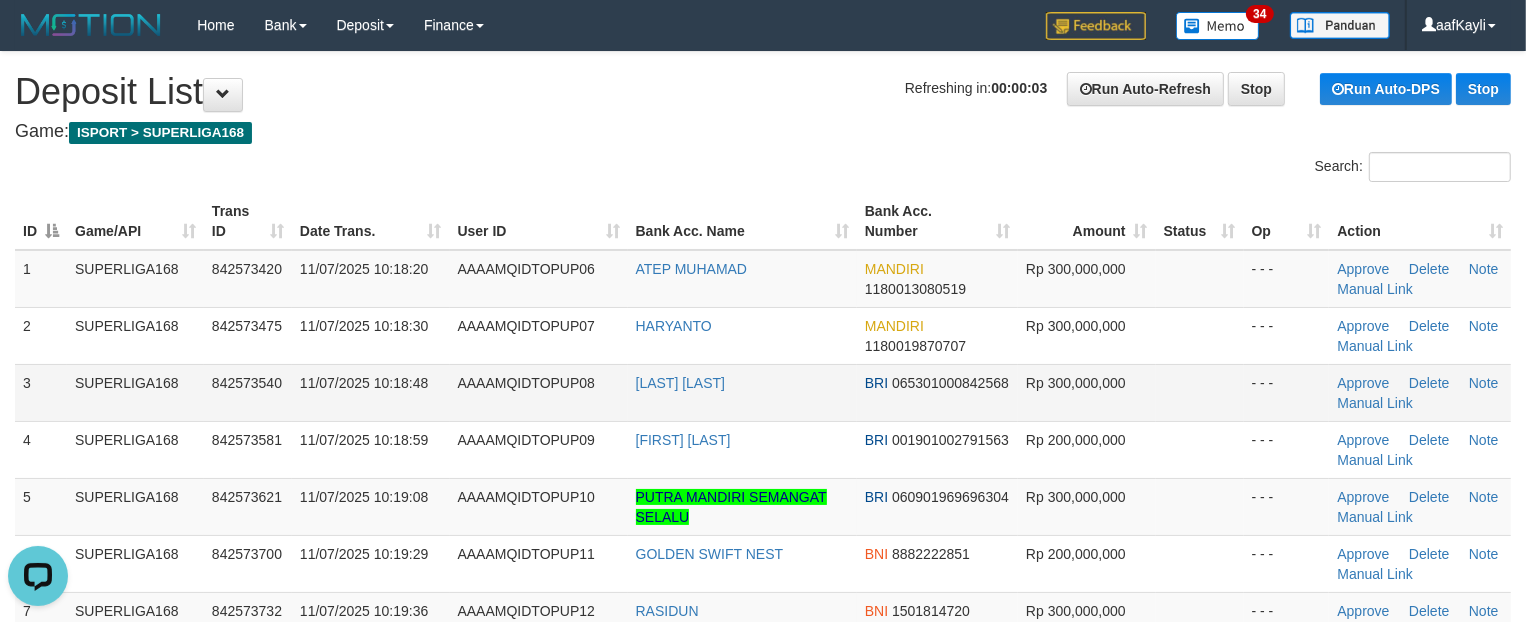 click at bounding box center (1200, 392) 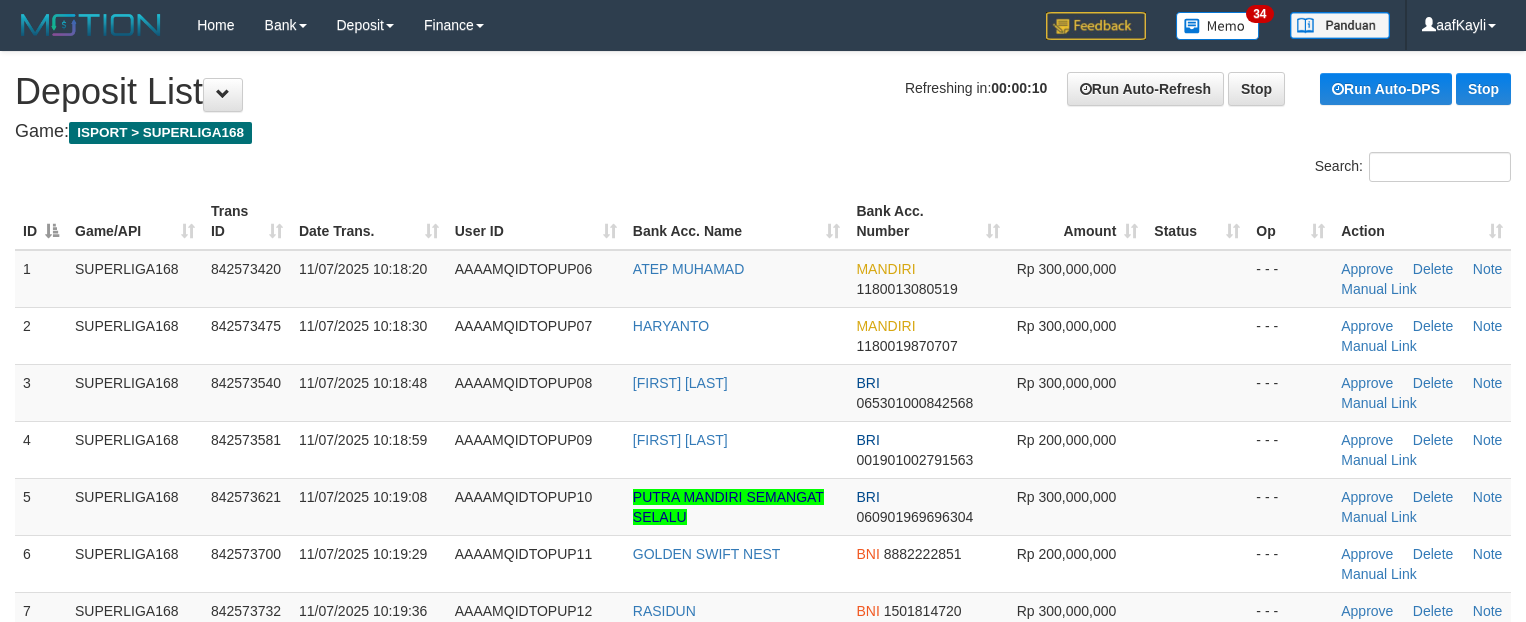 scroll, scrollTop: 0, scrollLeft: 0, axis: both 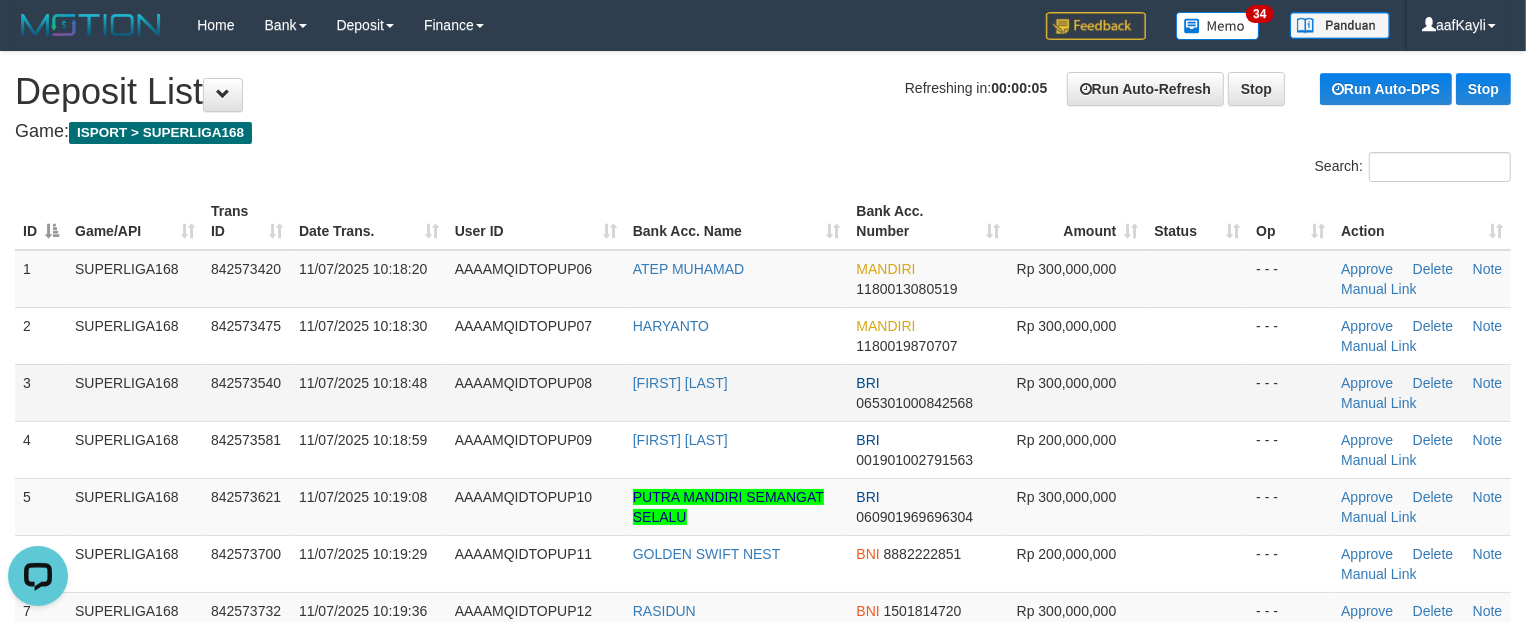 click at bounding box center [1197, 392] 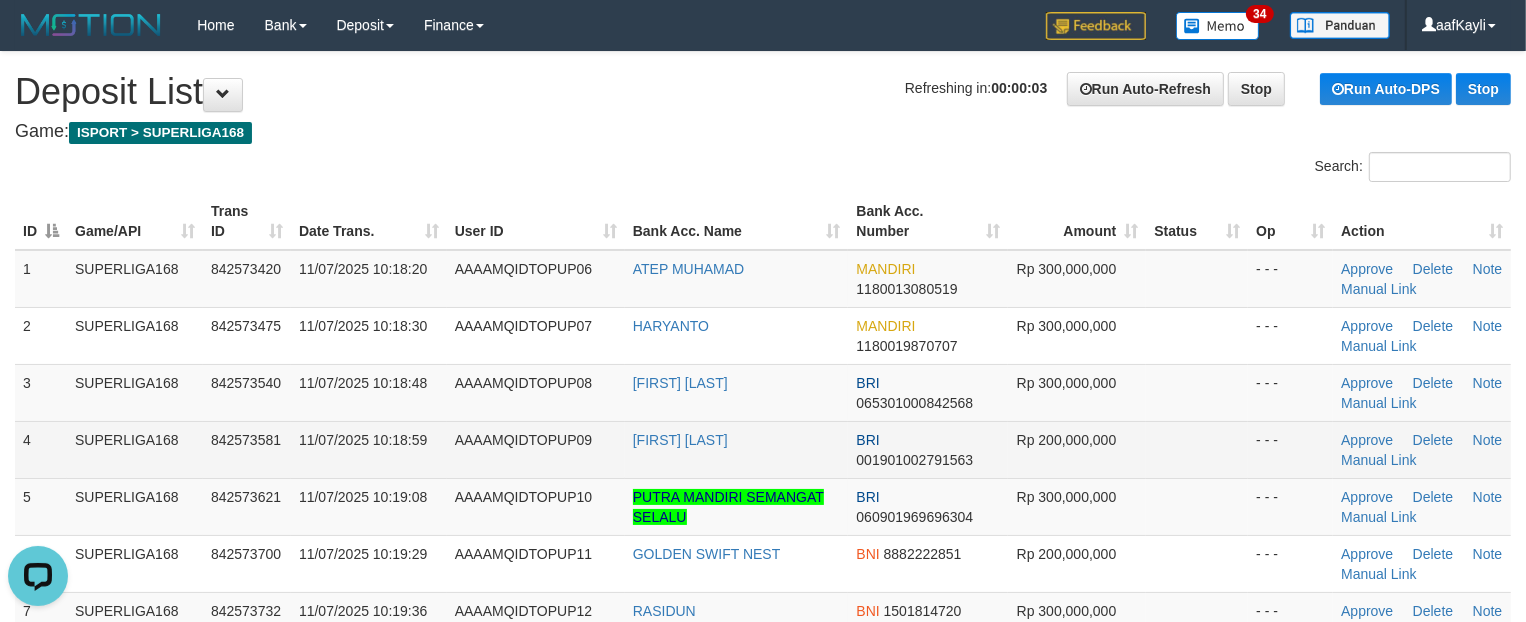 click on "- - -" at bounding box center [1290, 449] 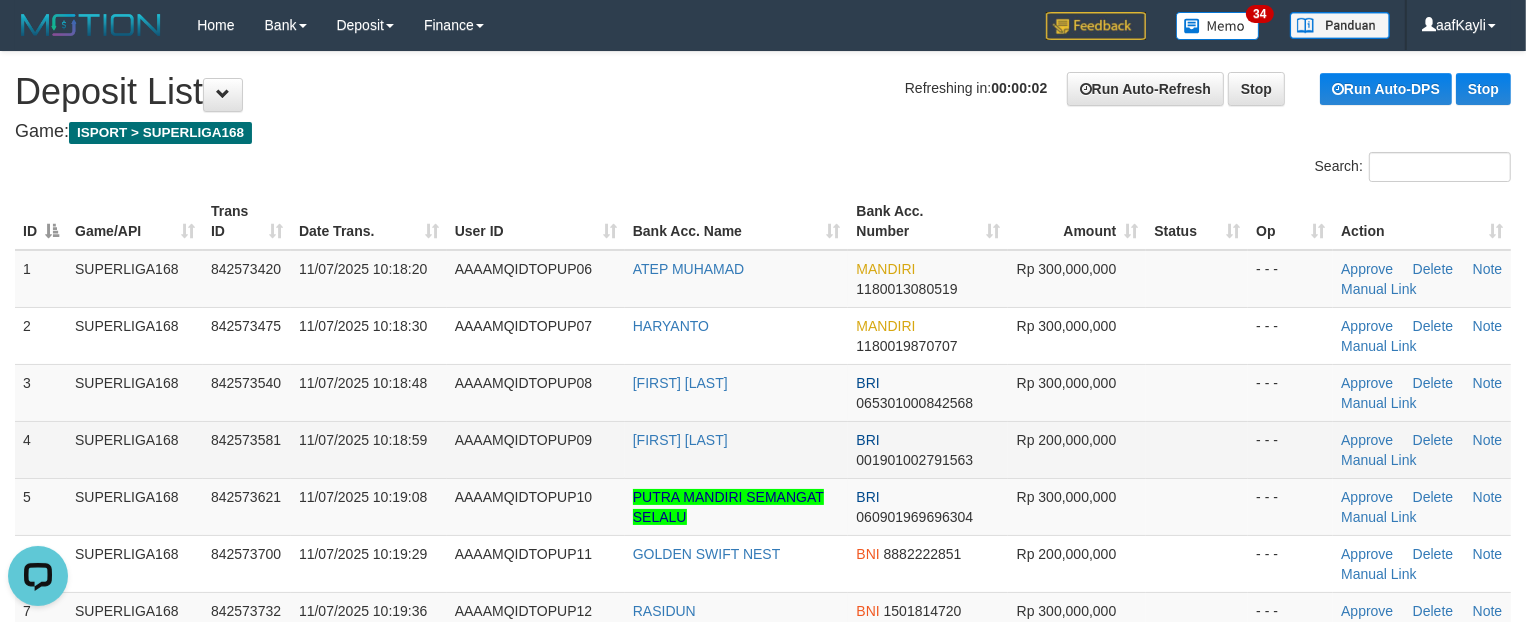 click on "- - -" at bounding box center [1290, 449] 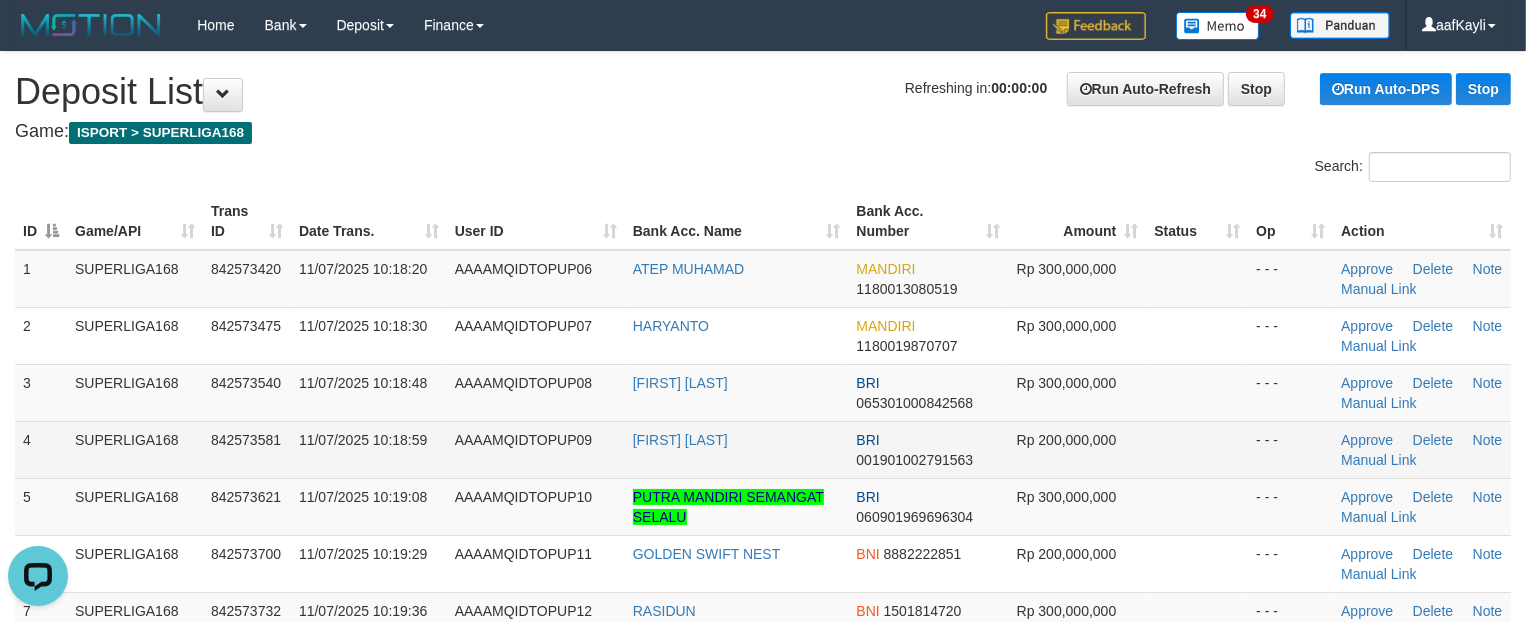 click on "- - -" at bounding box center [1290, 449] 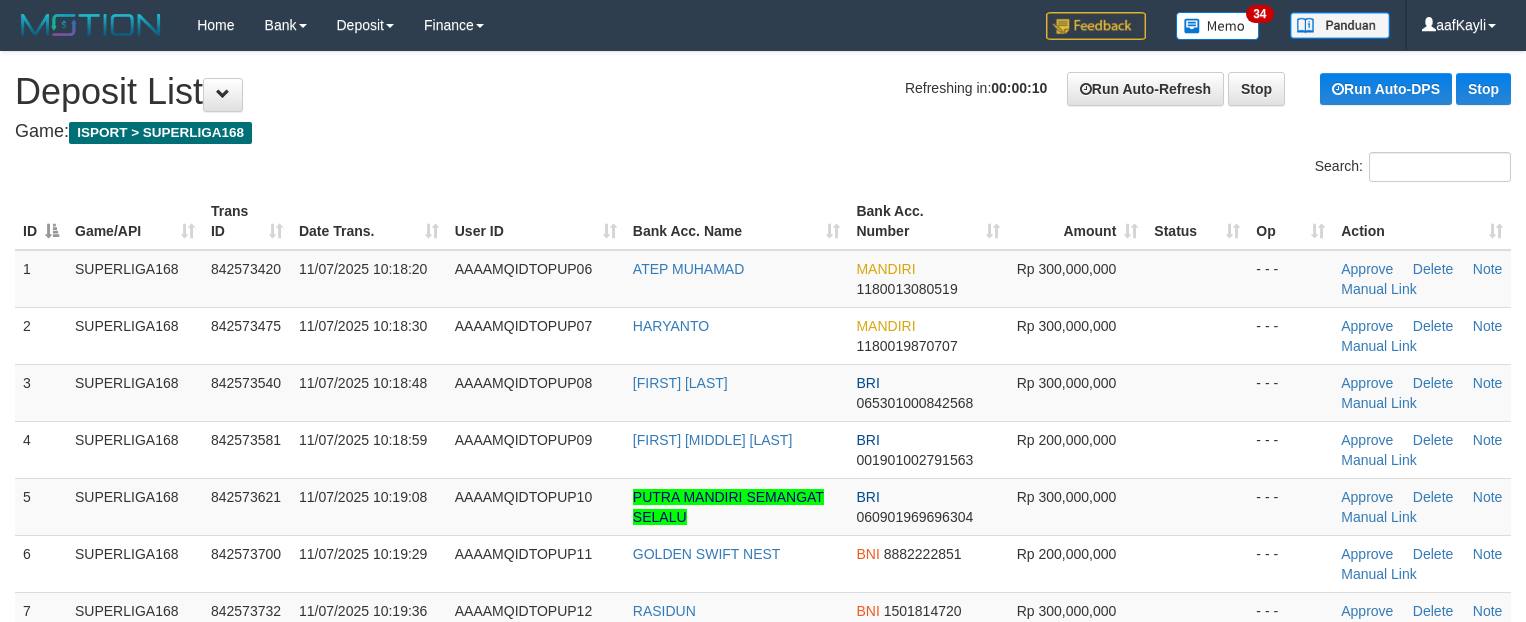 scroll, scrollTop: 0, scrollLeft: 0, axis: both 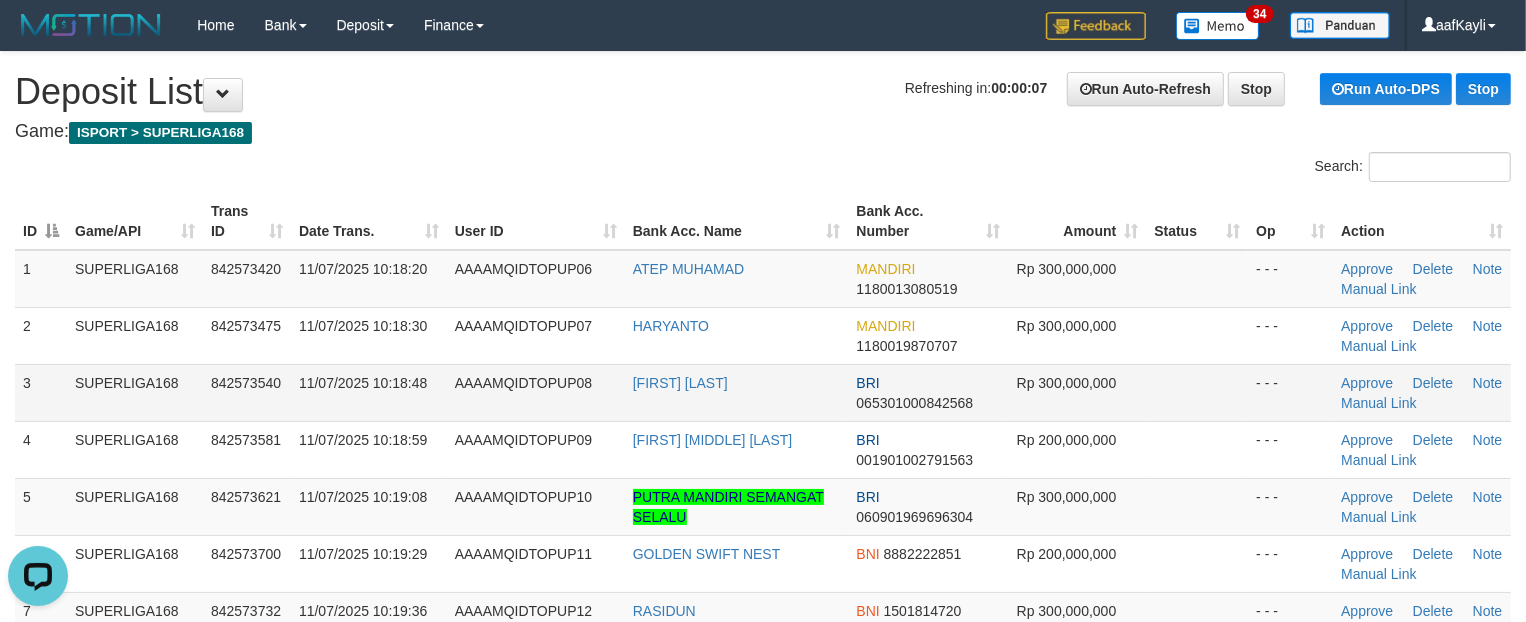 click at bounding box center (1197, 392) 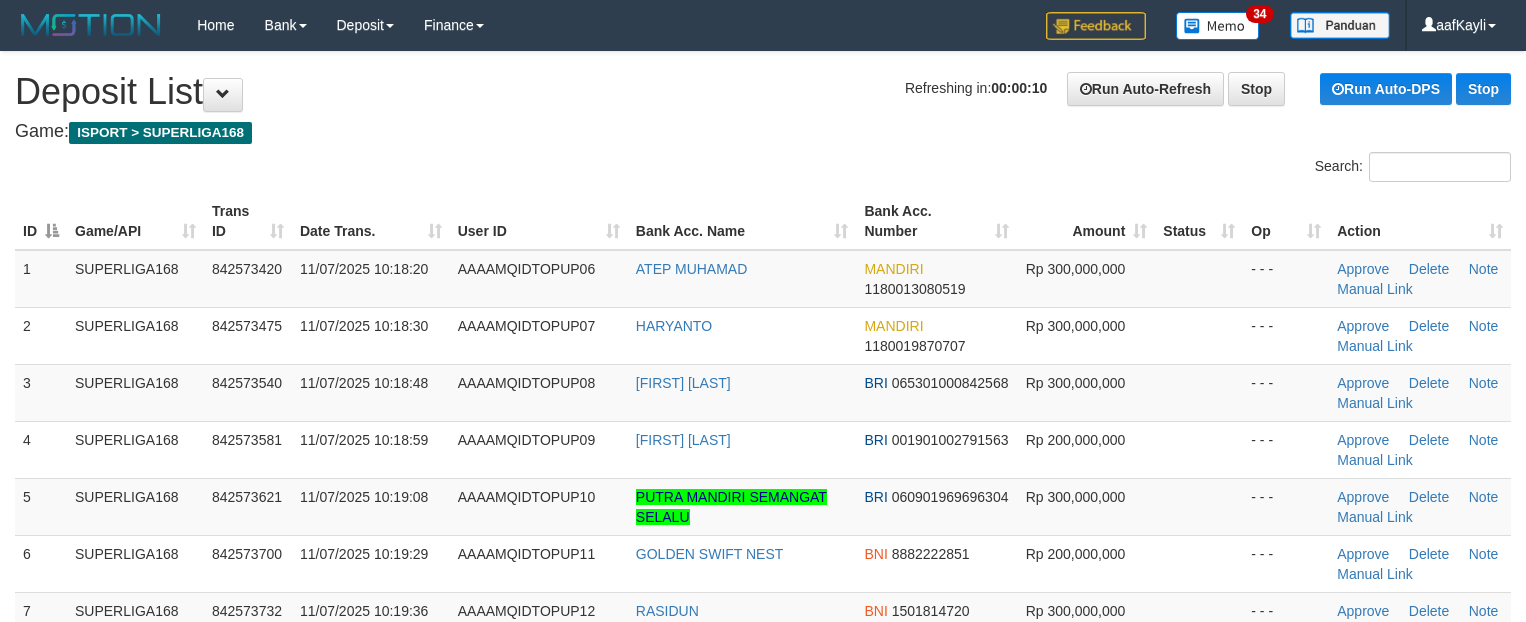 scroll, scrollTop: 0, scrollLeft: 0, axis: both 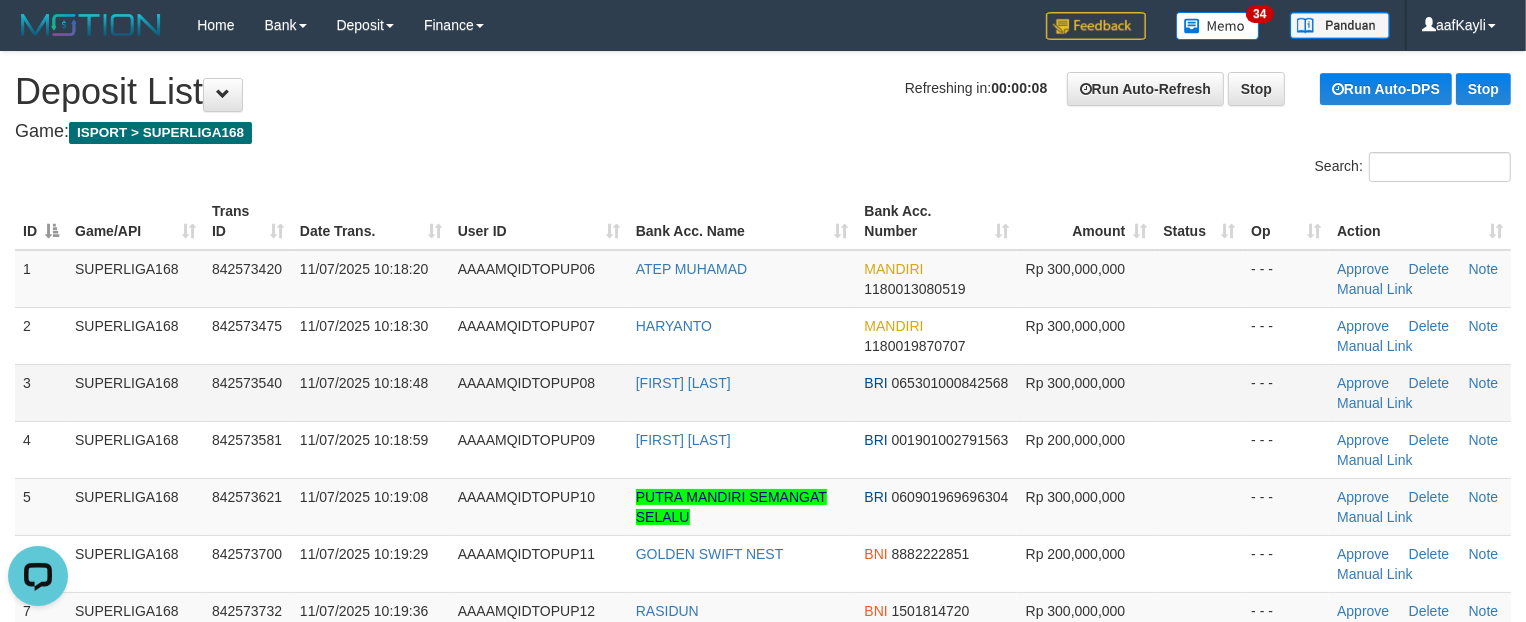 click at bounding box center [1199, 392] 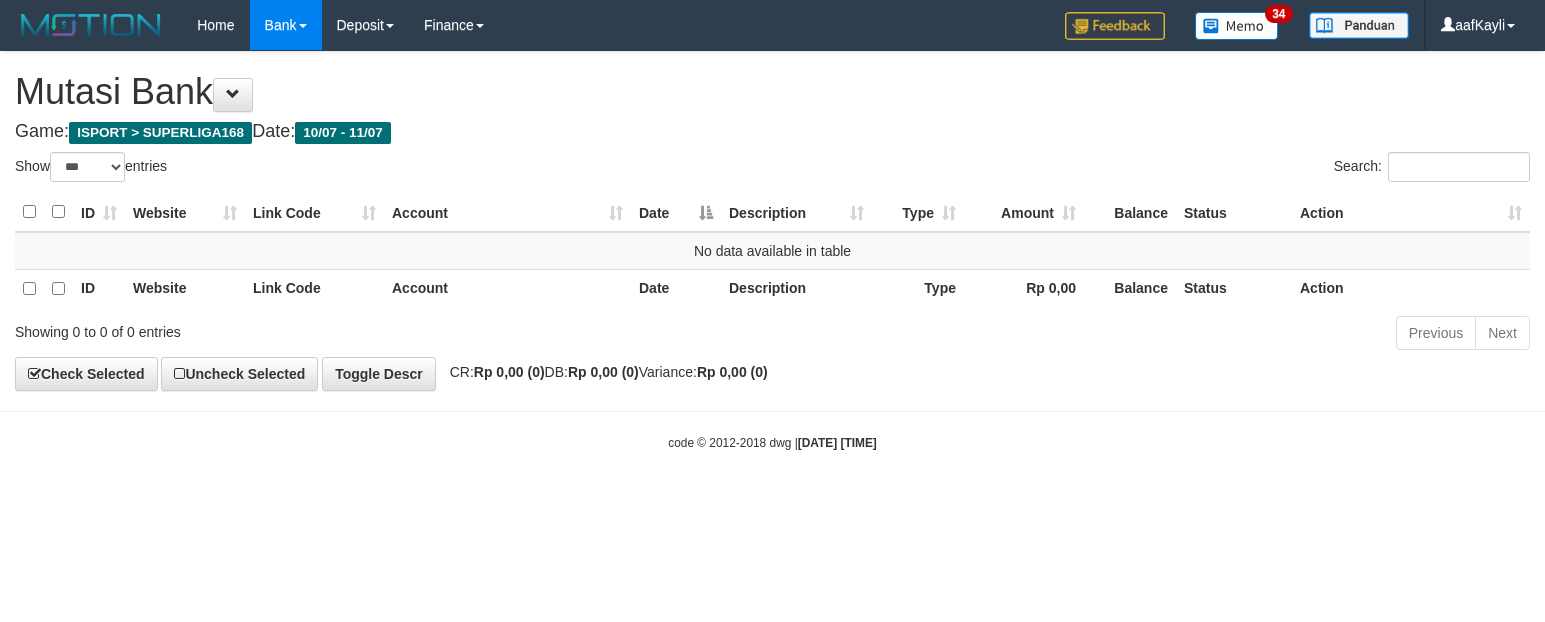 select on "***" 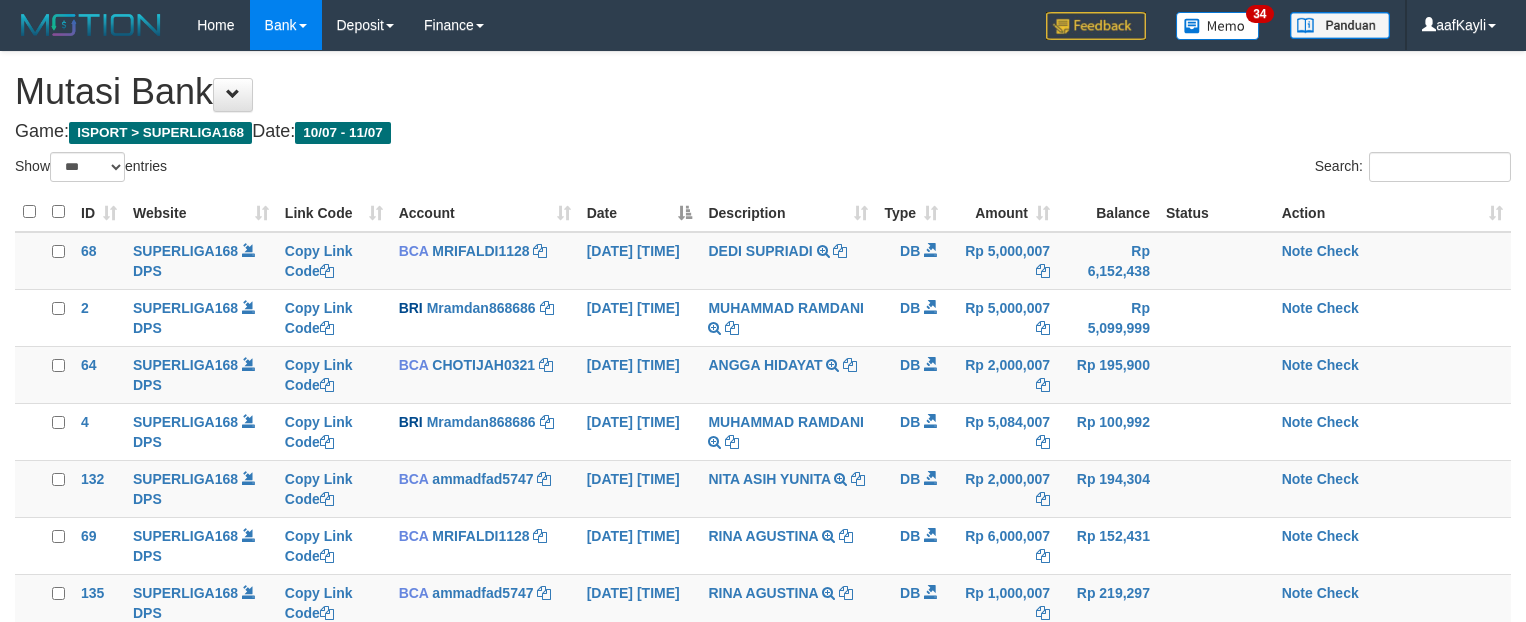 select on "***" 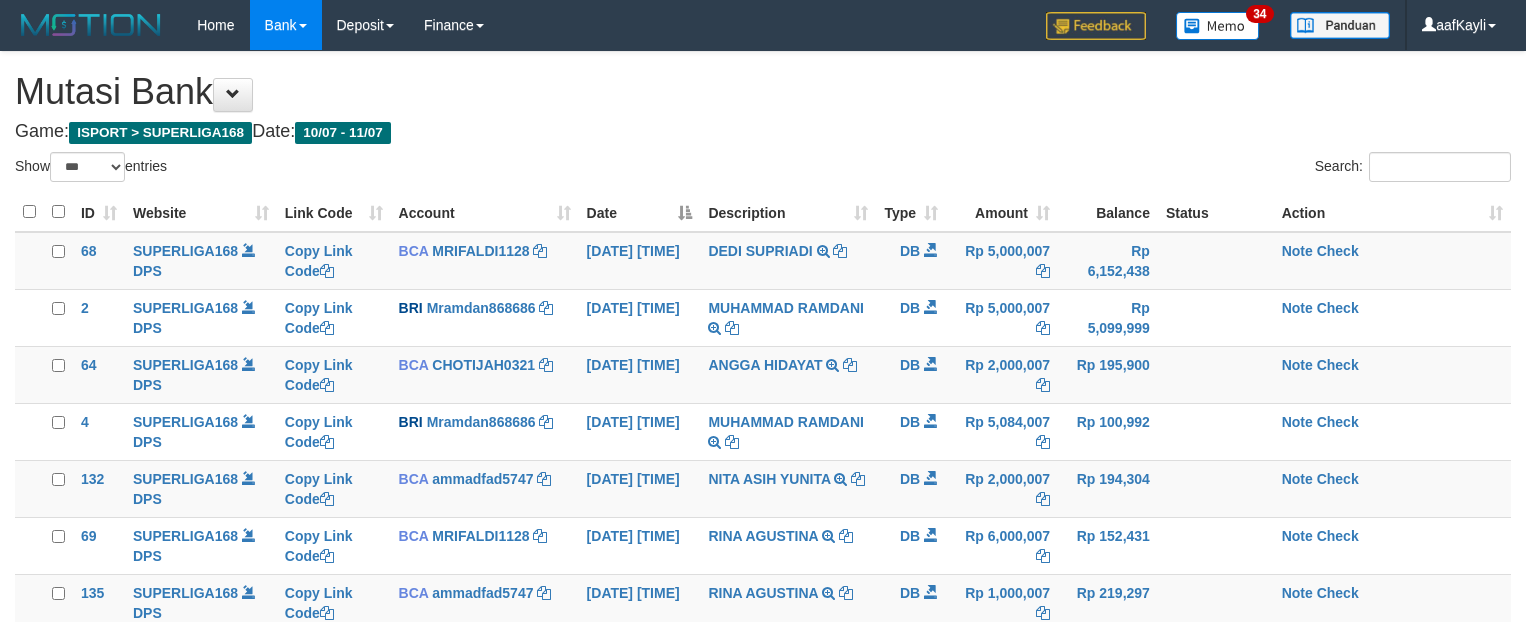 scroll, scrollTop: 0, scrollLeft: 0, axis: both 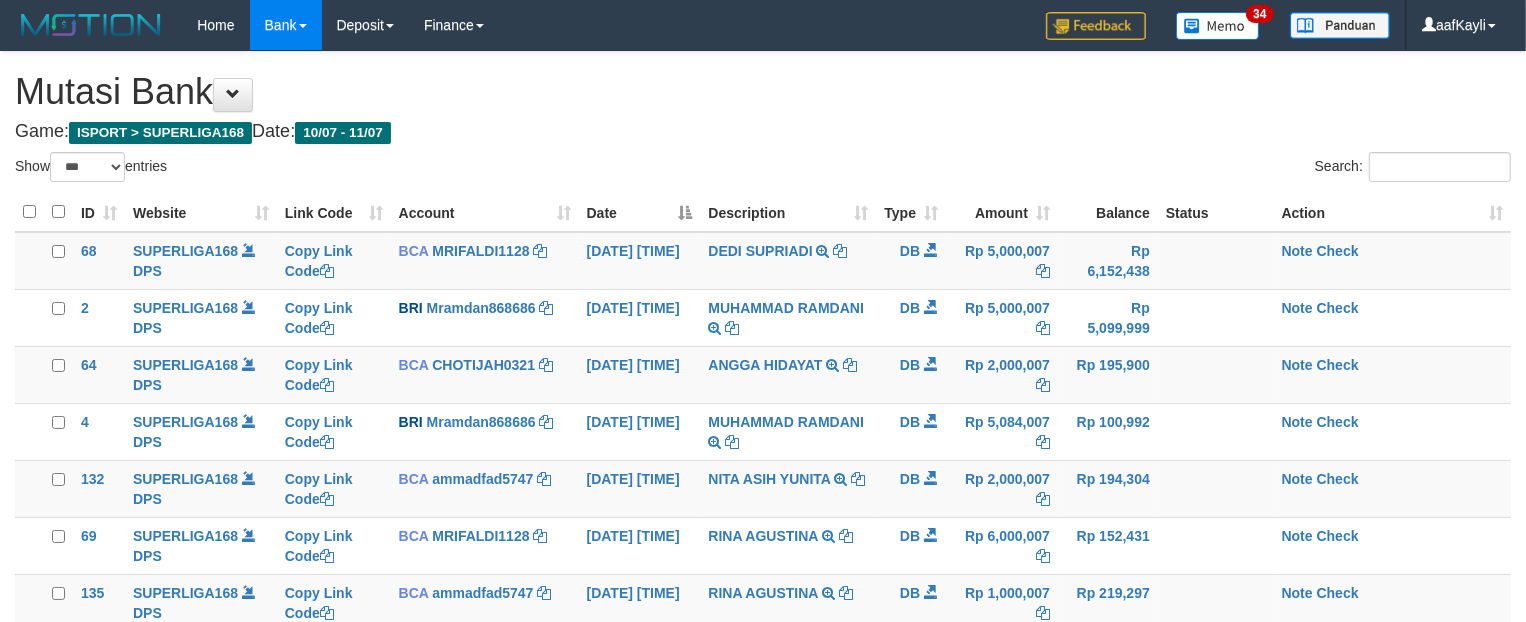 click on "Game:   ISPORT > SUPERLIGA168    				Date:  10/07 - 11/07" at bounding box center [763, 132] 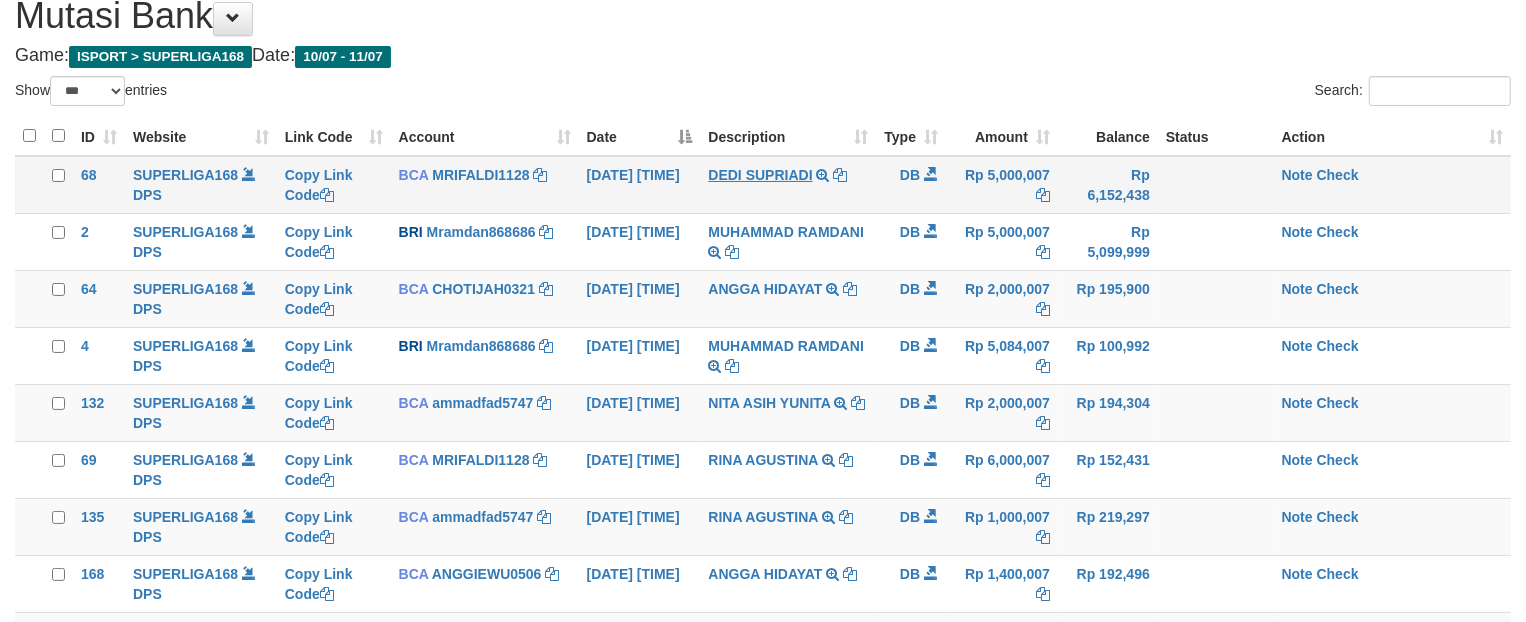 scroll, scrollTop: 0, scrollLeft: 0, axis: both 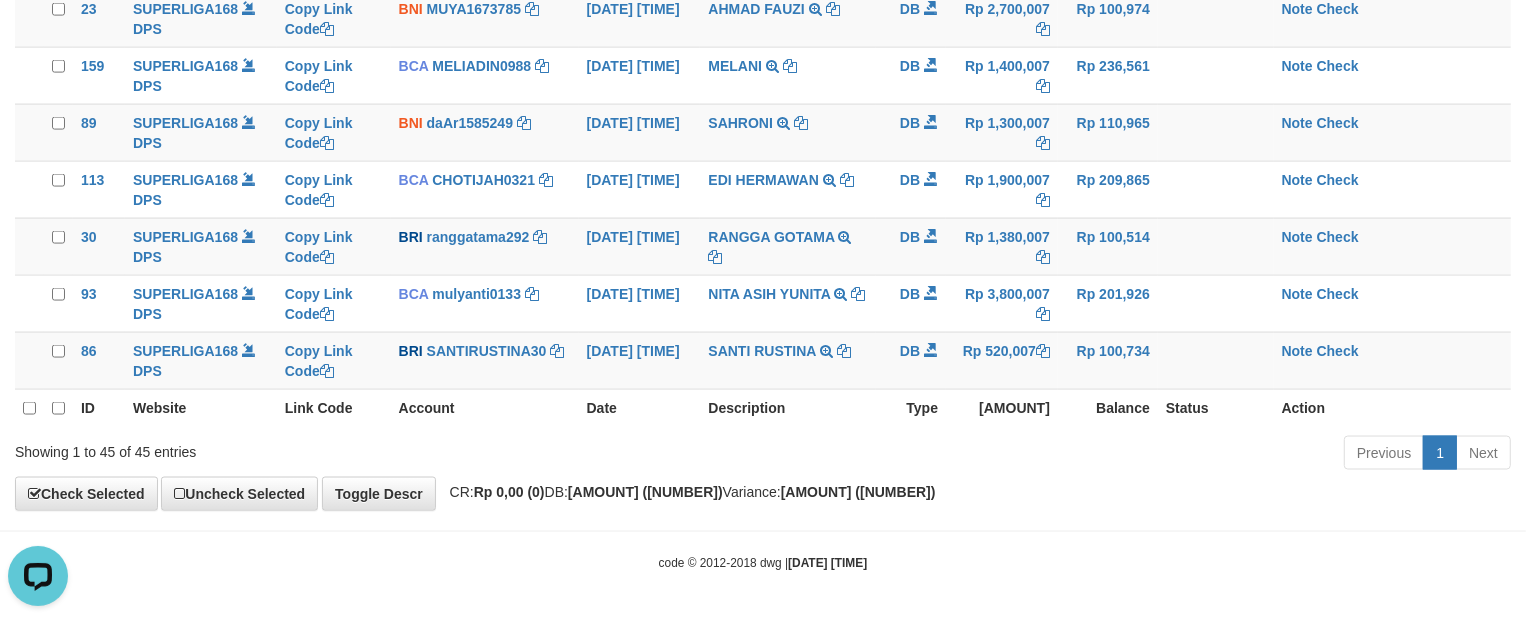 click at bounding box center (58, 408) 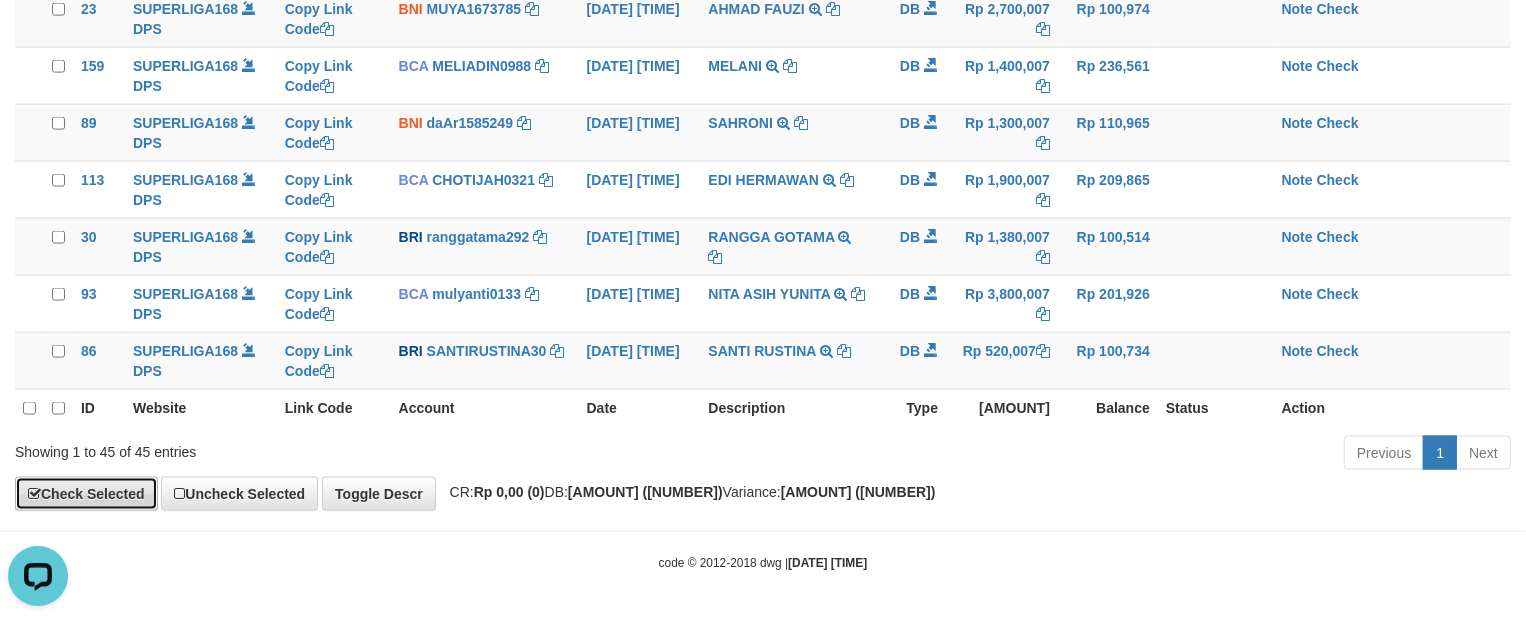 click on "Check Selected" at bounding box center [86, 494] 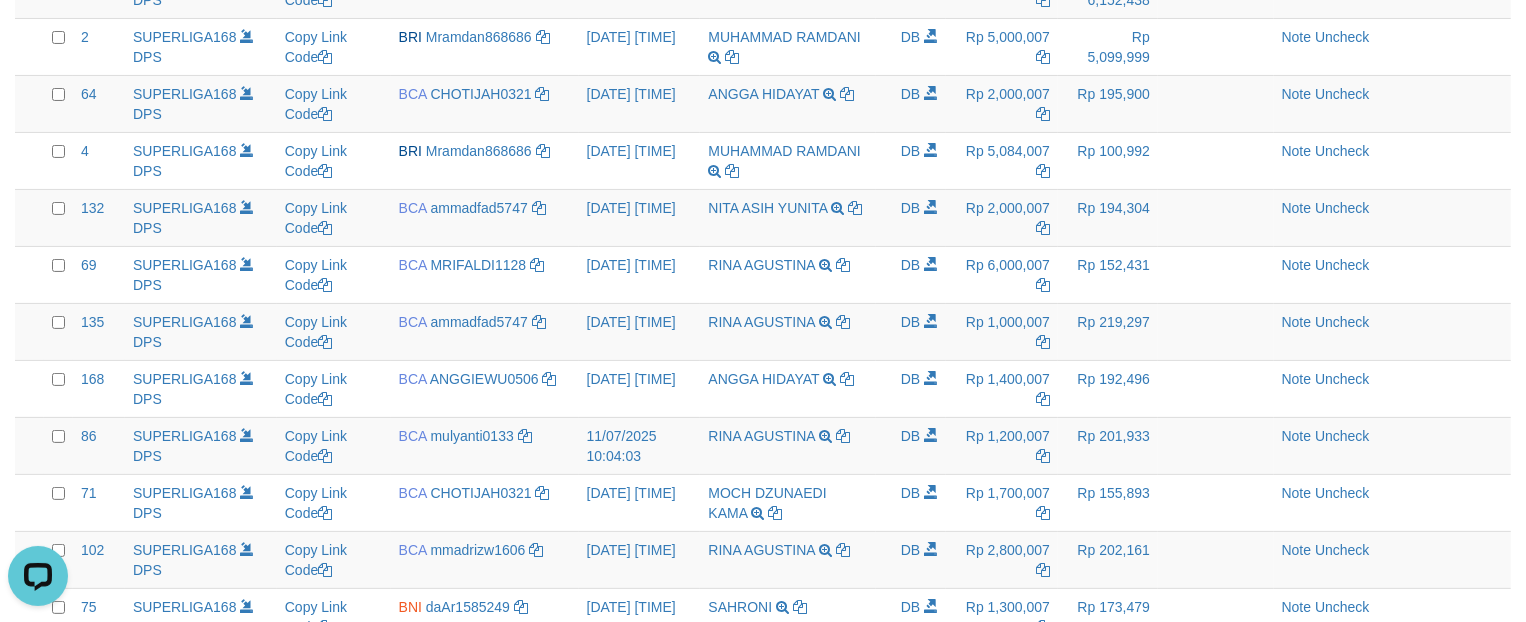 scroll, scrollTop: 0, scrollLeft: 0, axis: both 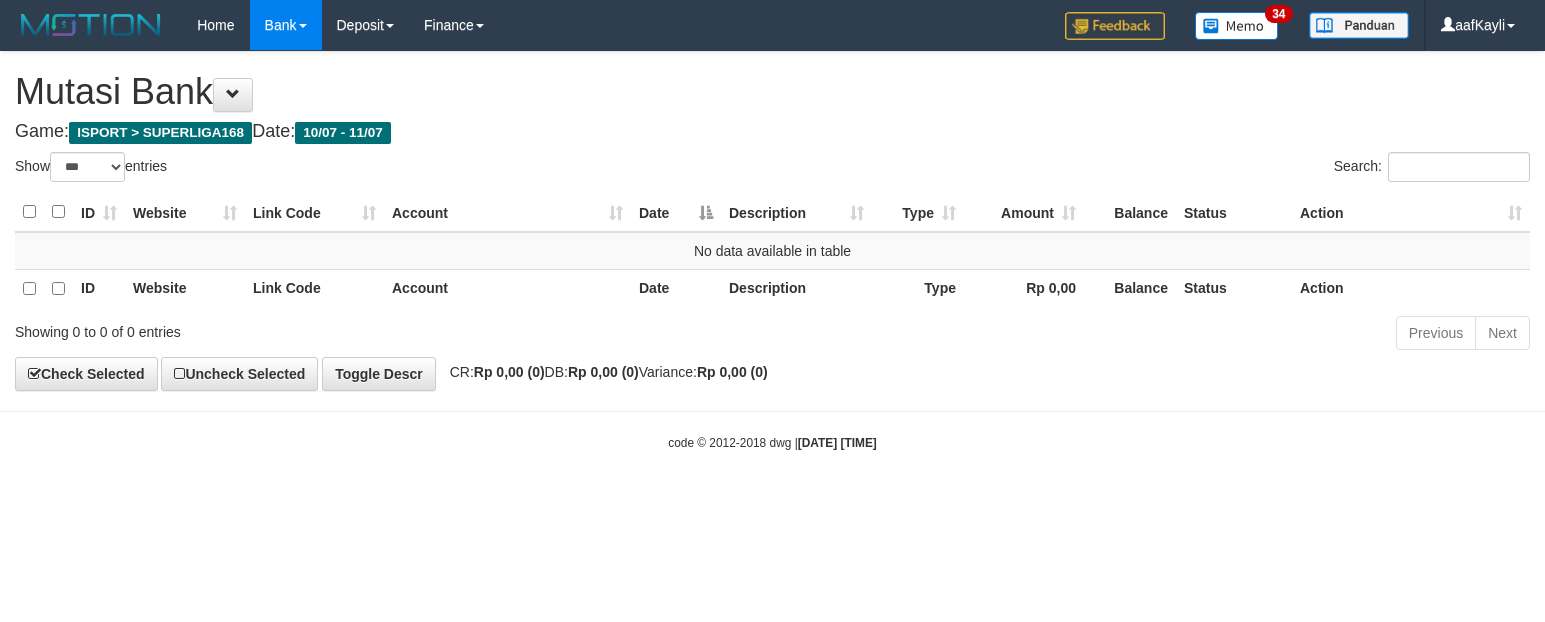 select on "***" 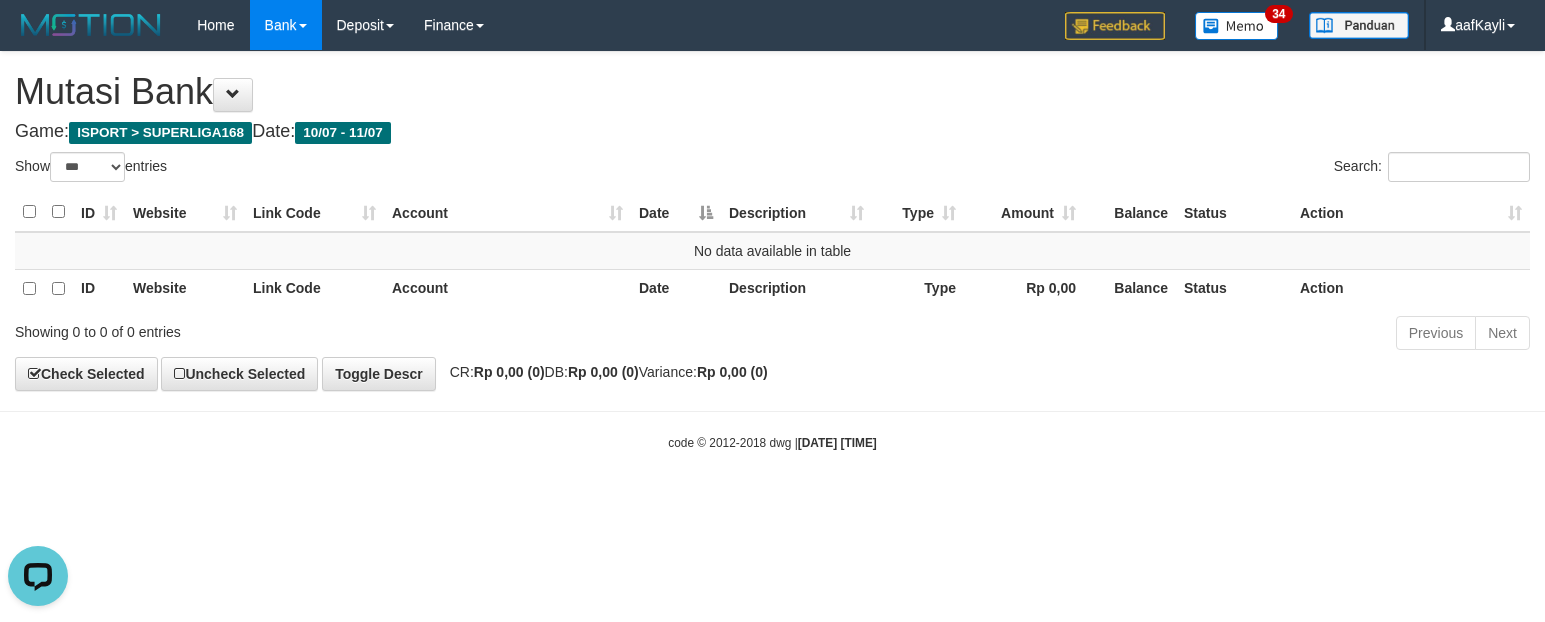 scroll, scrollTop: 0, scrollLeft: 0, axis: both 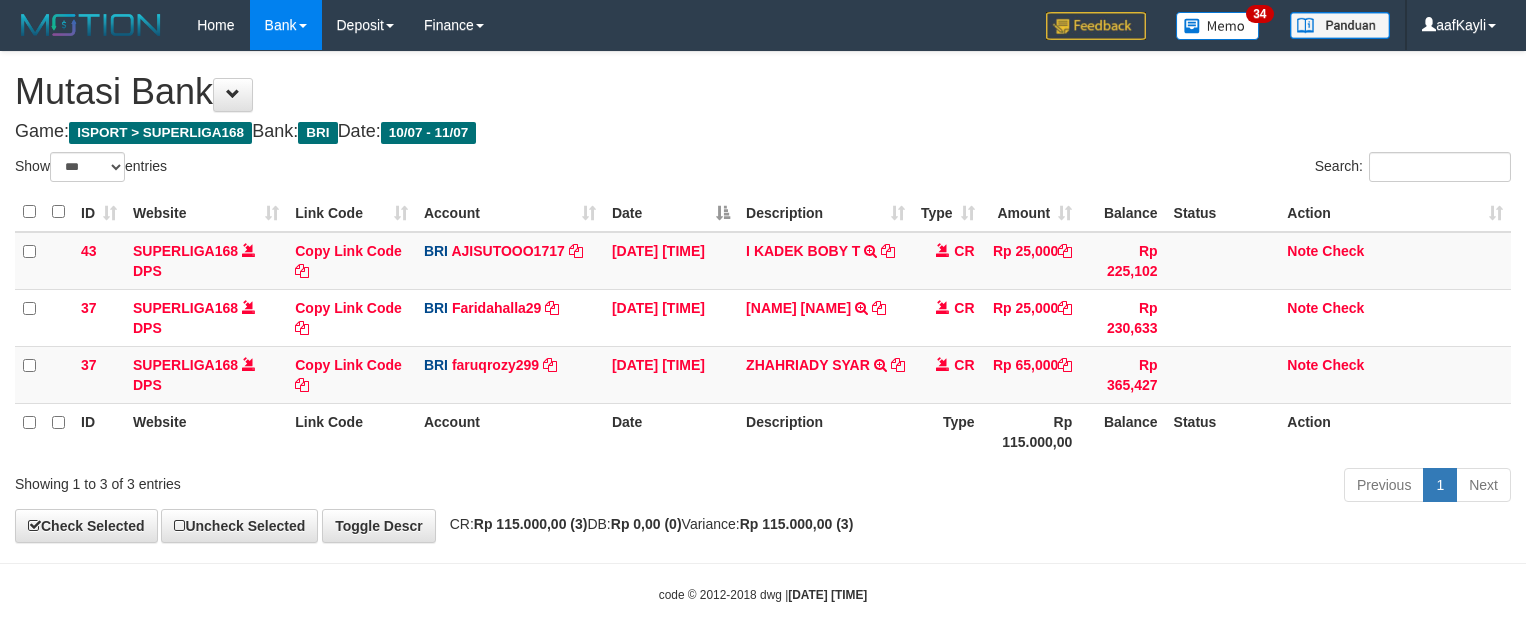 select on "***" 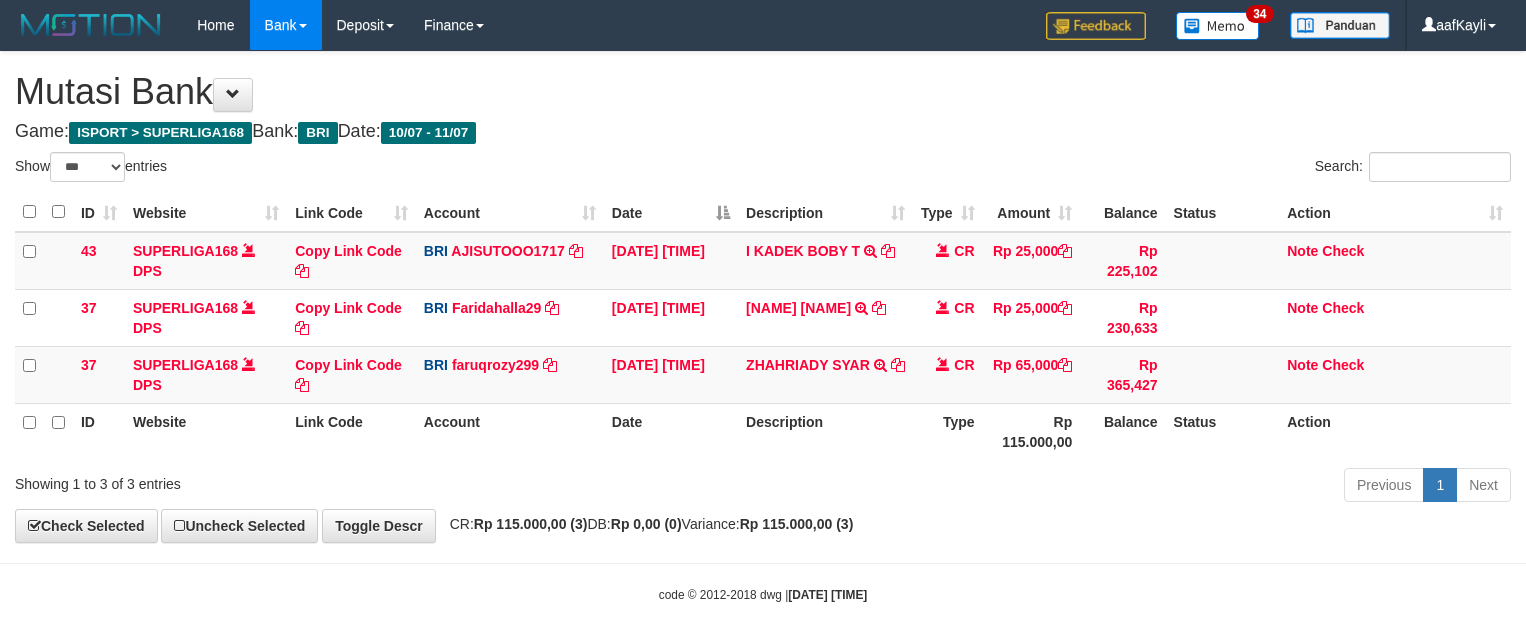 scroll, scrollTop: 0, scrollLeft: 0, axis: both 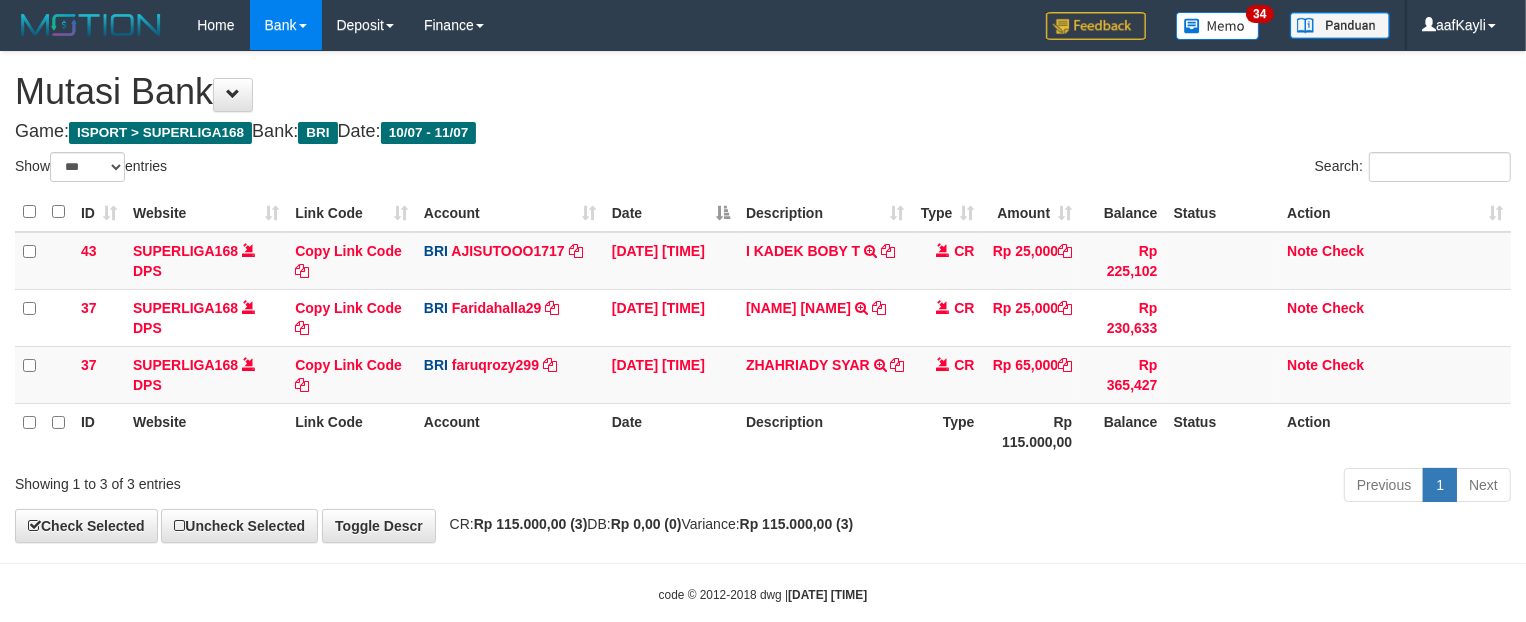 click on "**********" at bounding box center [763, 297] 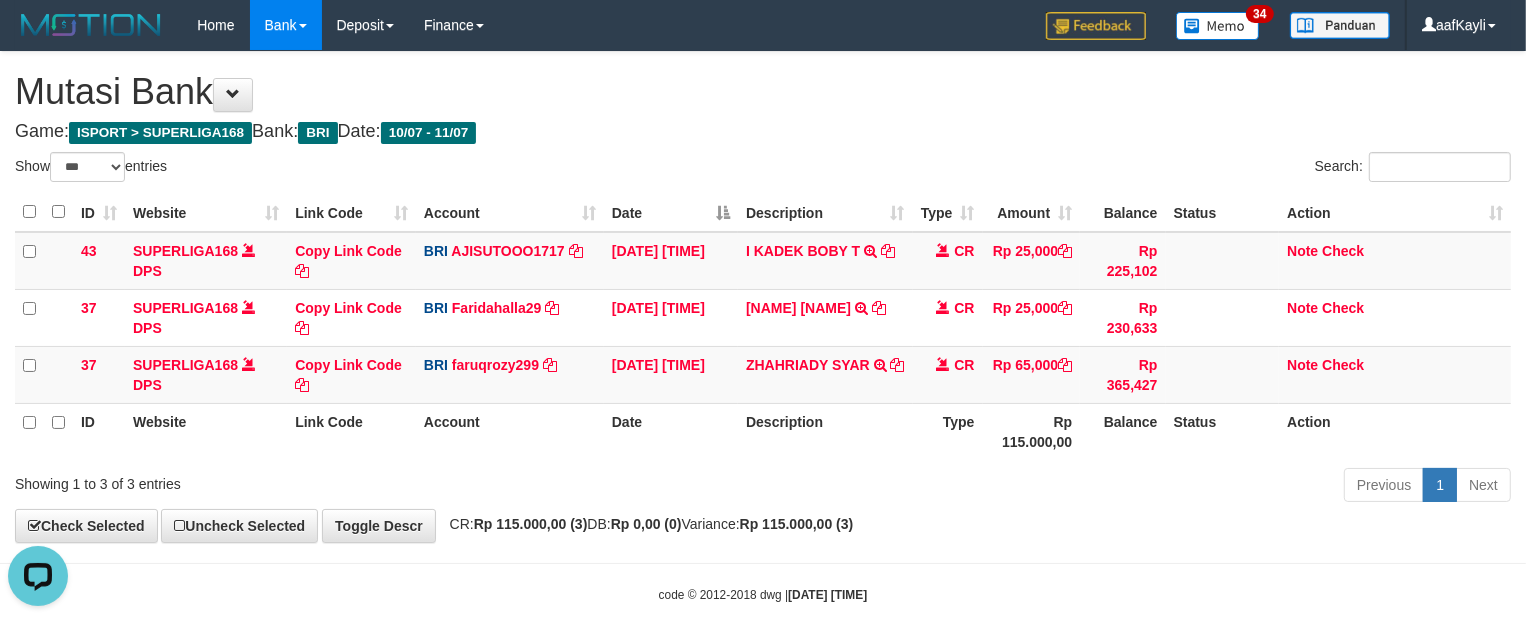 scroll, scrollTop: 0, scrollLeft: 0, axis: both 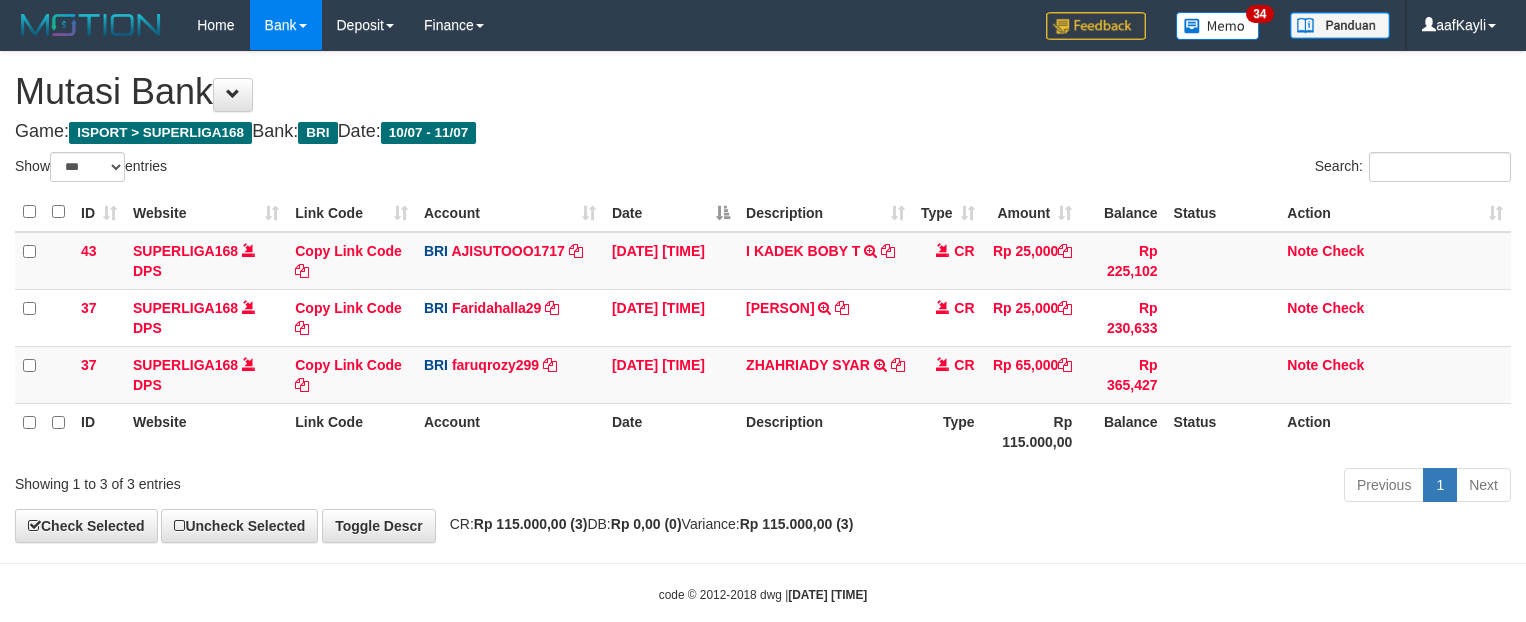 select on "***" 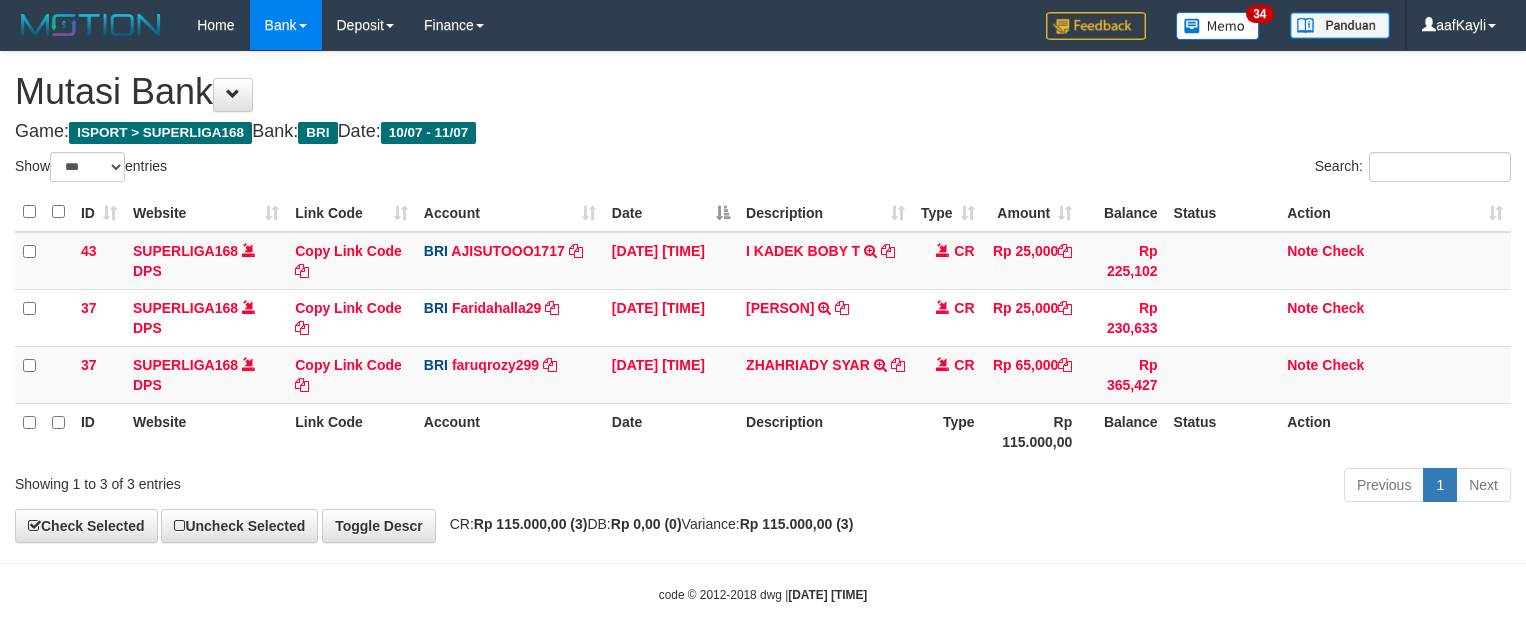 scroll, scrollTop: 0, scrollLeft: 0, axis: both 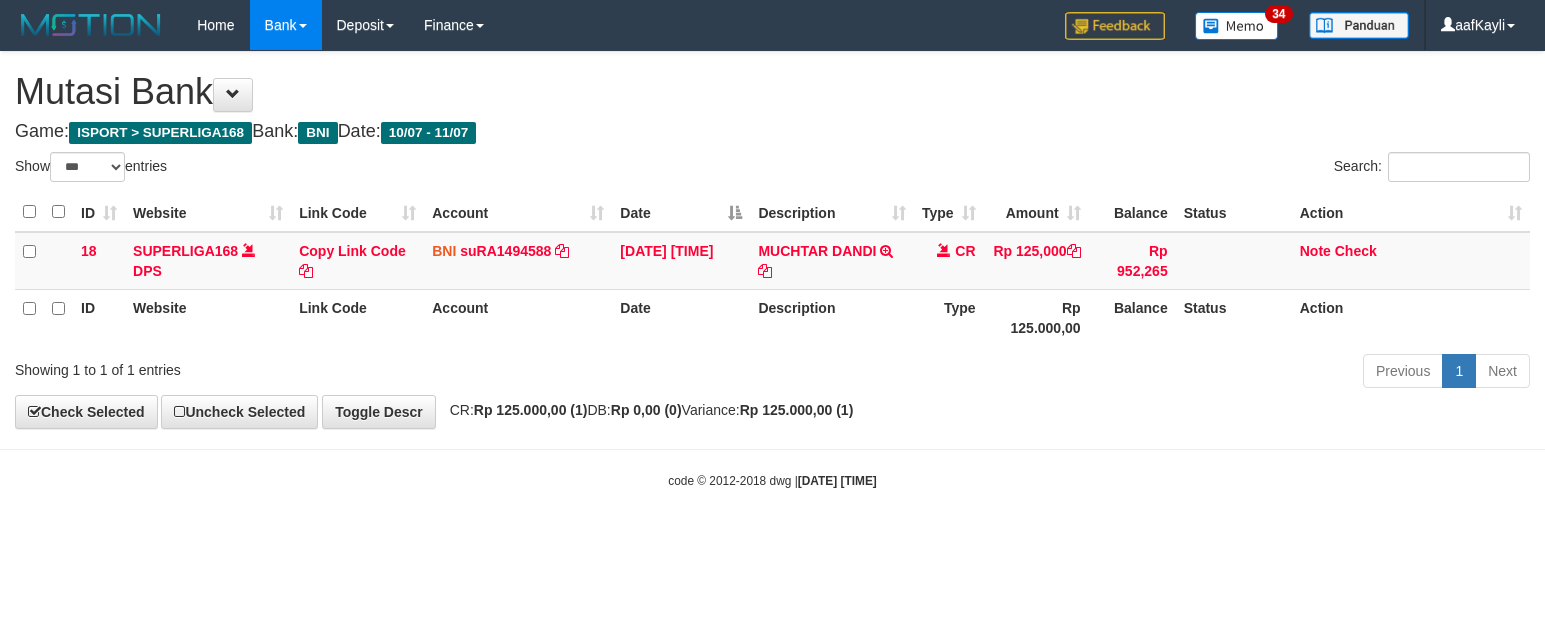 select on "***" 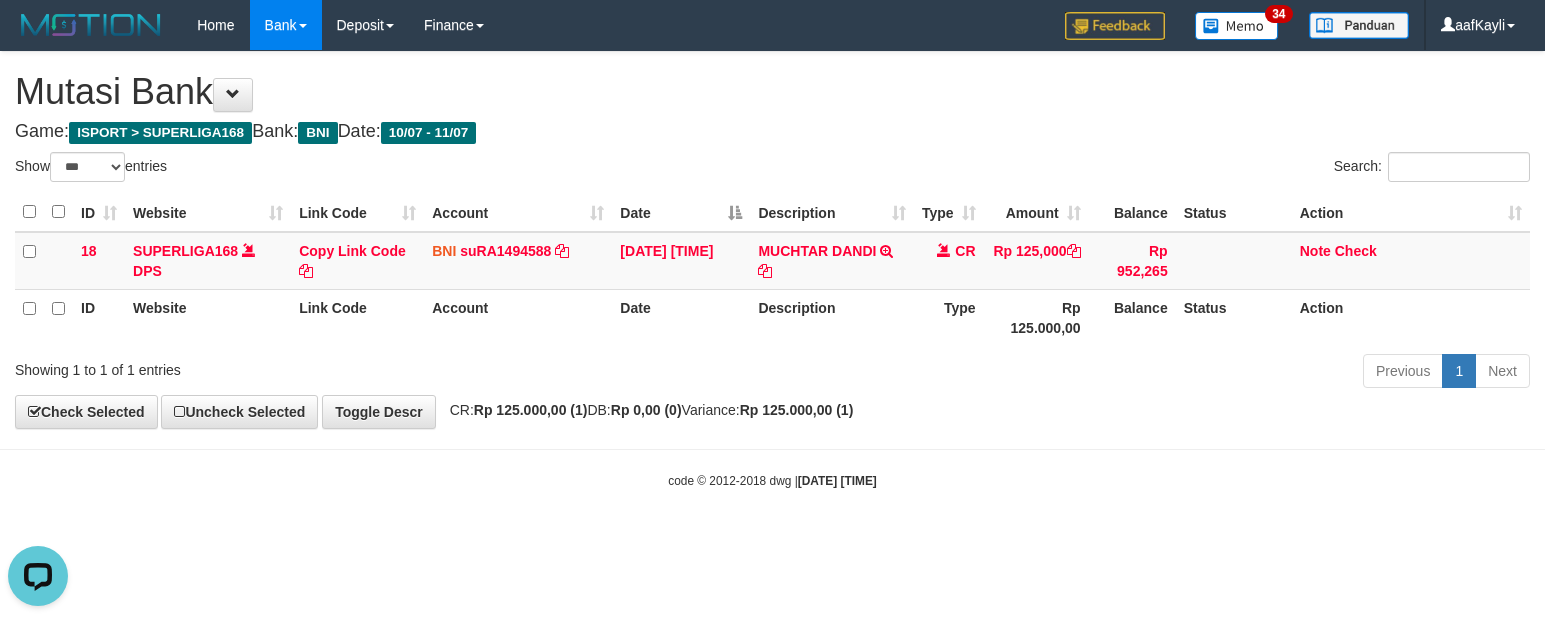 scroll, scrollTop: 0, scrollLeft: 0, axis: both 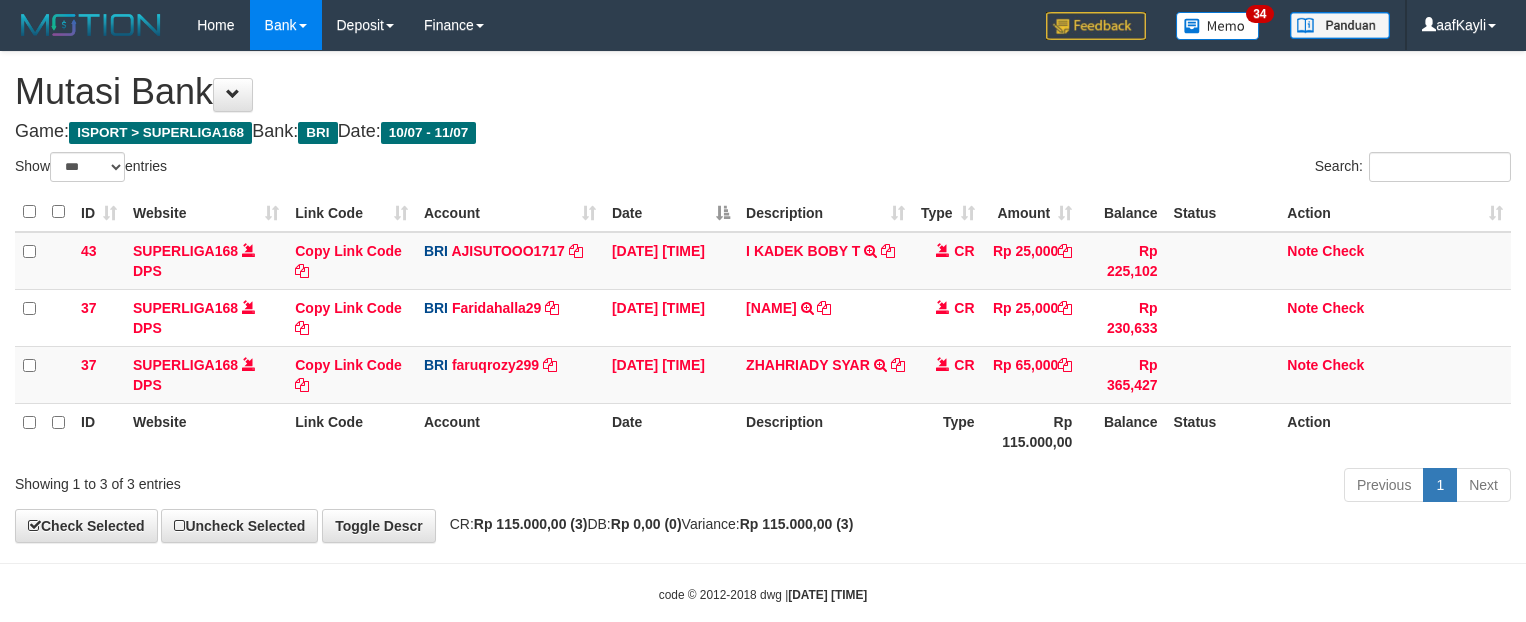 select on "***" 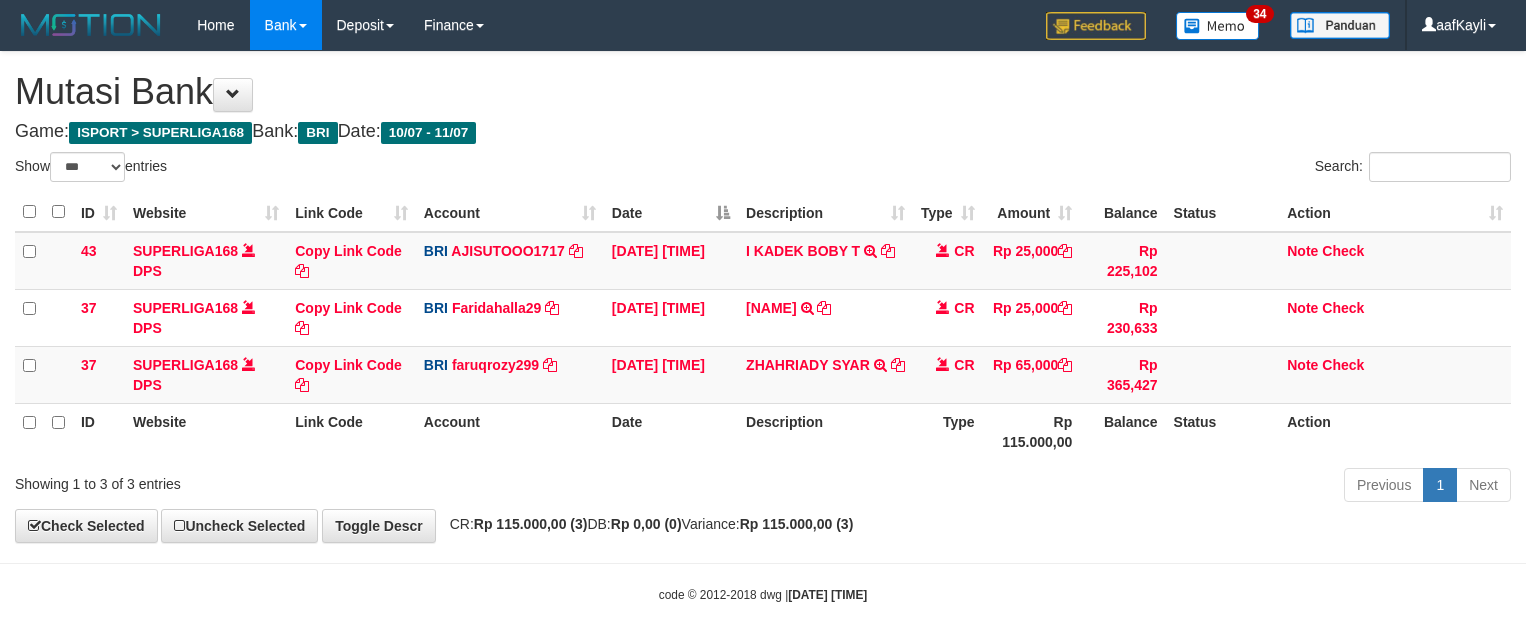 scroll, scrollTop: 0, scrollLeft: 0, axis: both 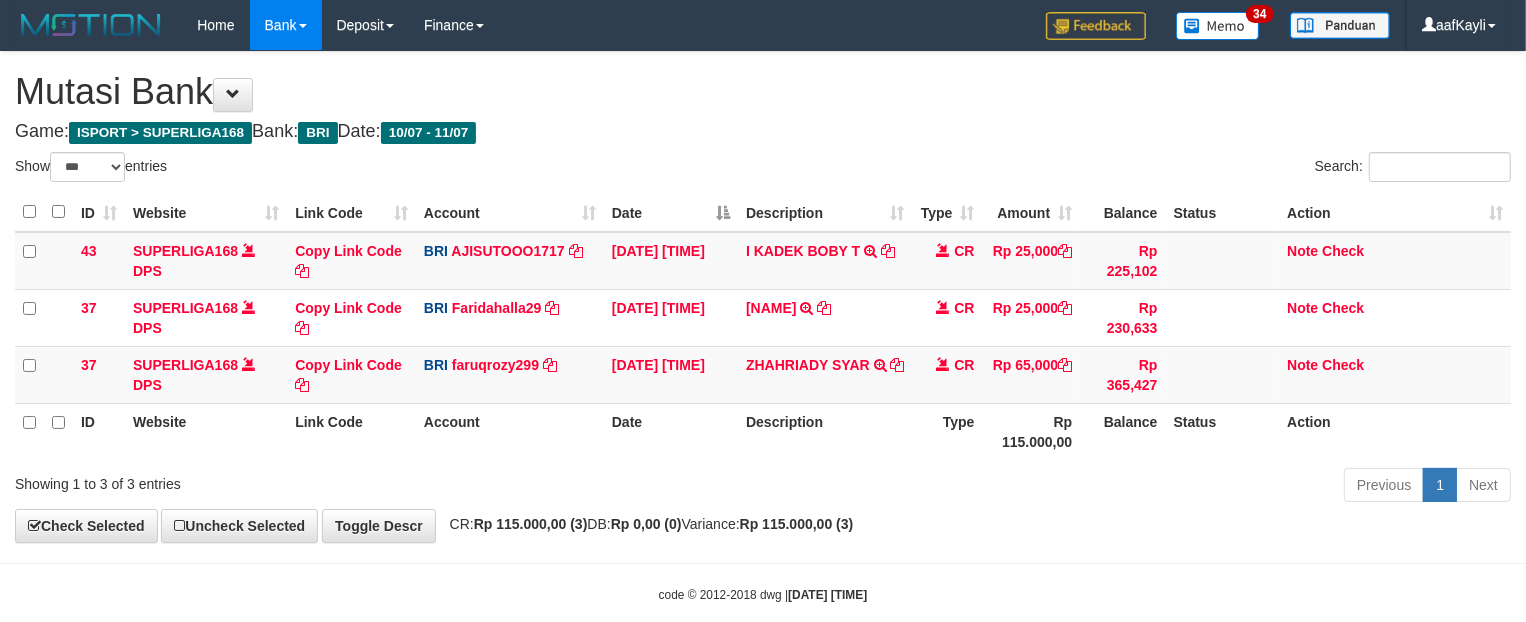 click on "**********" at bounding box center [763, 297] 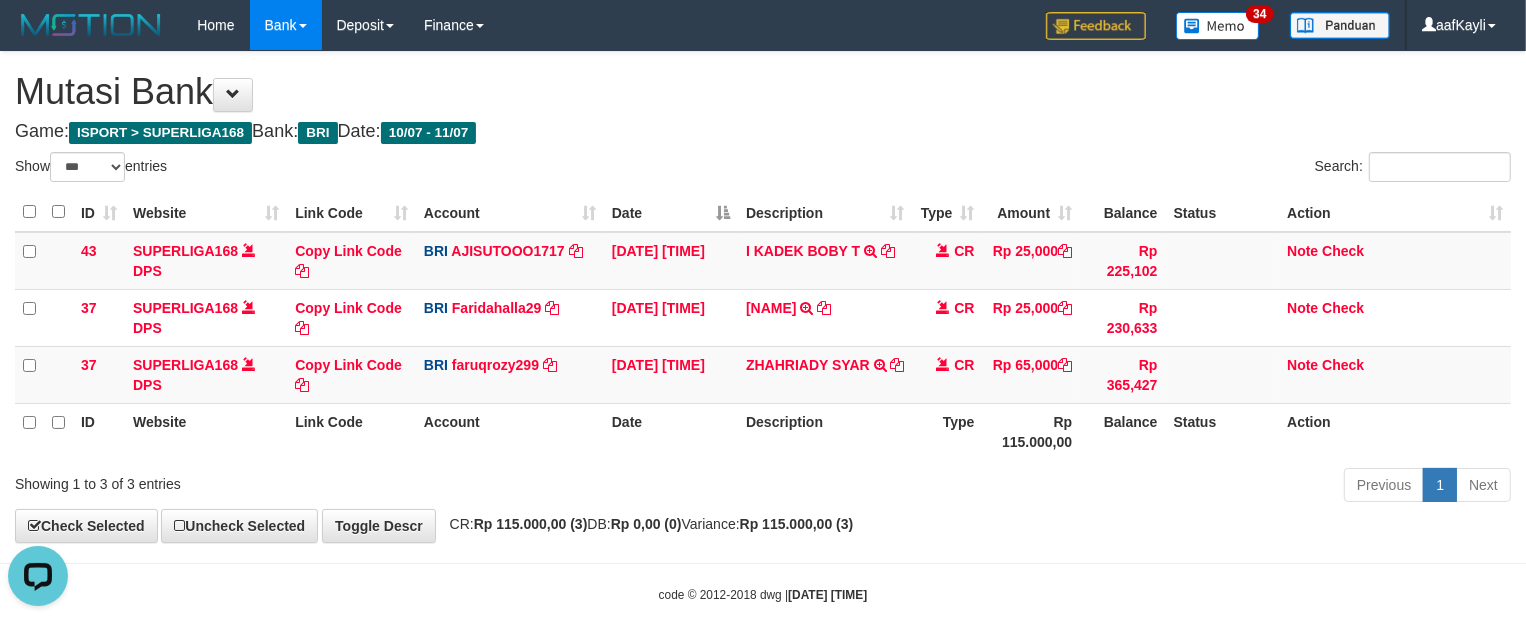 scroll, scrollTop: 0, scrollLeft: 0, axis: both 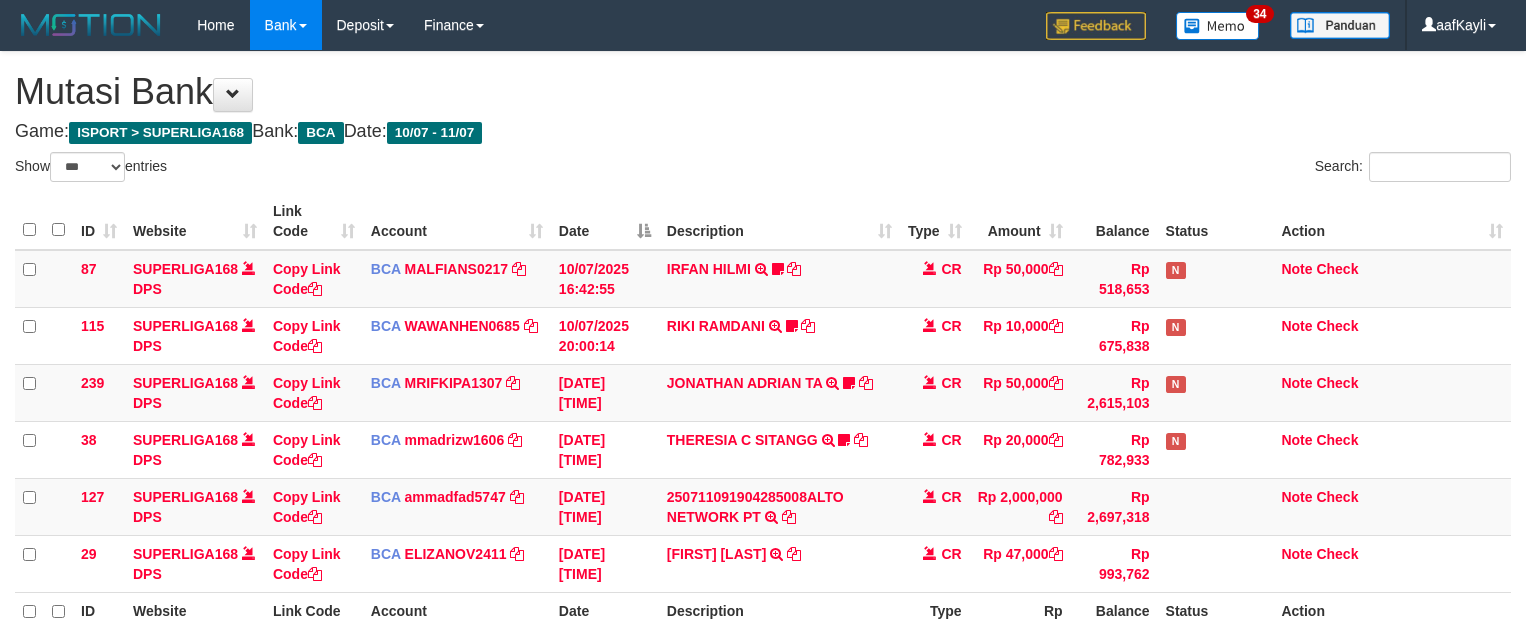 select on "***" 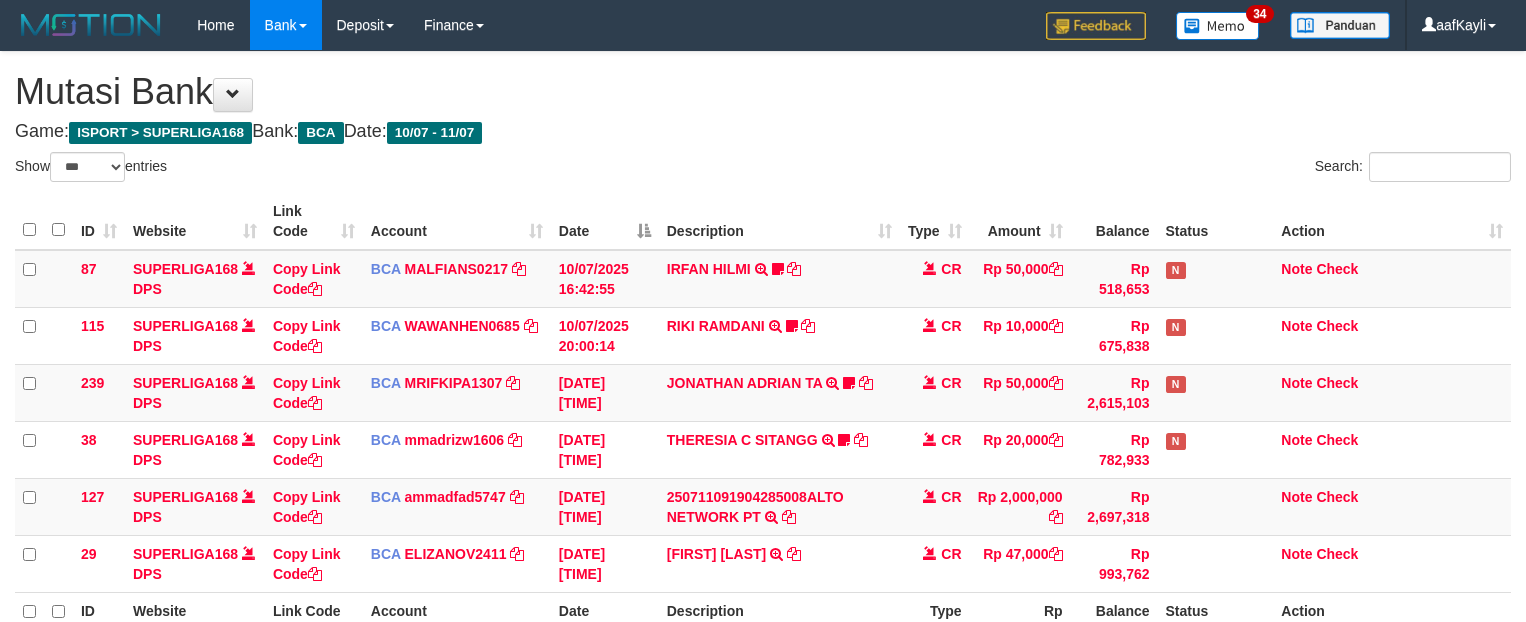 scroll, scrollTop: 222, scrollLeft: 0, axis: vertical 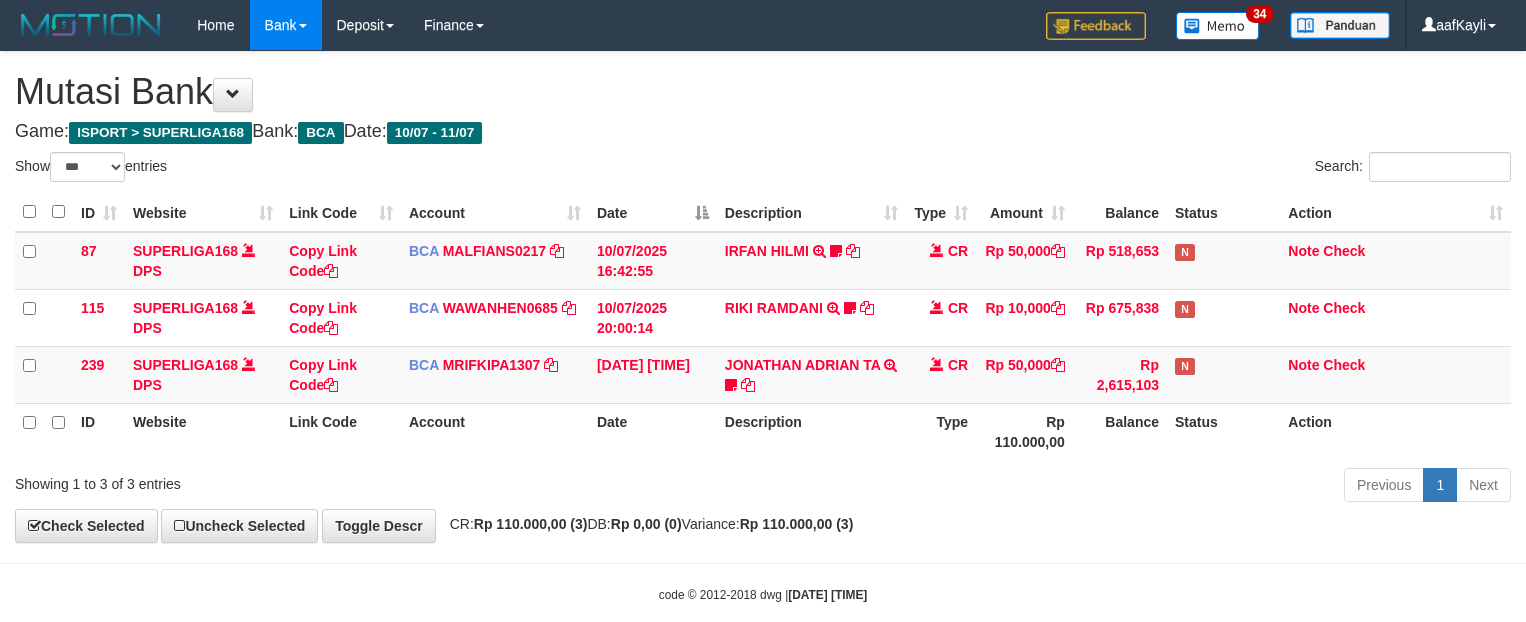 select on "***" 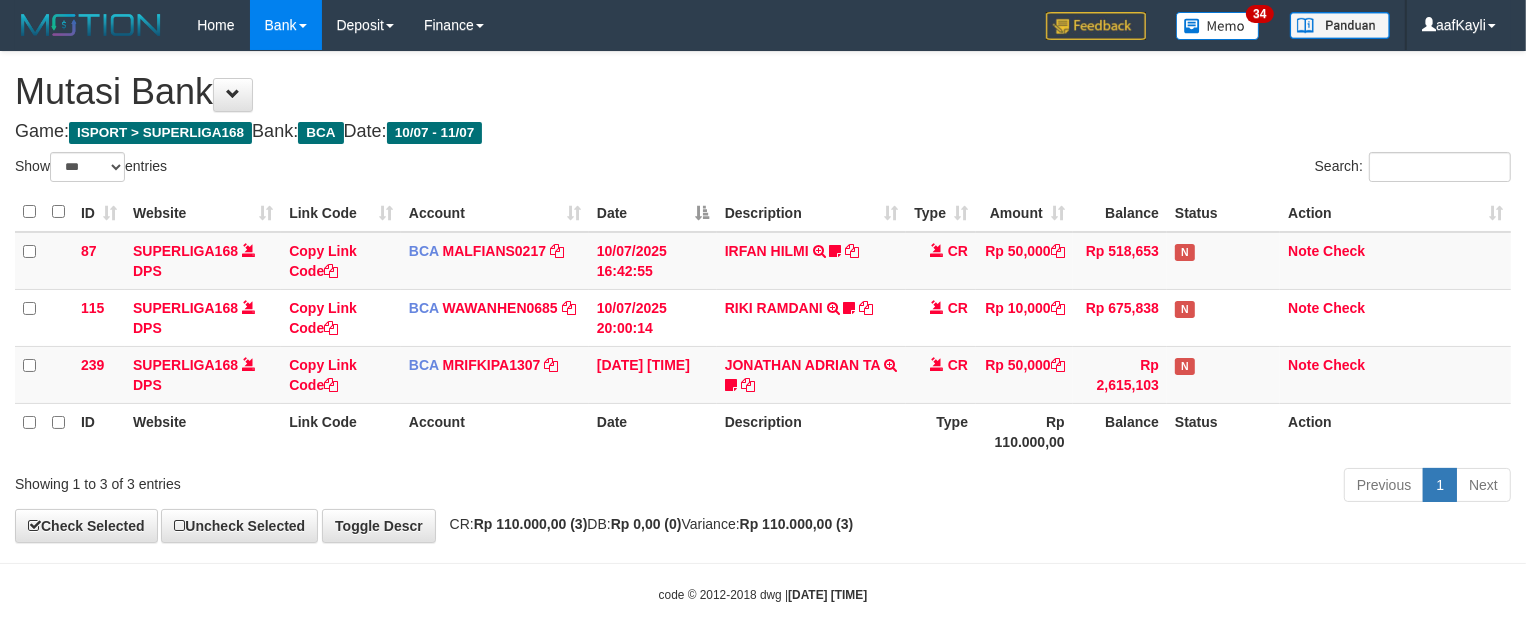 scroll, scrollTop: 32, scrollLeft: 0, axis: vertical 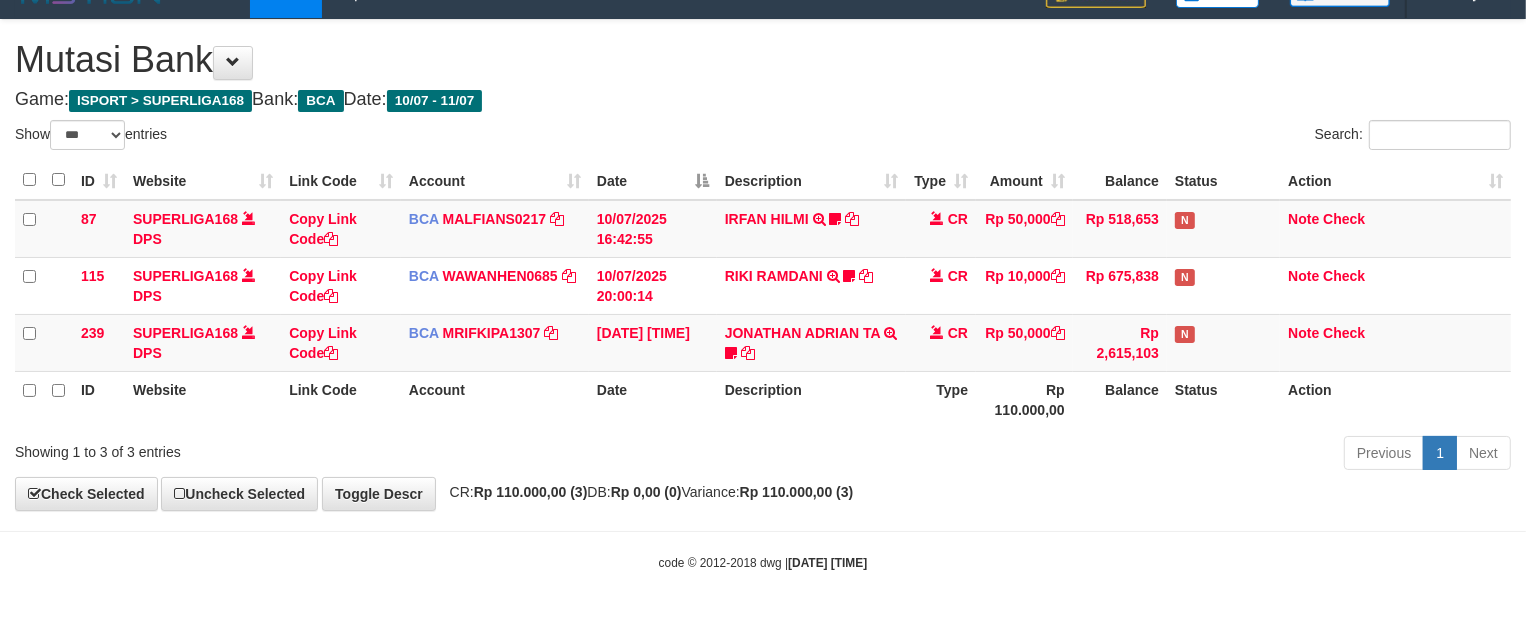 click on "**********" at bounding box center (763, 265) 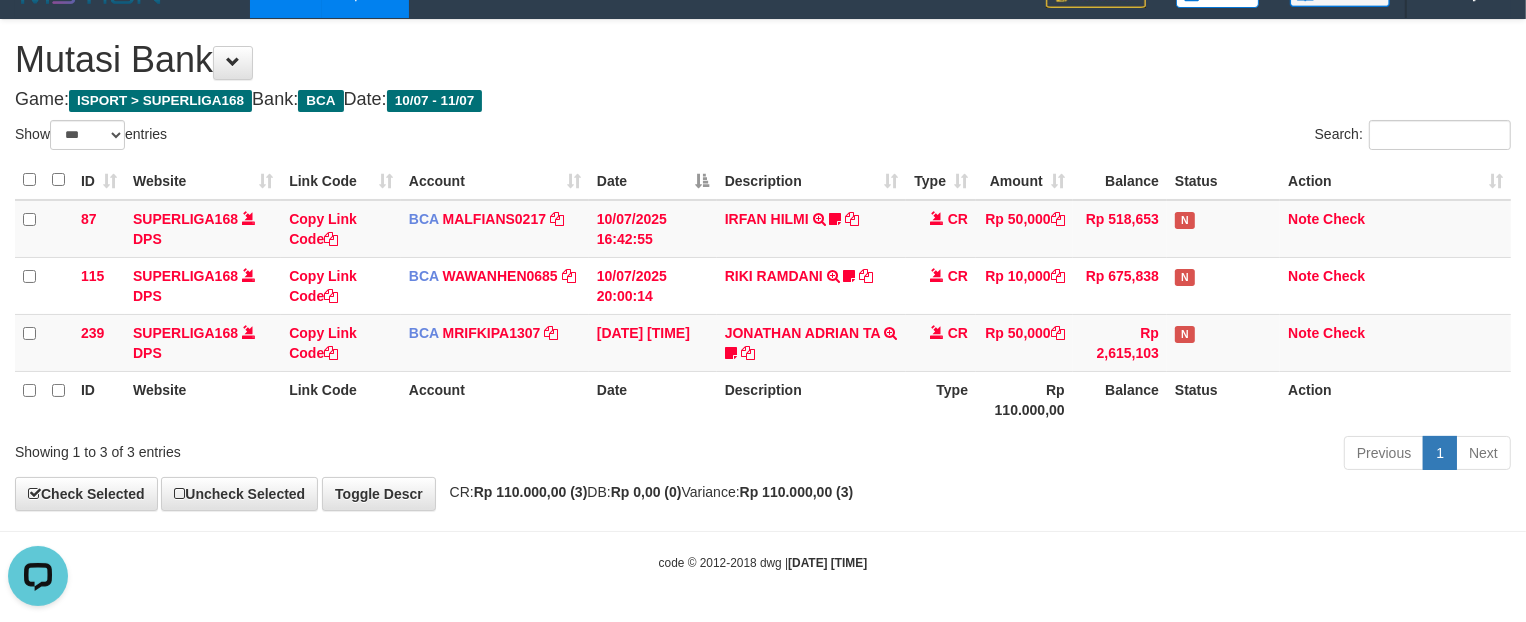 scroll, scrollTop: 0, scrollLeft: 0, axis: both 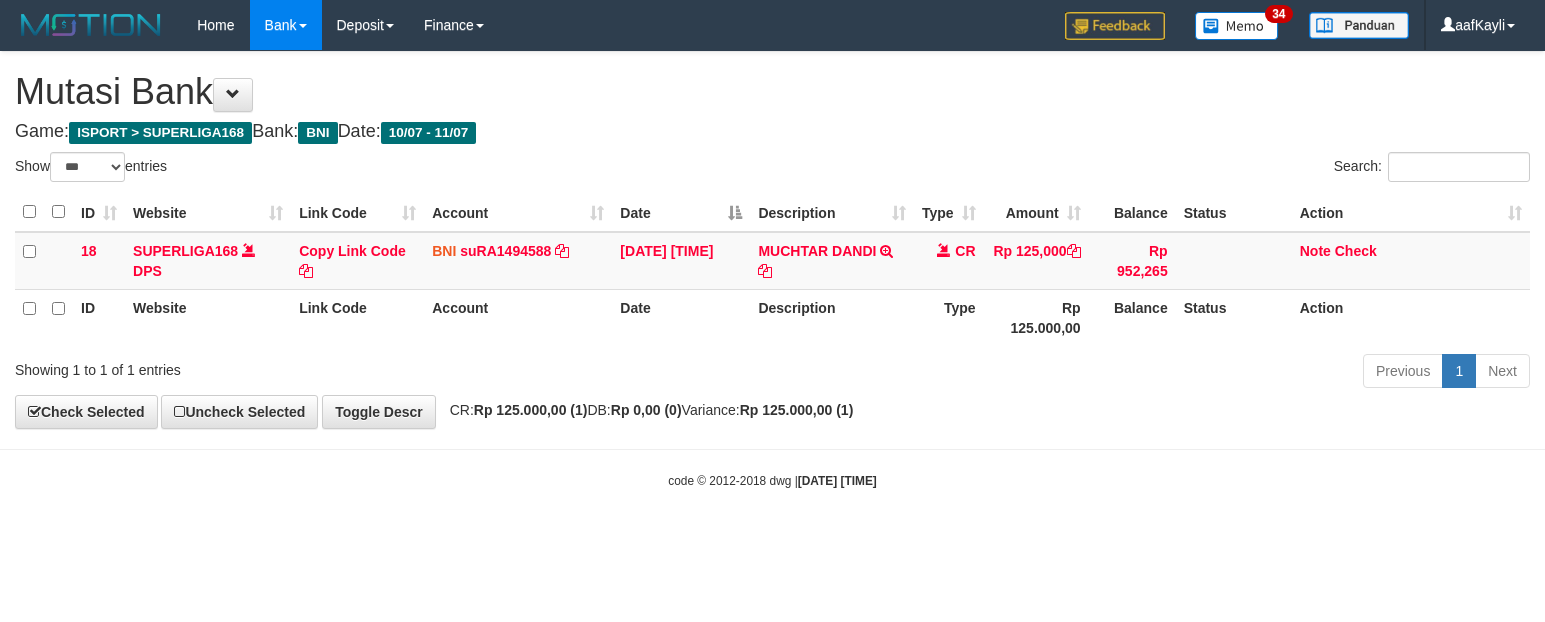 select on "***" 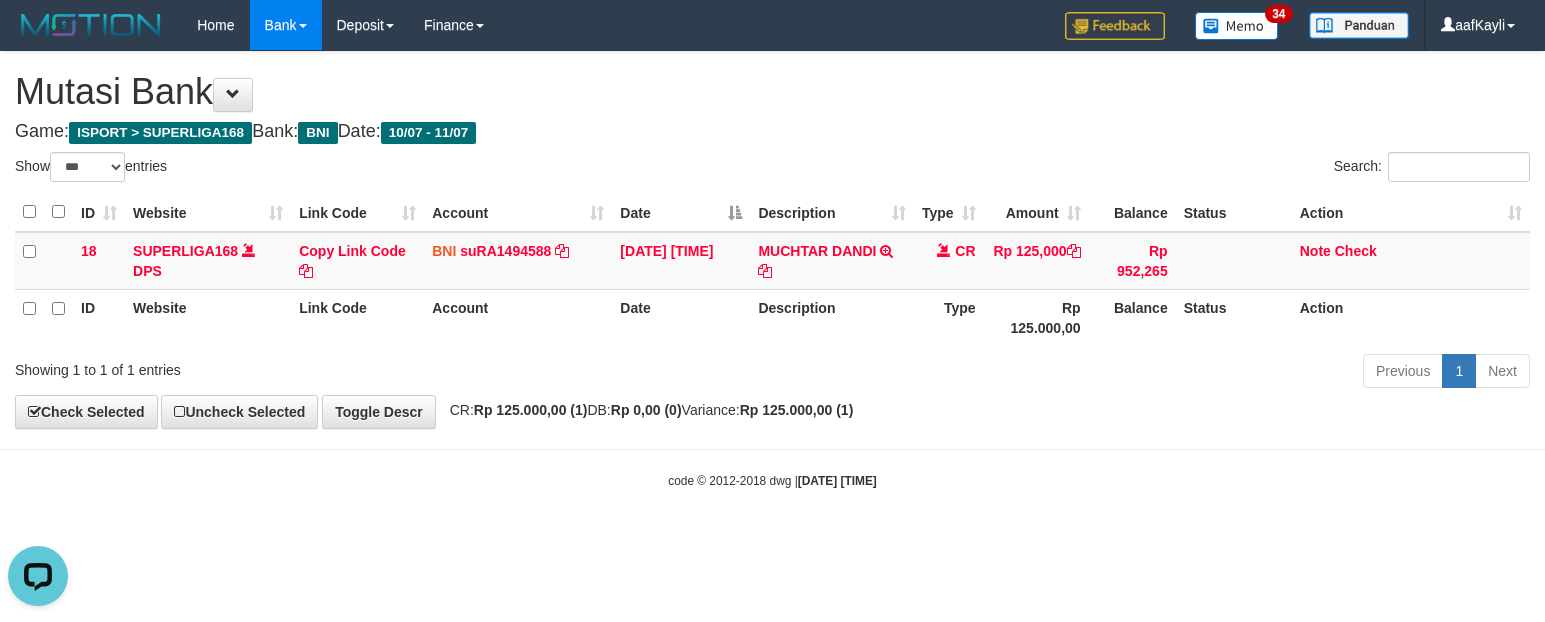 scroll, scrollTop: 0, scrollLeft: 0, axis: both 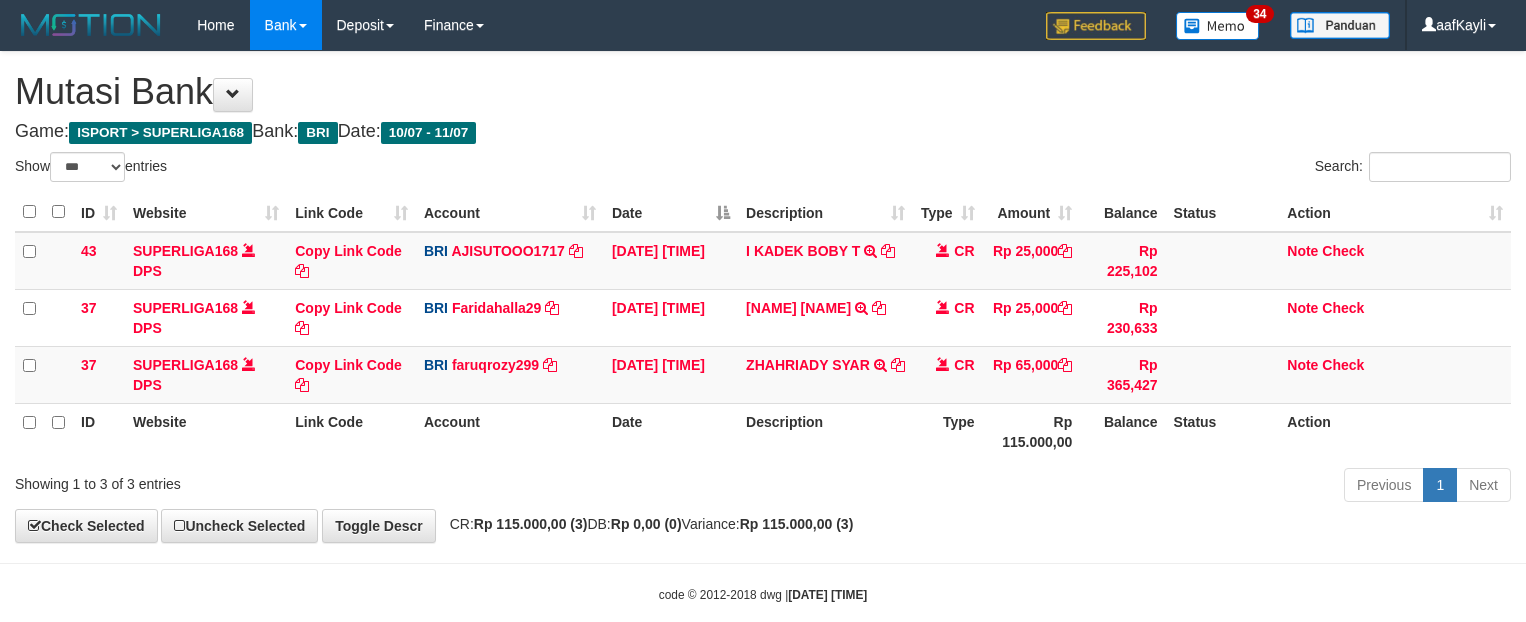 select on "***" 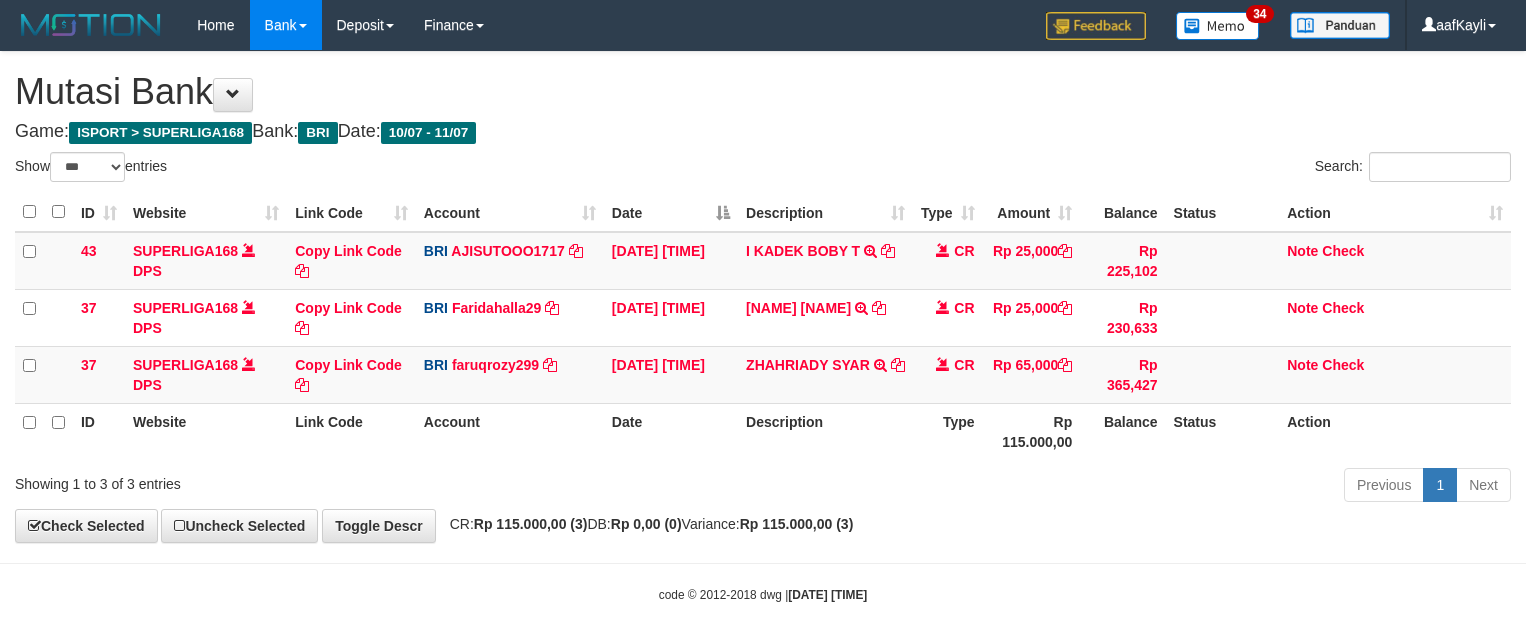 scroll, scrollTop: 0, scrollLeft: 0, axis: both 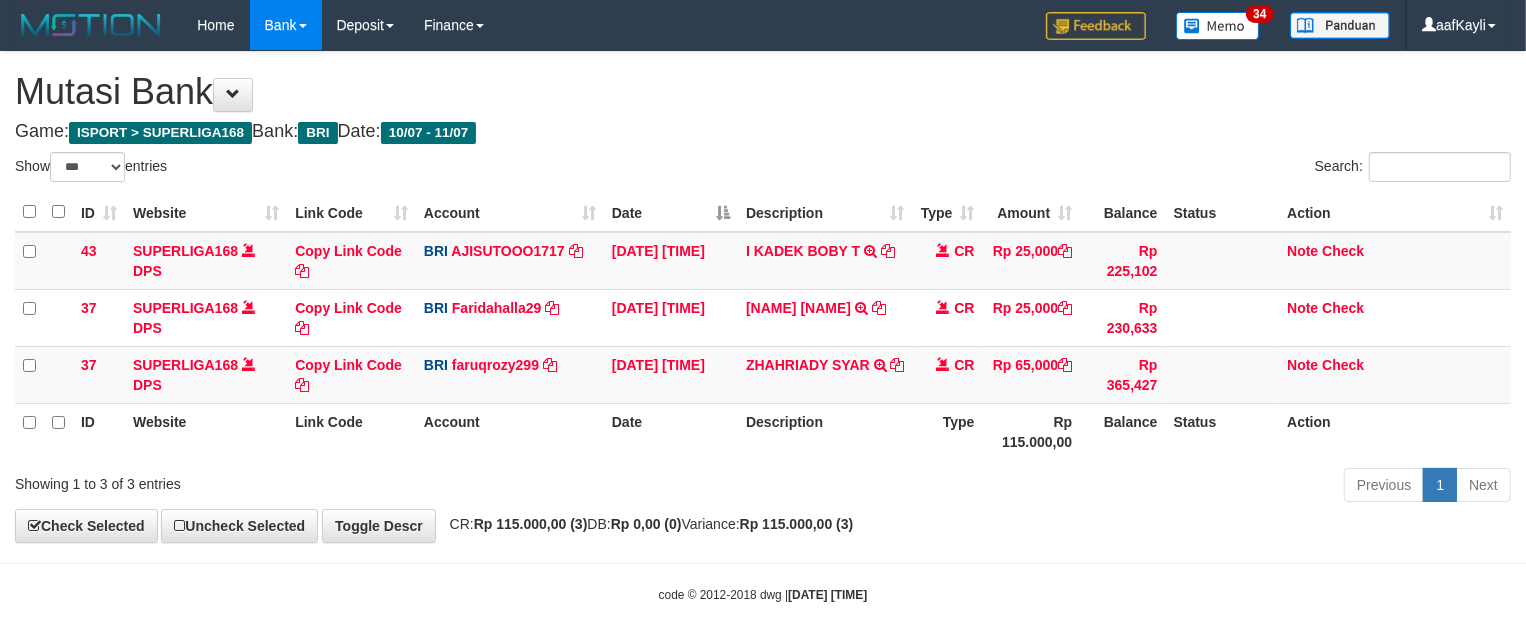drag, startPoint x: 0, startPoint y: 0, endPoint x: 1005, endPoint y: 501, distance: 1122.9541 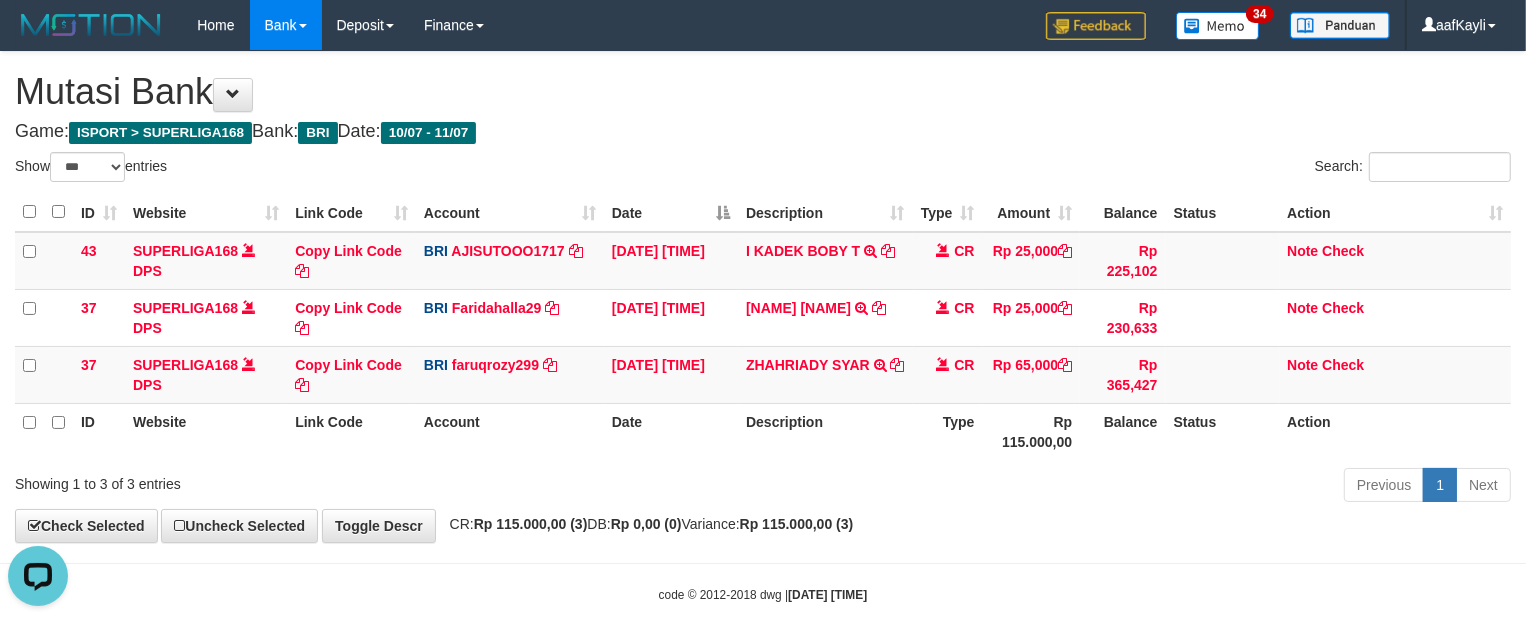 scroll, scrollTop: 0, scrollLeft: 0, axis: both 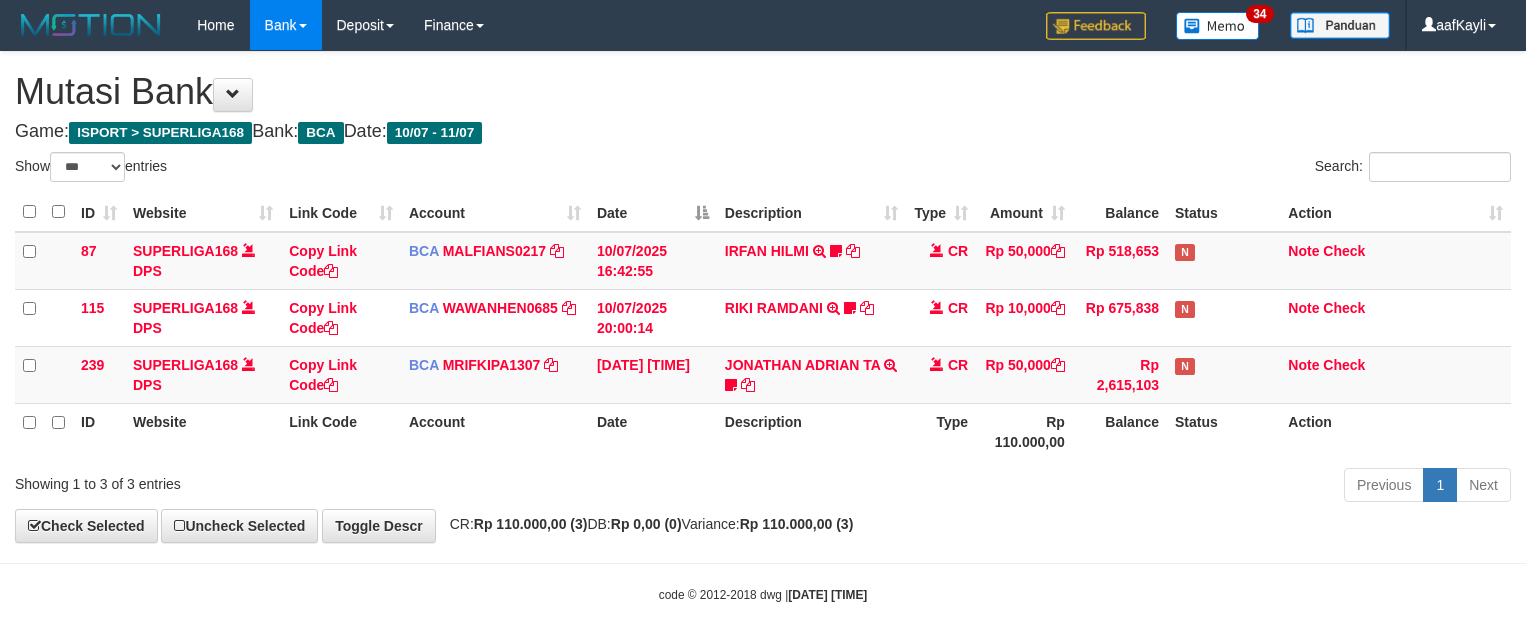 select on "***" 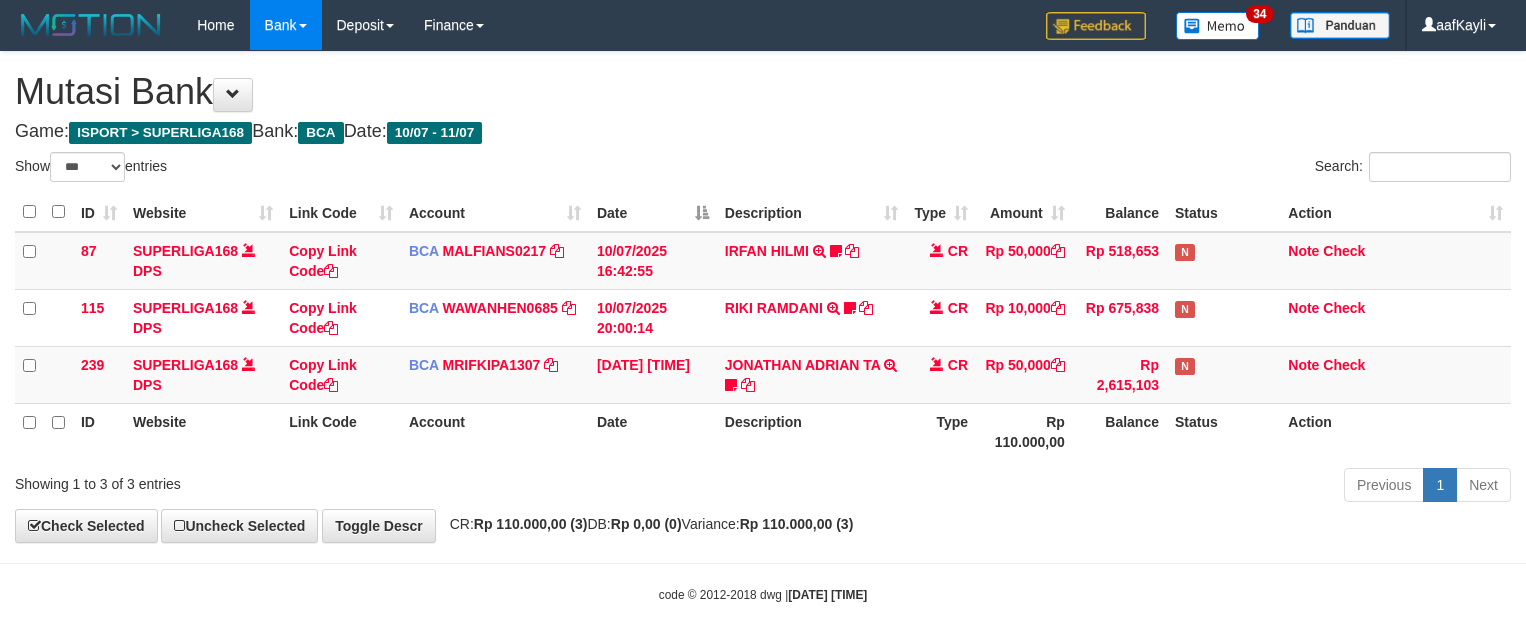 scroll, scrollTop: 32, scrollLeft: 0, axis: vertical 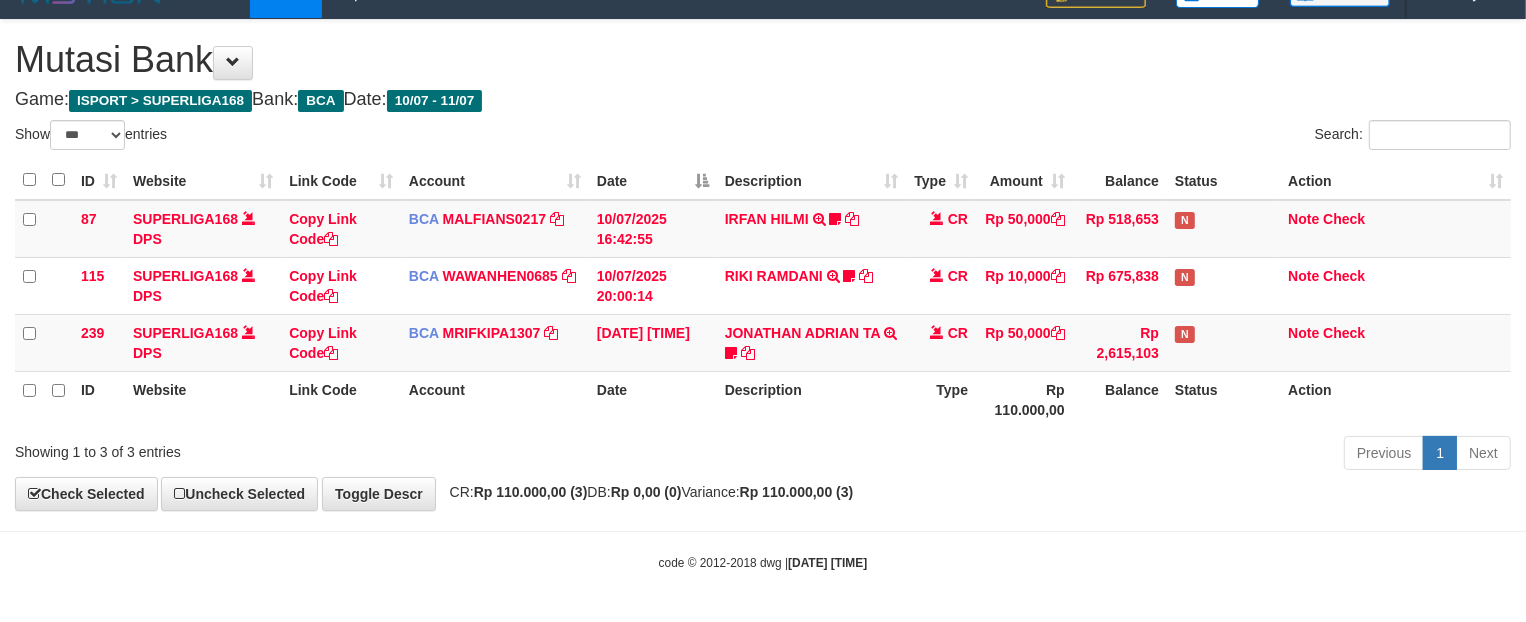click on "Previous 1 Next" at bounding box center (1081, 455) 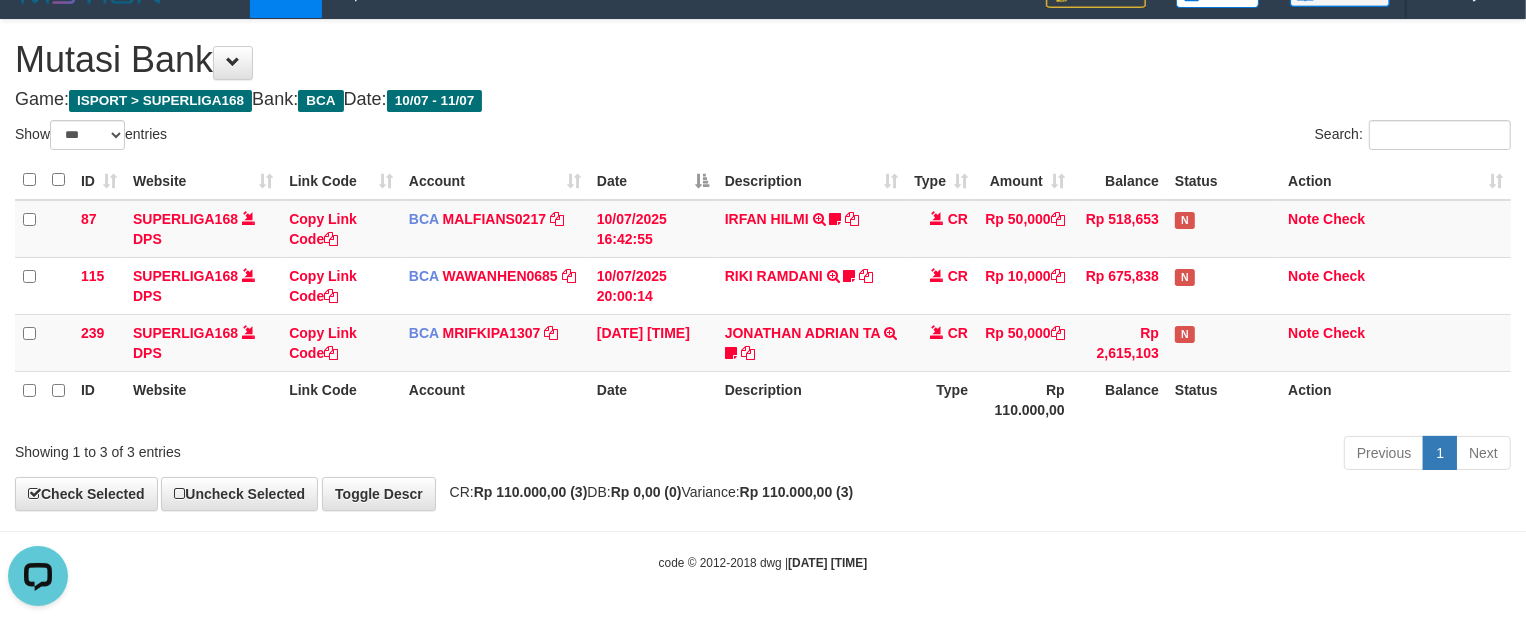 scroll, scrollTop: 0, scrollLeft: 0, axis: both 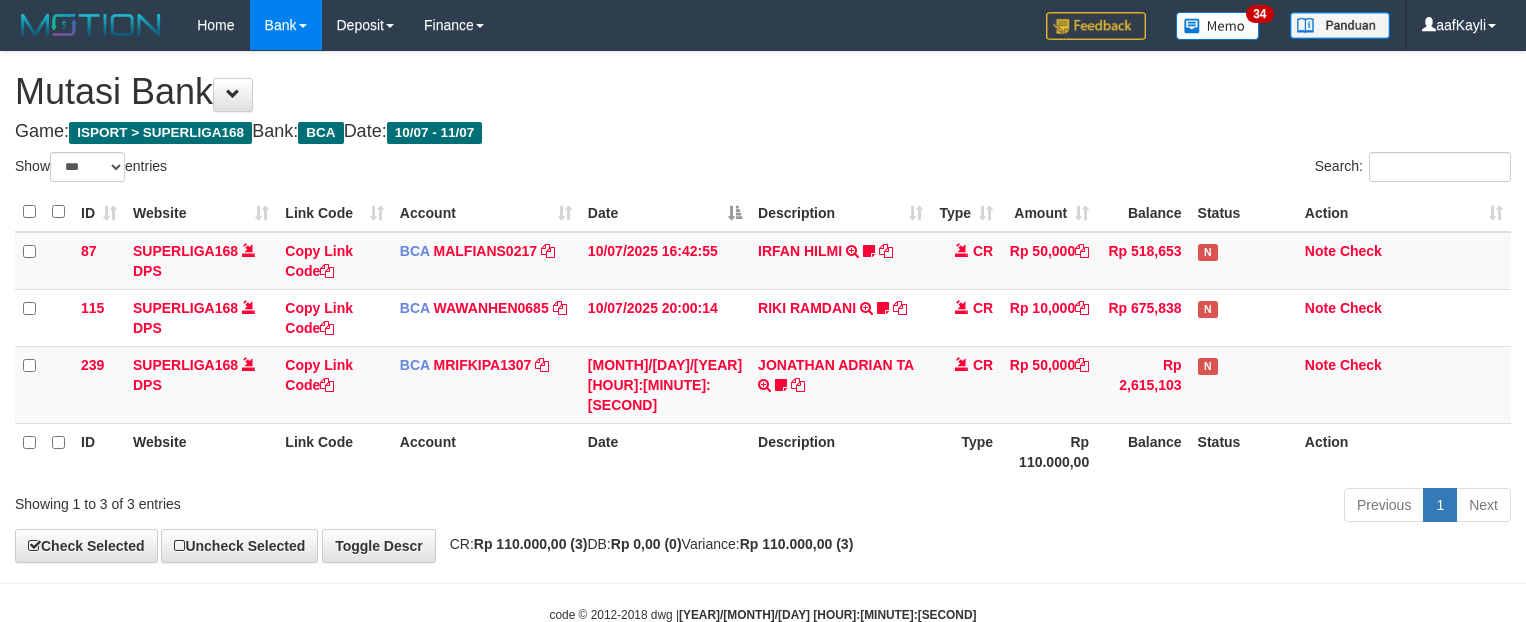 select on "***" 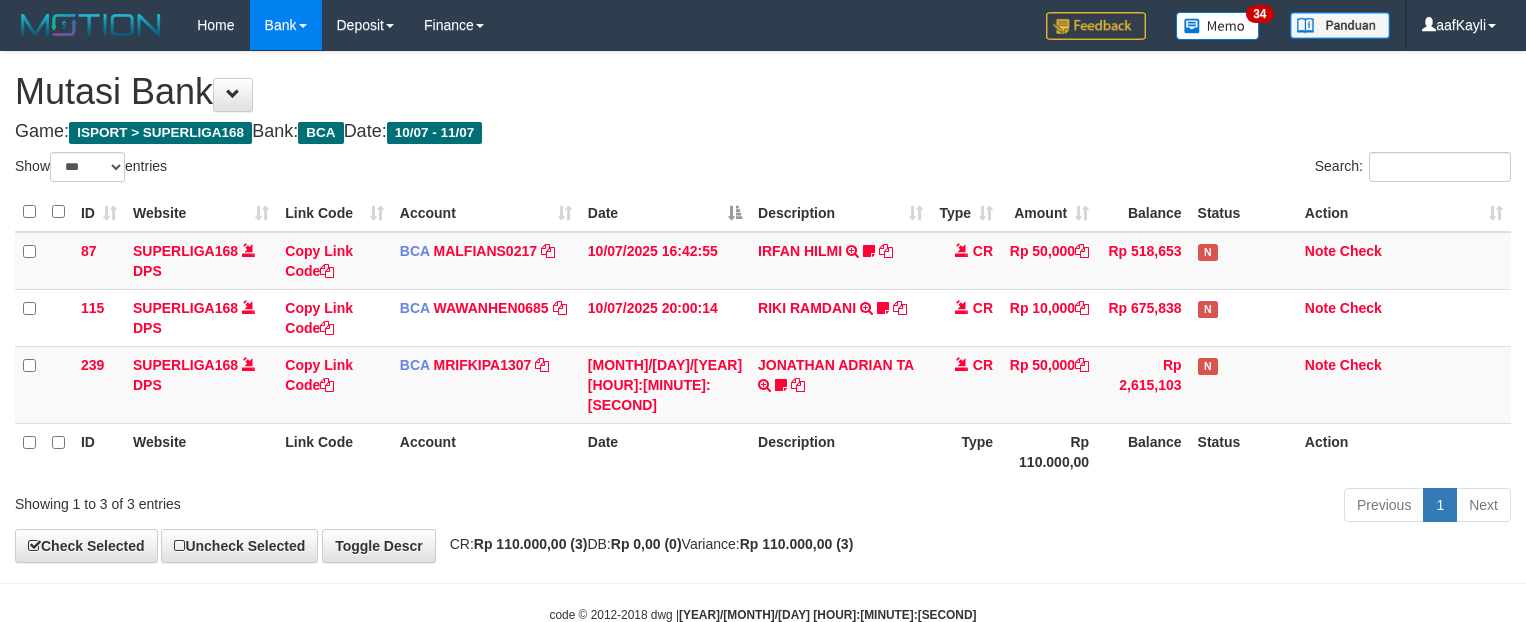 scroll, scrollTop: 32, scrollLeft: 0, axis: vertical 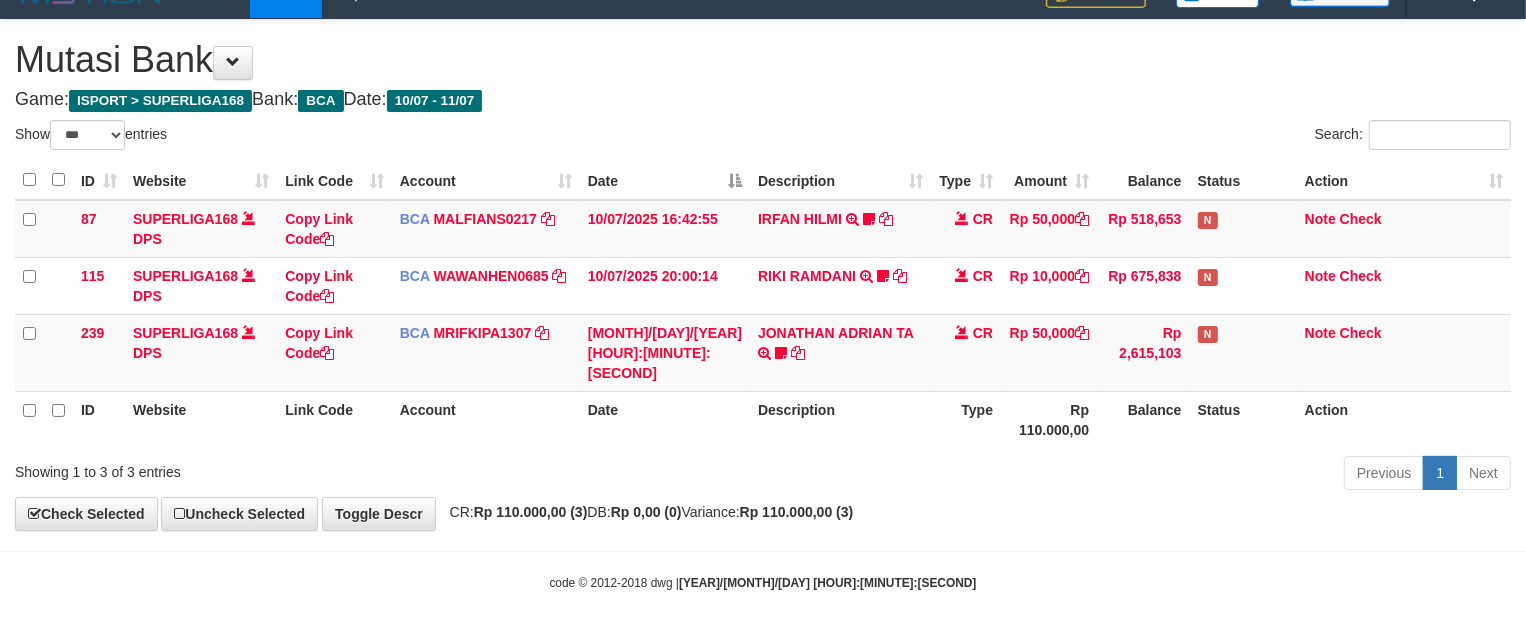 click on "**********" at bounding box center [763, 275] 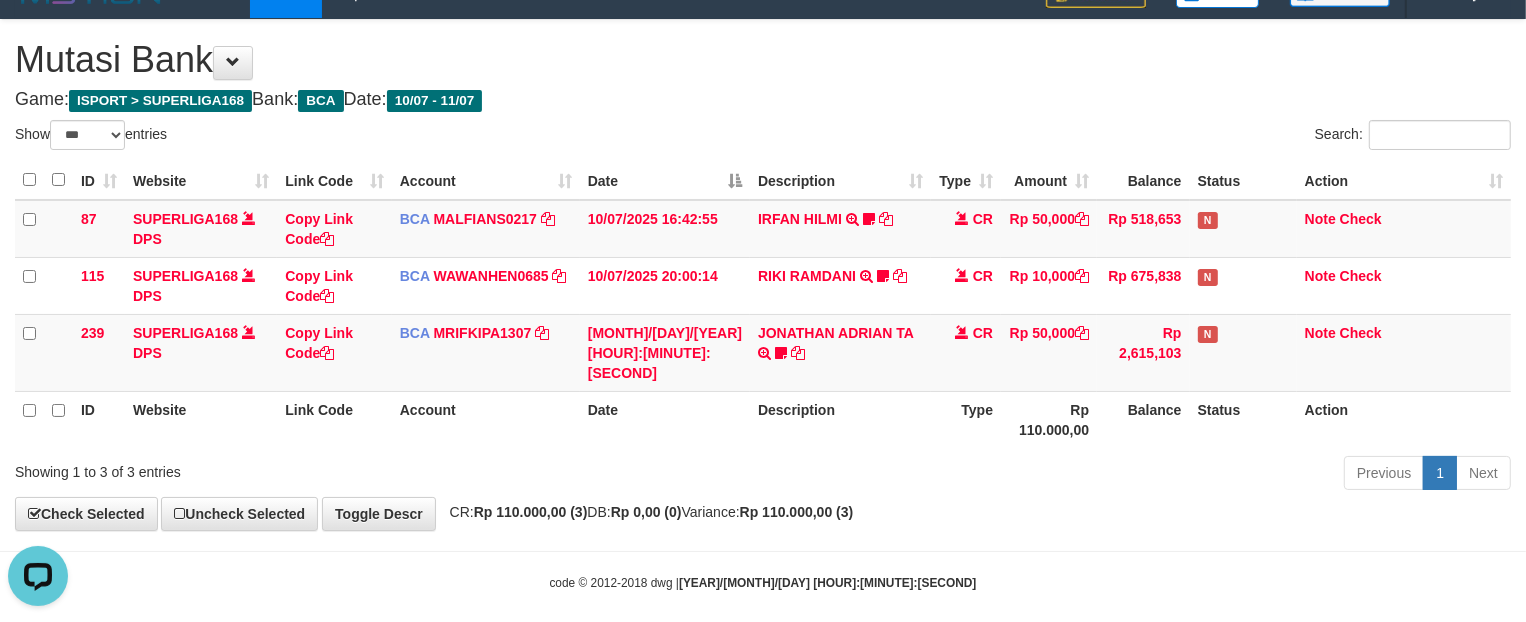 scroll, scrollTop: 0, scrollLeft: 0, axis: both 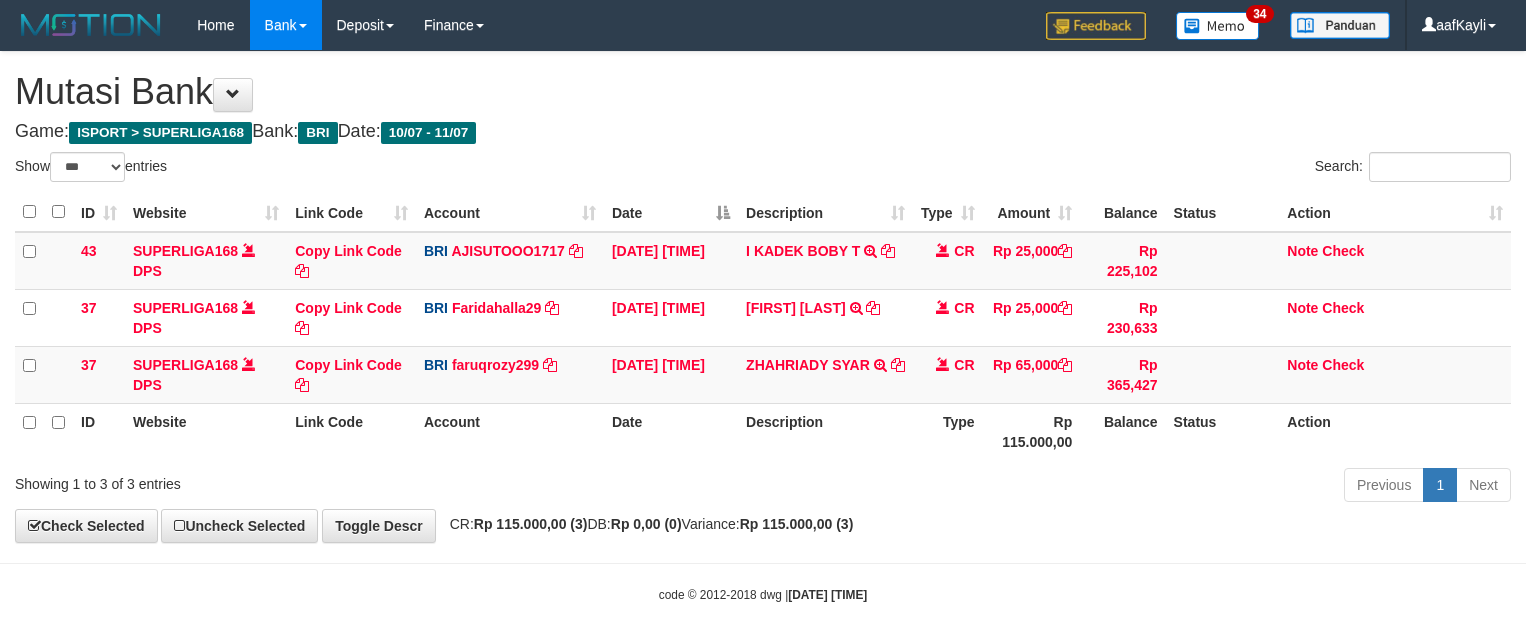 select on "***" 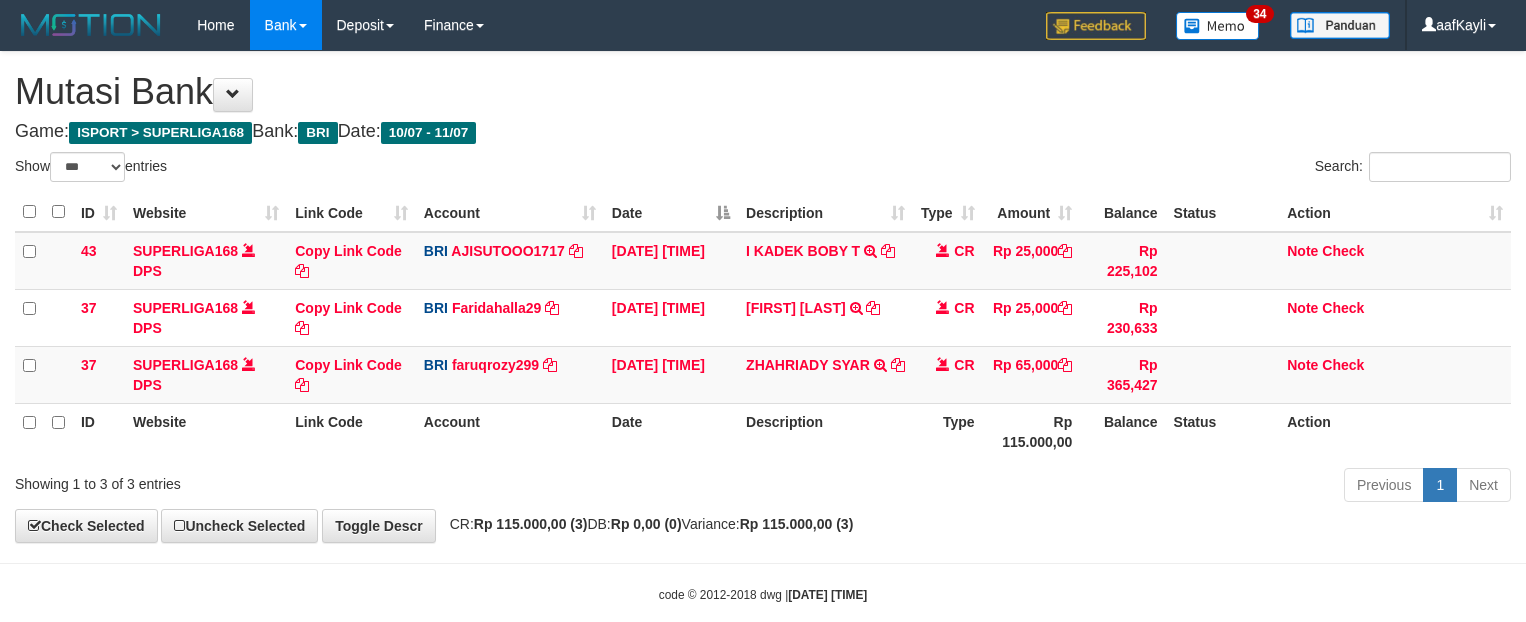 scroll, scrollTop: 0, scrollLeft: 0, axis: both 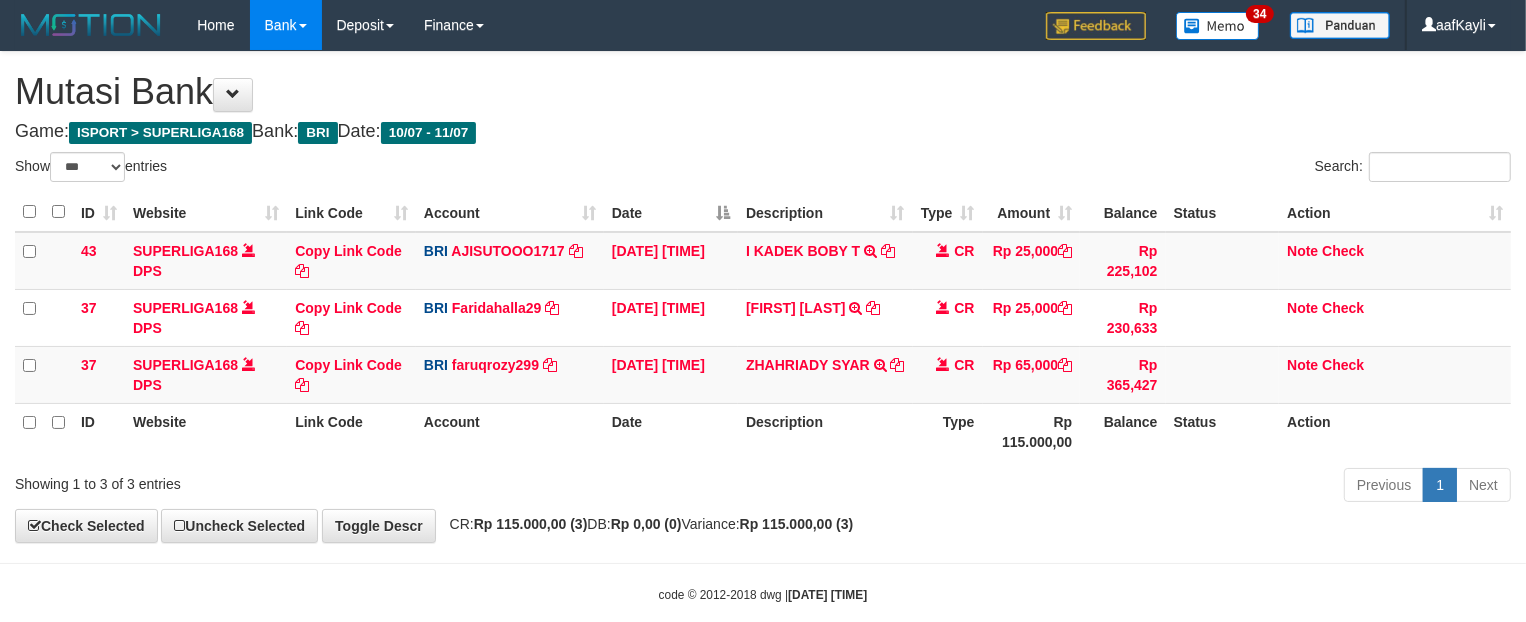 click on "**********" at bounding box center (763, 297) 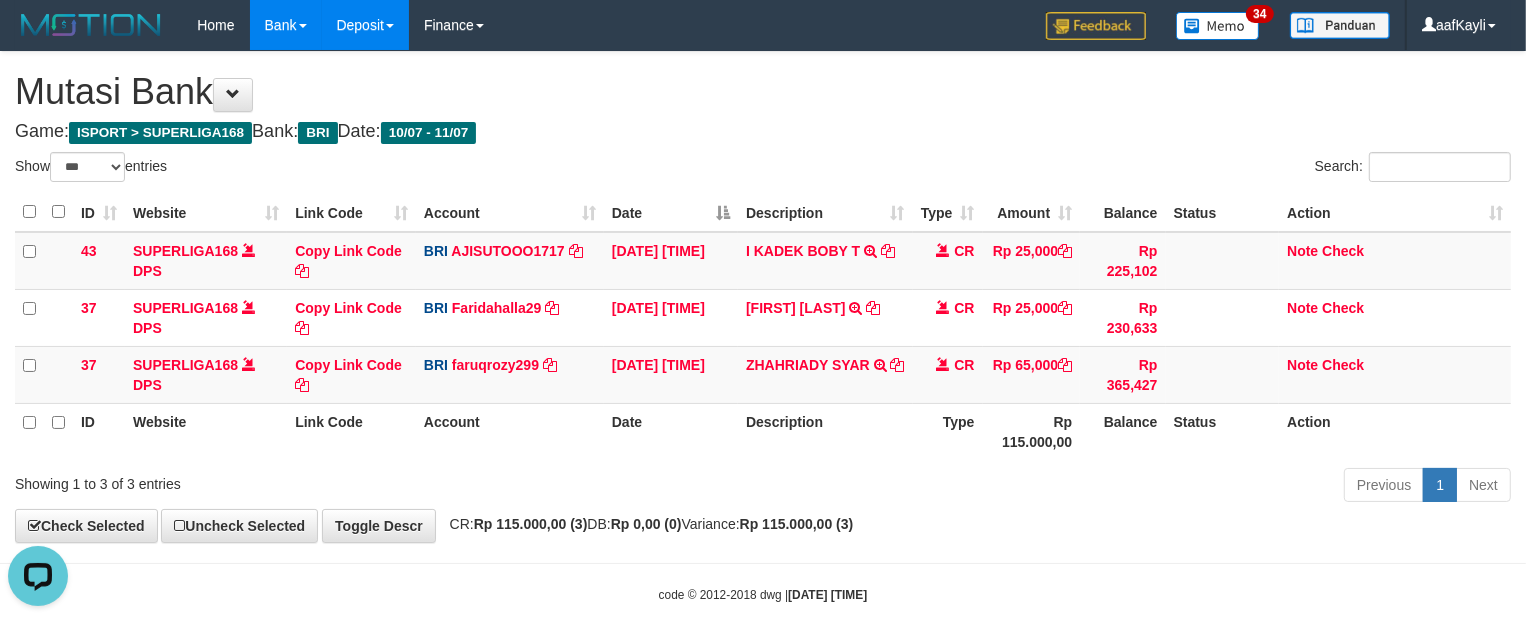 scroll, scrollTop: 0, scrollLeft: 0, axis: both 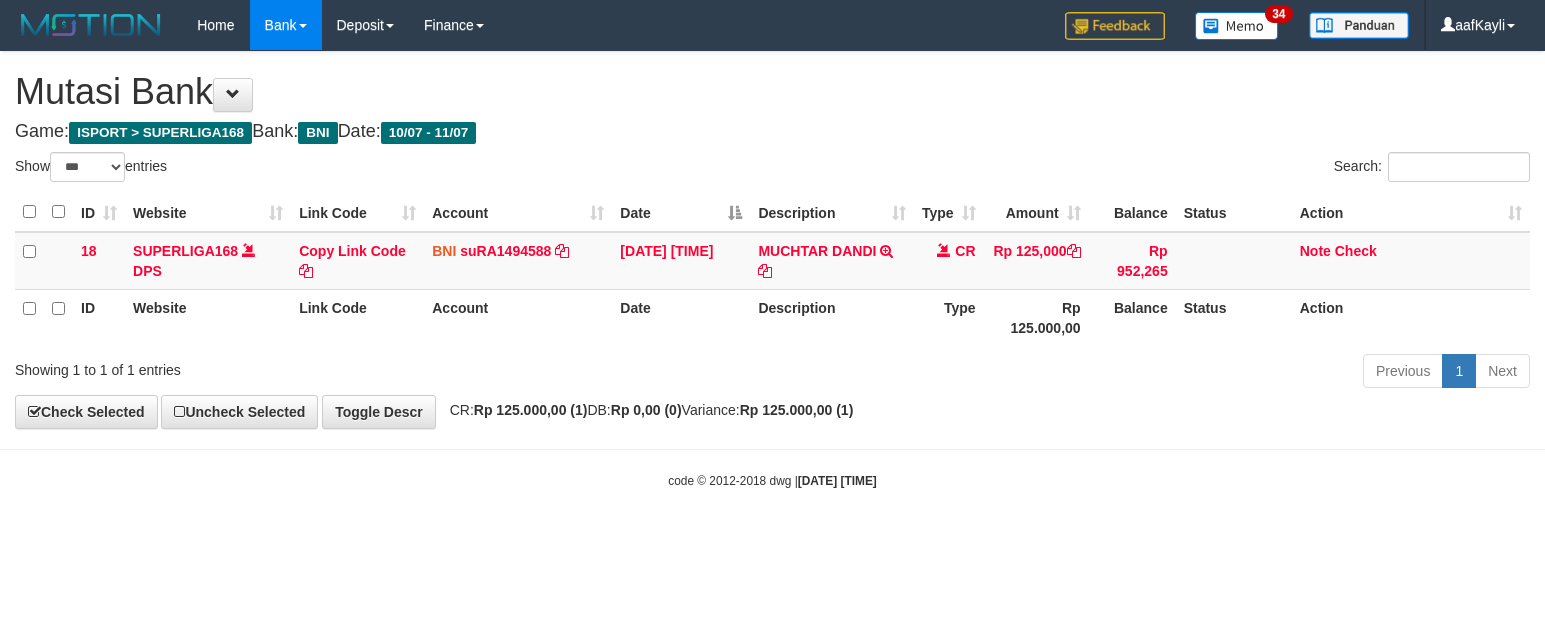 select on "***" 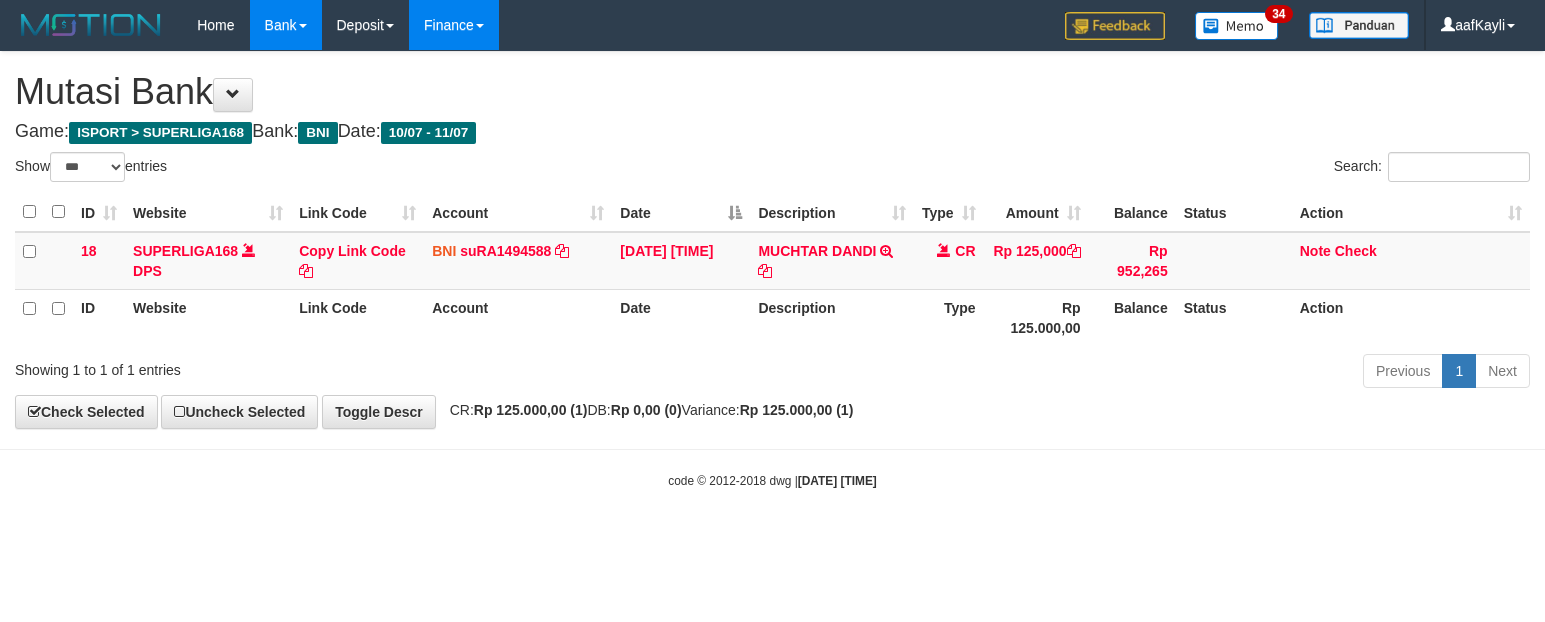 scroll, scrollTop: 0, scrollLeft: 0, axis: both 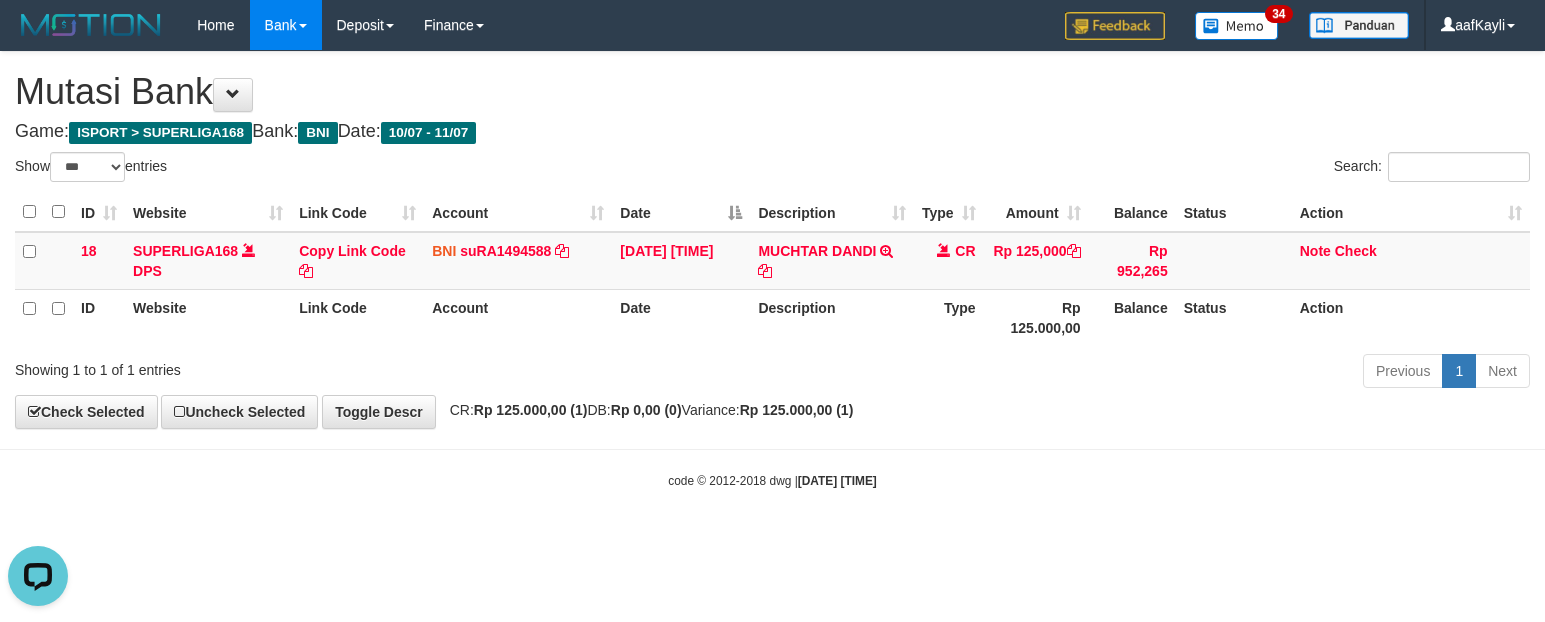 click on "Toggle navigation
Home
Bank
Account List
Load
By Website
Group
[ISPORT]													SUPERLIGA168
By Load Group (DPS)
34" at bounding box center (772, 270) 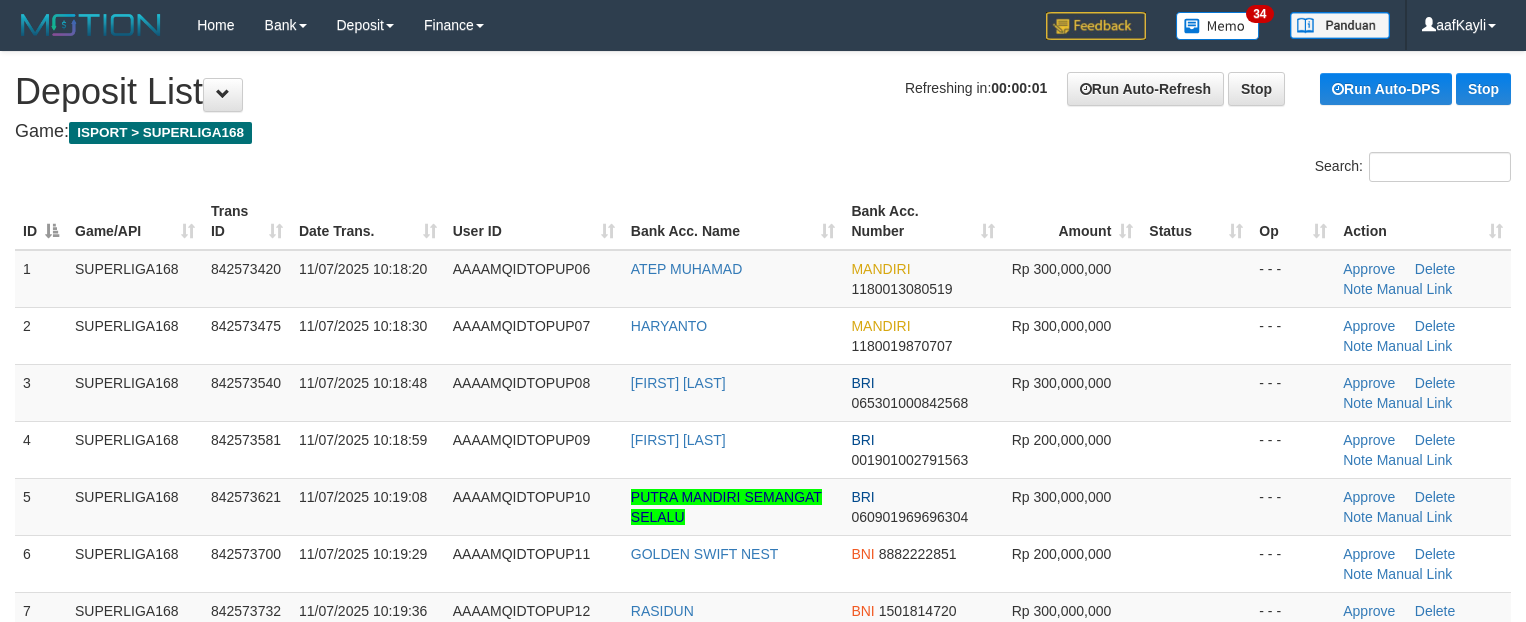 scroll, scrollTop: 0, scrollLeft: 0, axis: both 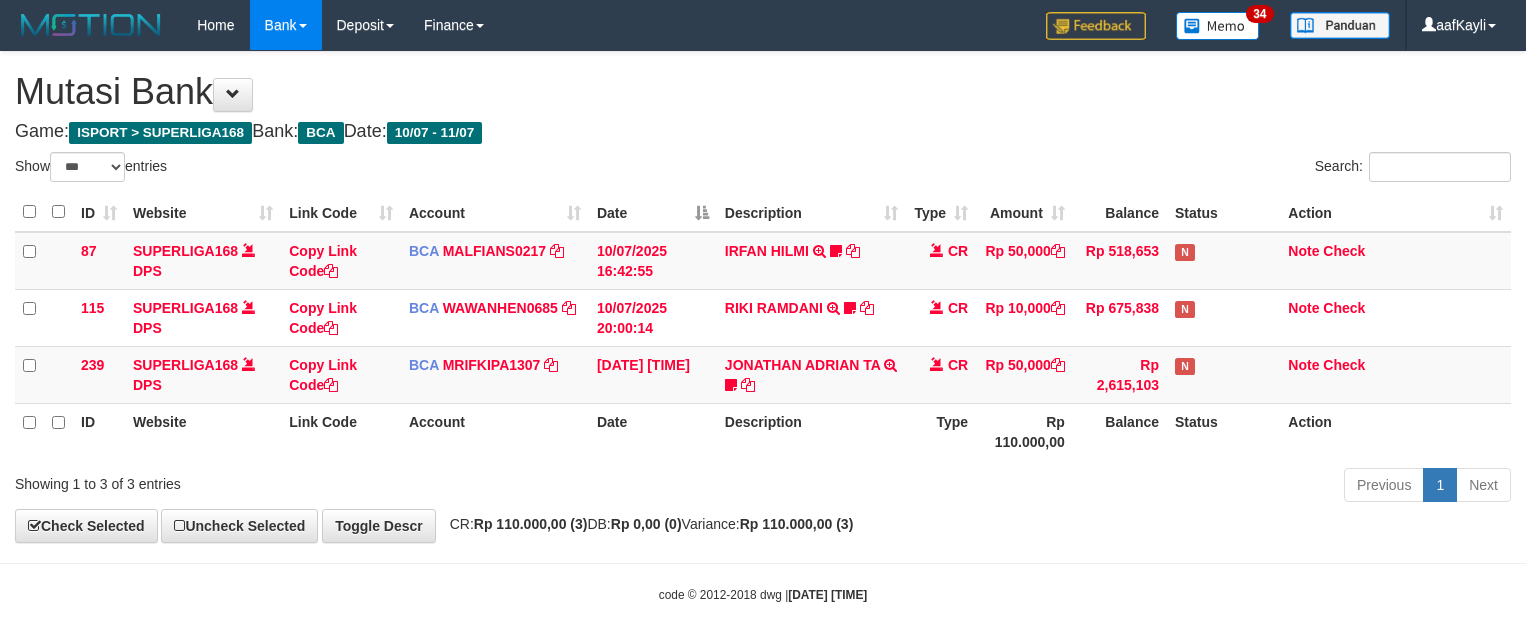 select on "***" 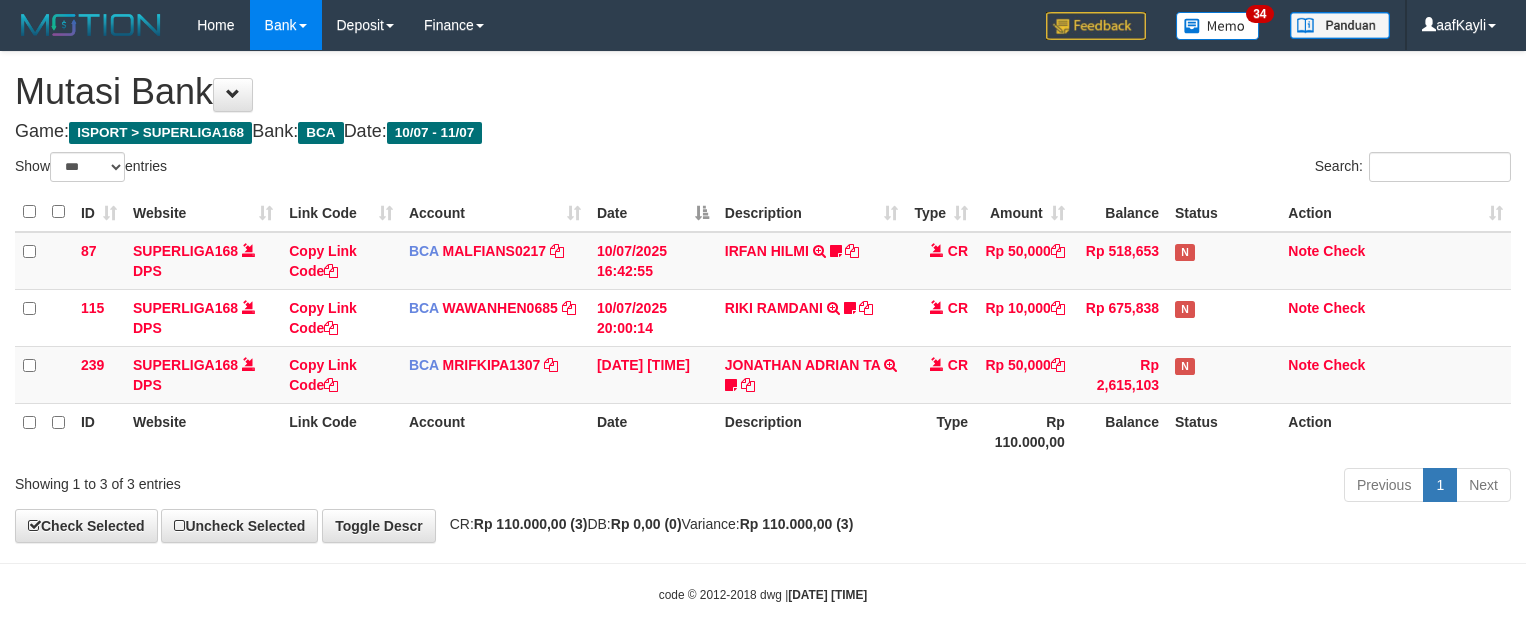 scroll, scrollTop: 32, scrollLeft: 0, axis: vertical 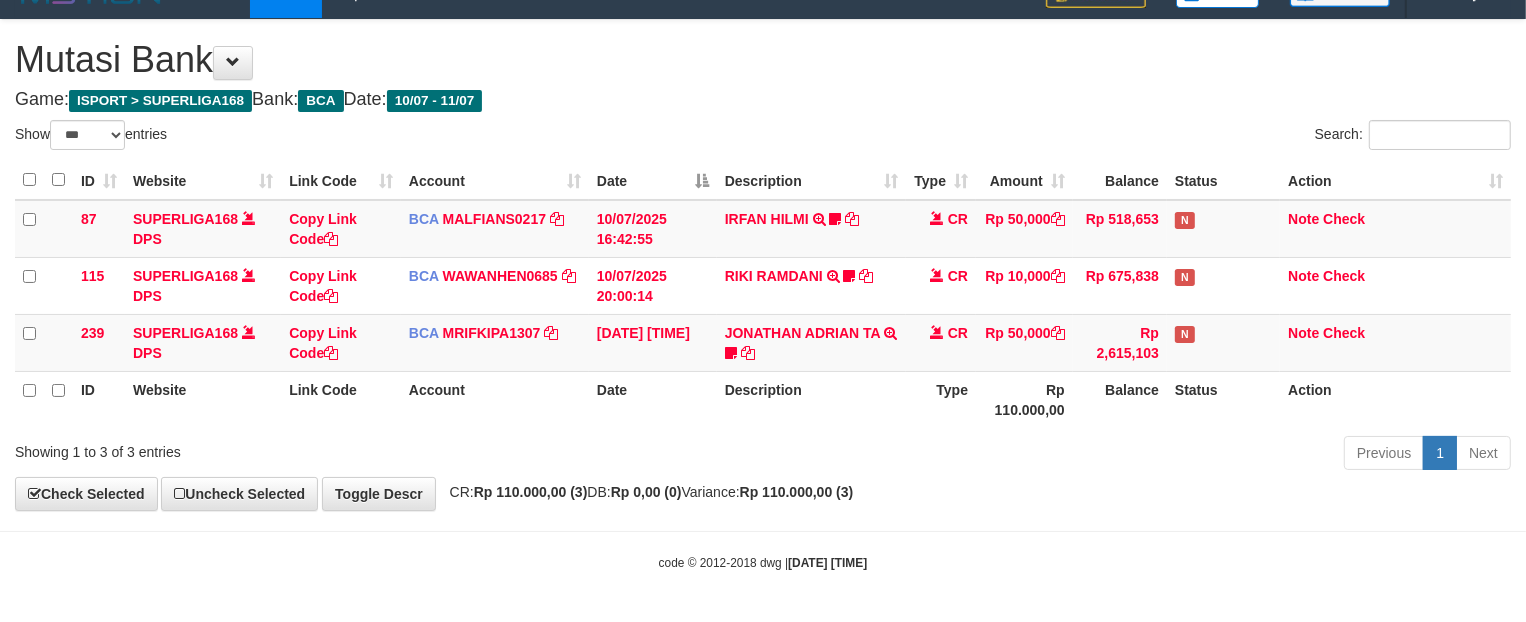 click on "**********" at bounding box center (763, 265) 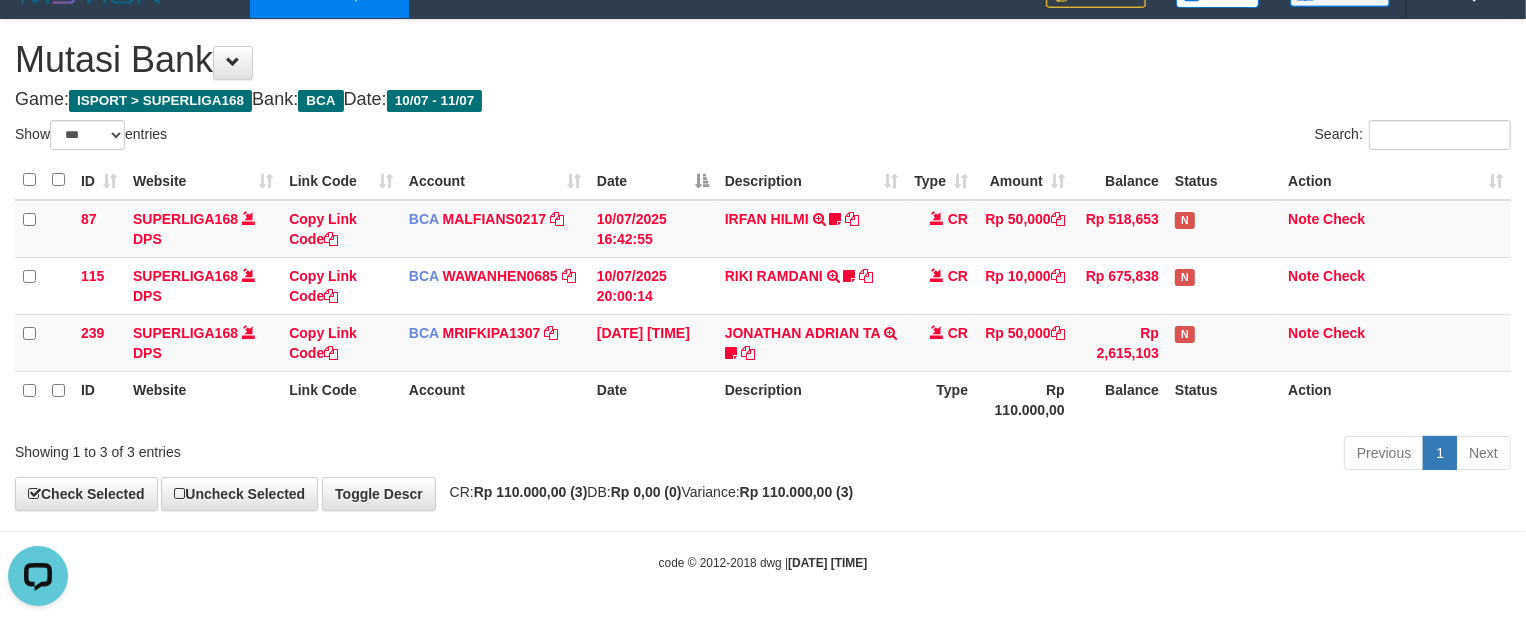 scroll, scrollTop: 0, scrollLeft: 0, axis: both 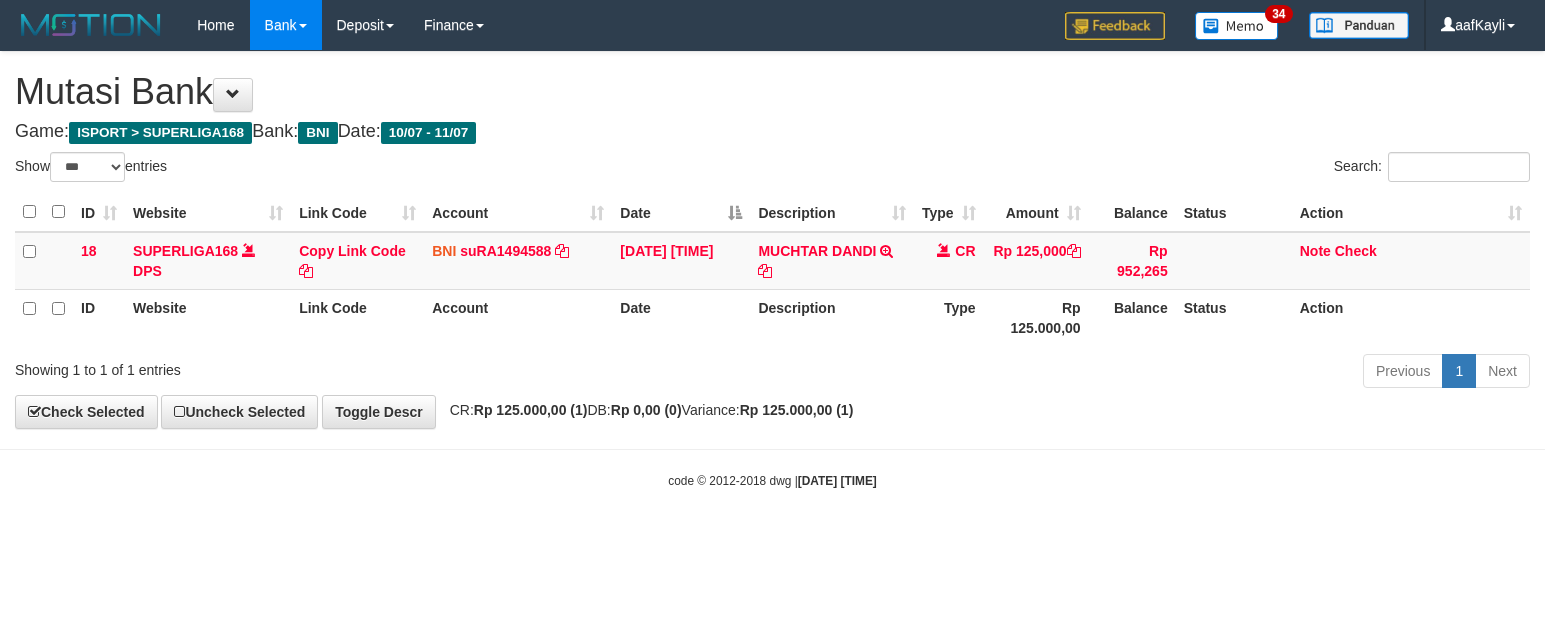 select on "***" 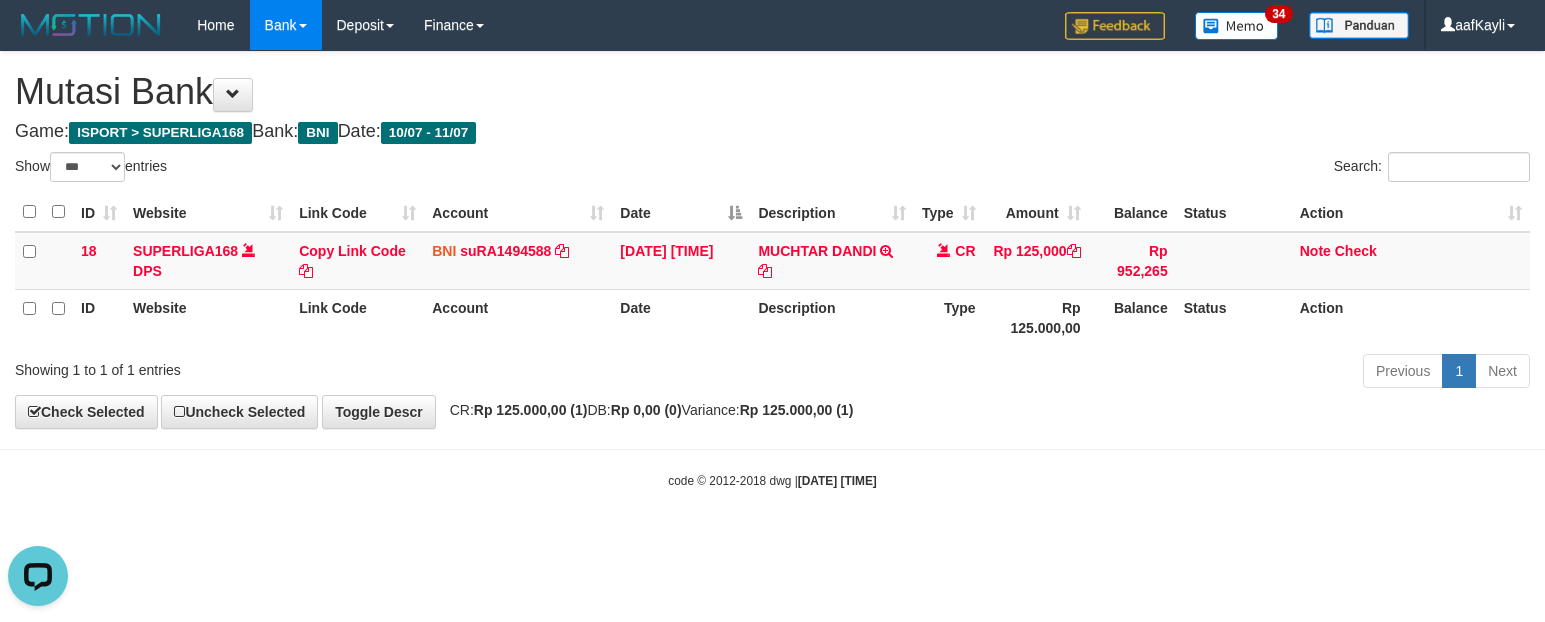 scroll, scrollTop: 0, scrollLeft: 0, axis: both 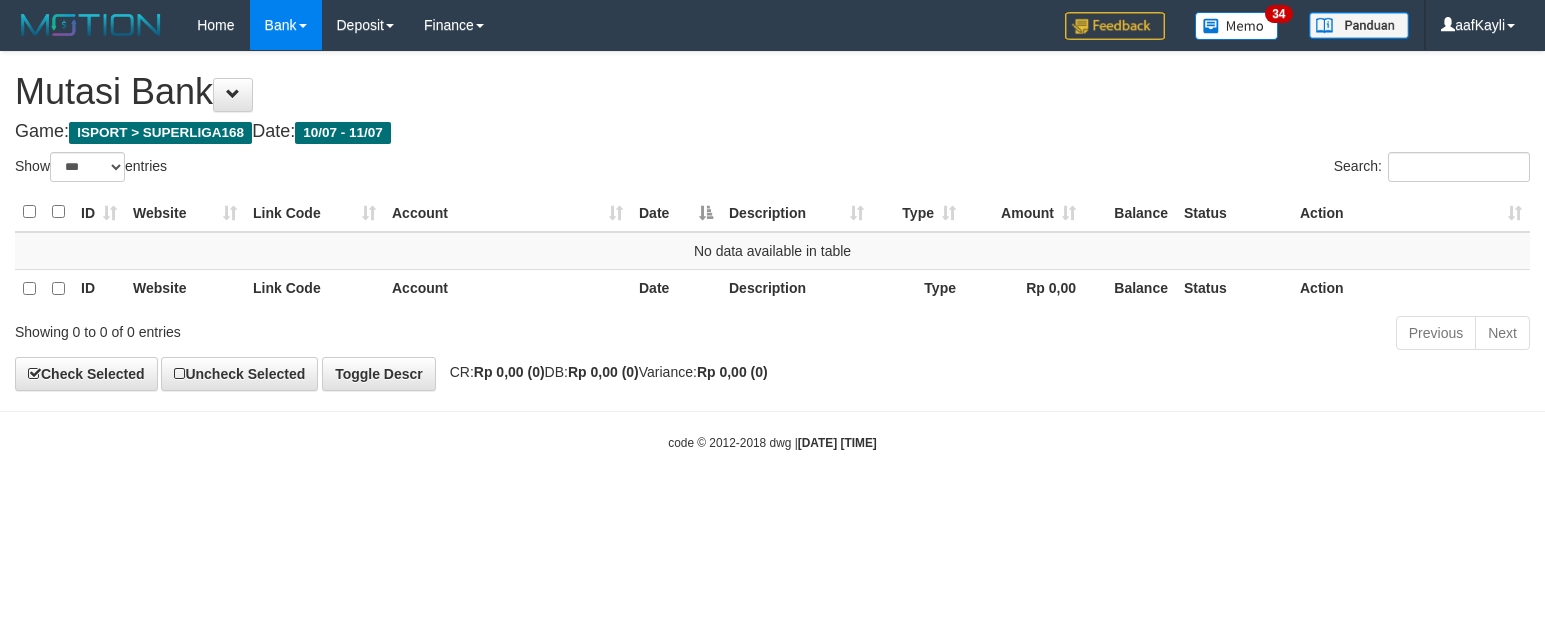 select on "***" 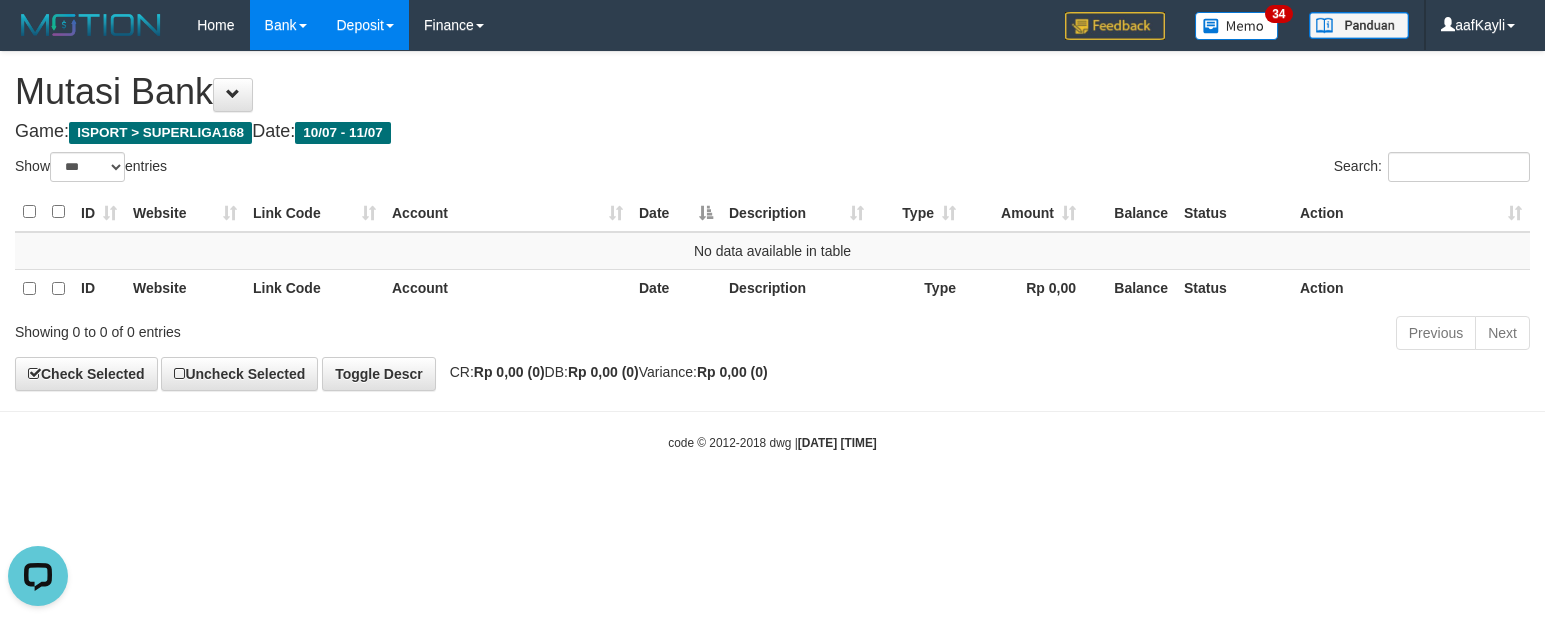 scroll, scrollTop: 0, scrollLeft: 0, axis: both 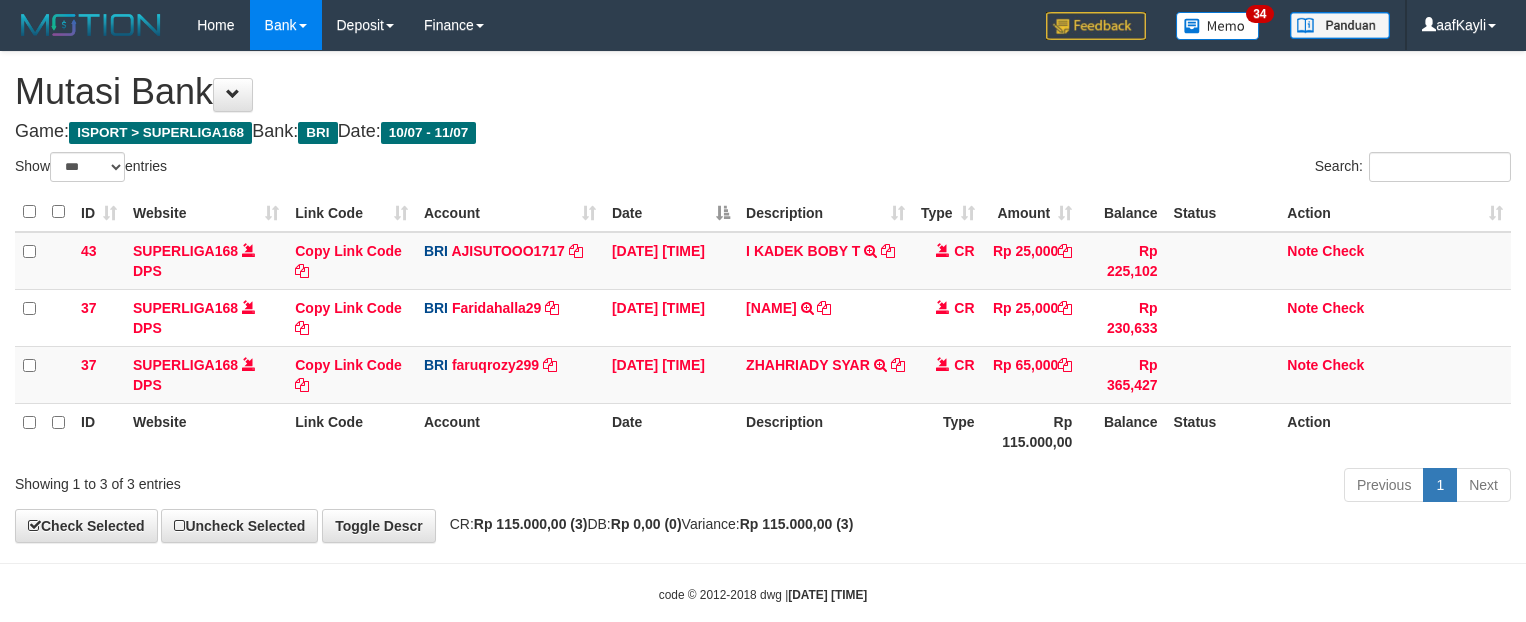 select on "***" 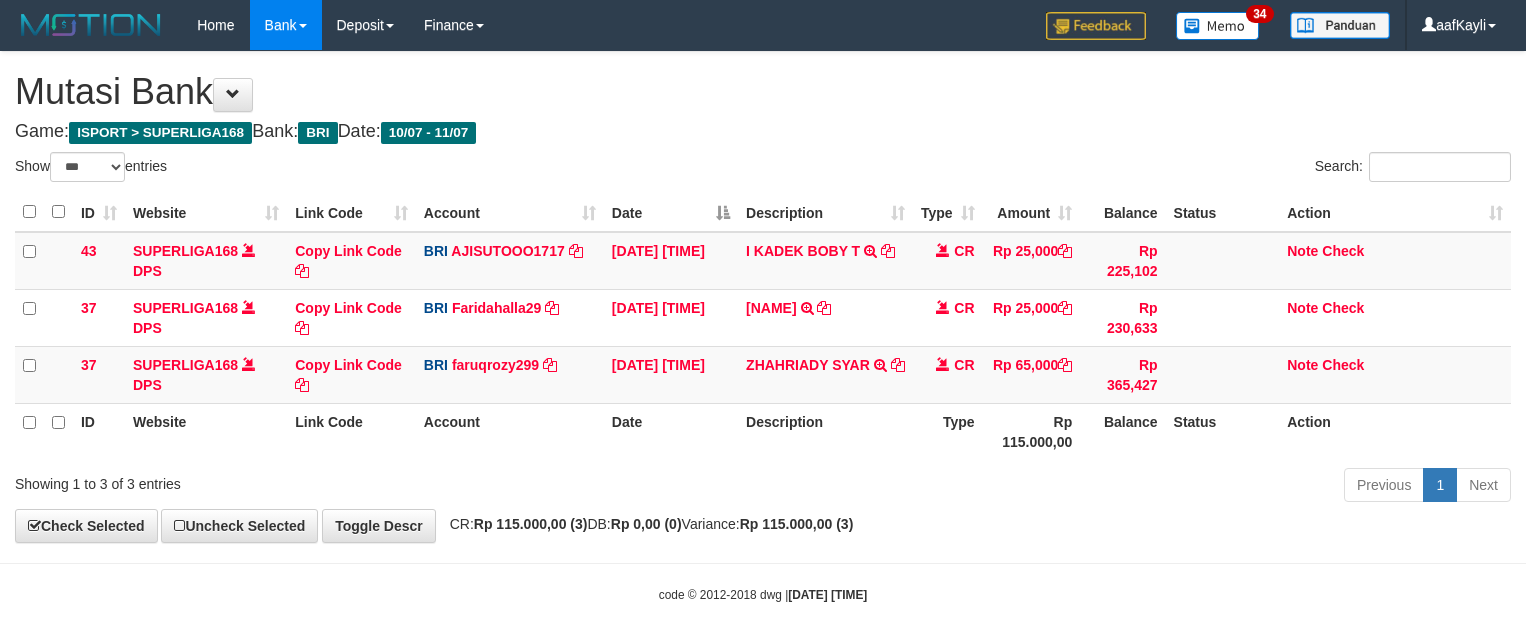 scroll, scrollTop: 0, scrollLeft: 0, axis: both 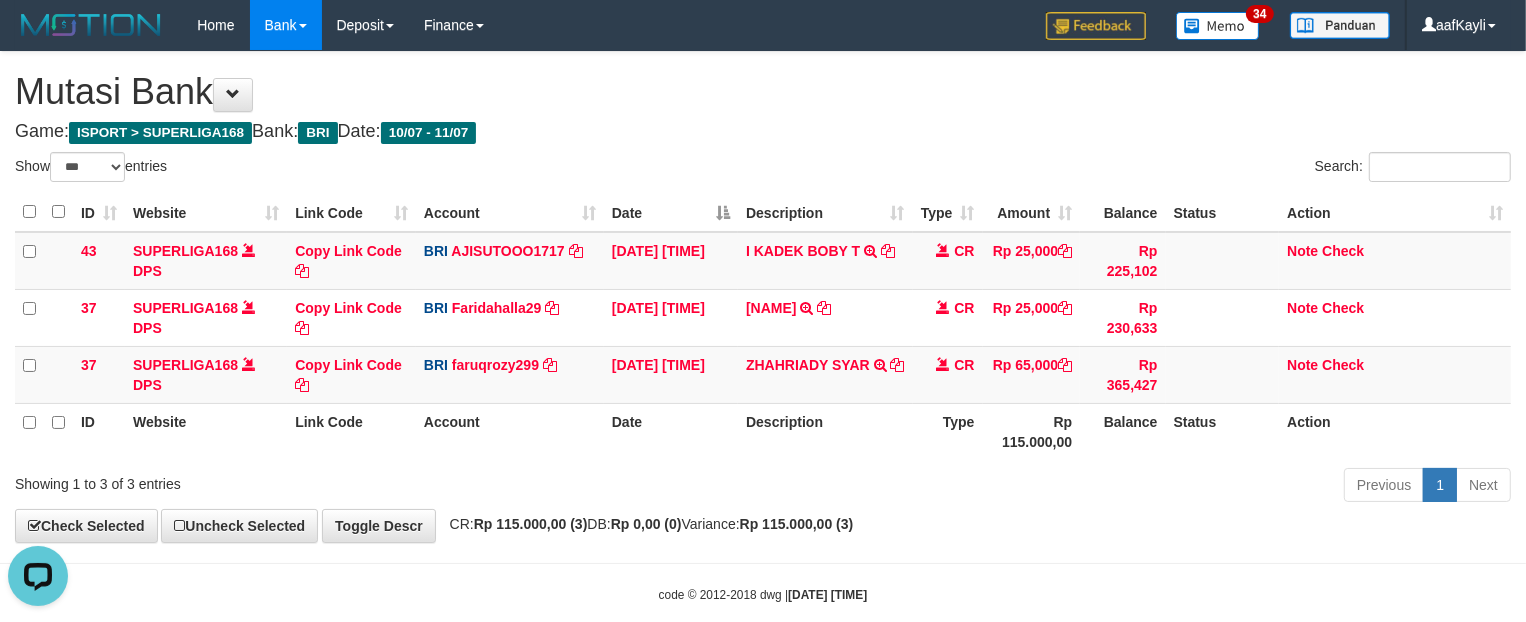 click on "**********" at bounding box center [763, 297] 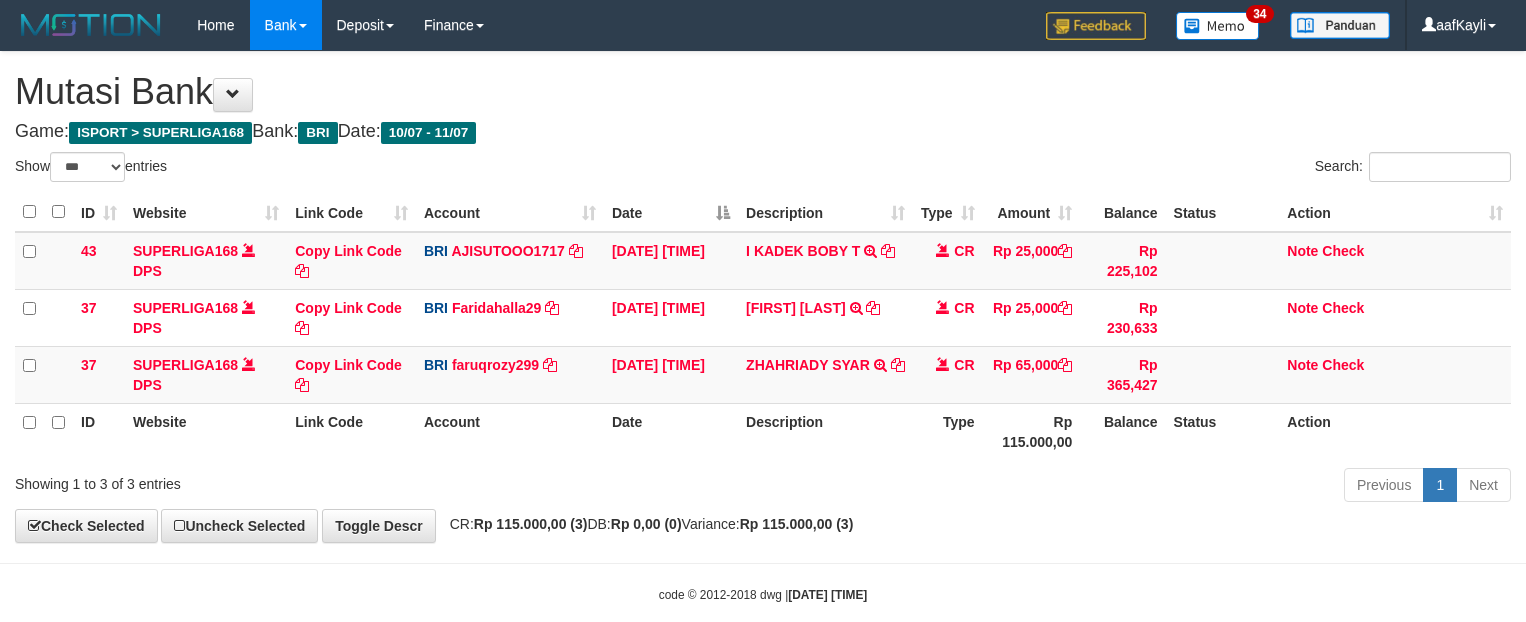 select on "***" 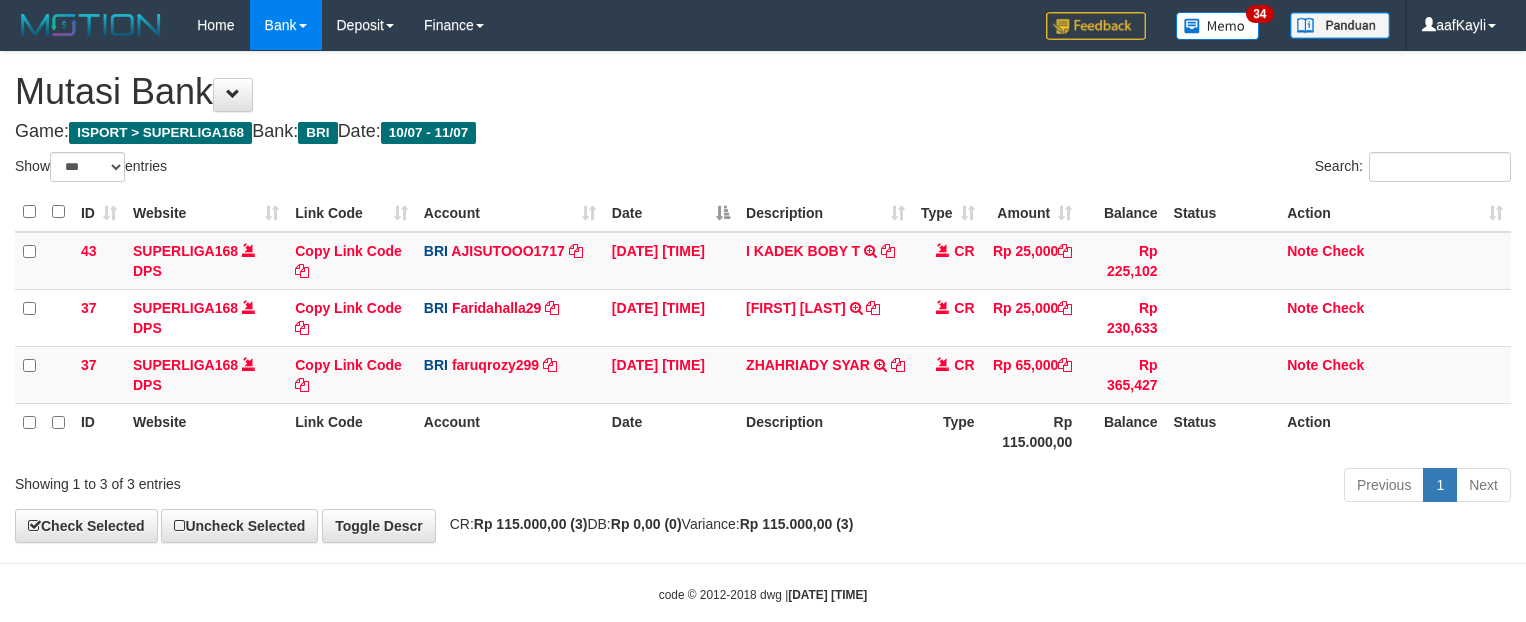 scroll, scrollTop: 0, scrollLeft: 0, axis: both 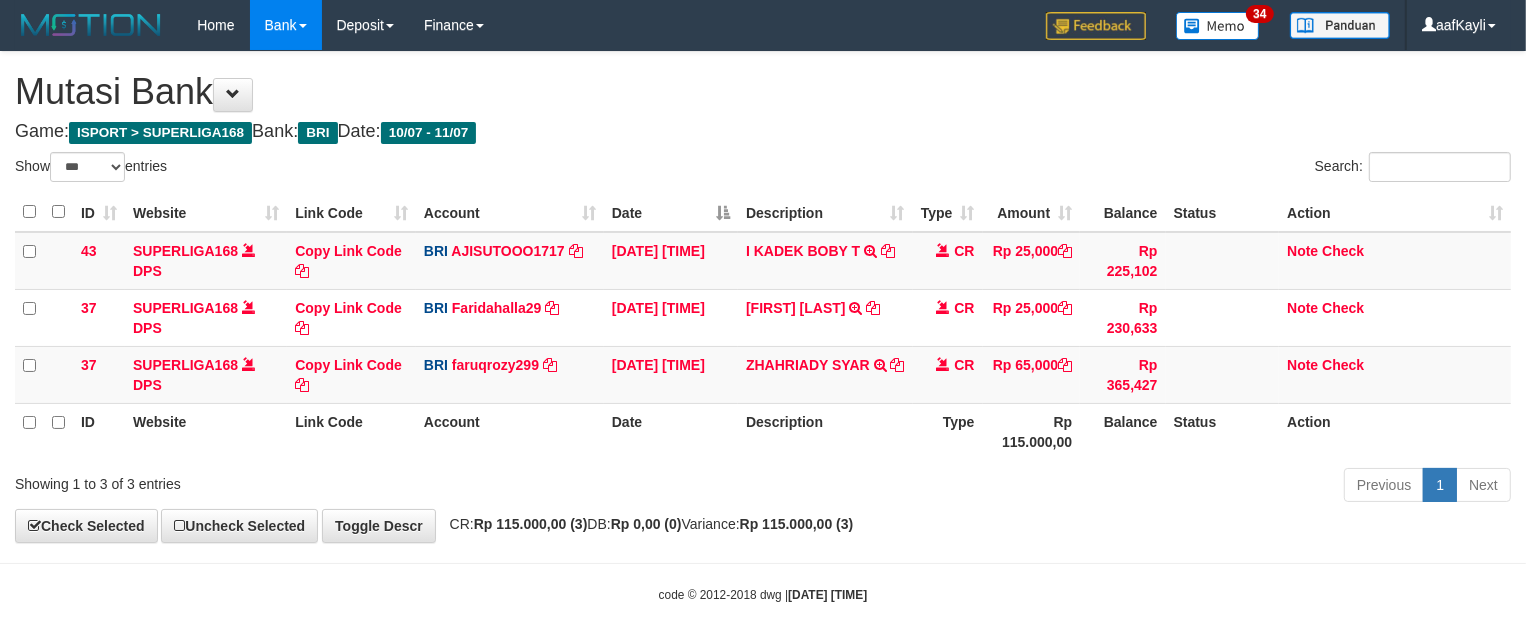 click on "Previous 1 Next" at bounding box center [1081, 487] 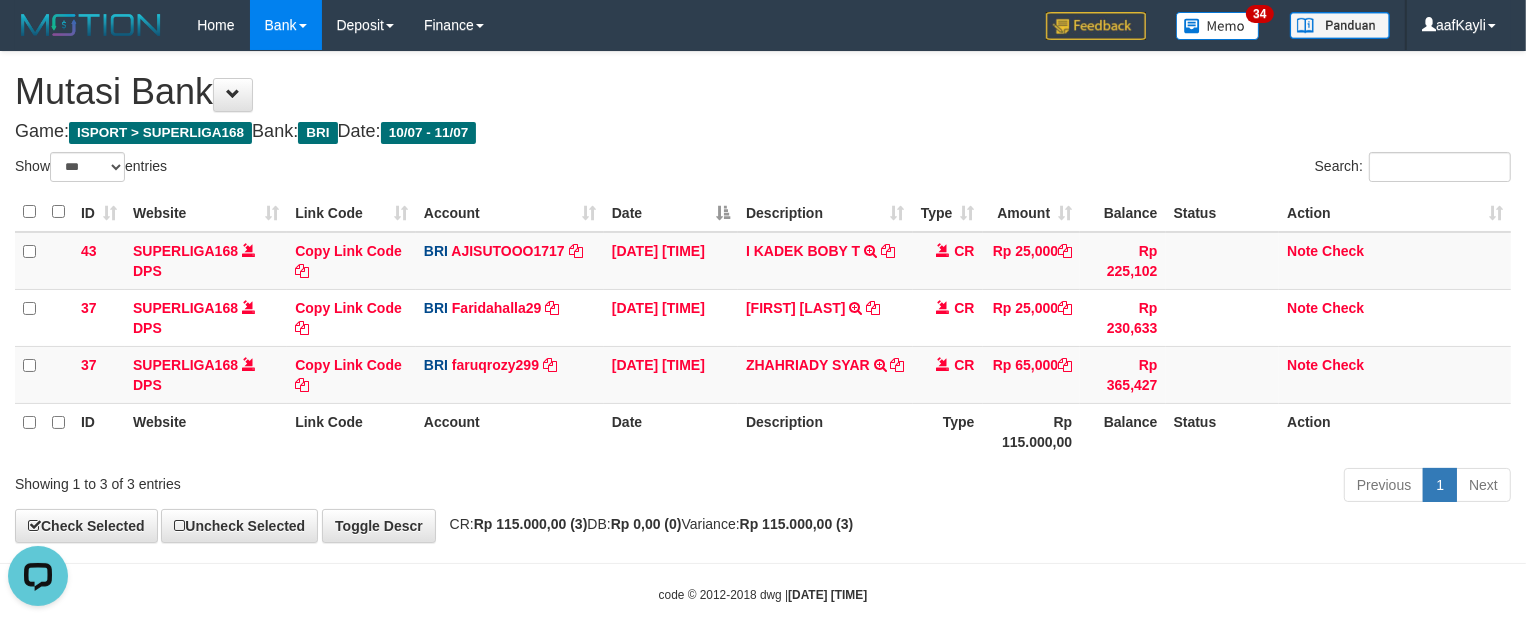 scroll, scrollTop: 0, scrollLeft: 0, axis: both 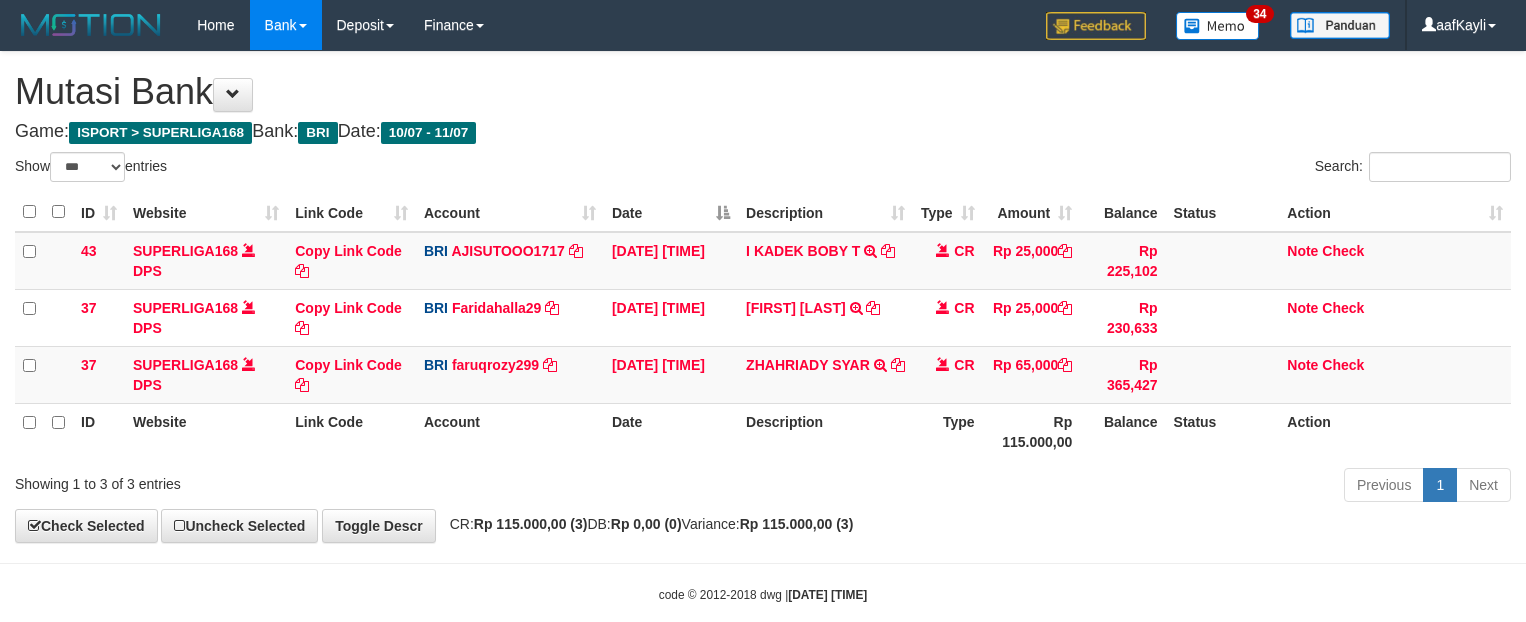 select on "***" 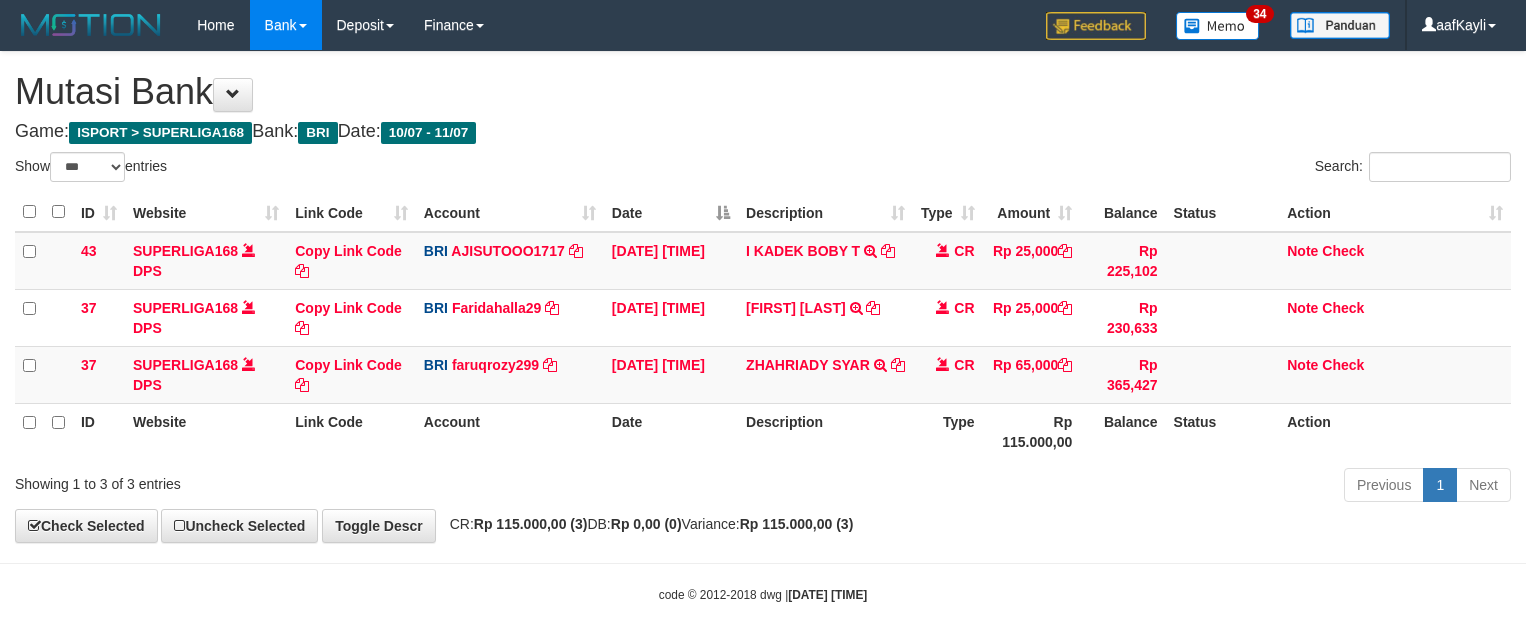 scroll, scrollTop: 0, scrollLeft: 0, axis: both 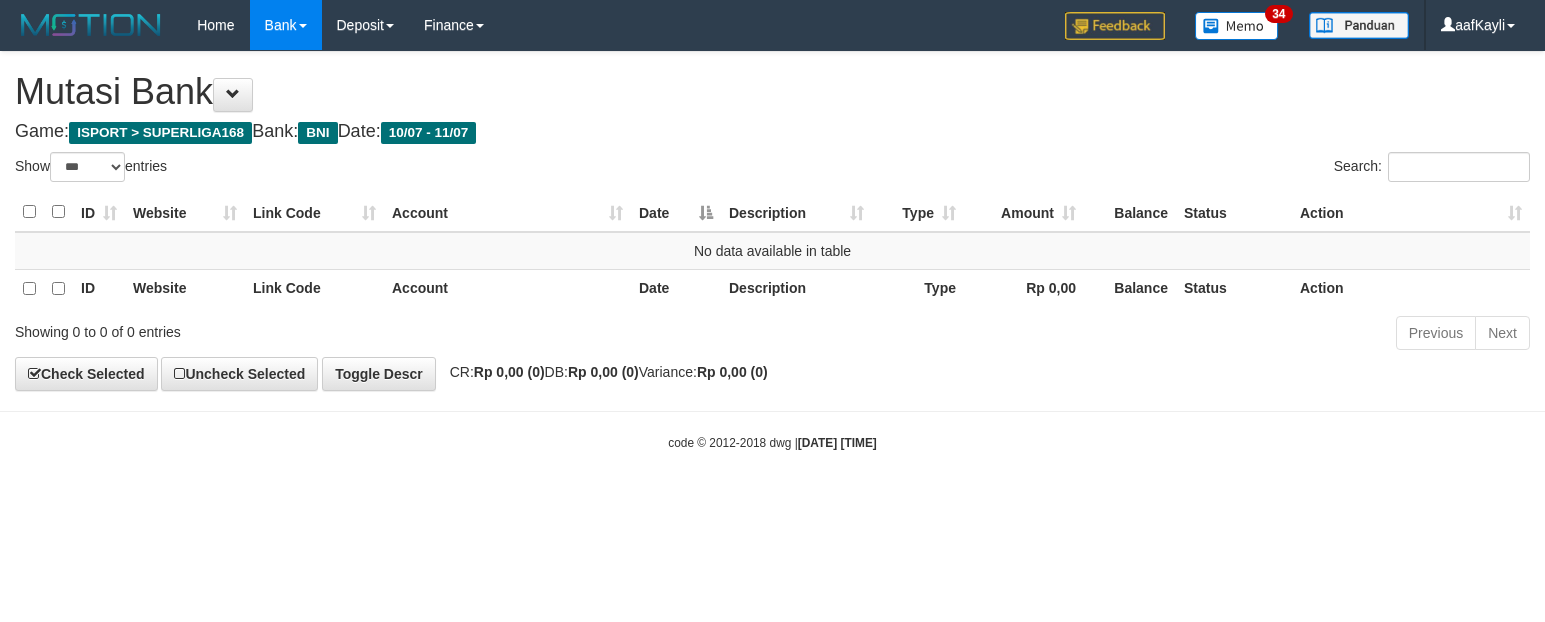 select on "***" 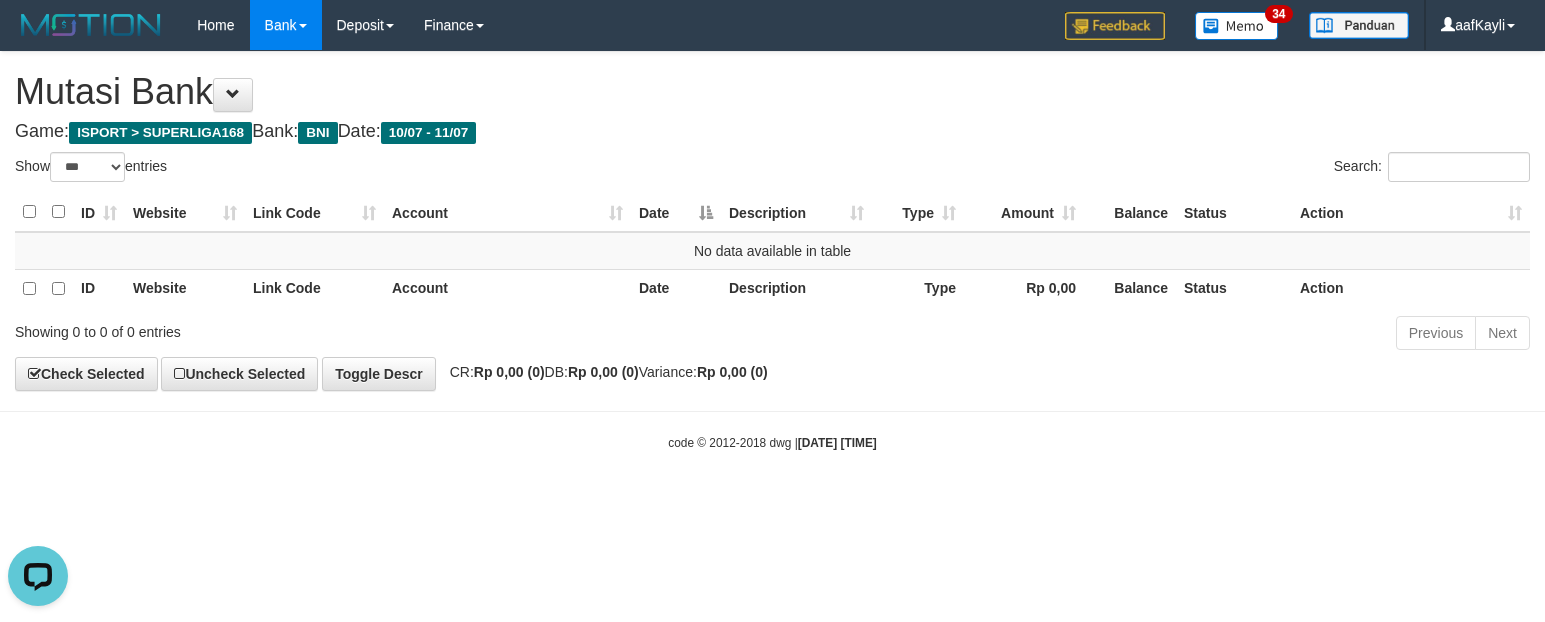 scroll, scrollTop: 0, scrollLeft: 0, axis: both 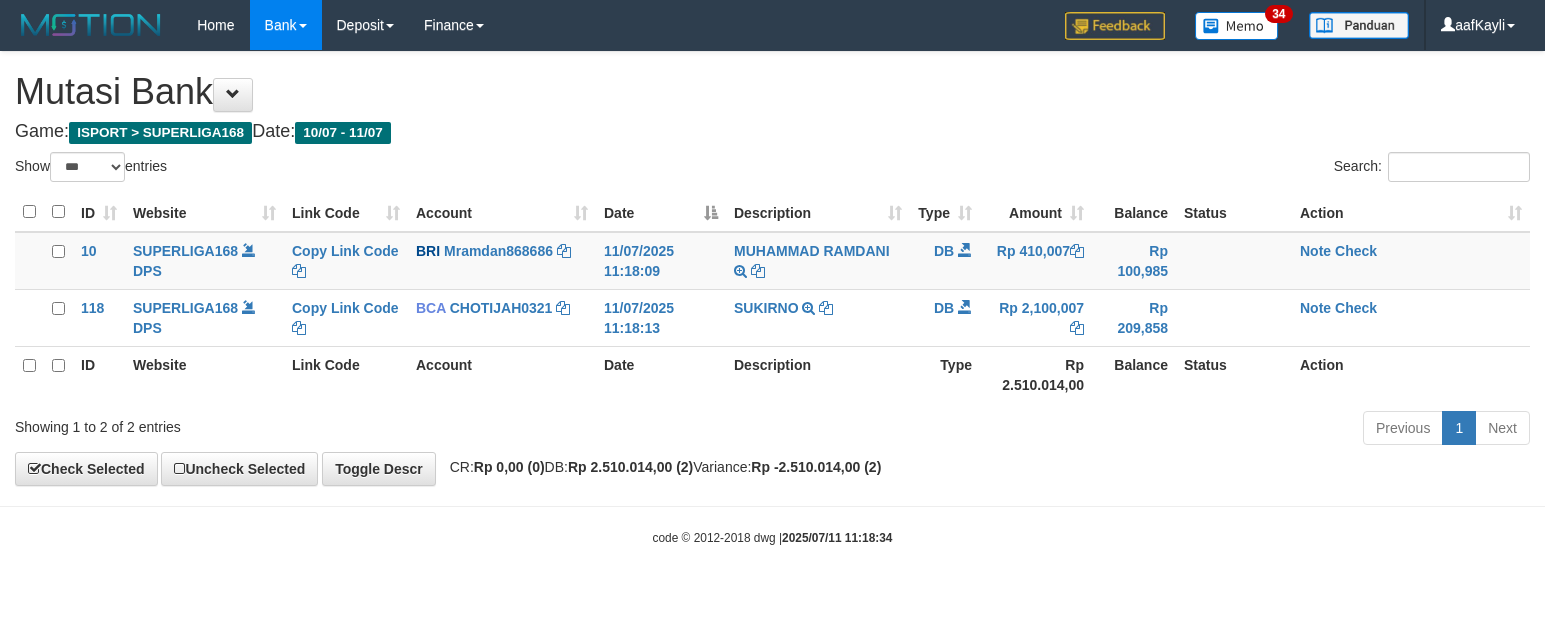 select on "***" 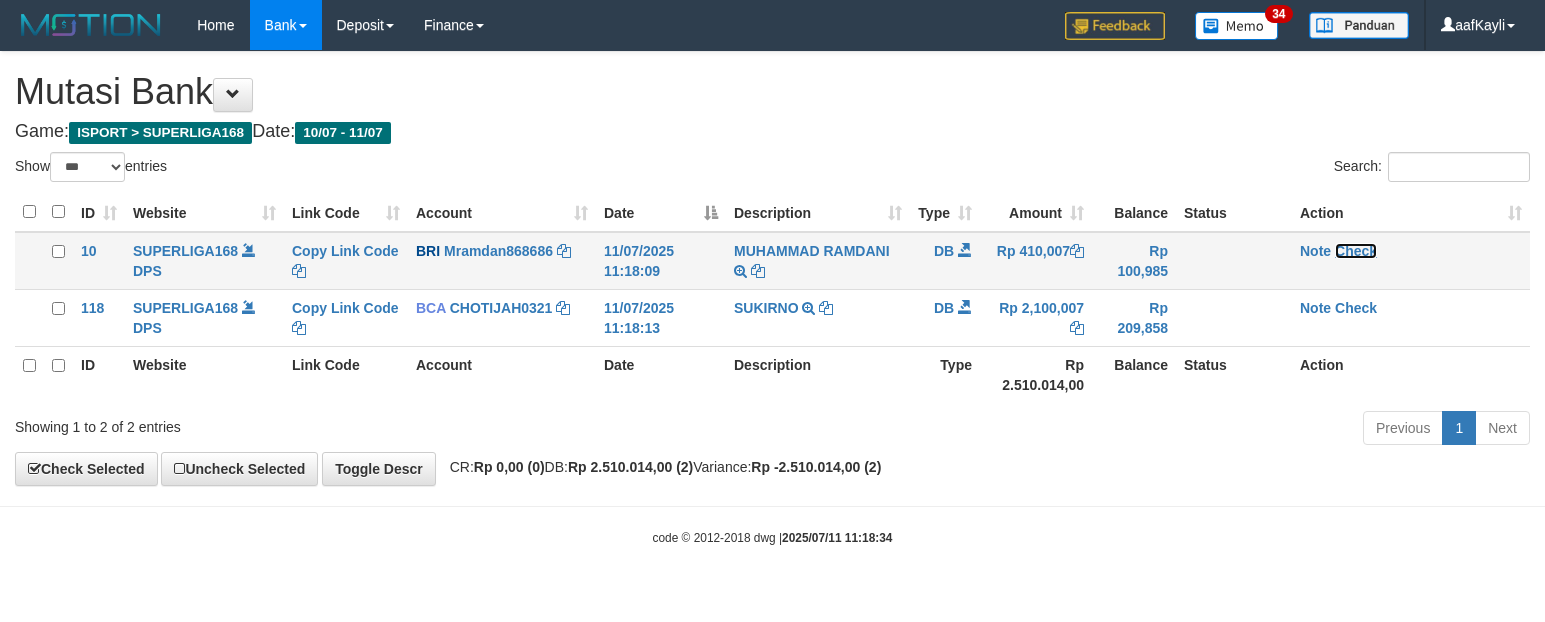 click on "Check" at bounding box center (1356, 251) 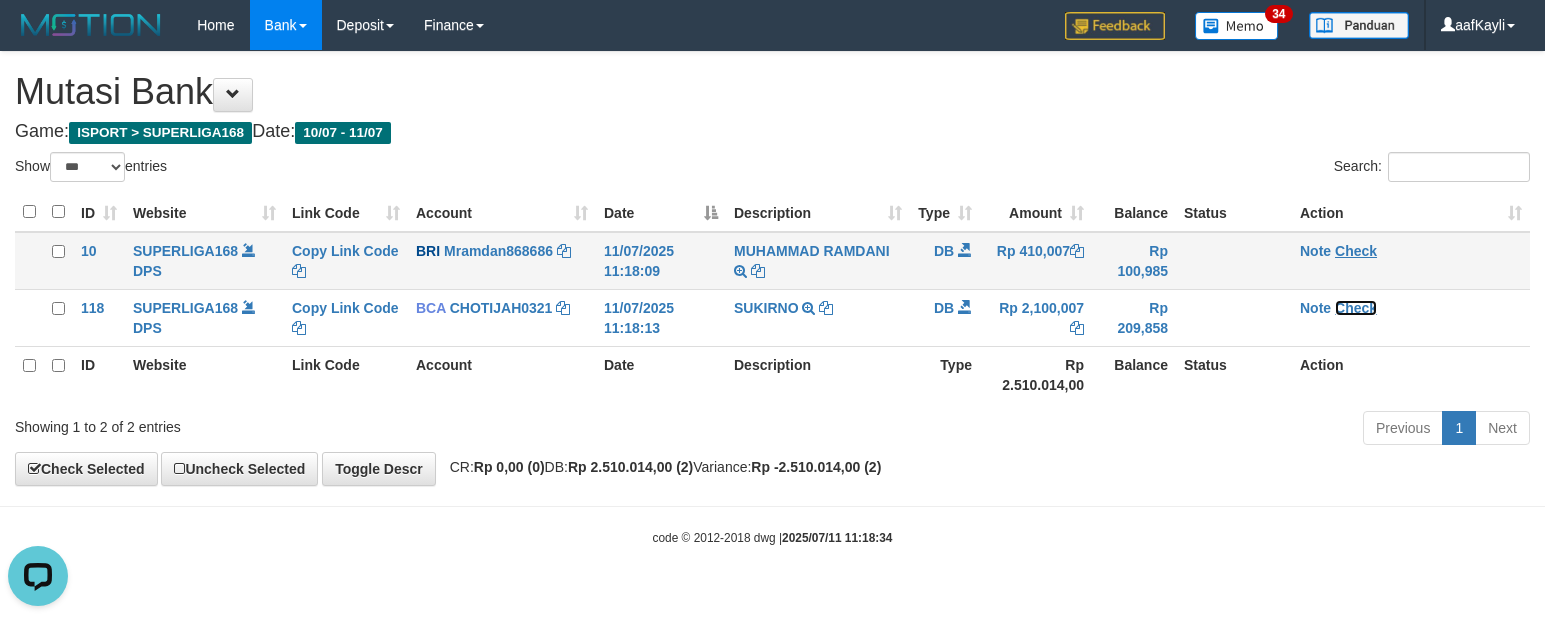 scroll, scrollTop: 0, scrollLeft: 0, axis: both 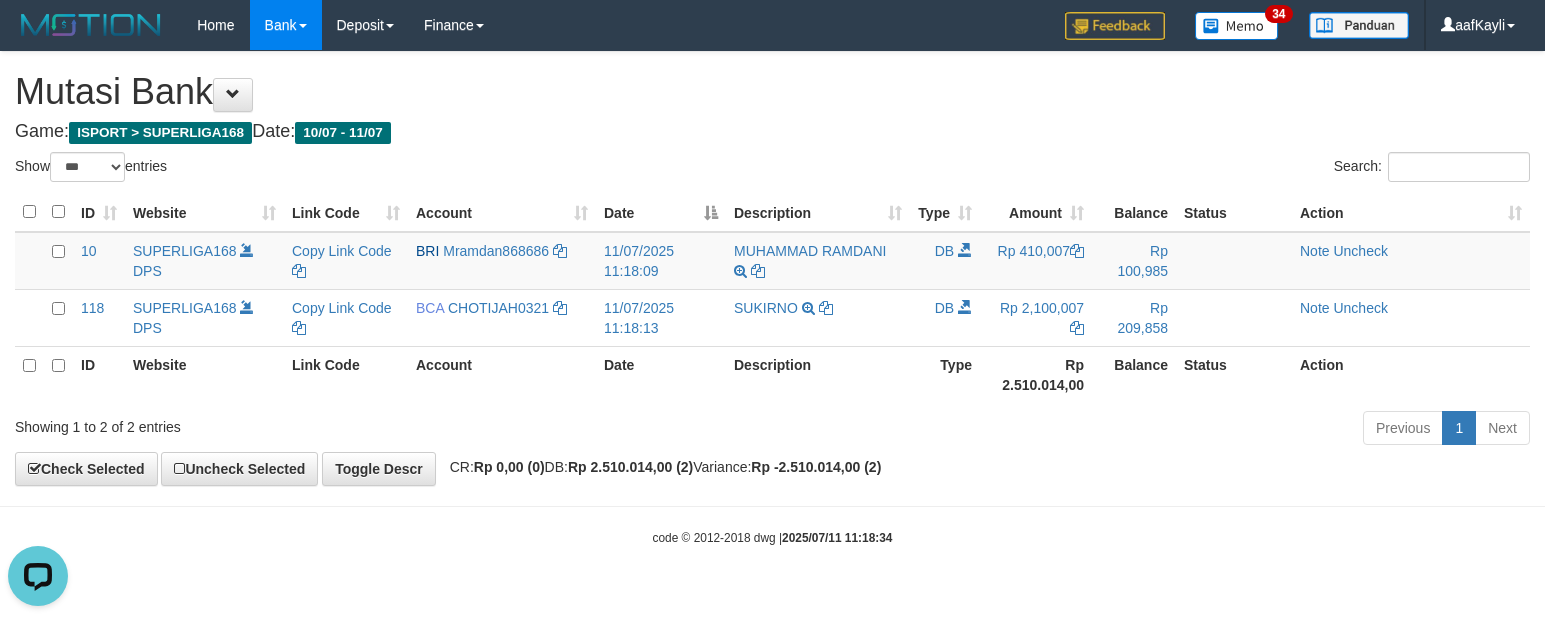 click on "**********" at bounding box center (772, 268) 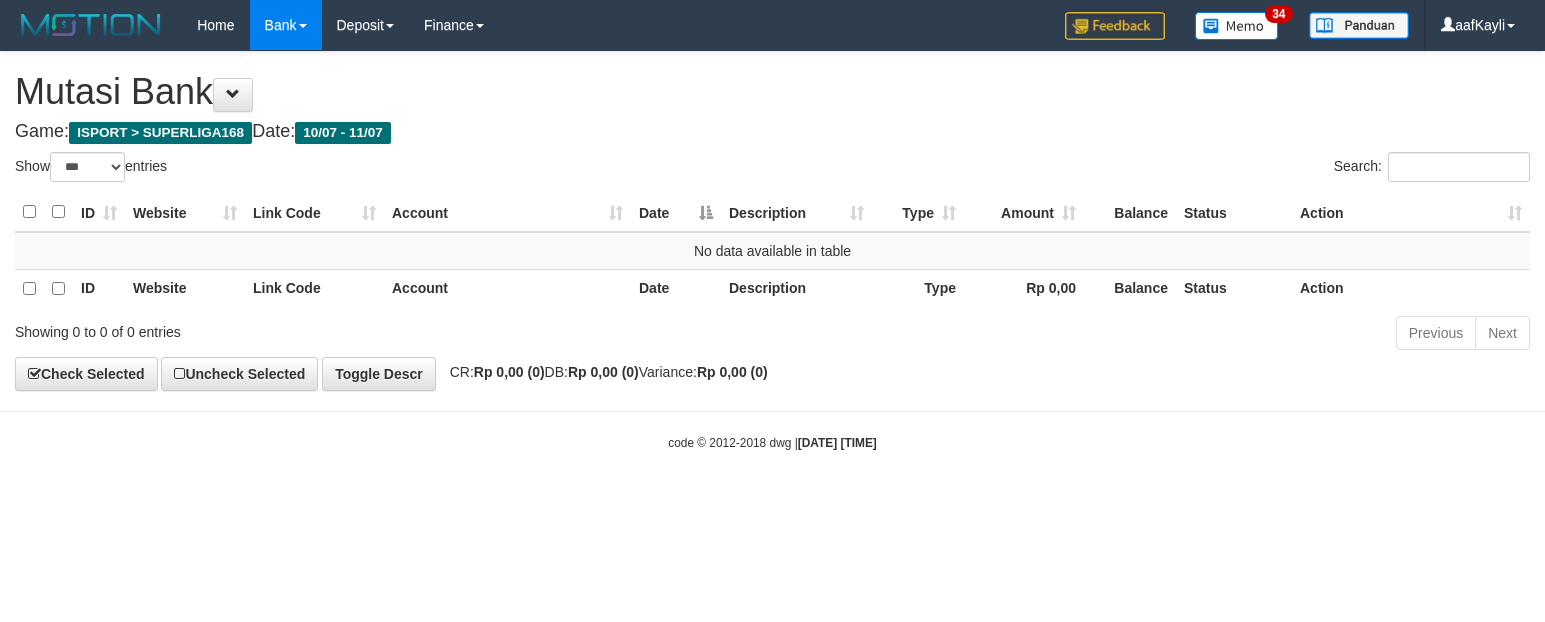 select on "***" 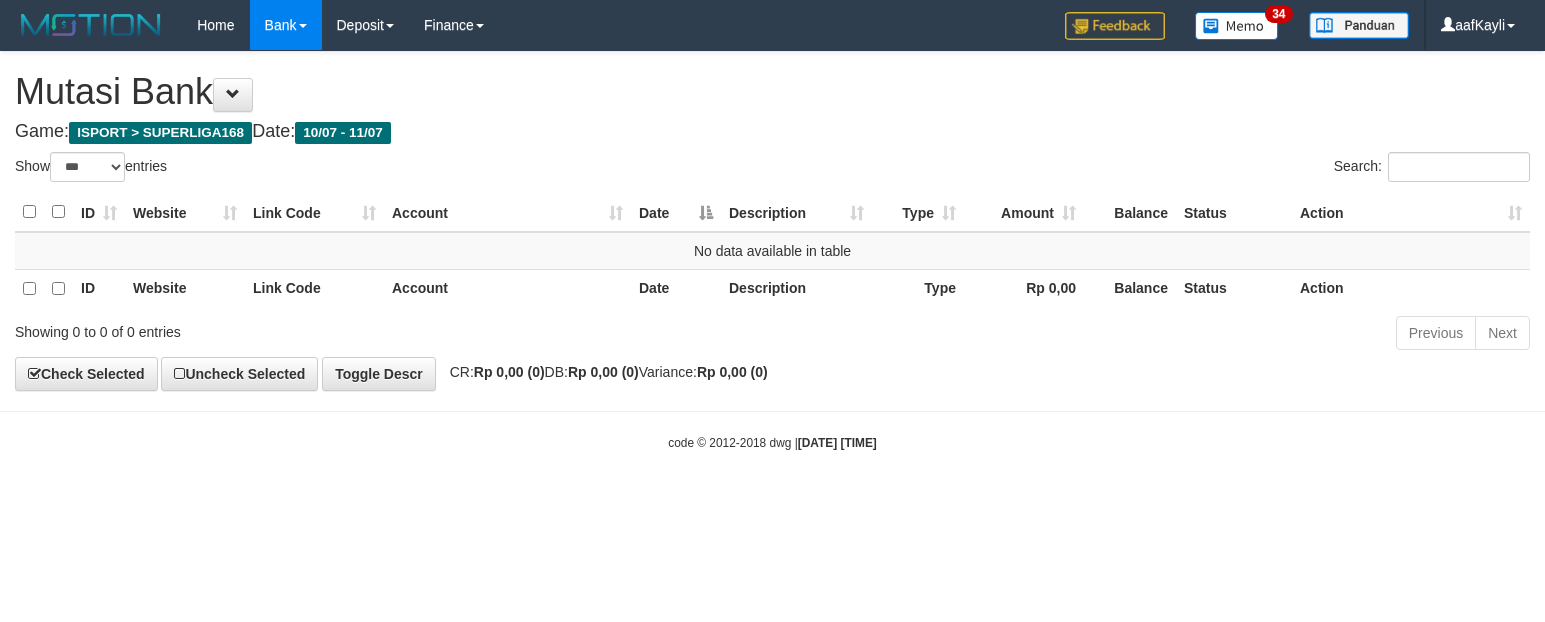 scroll, scrollTop: 0, scrollLeft: 0, axis: both 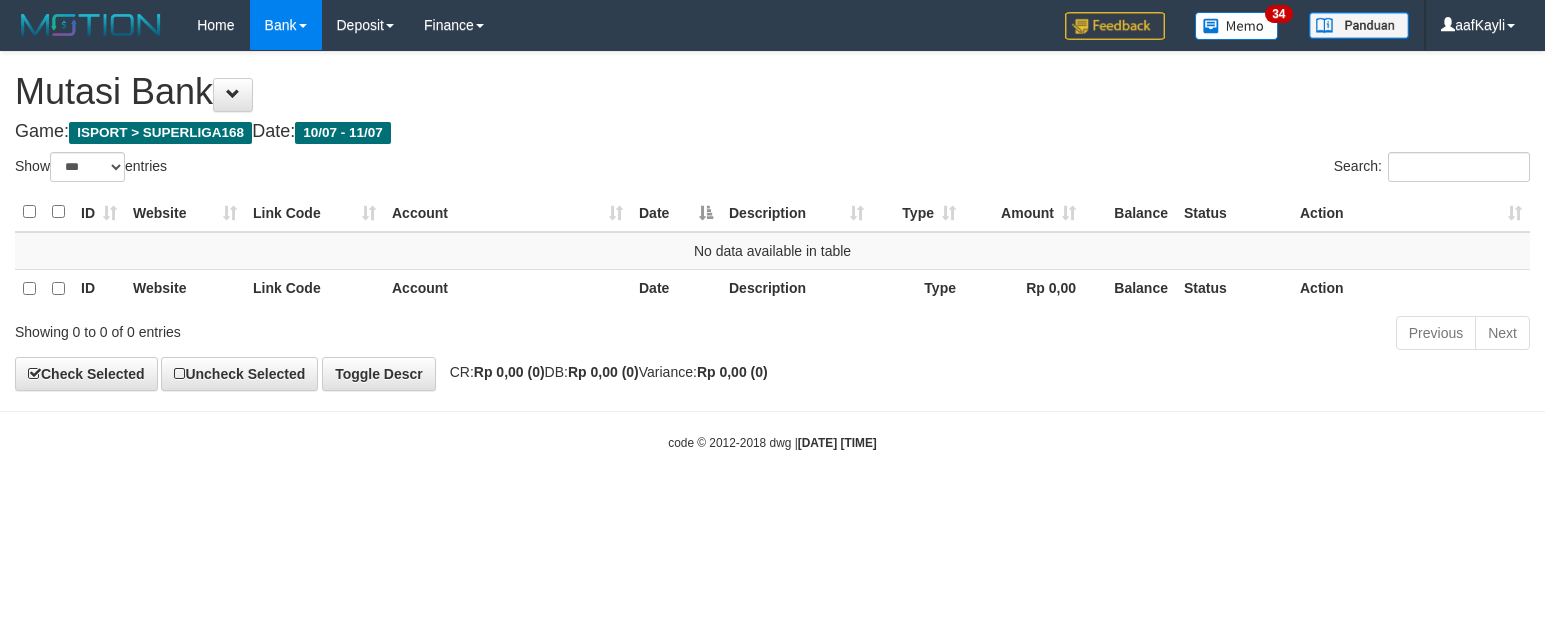 select on "***" 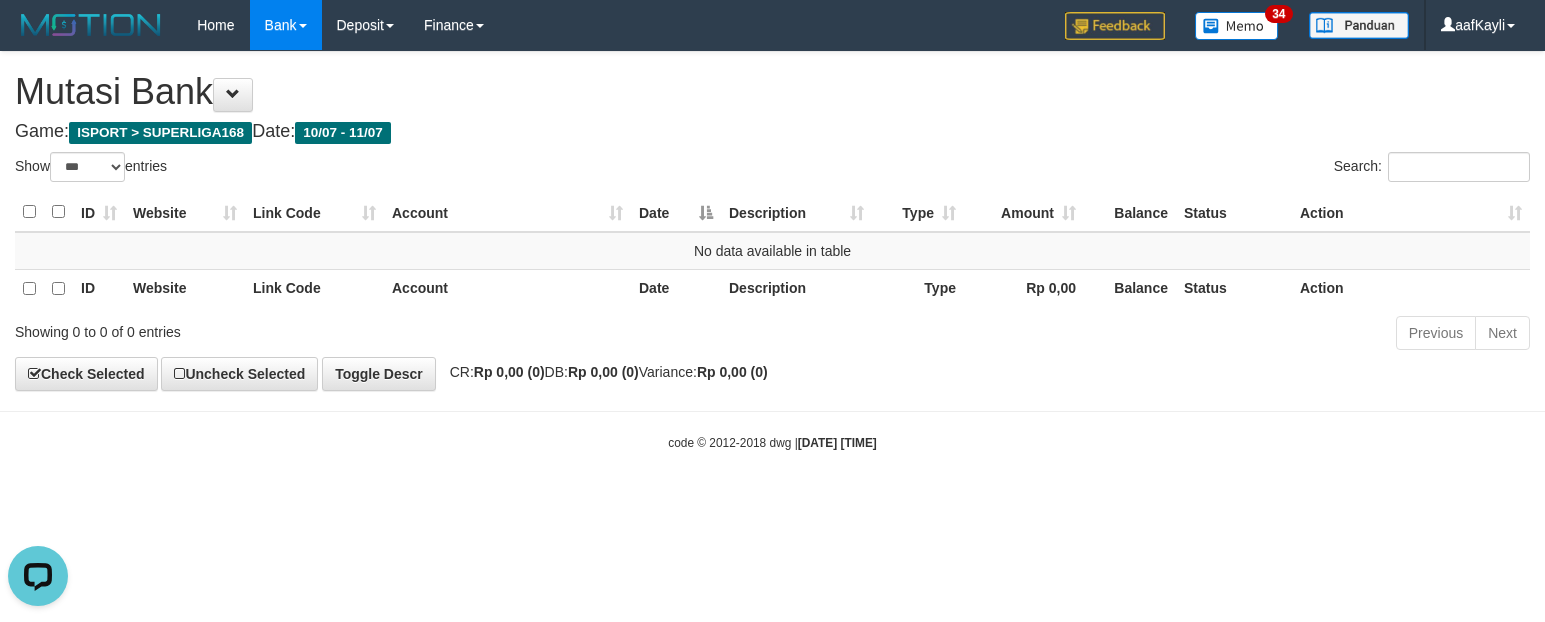 scroll, scrollTop: 0, scrollLeft: 0, axis: both 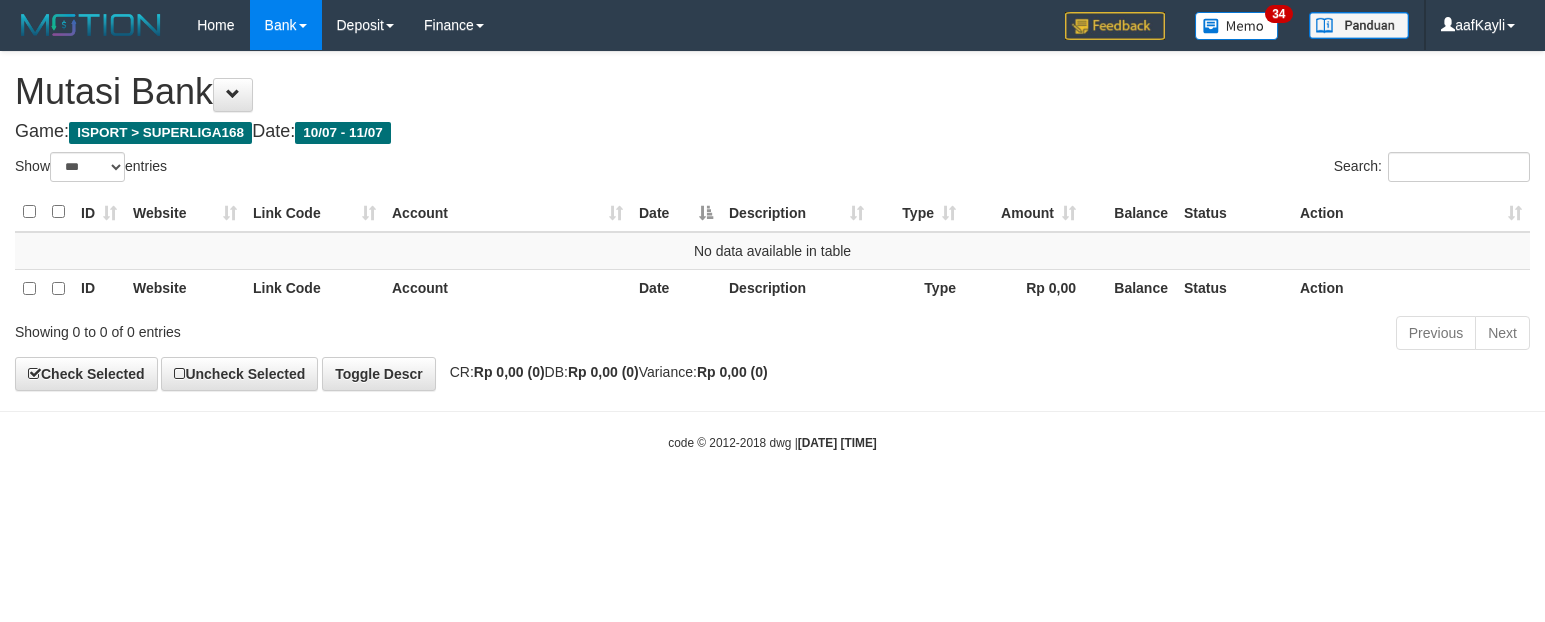 select on "***" 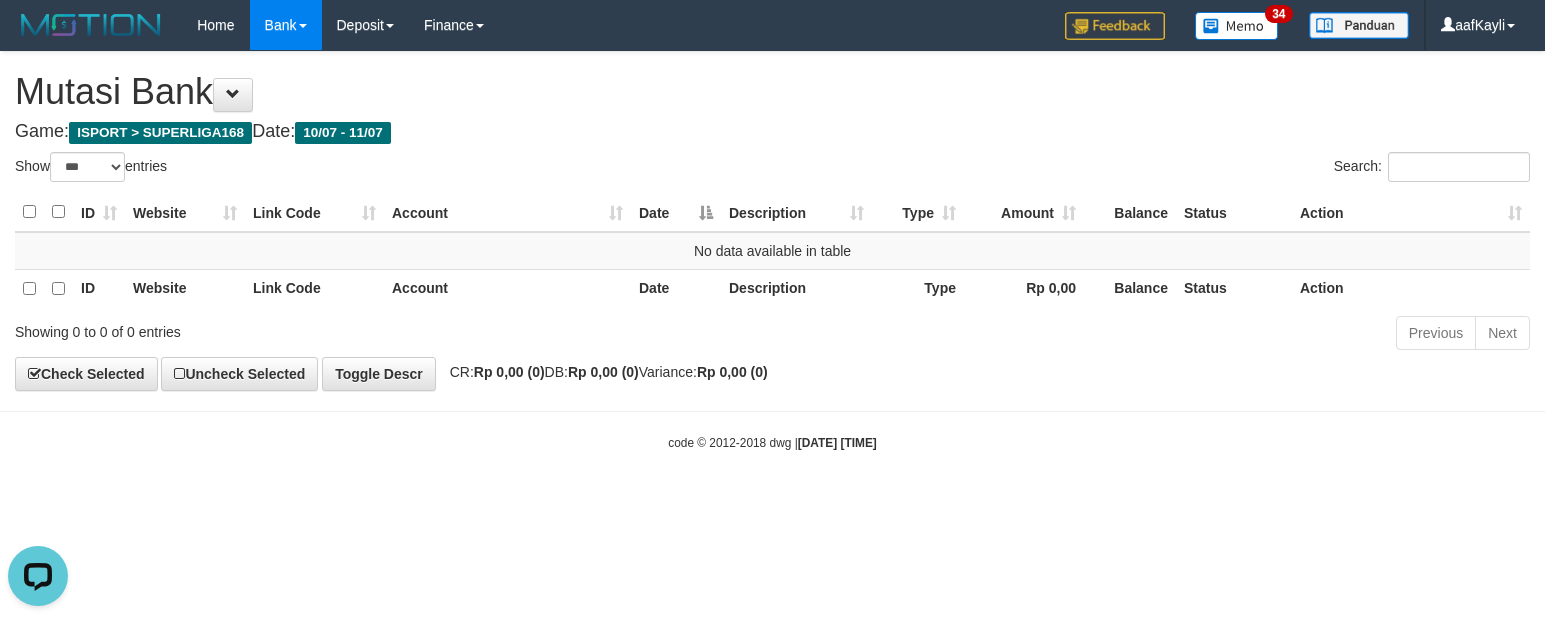 scroll, scrollTop: 0, scrollLeft: 0, axis: both 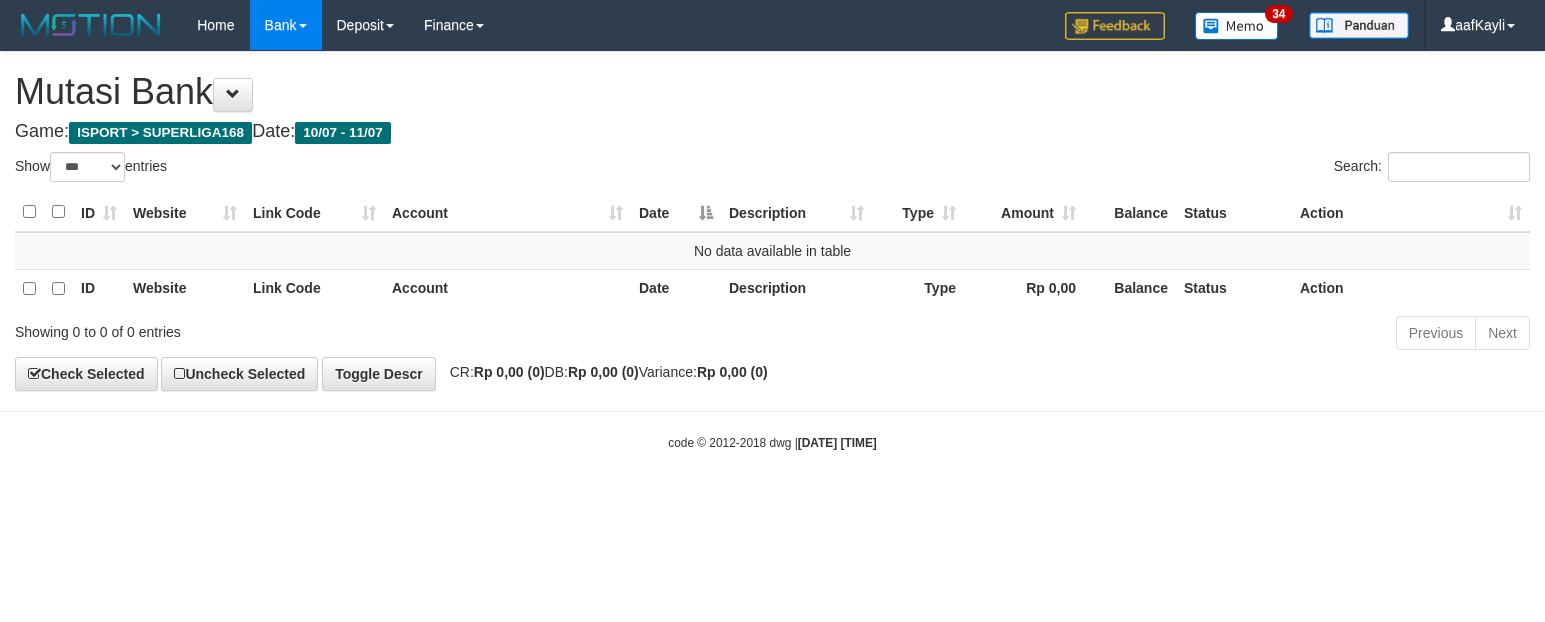 select on "***" 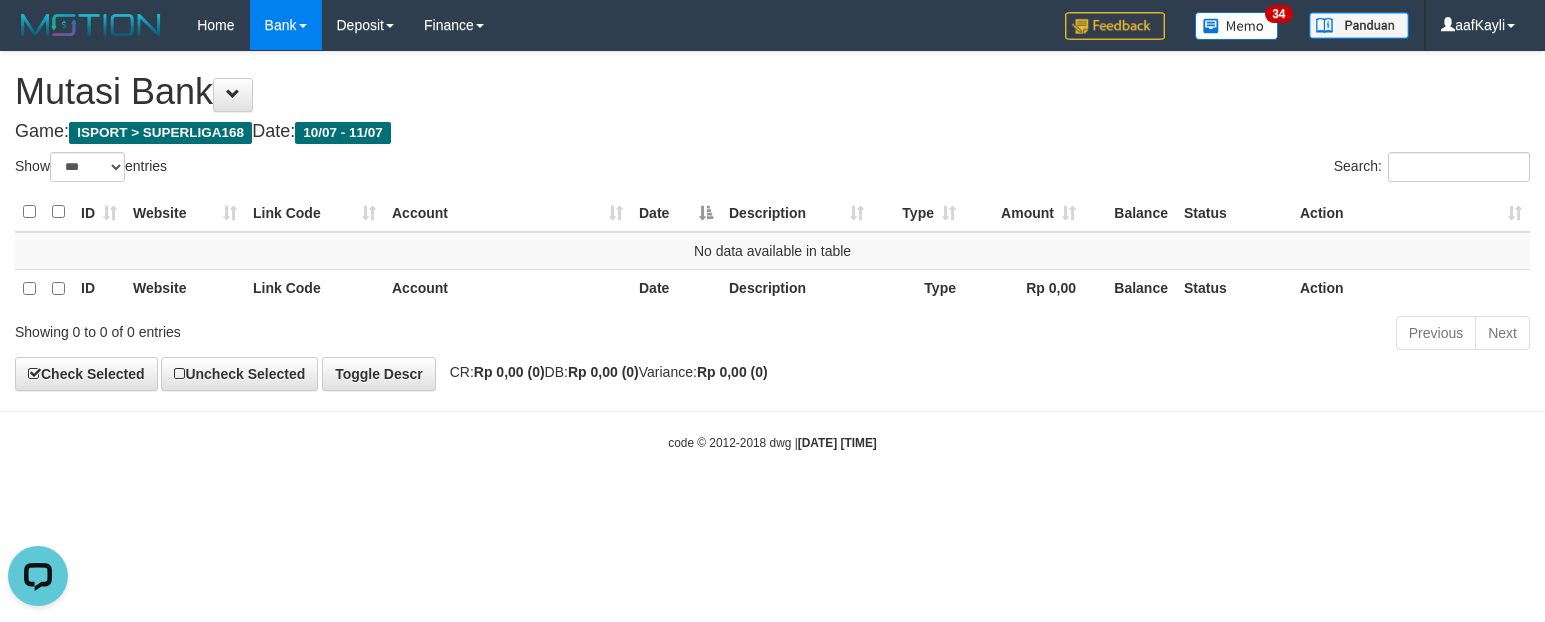 scroll, scrollTop: 0, scrollLeft: 0, axis: both 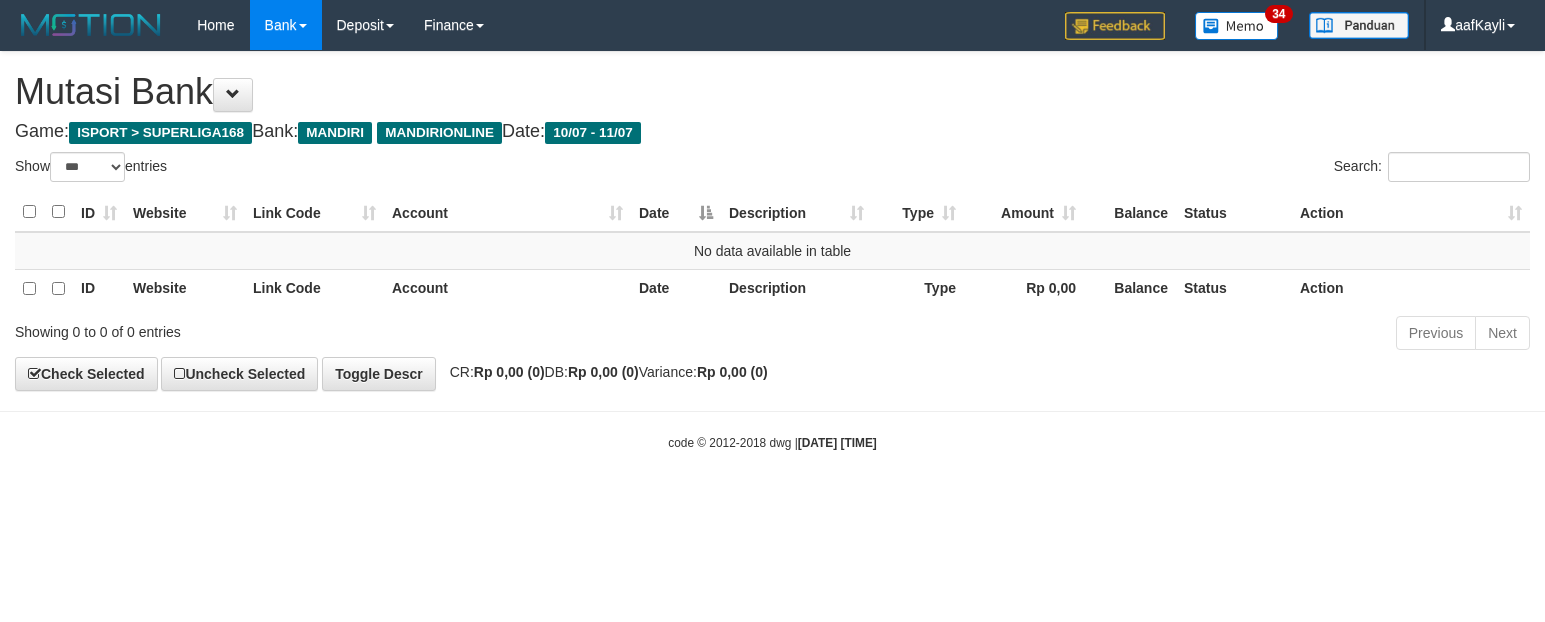 select on "***" 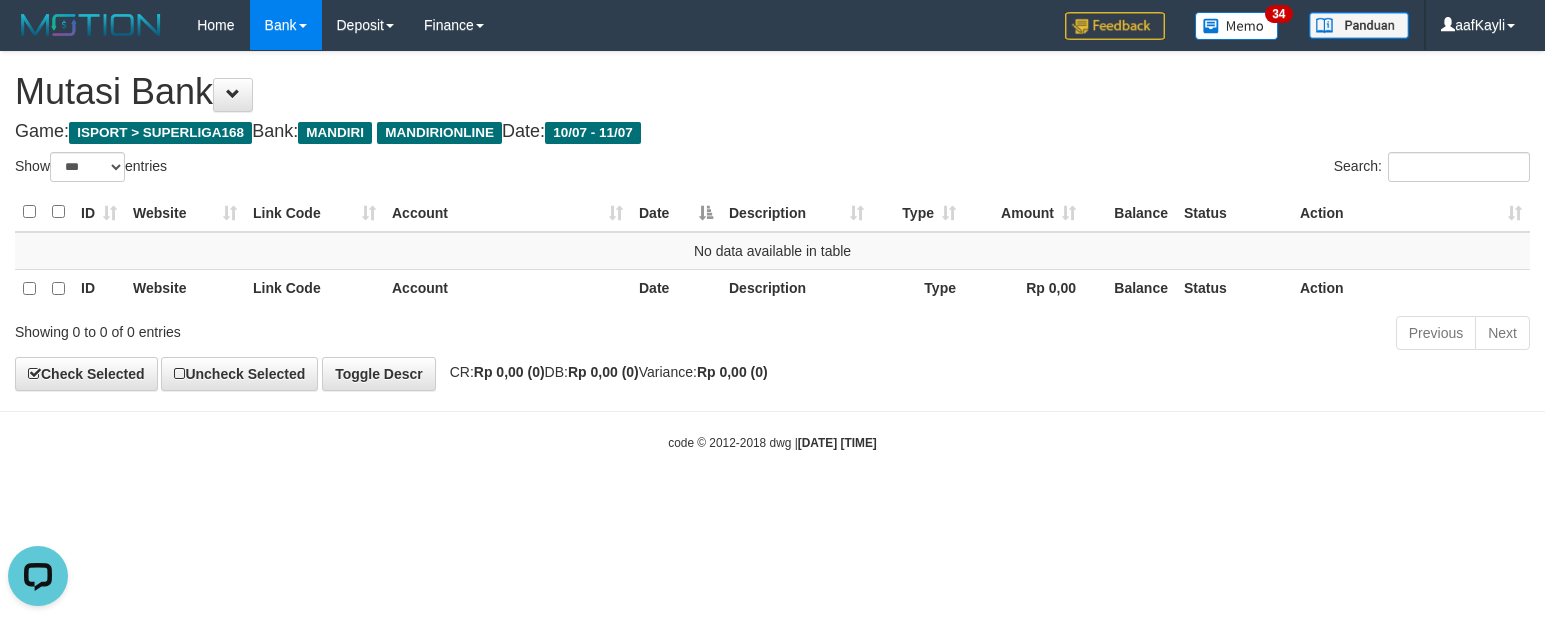 scroll, scrollTop: 0, scrollLeft: 0, axis: both 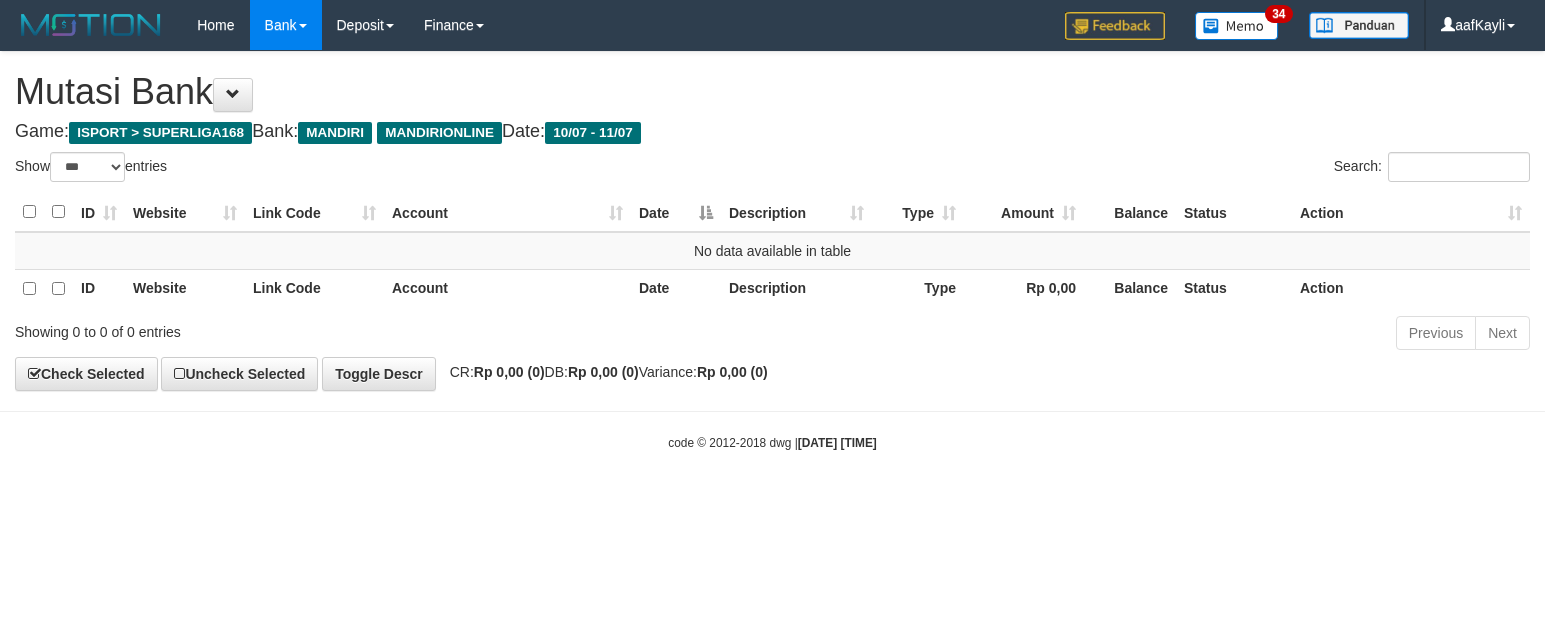 select on "***" 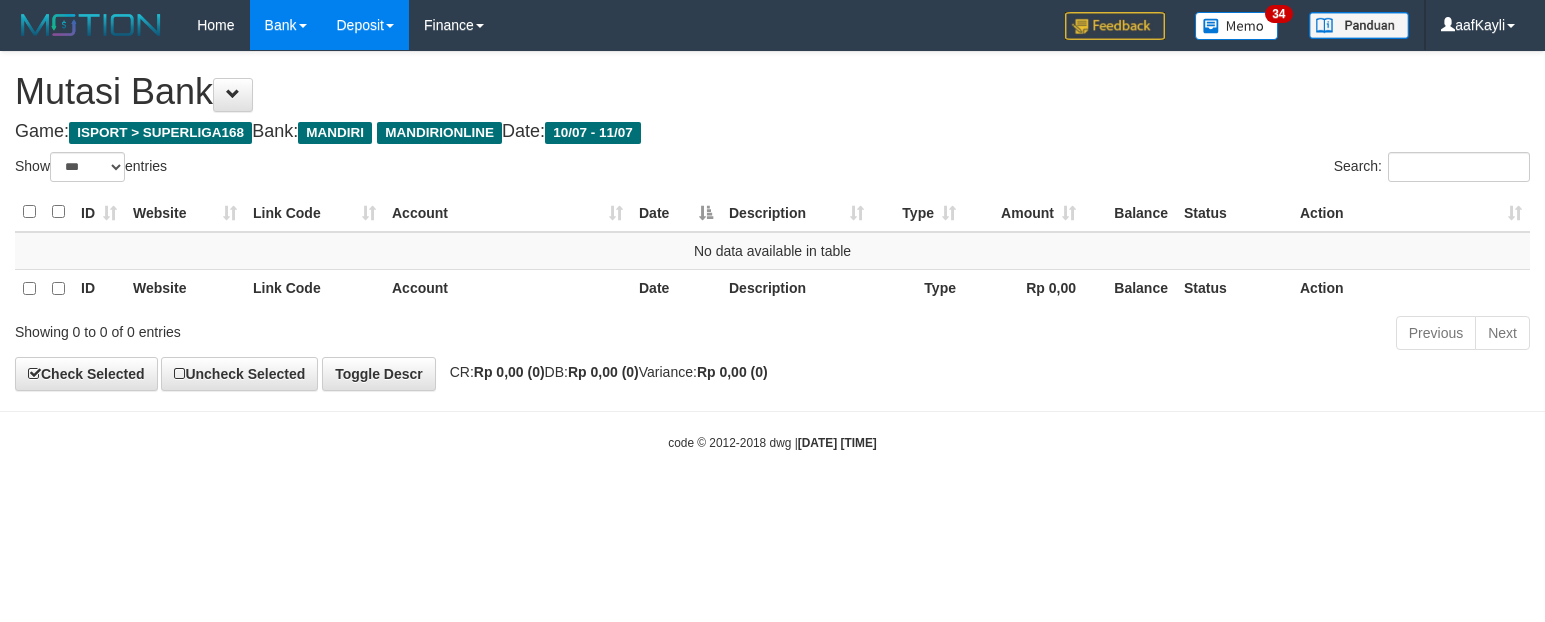 scroll, scrollTop: 0, scrollLeft: 0, axis: both 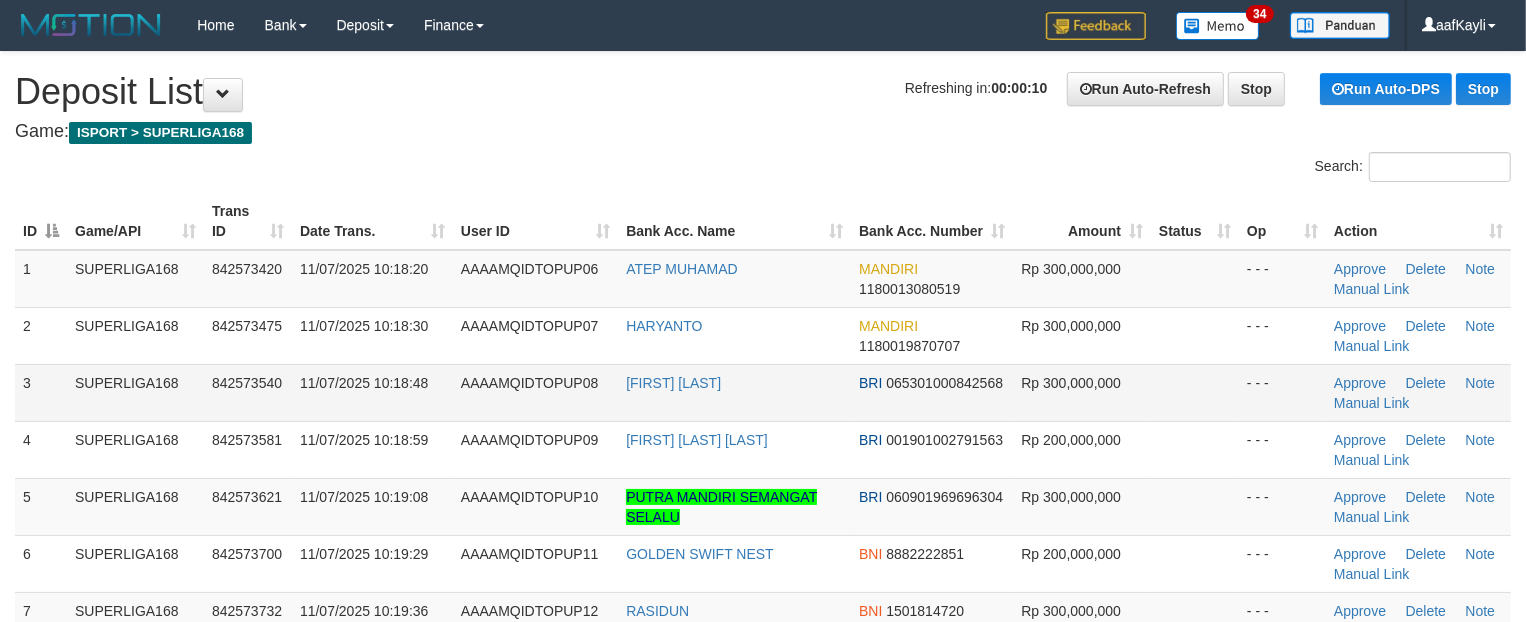 drag, startPoint x: 0, startPoint y: 0, endPoint x: 1185, endPoint y: 397, distance: 1249.7335 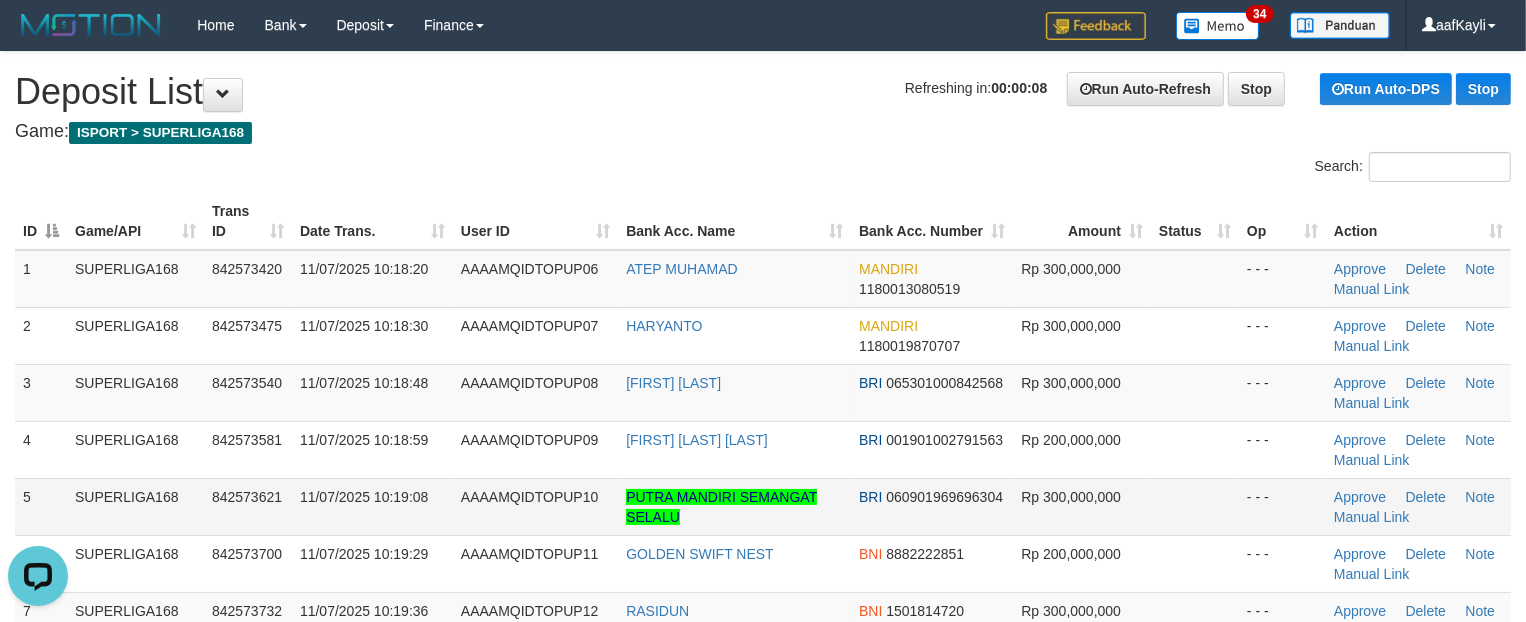 scroll, scrollTop: 0, scrollLeft: 0, axis: both 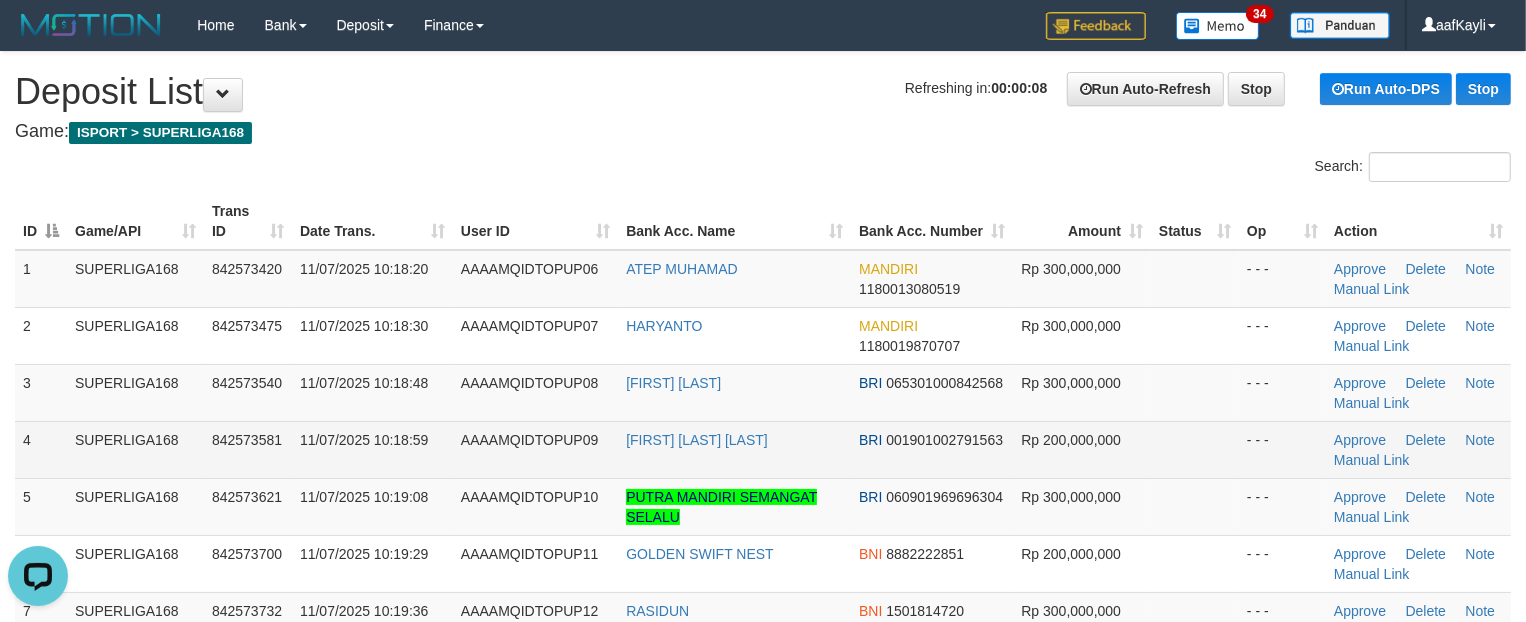 click at bounding box center (1195, 449) 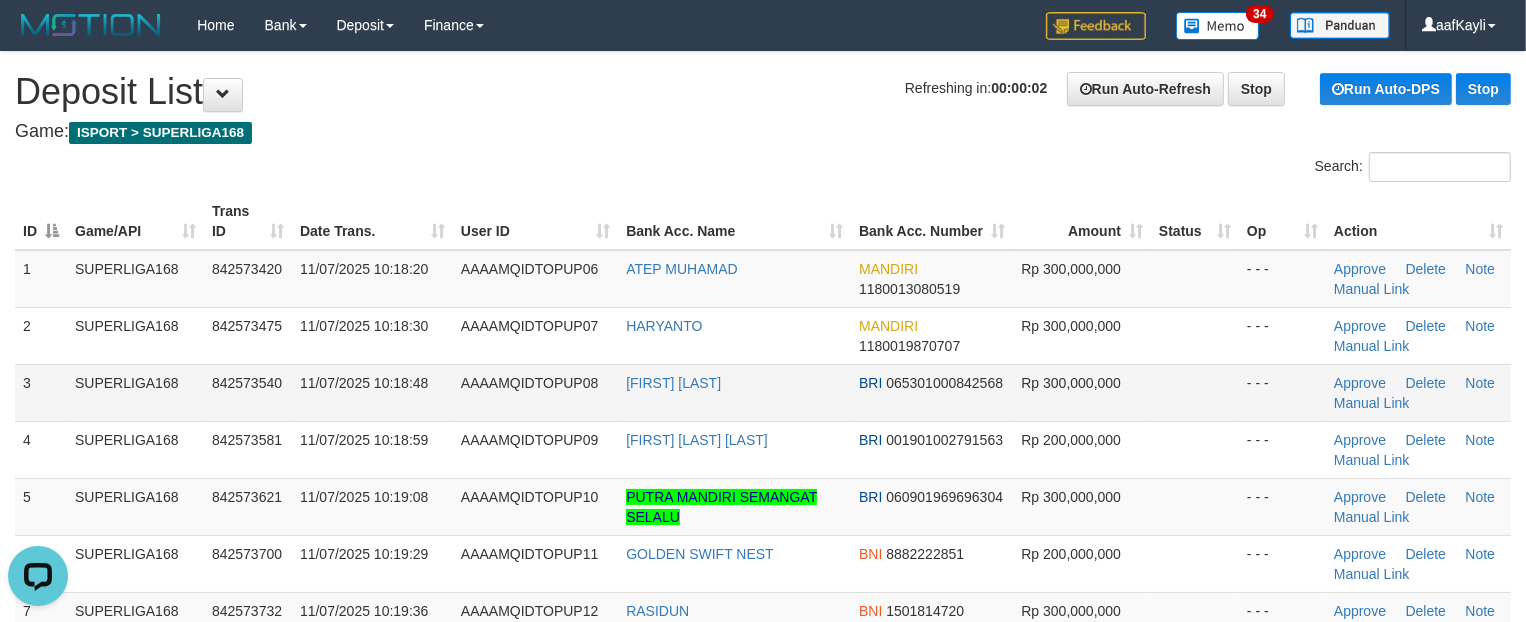 drag, startPoint x: 1308, startPoint y: 408, endPoint x: 1300, endPoint y: 381, distance: 28.160255 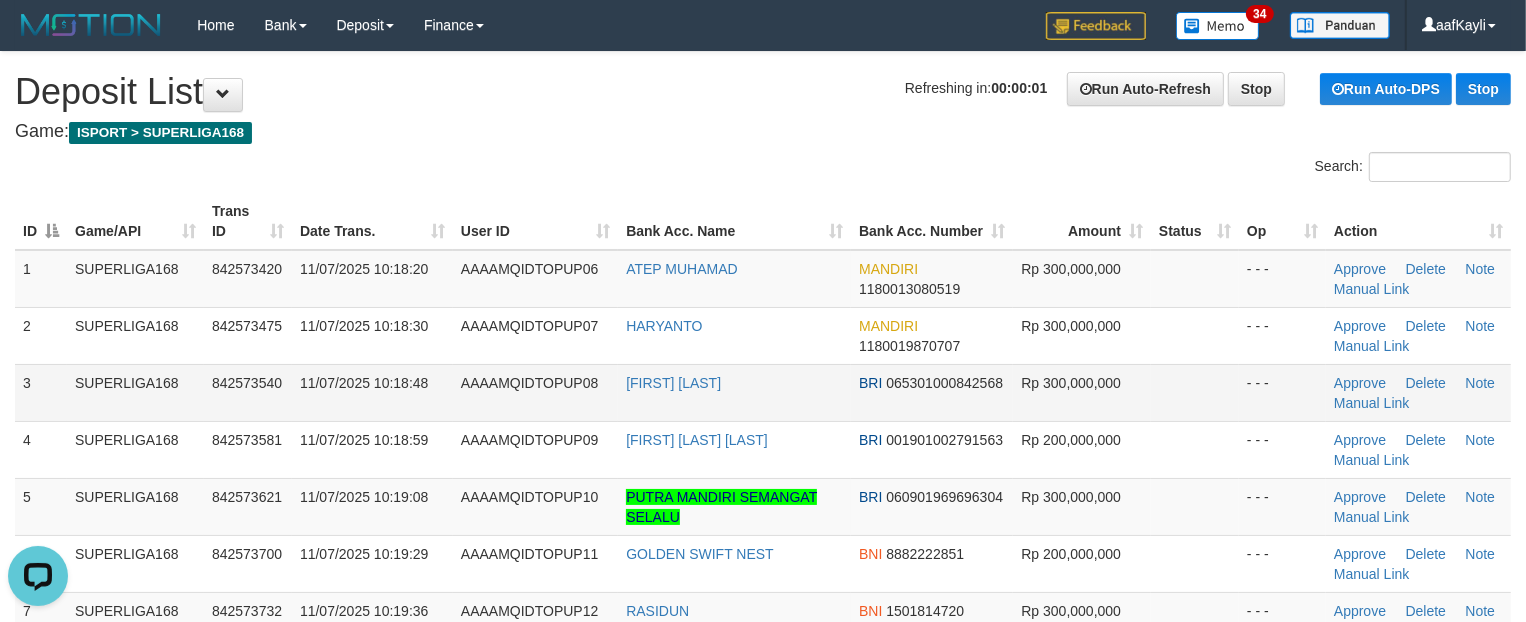 click at bounding box center [1195, 392] 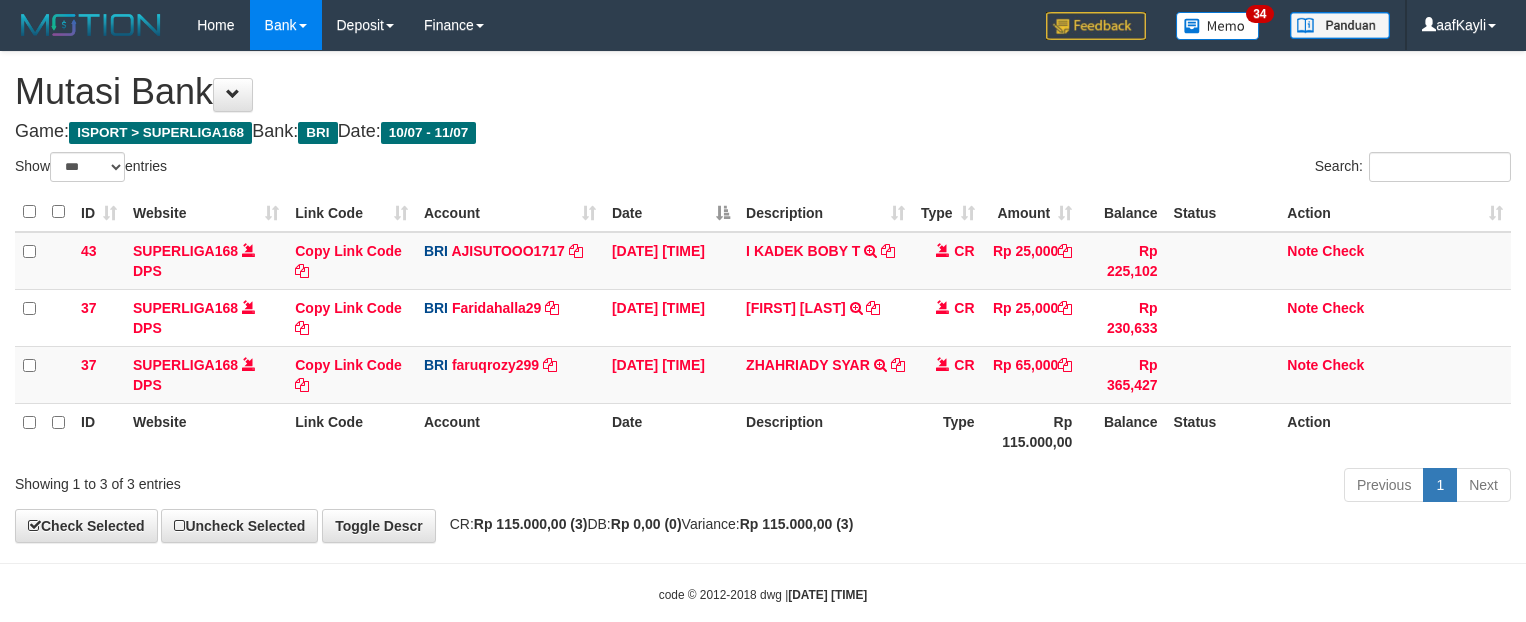 select on "***" 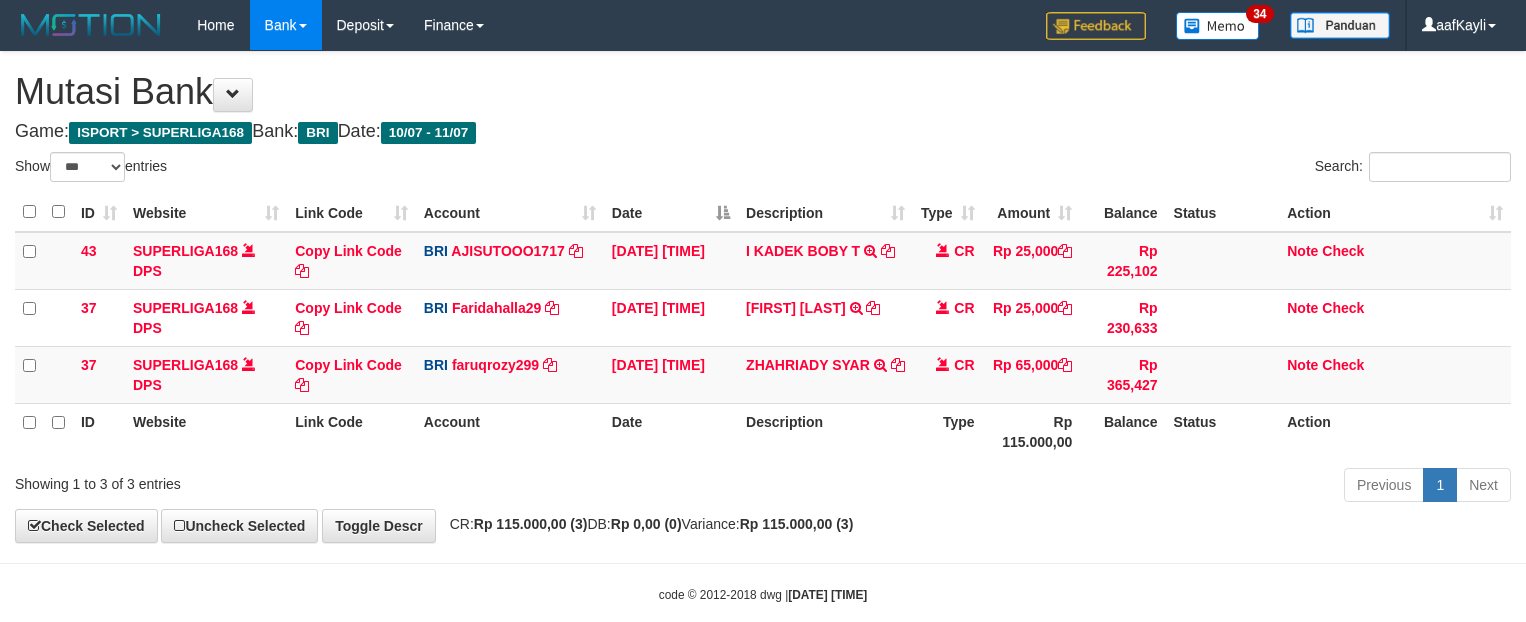 scroll, scrollTop: 0, scrollLeft: 0, axis: both 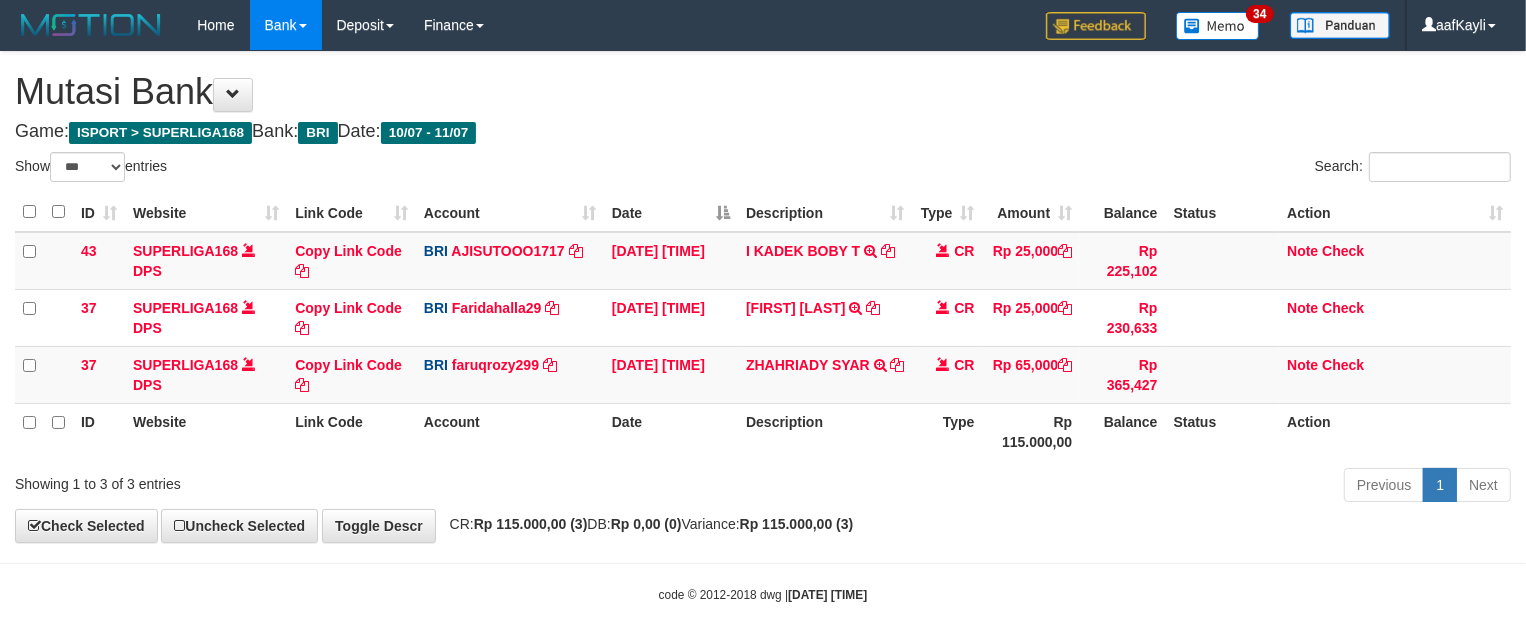 click on "Previous 1 Next" at bounding box center (1081, 487) 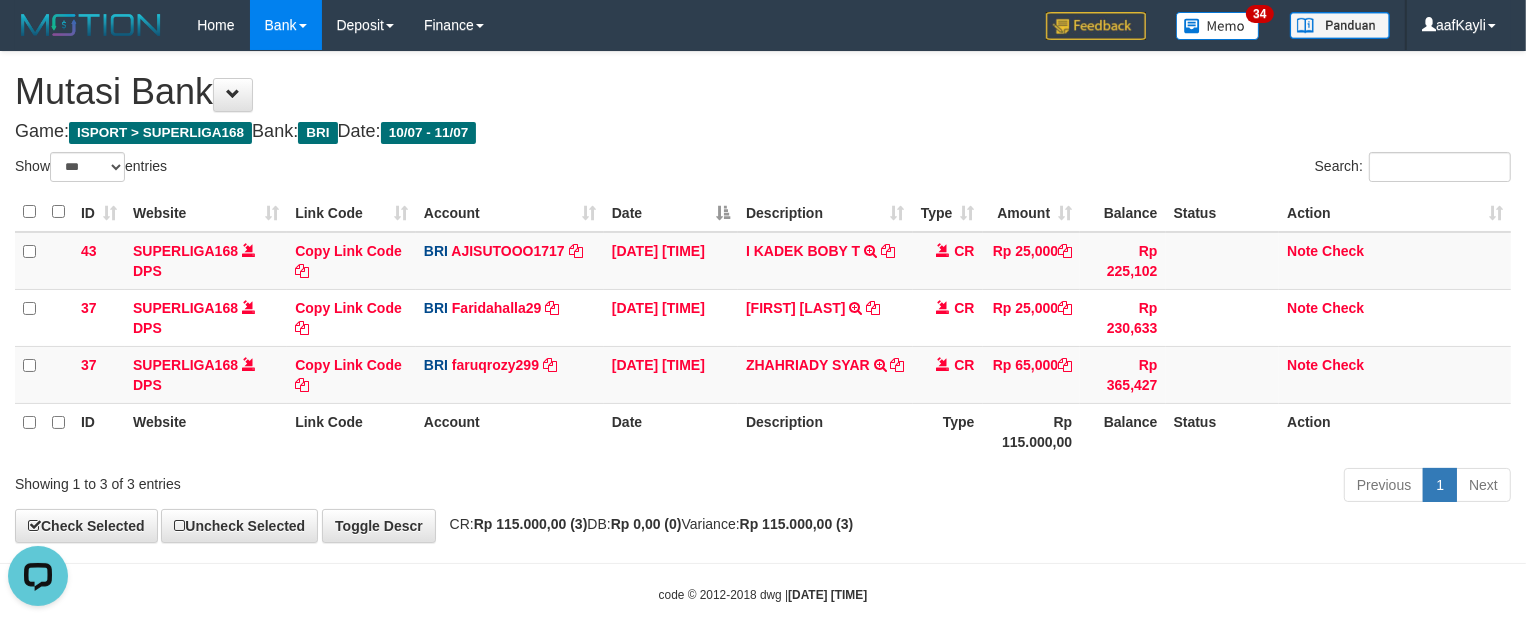 scroll, scrollTop: 0, scrollLeft: 0, axis: both 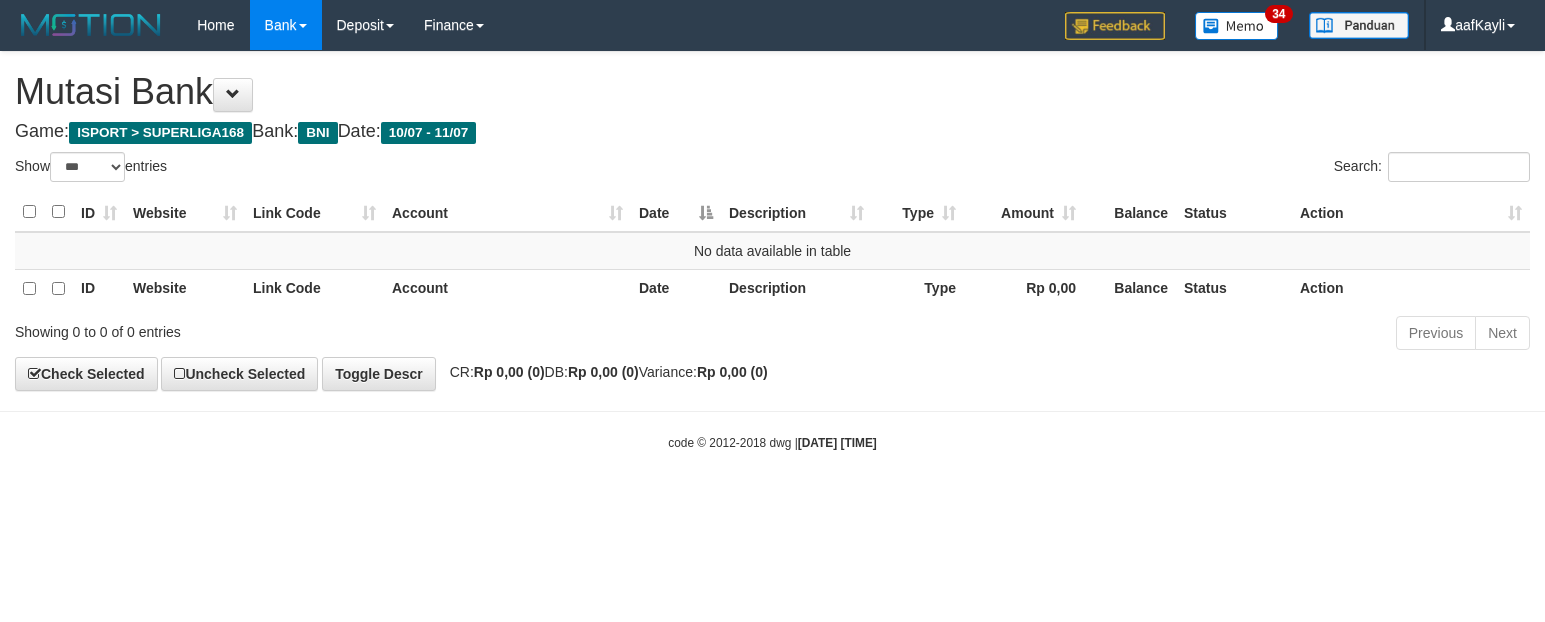 select on "***" 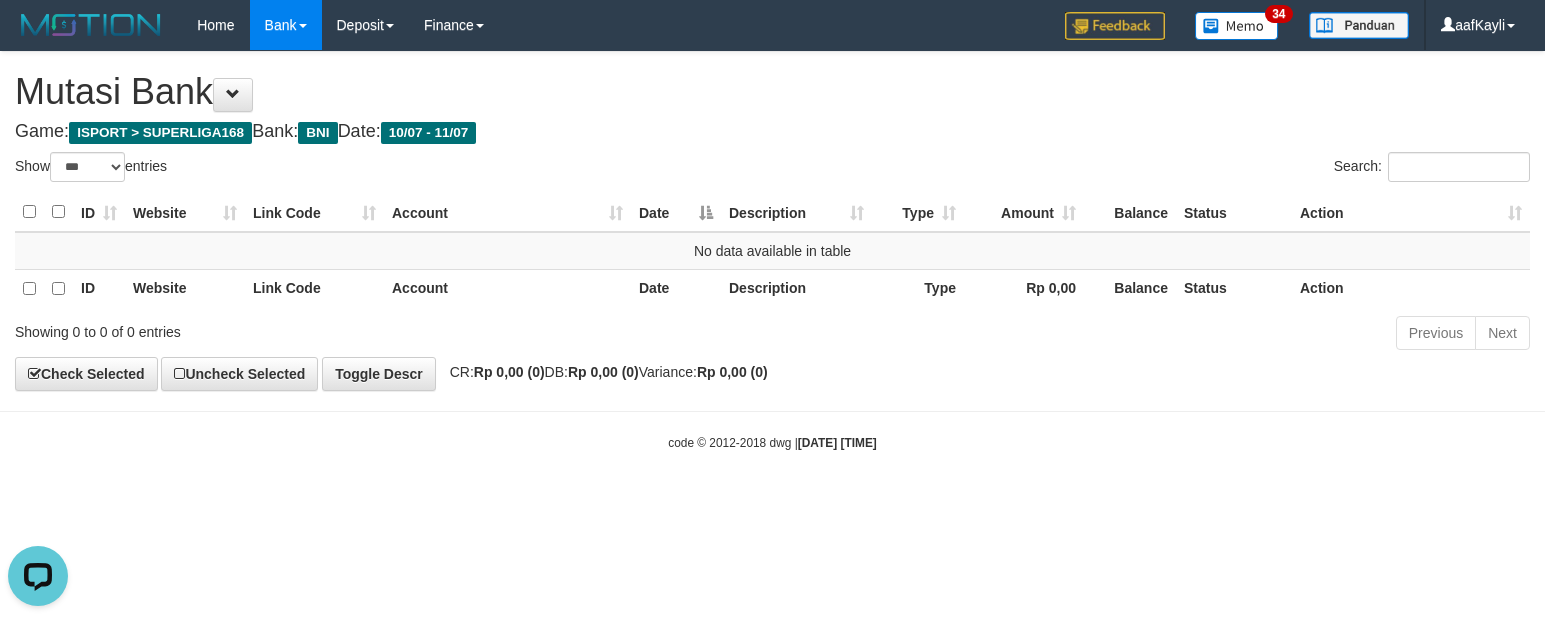 scroll, scrollTop: 0, scrollLeft: 0, axis: both 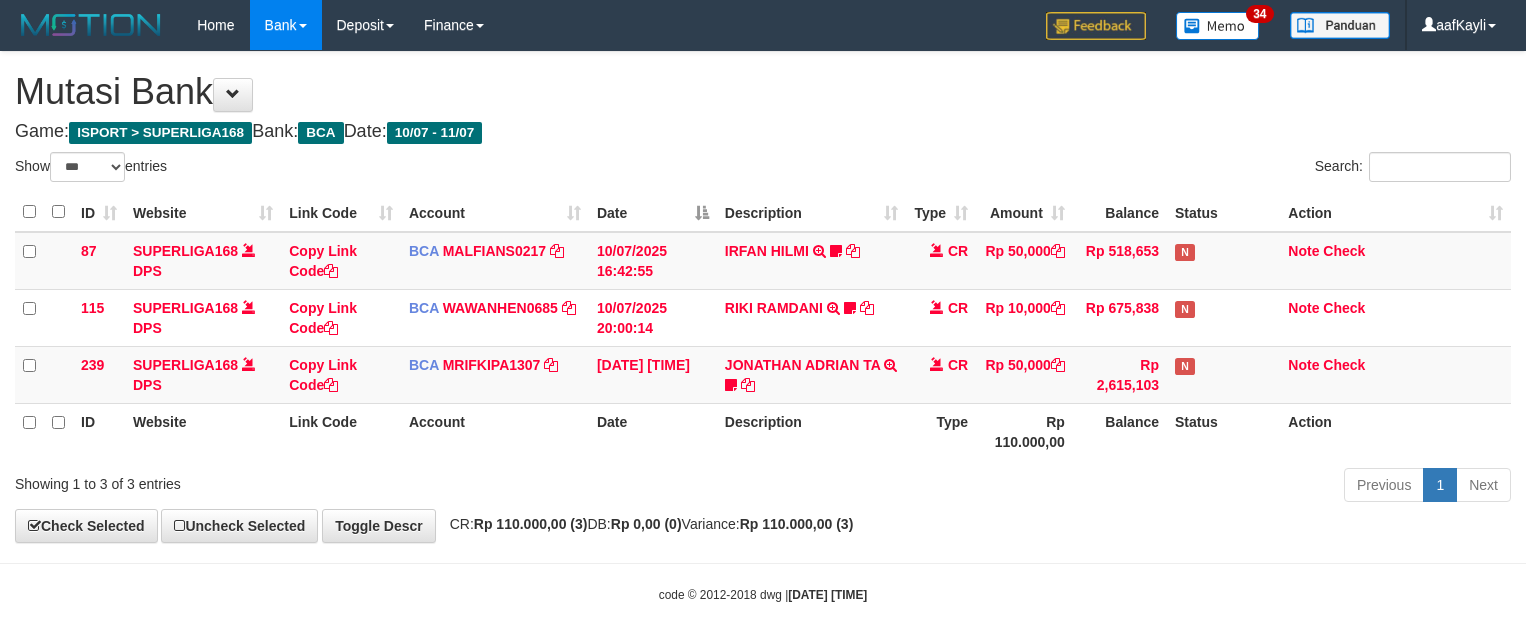 select on "***" 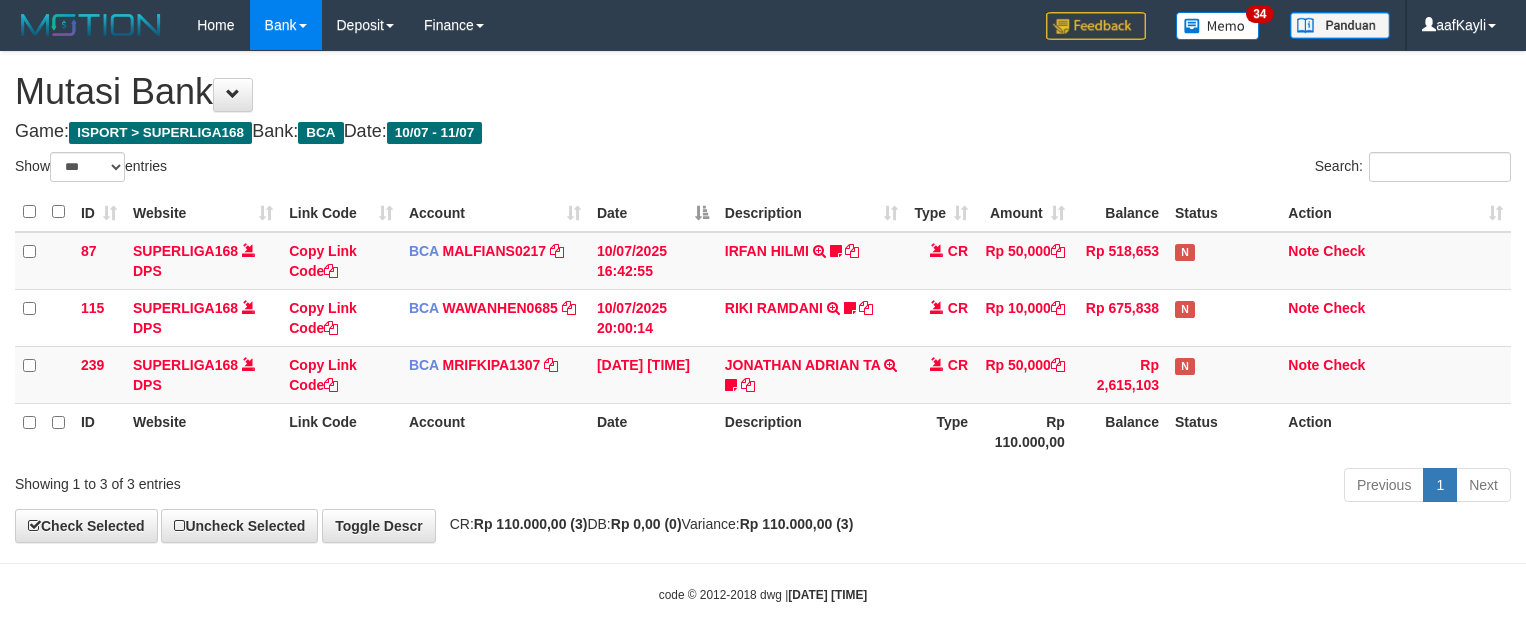 scroll, scrollTop: 32, scrollLeft: 0, axis: vertical 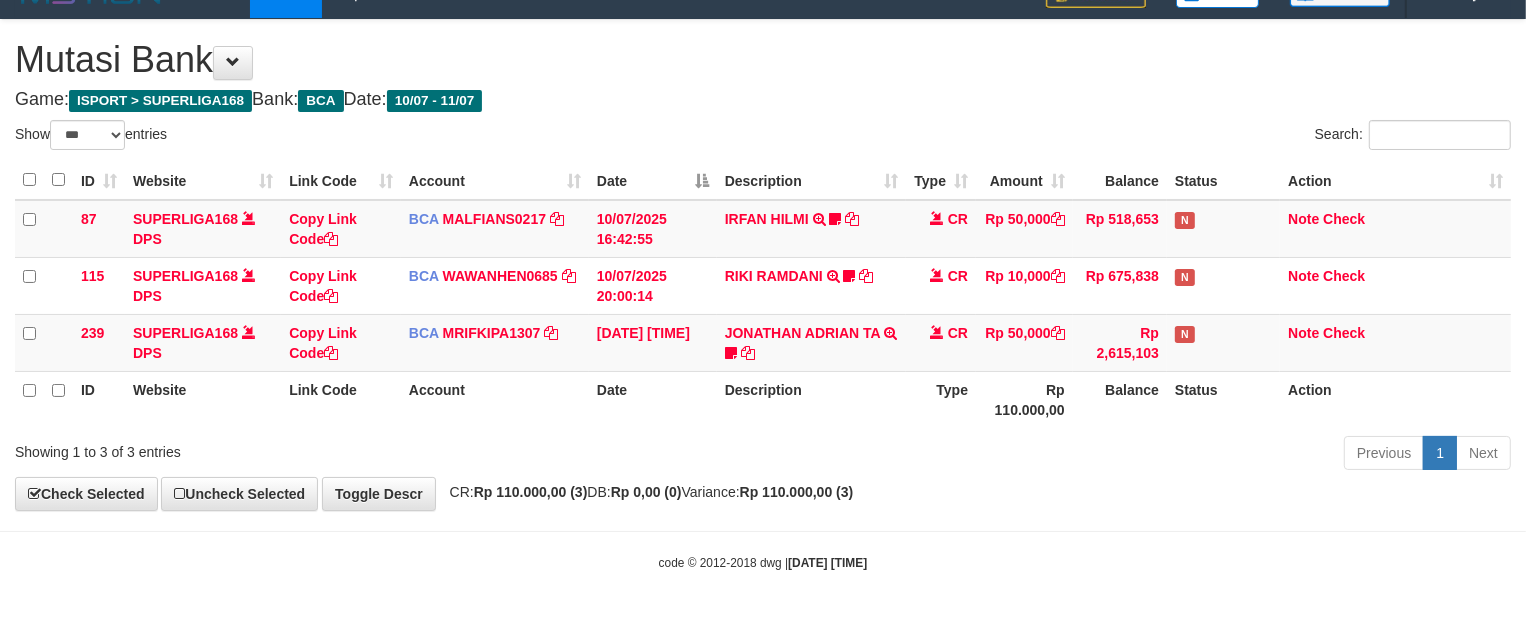 drag, startPoint x: 0, startPoint y: 0, endPoint x: 1083, endPoint y: 526, distance: 1203.9788 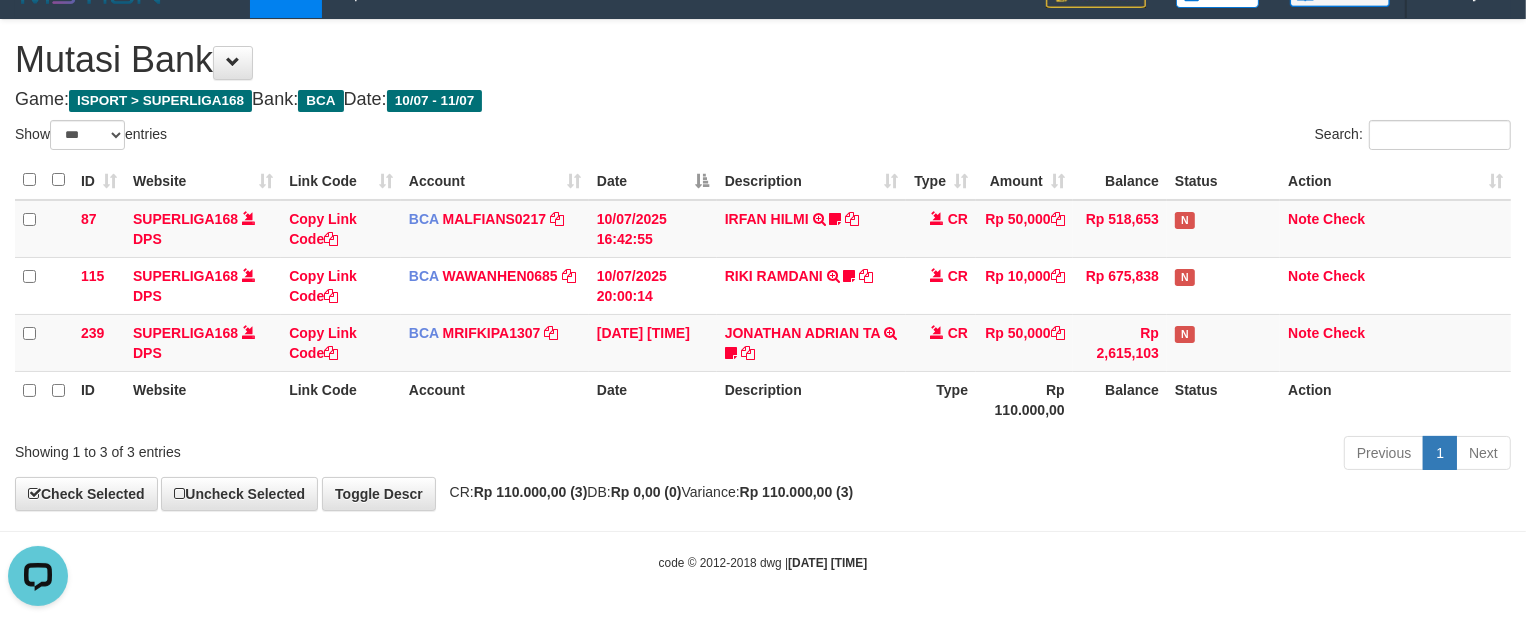 scroll, scrollTop: 0, scrollLeft: 0, axis: both 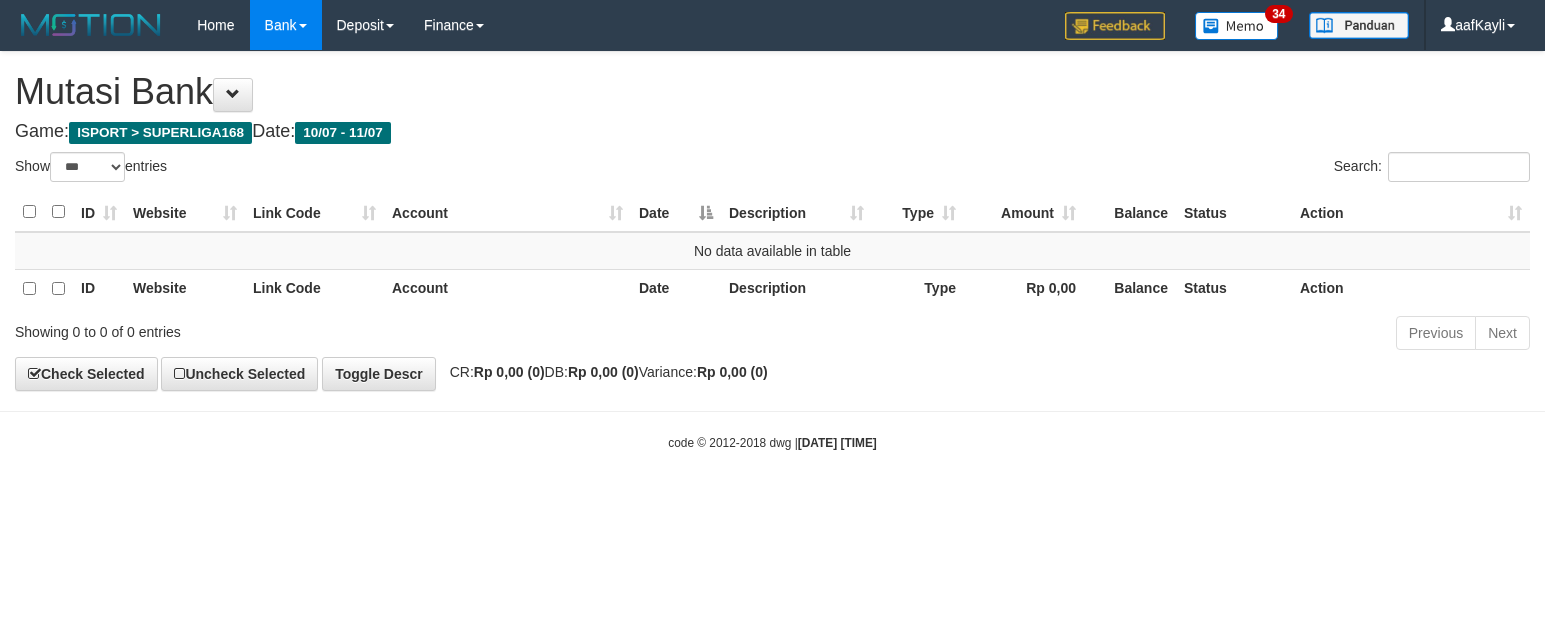 select on "***" 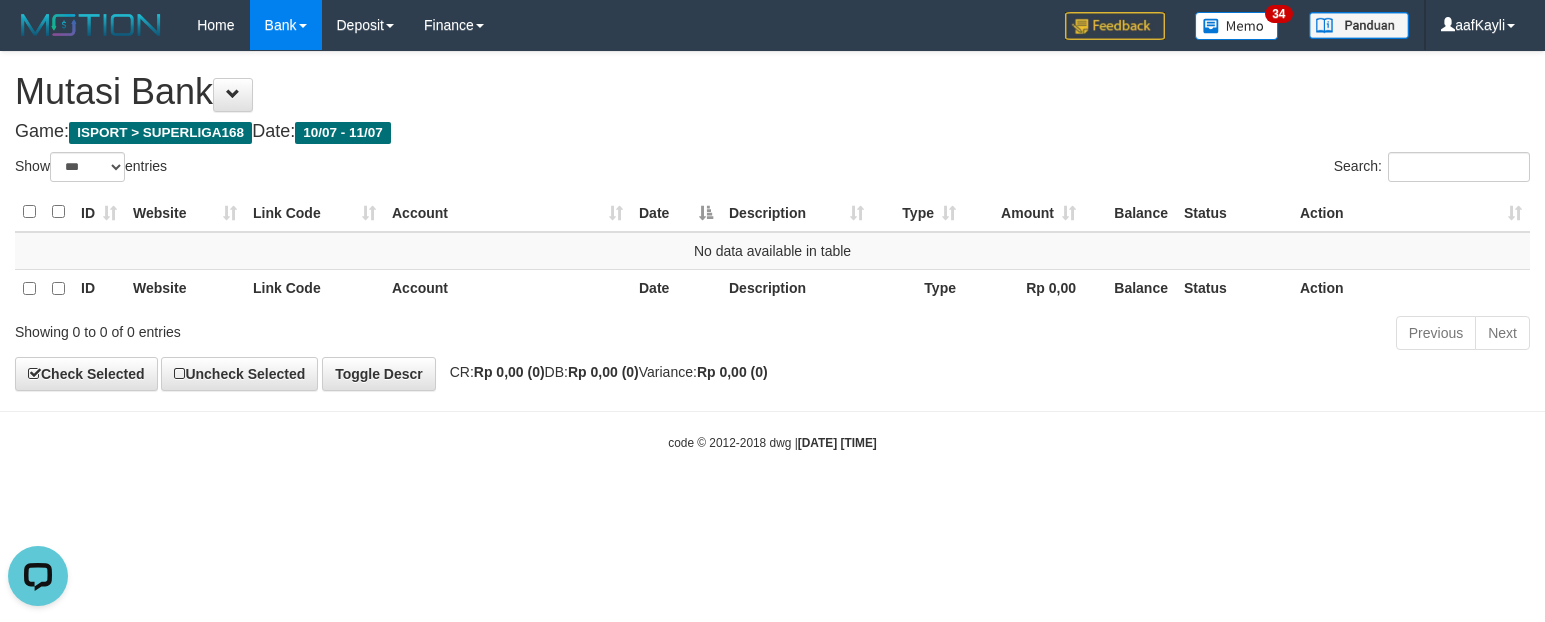 scroll, scrollTop: 0, scrollLeft: 0, axis: both 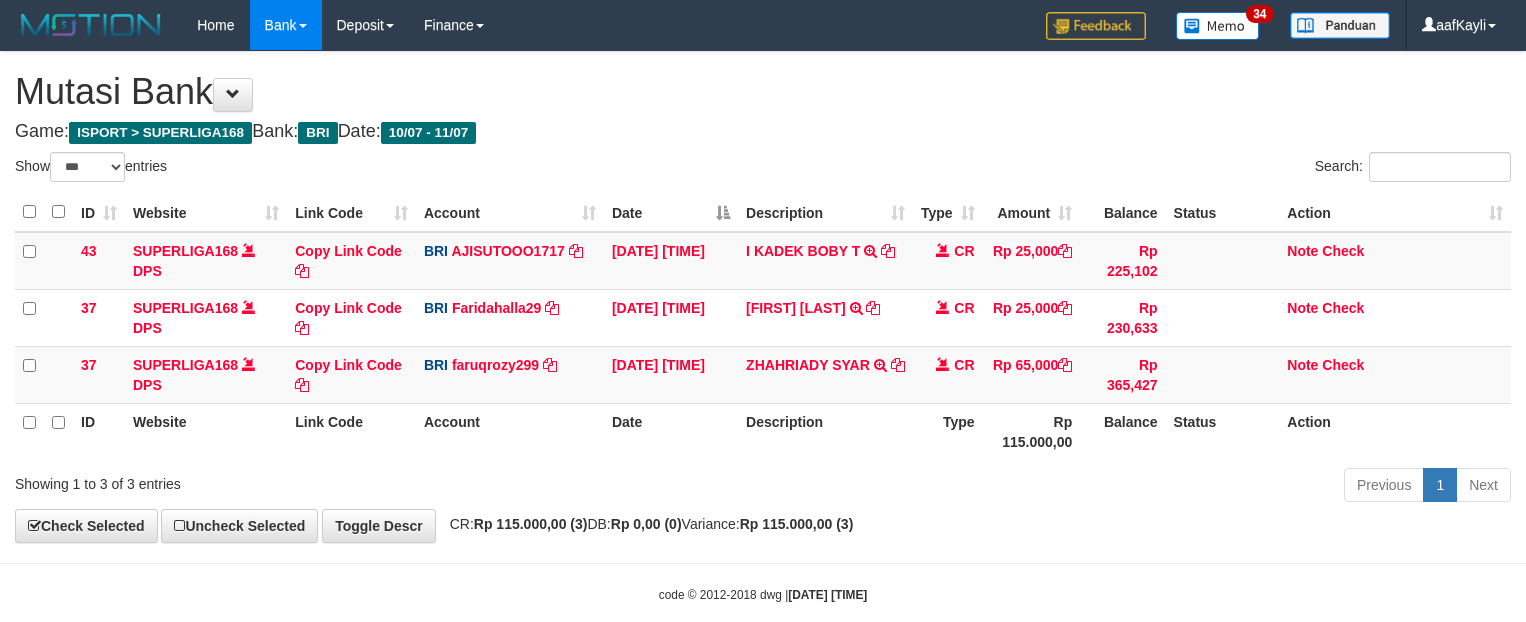 select on "***" 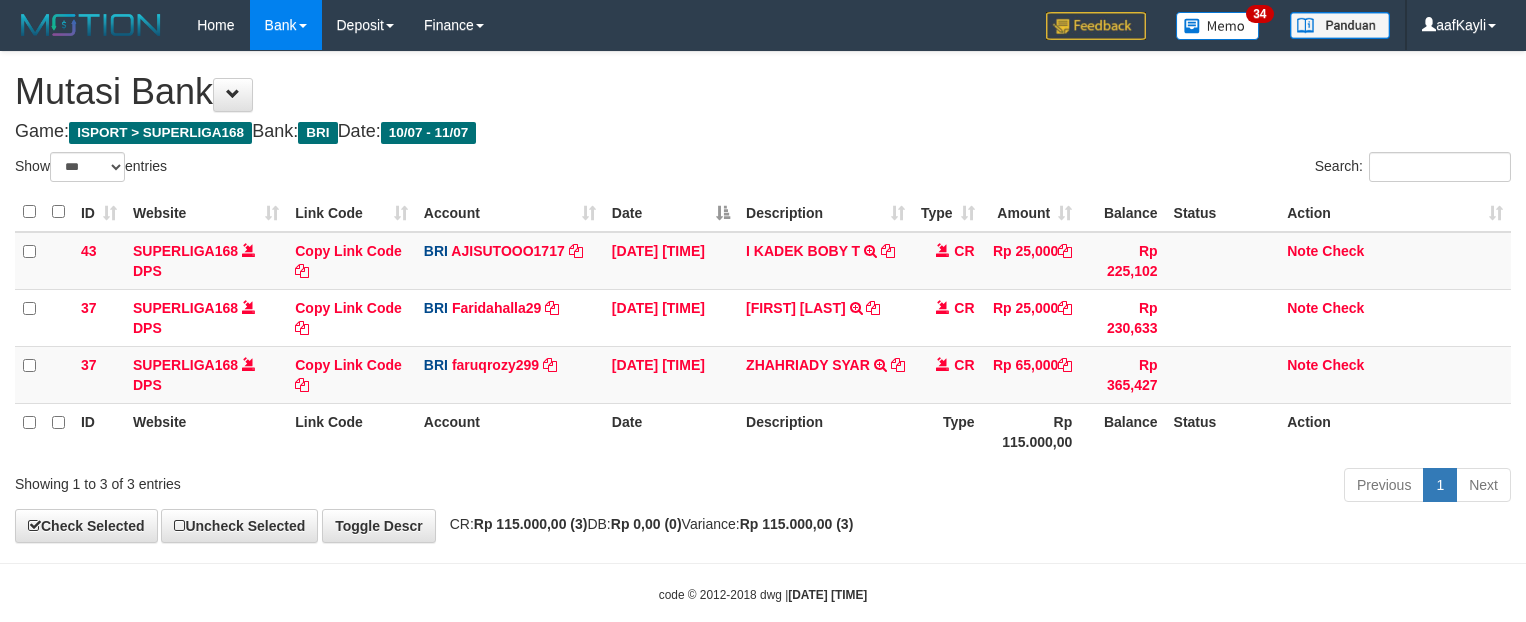 scroll, scrollTop: 0, scrollLeft: 0, axis: both 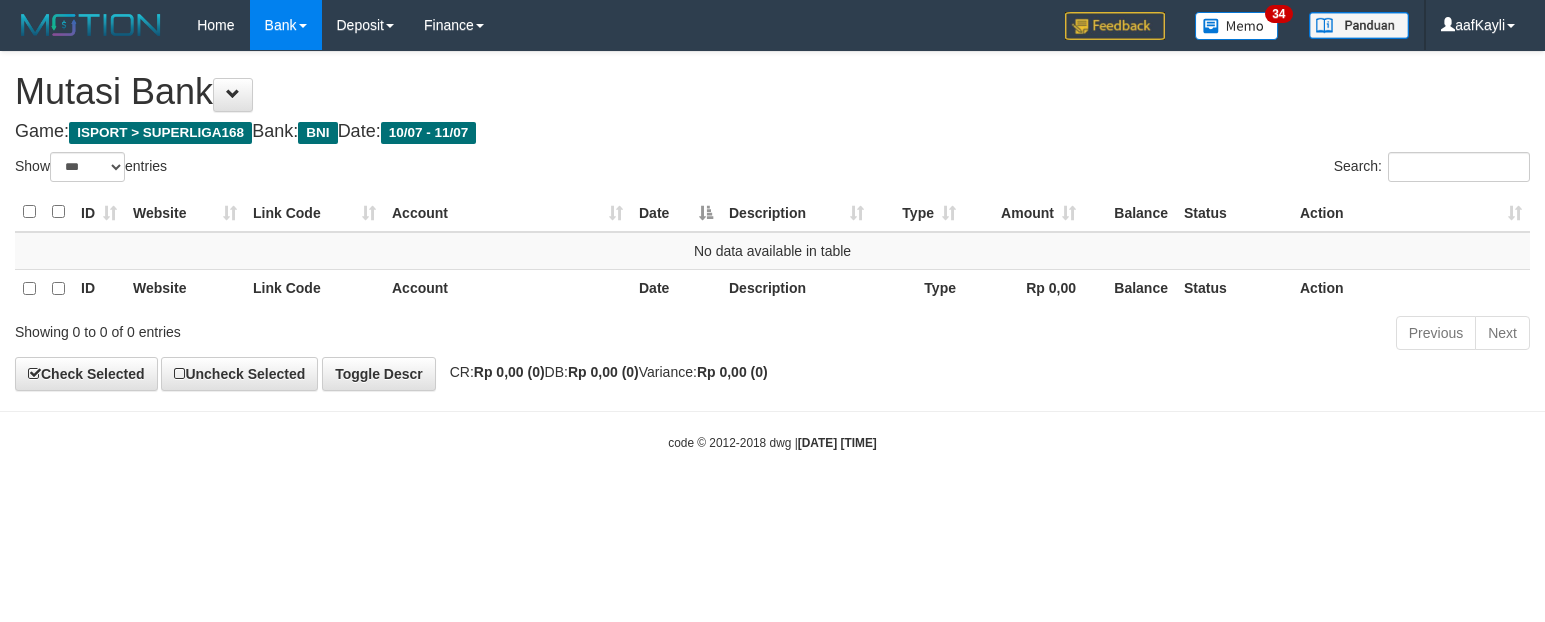 select on "***" 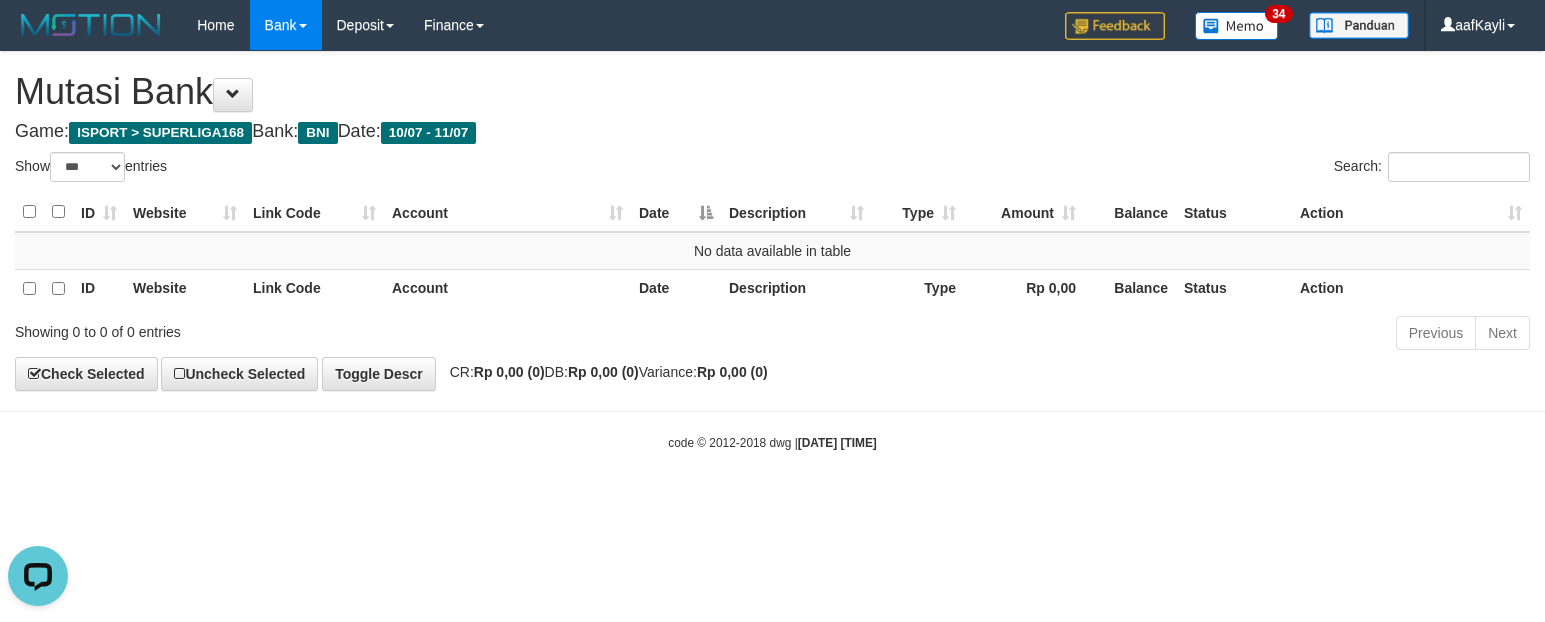 scroll, scrollTop: 0, scrollLeft: 0, axis: both 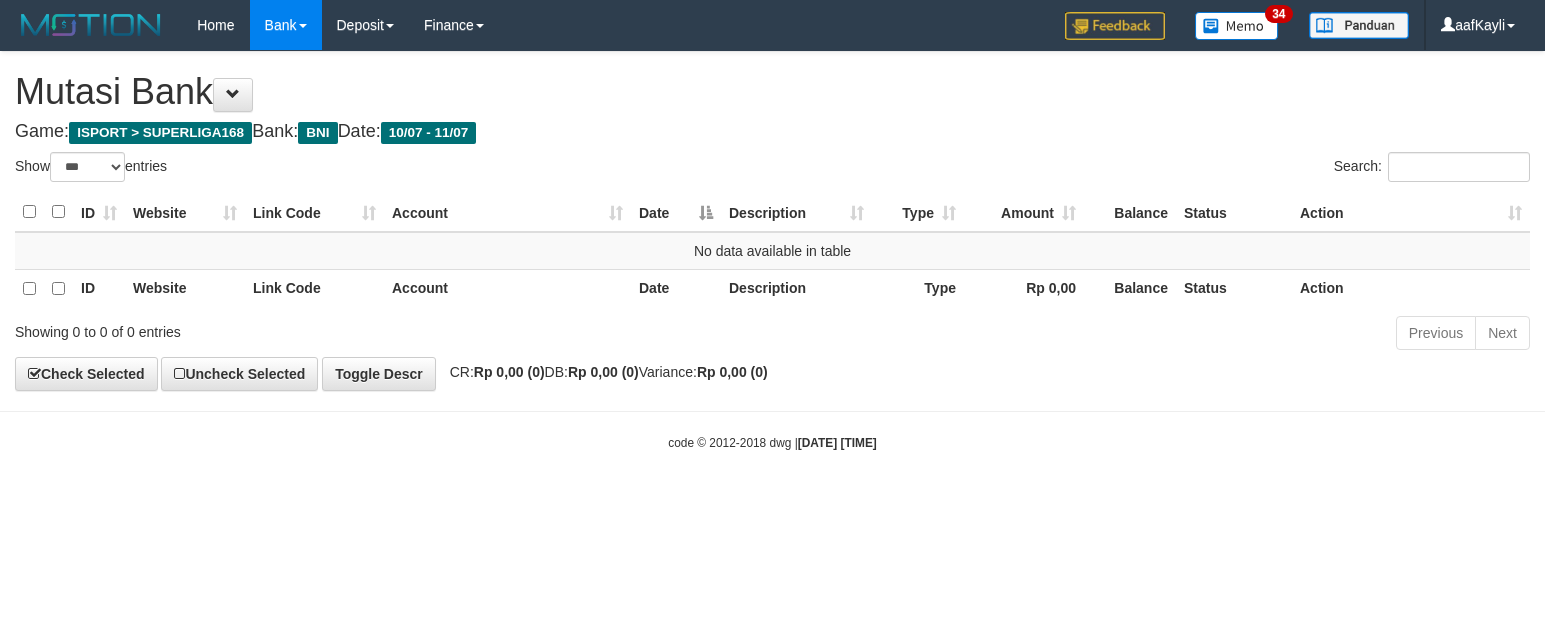 select on "***" 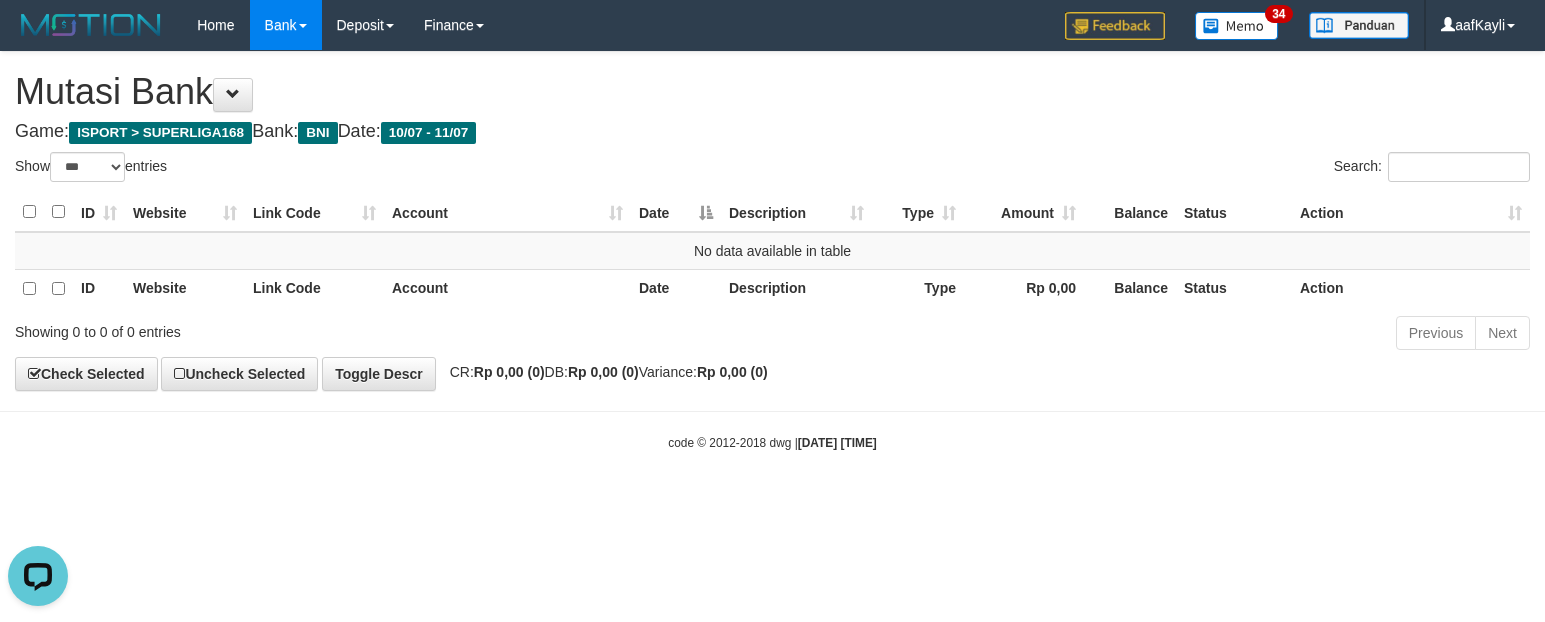 scroll, scrollTop: 0, scrollLeft: 0, axis: both 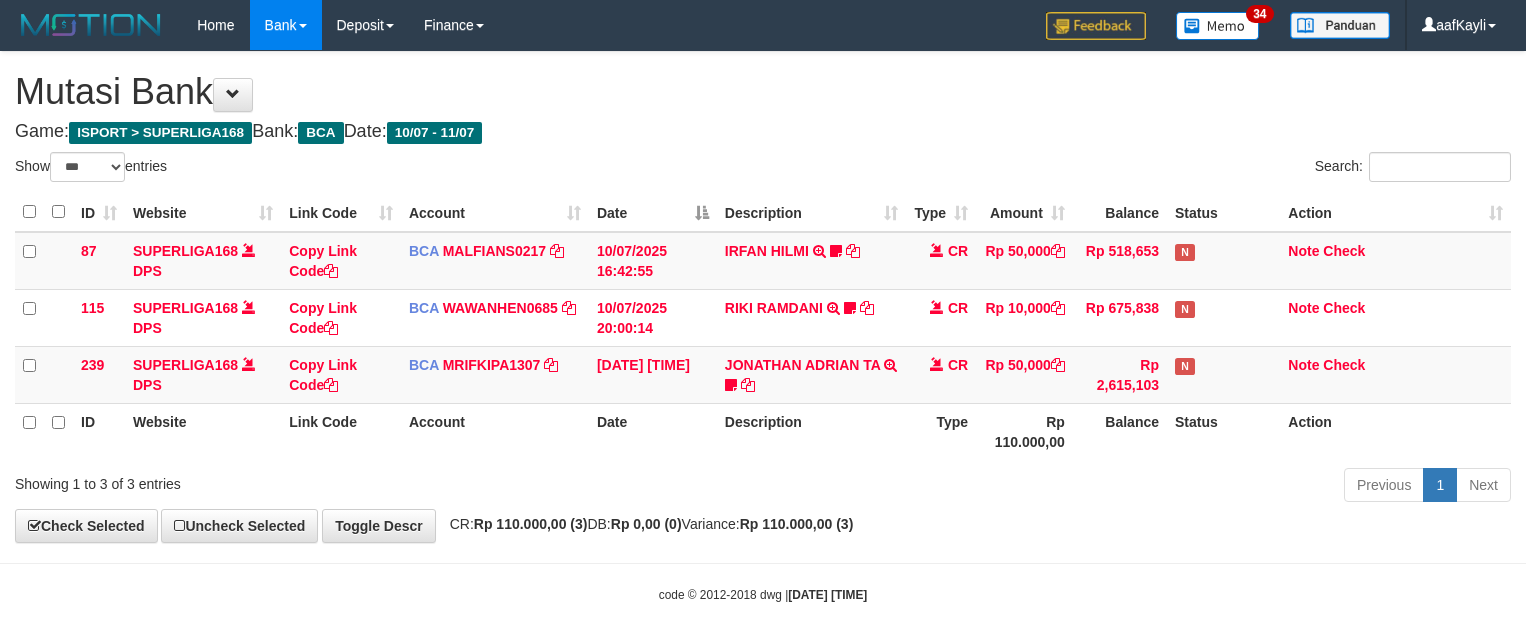 select on "***" 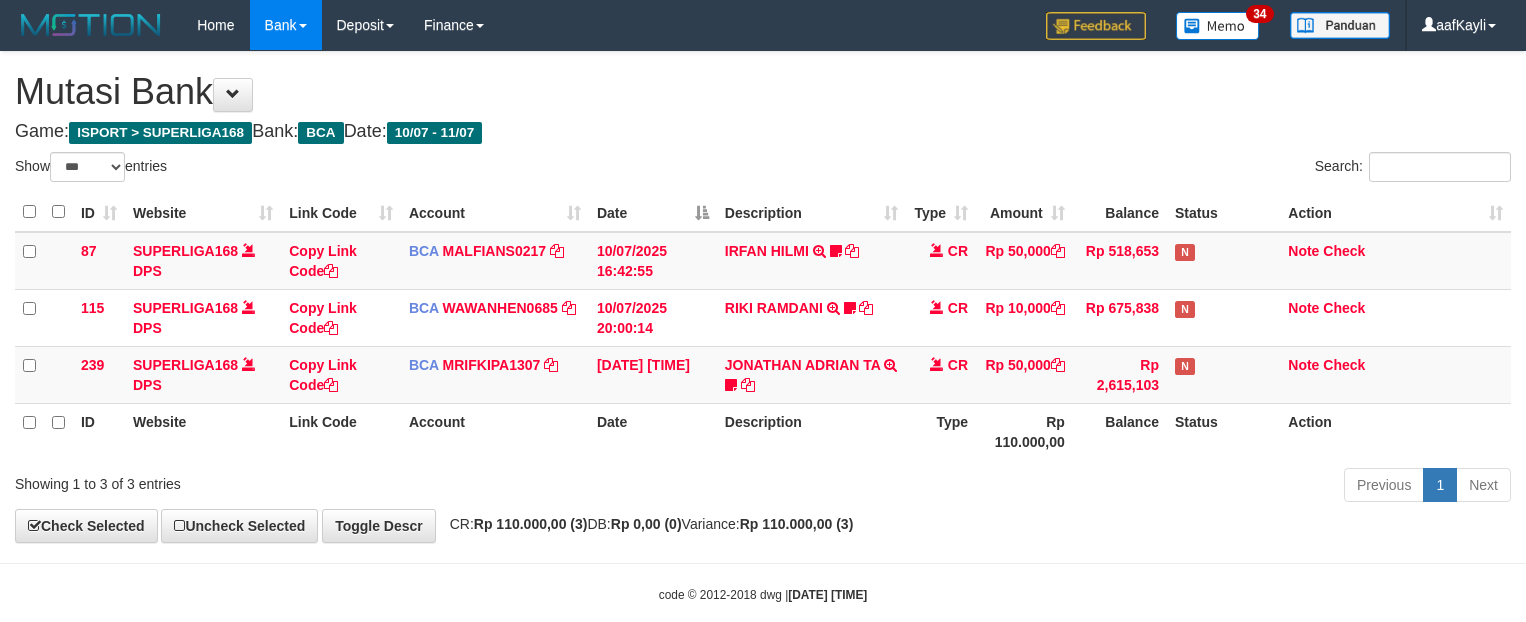 scroll, scrollTop: 32, scrollLeft: 0, axis: vertical 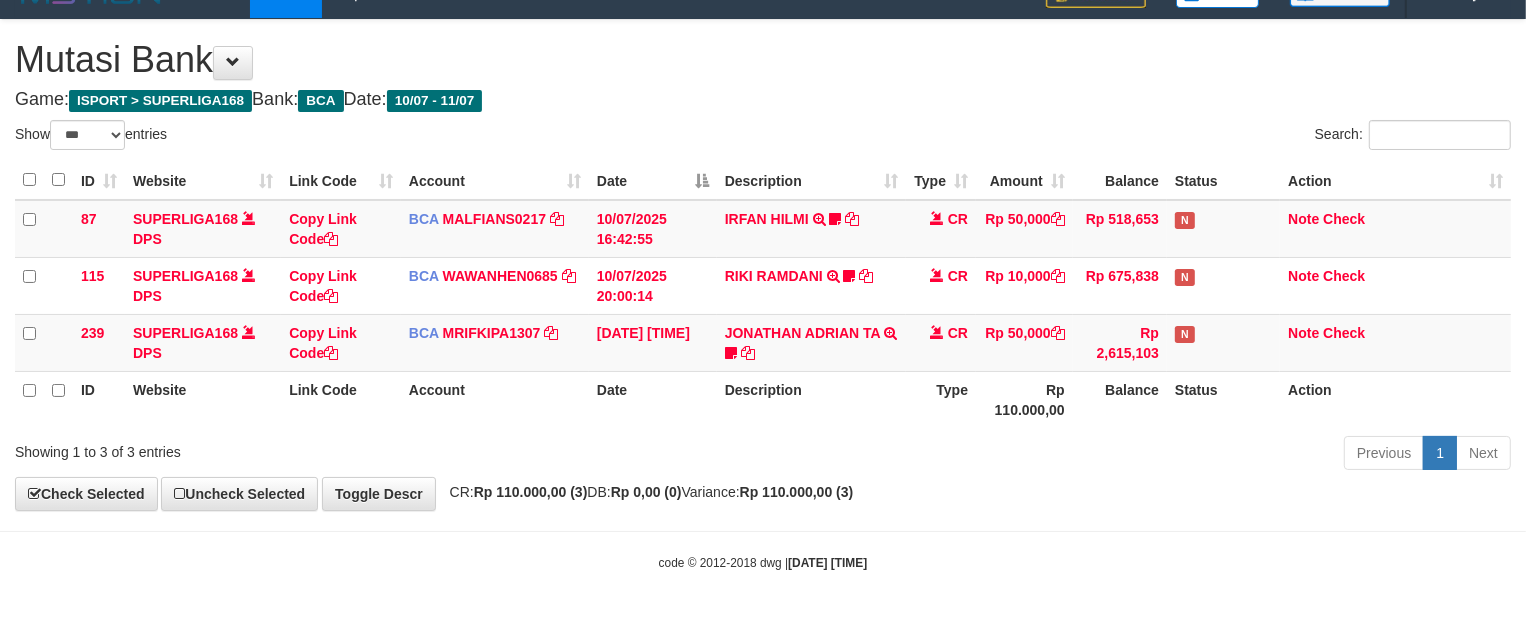 click on "**********" at bounding box center [763, 265] 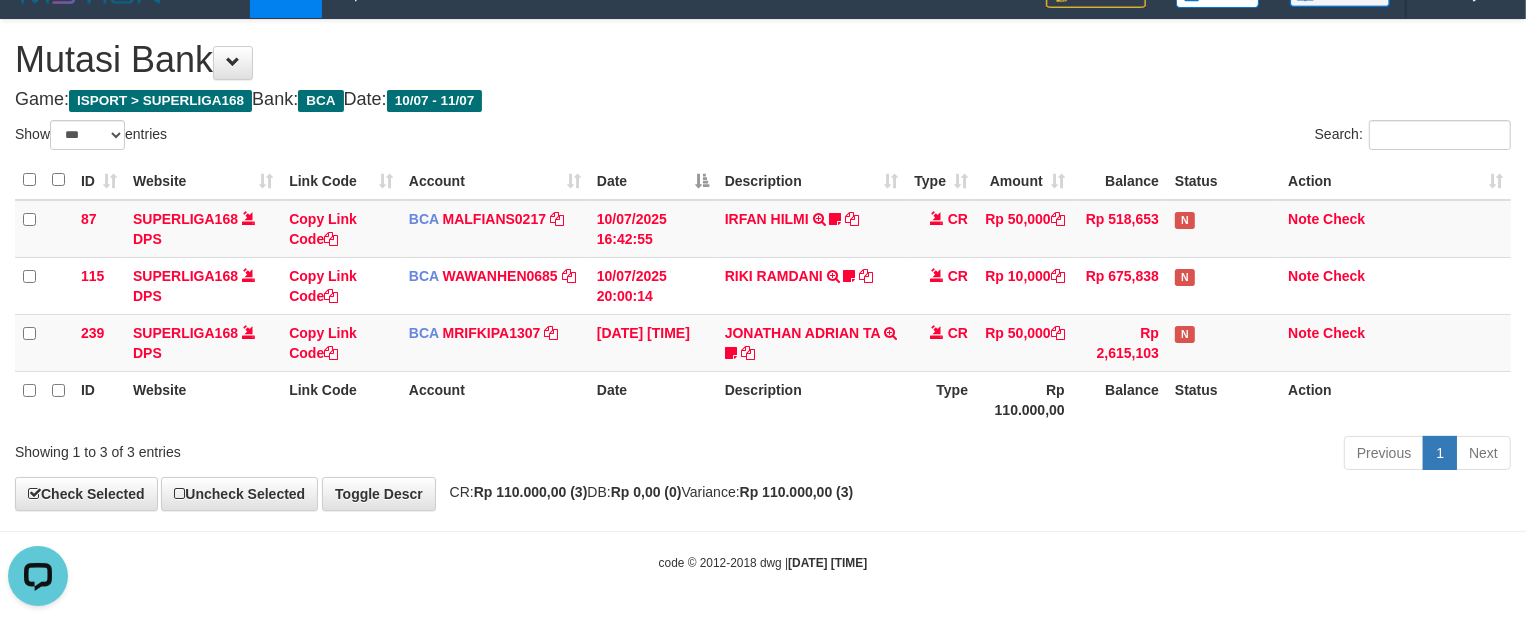 scroll, scrollTop: 0, scrollLeft: 0, axis: both 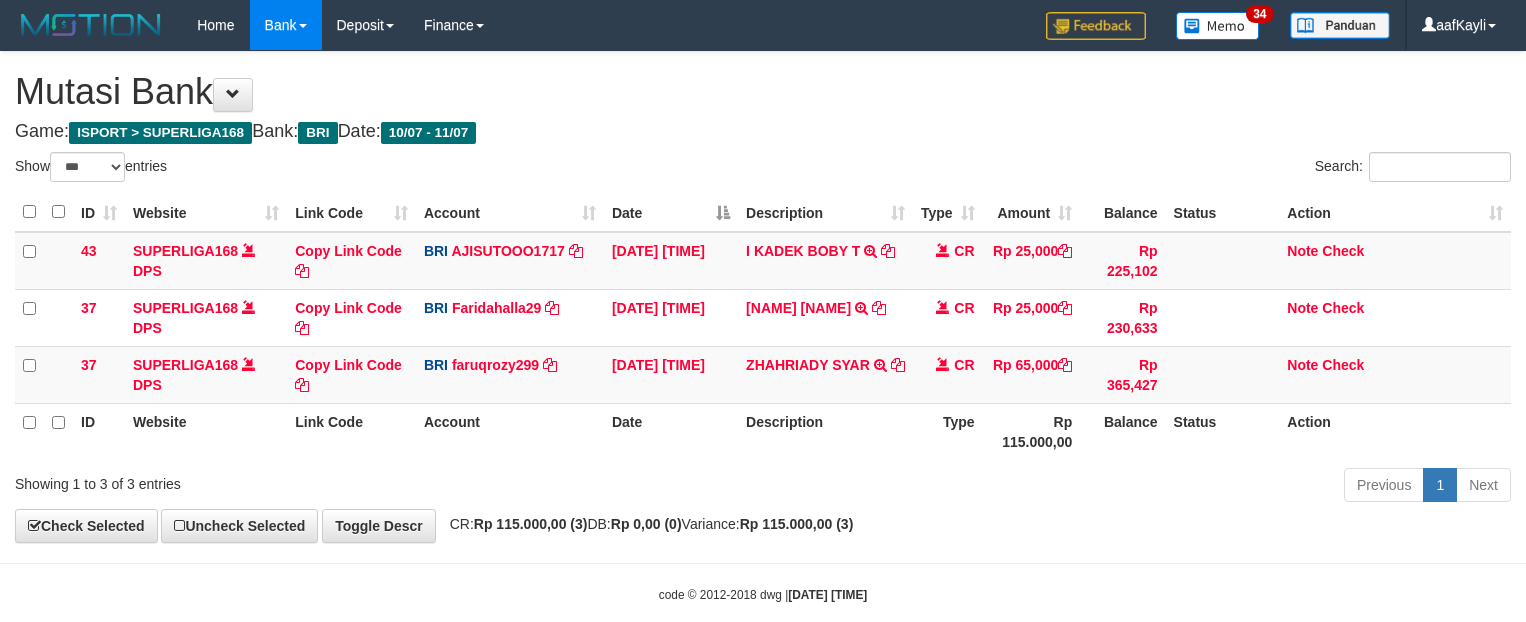 select on "***" 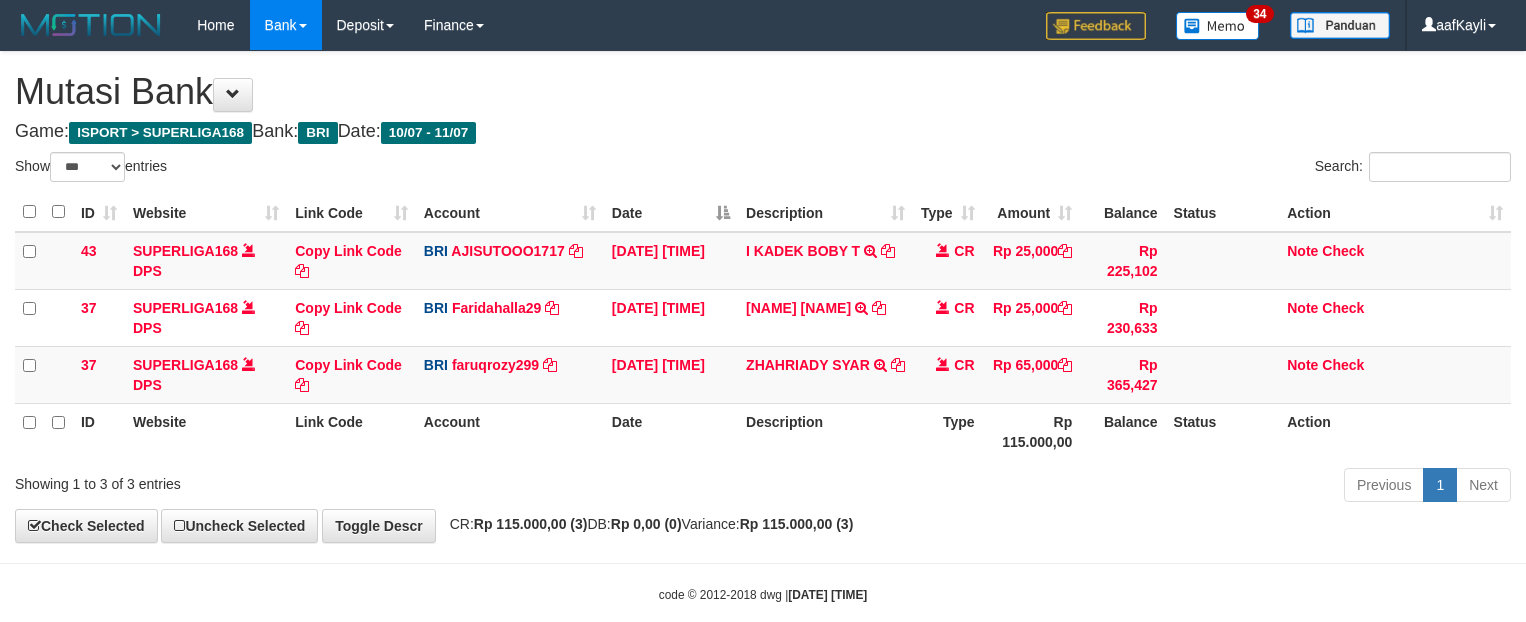 scroll, scrollTop: 0, scrollLeft: 0, axis: both 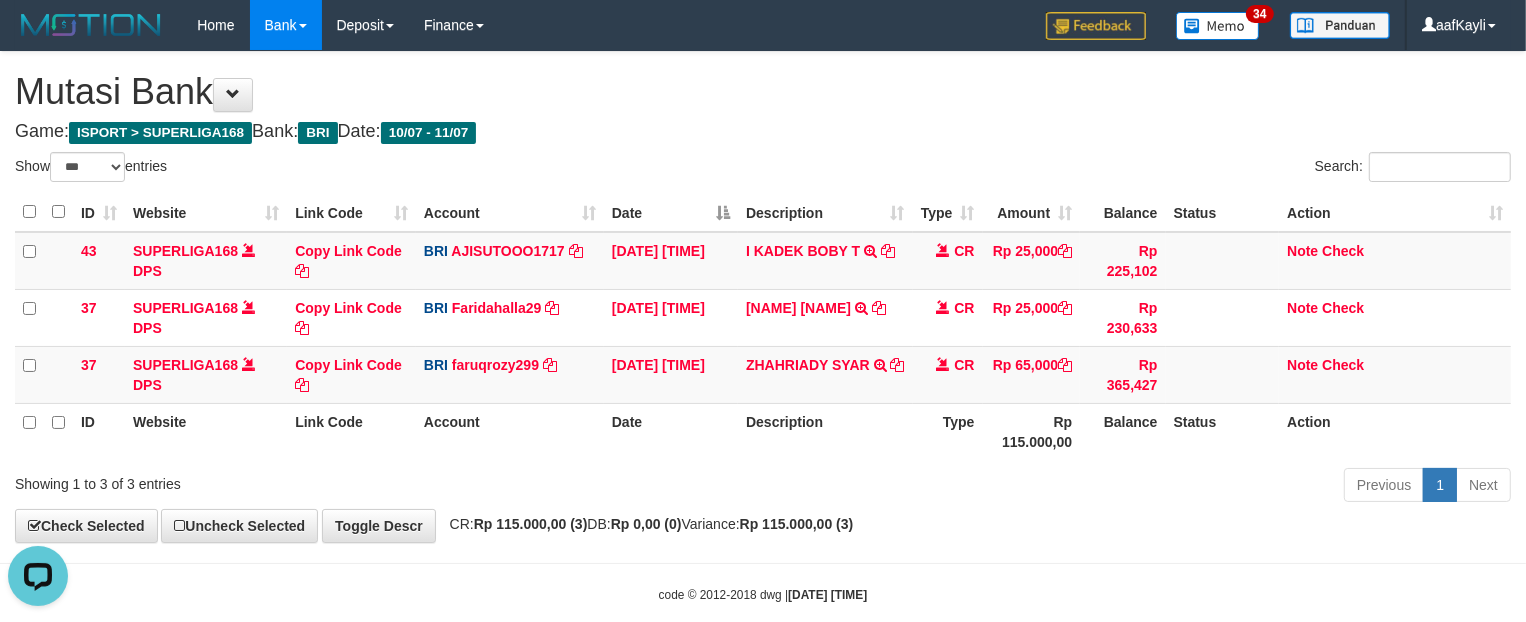 drag, startPoint x: 0, startPoint y: 0, endPoint x: 1107, endPoint y: 481, distance: 1206.9839 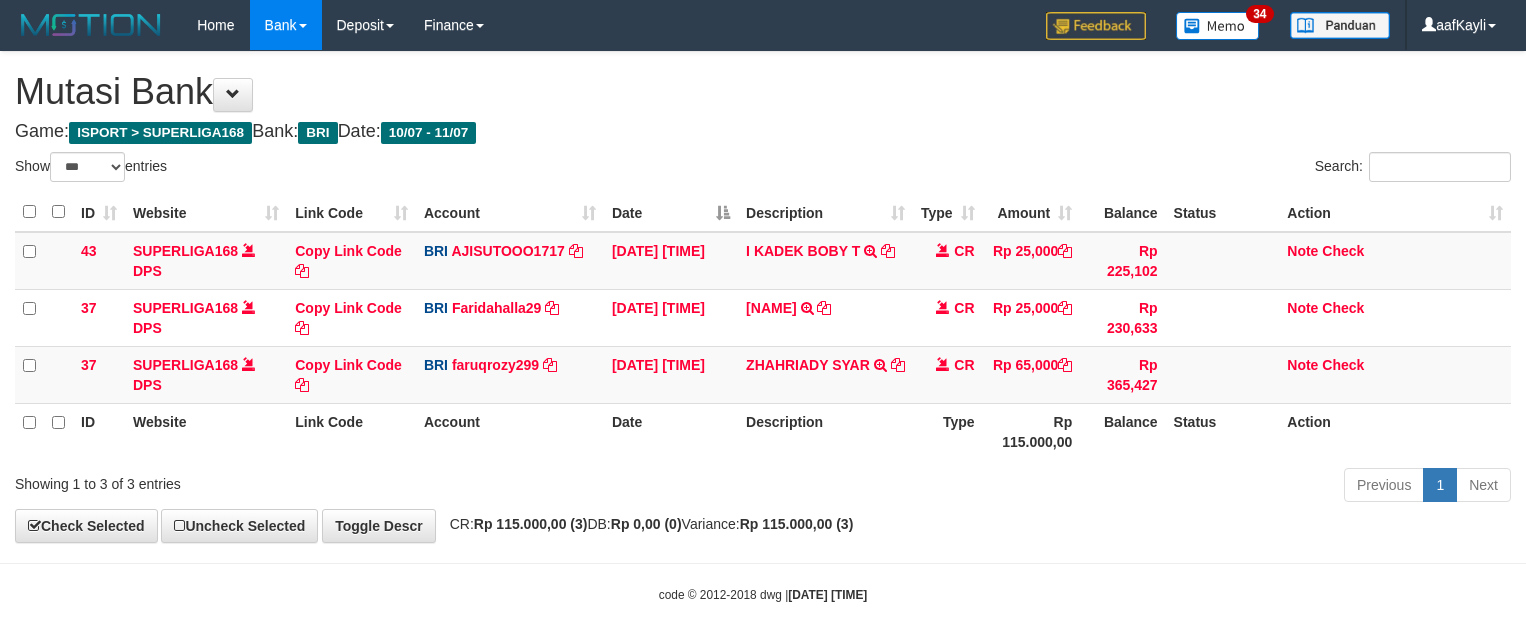 select on "***" 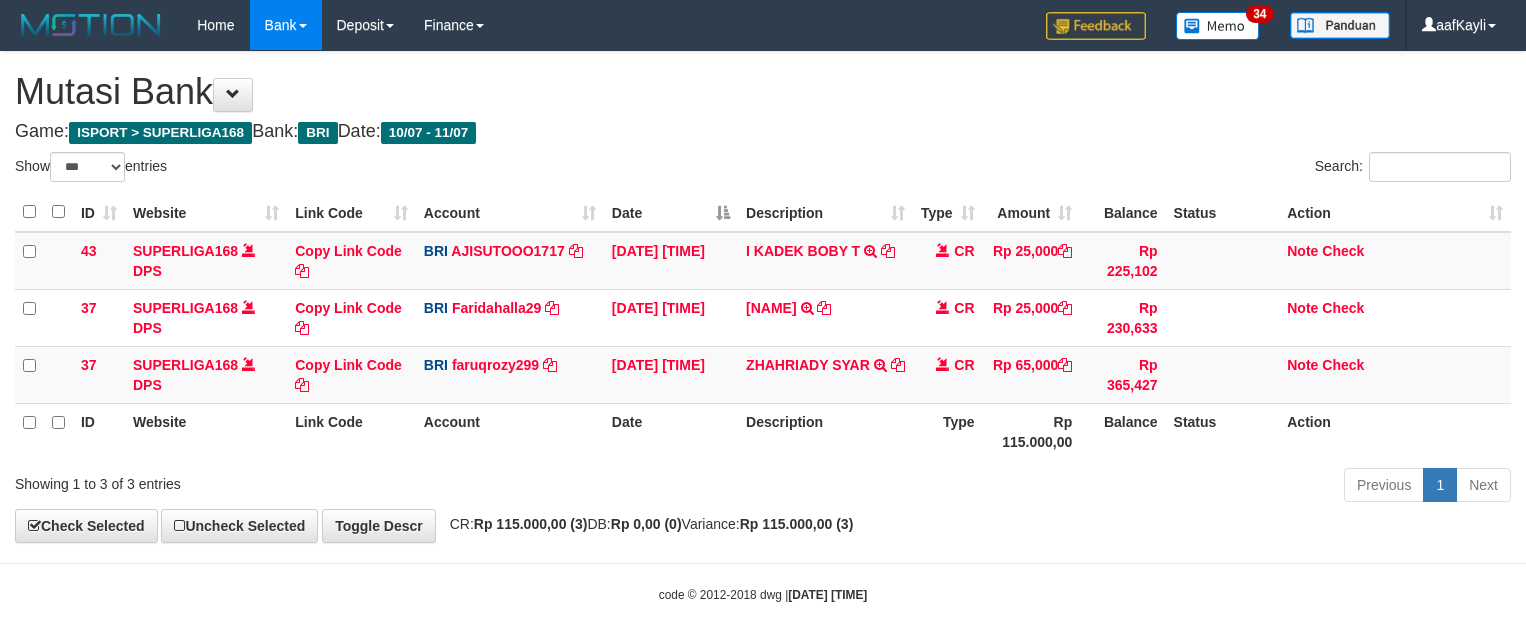 scroll, scrollTop: 0, scrollLeft: 0, axis: both 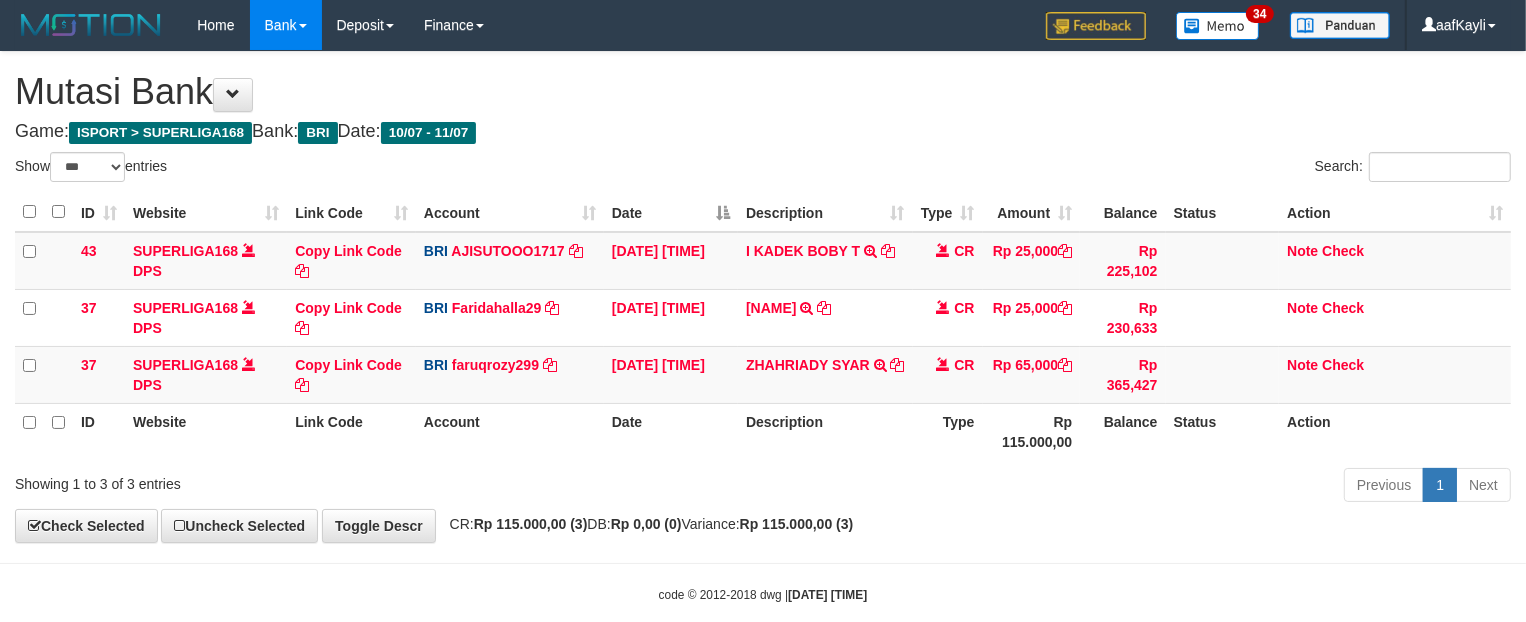 click on "Mutasi Bank" at bounding box center [763, 92] 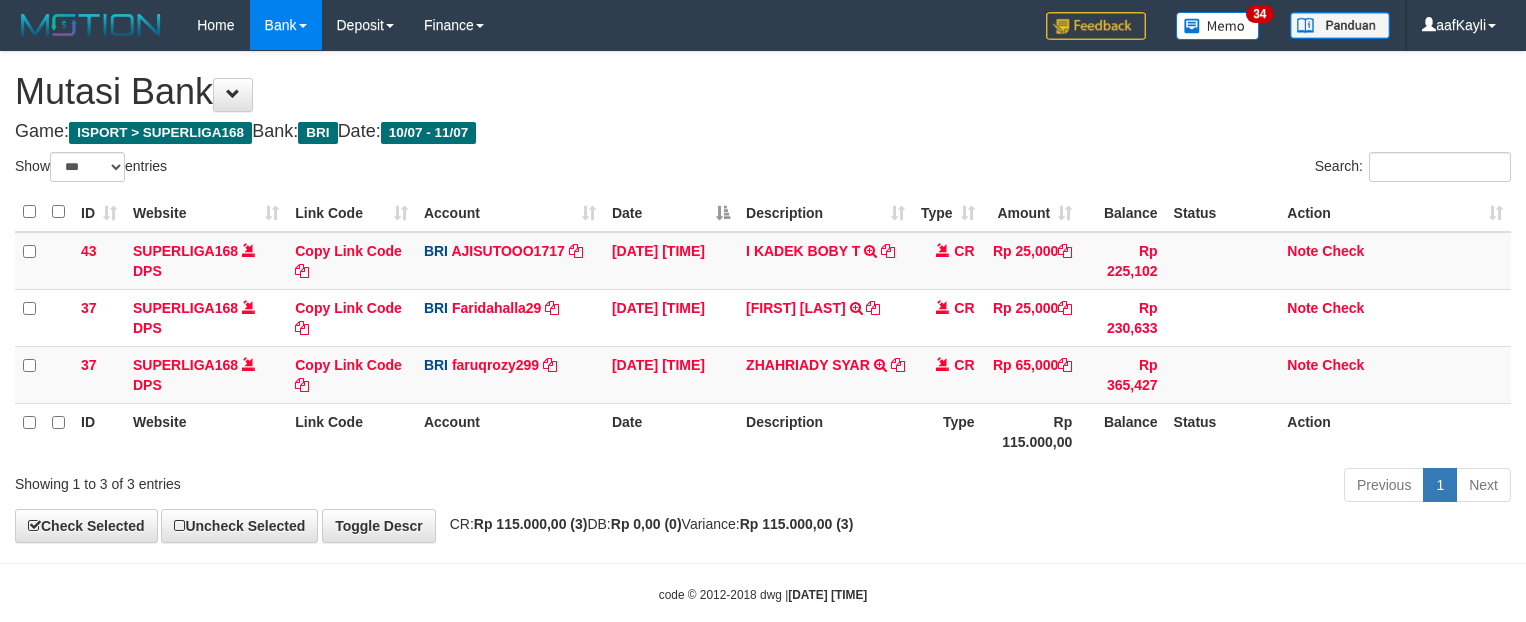 select on "***" 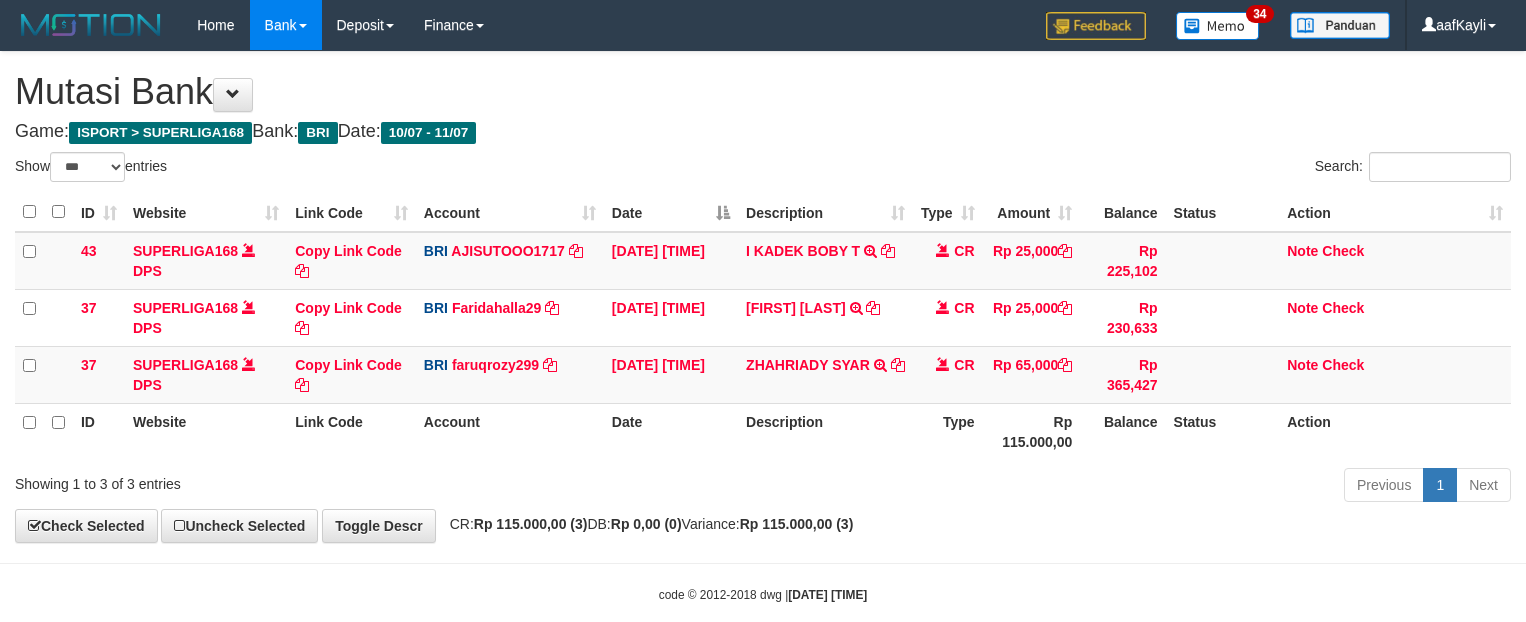 scroll, scrollTop: 0, scrollLeft: 0, axis: both 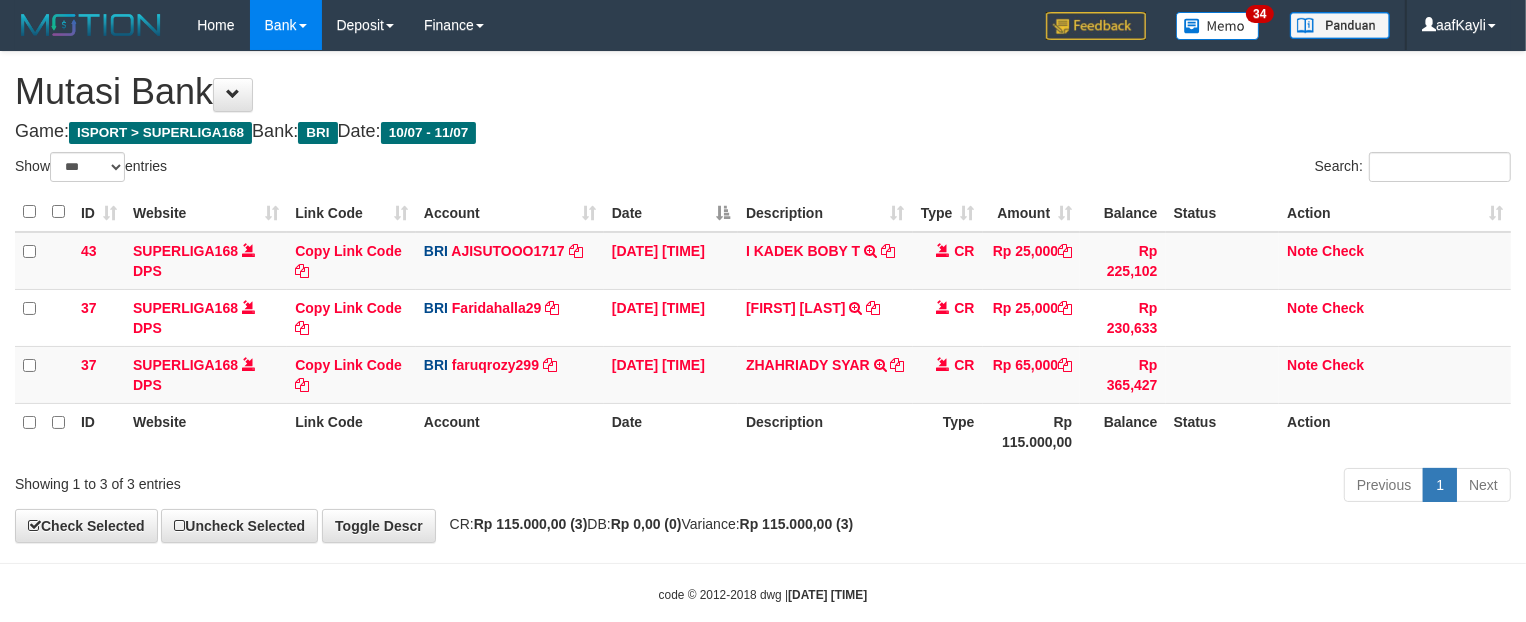 click on "Toggle navigation
Home
Bank
Account List
Load
By Website
Group
[ISPORT]													SUPERLIGA168
By Load Group (DPS)
34" at bounding box center [763, 327] 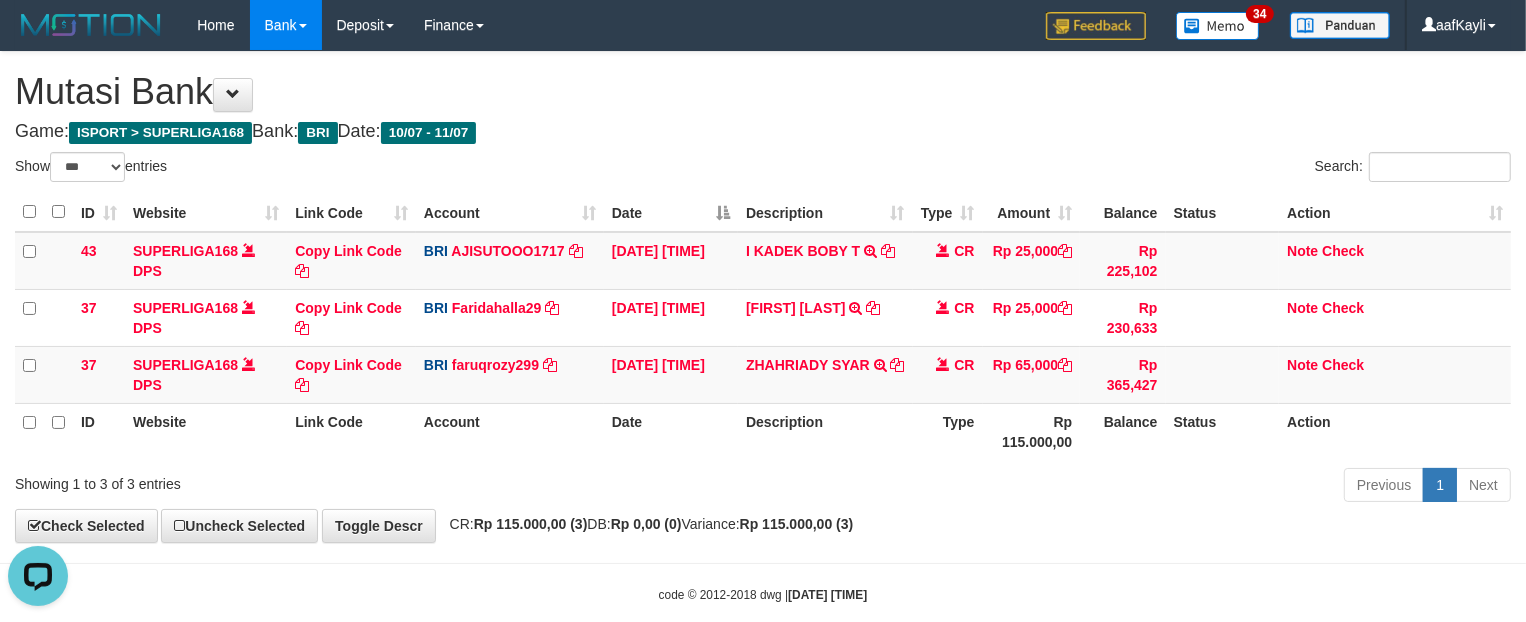 scroll, scrollTop: 0, scrollLeft: 0, axis: both 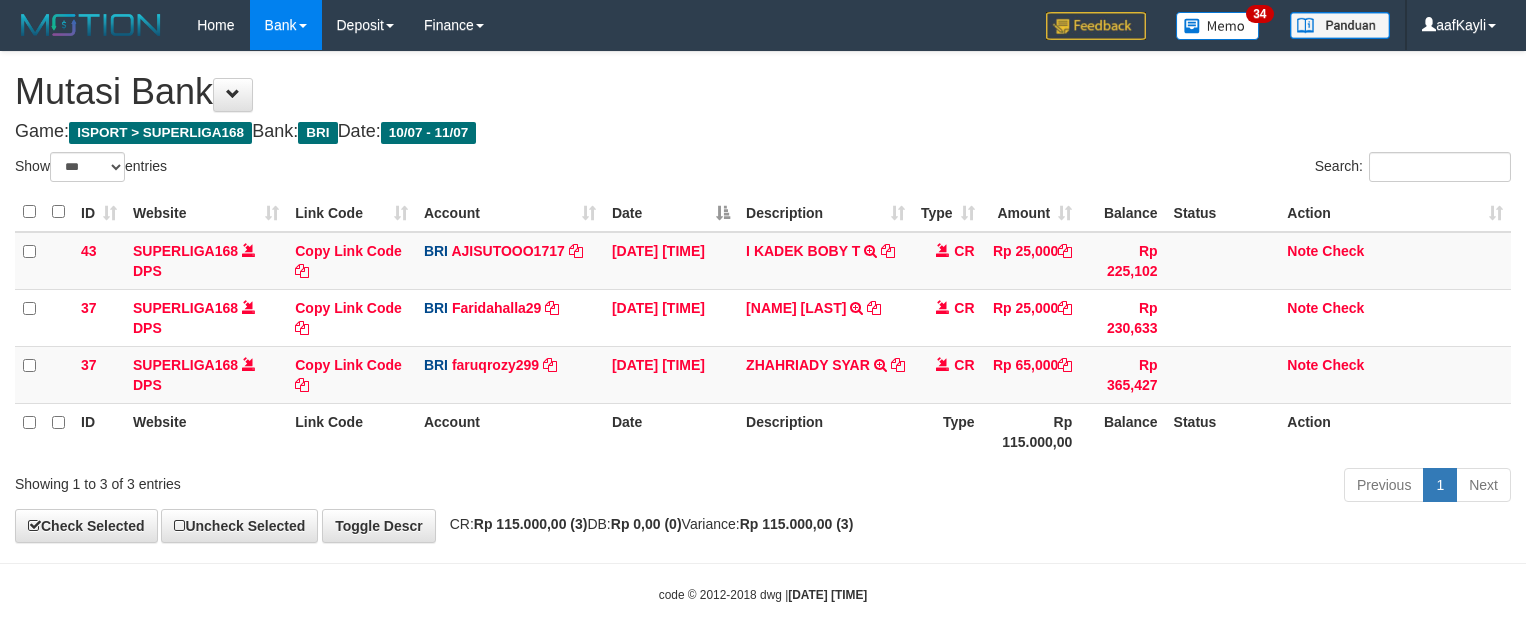 select on "***" 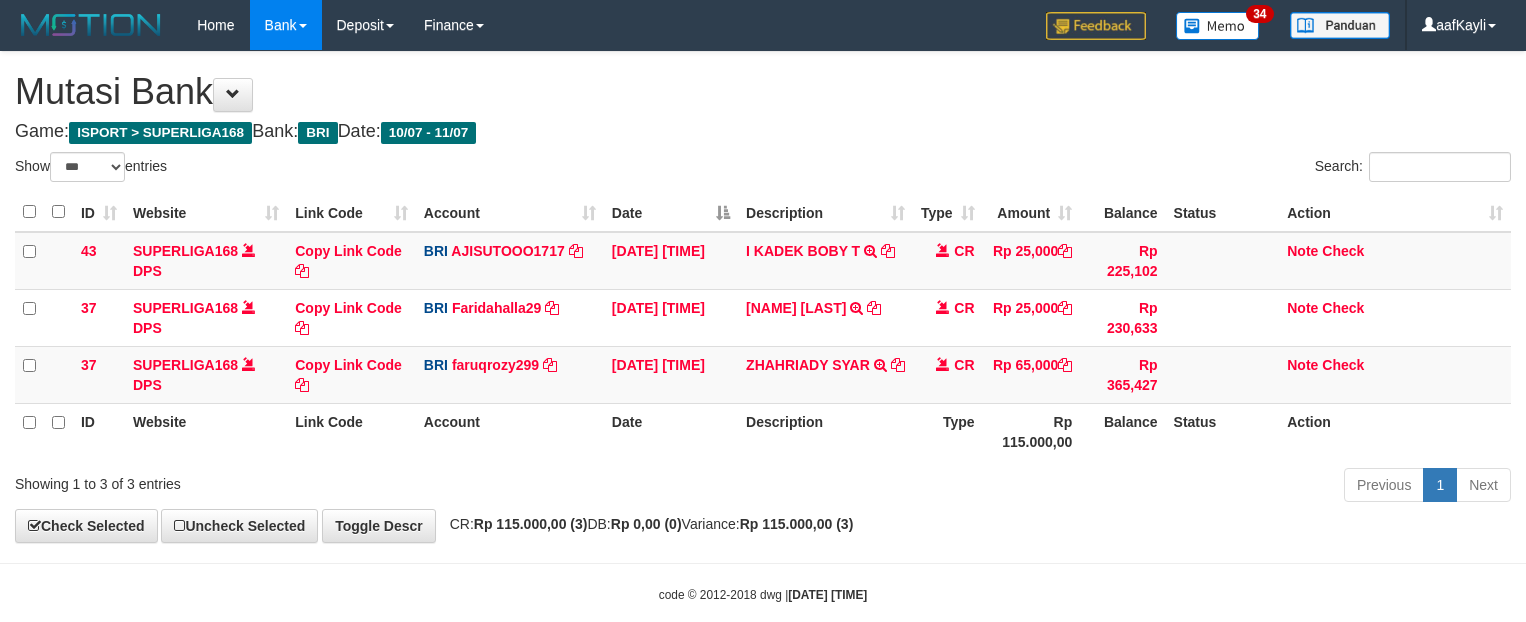 scroll, scrollTop: 0, scrollLeft: 0, axis: both 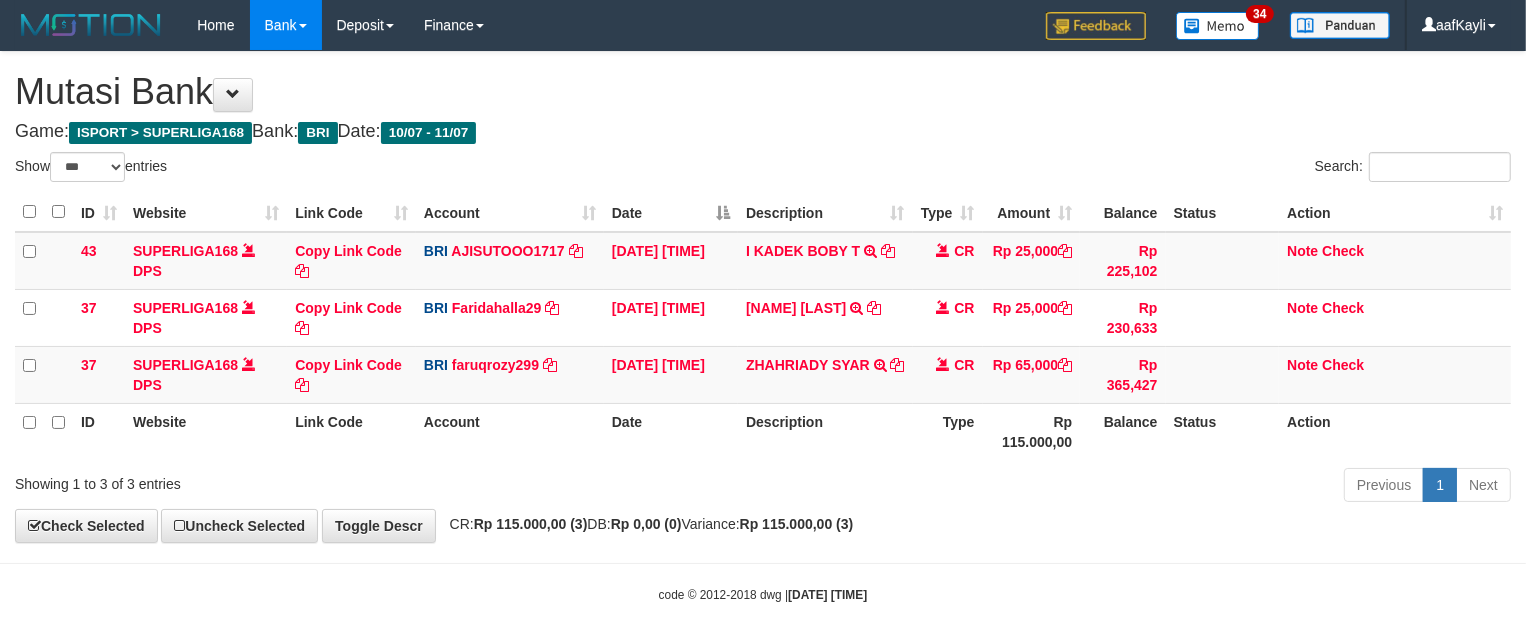 click on "**********" at bounding box center [763, 297] 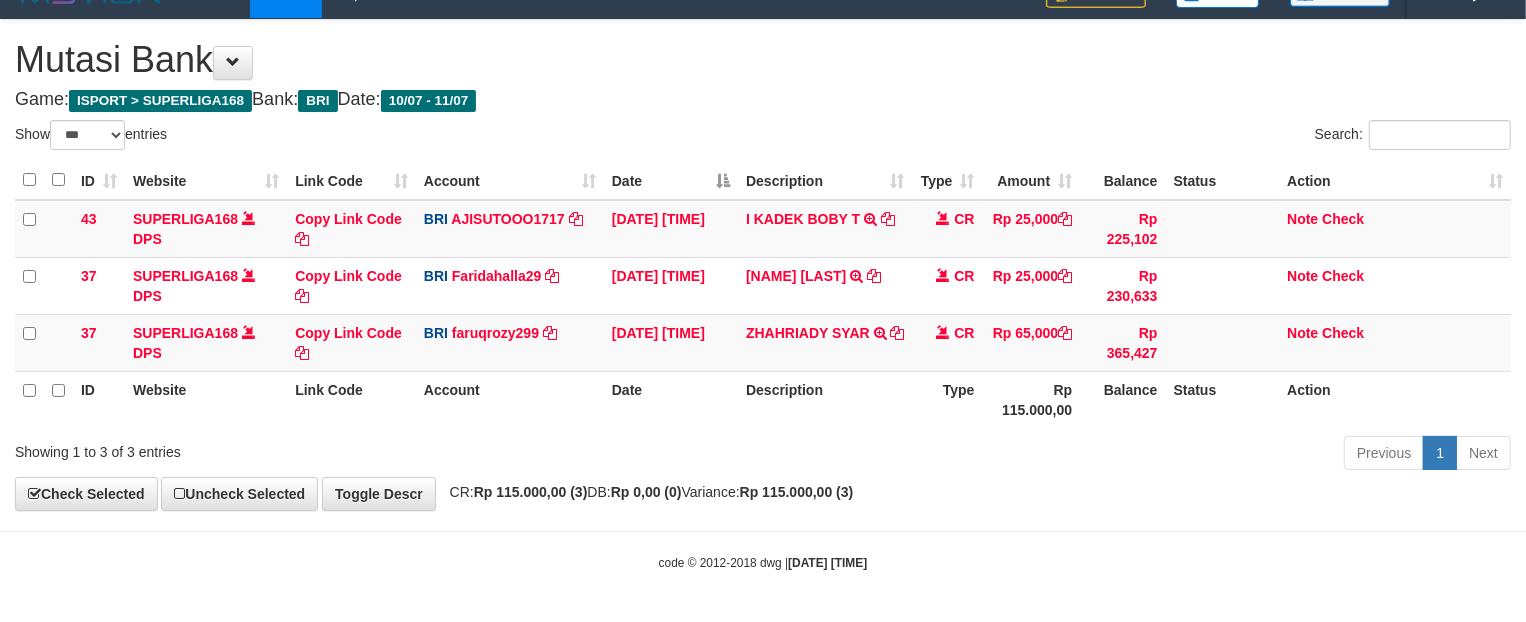 scroll, scrollTop: 0, scrollLeft: 0, axis: both 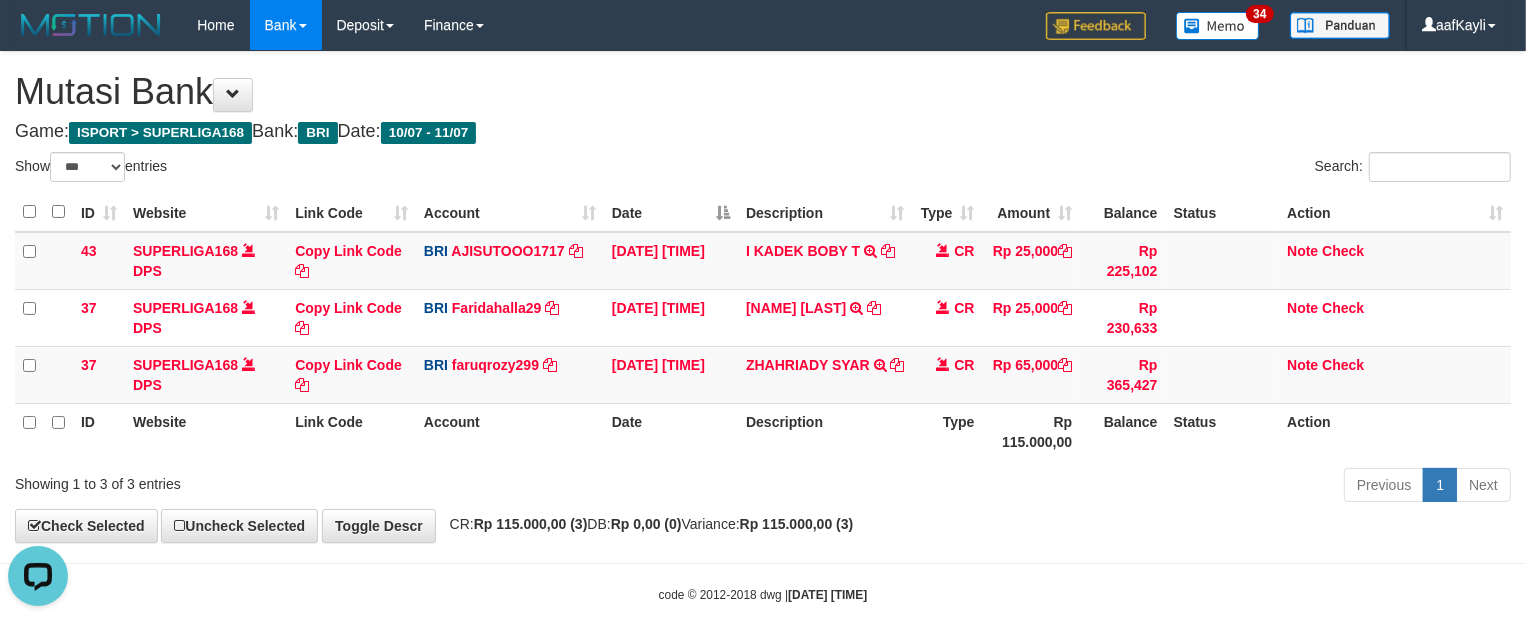 click on "Mutasi Bank" at bounding box center [763, 92] 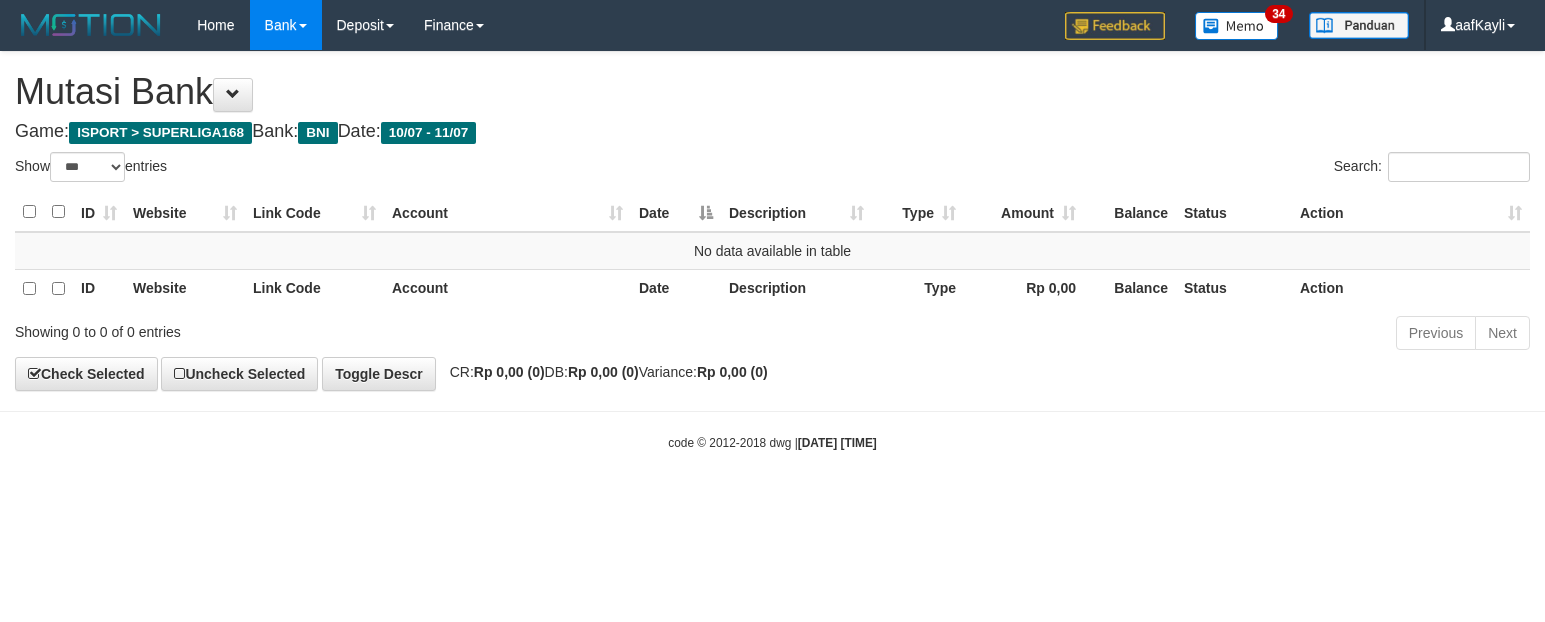 select on "***" 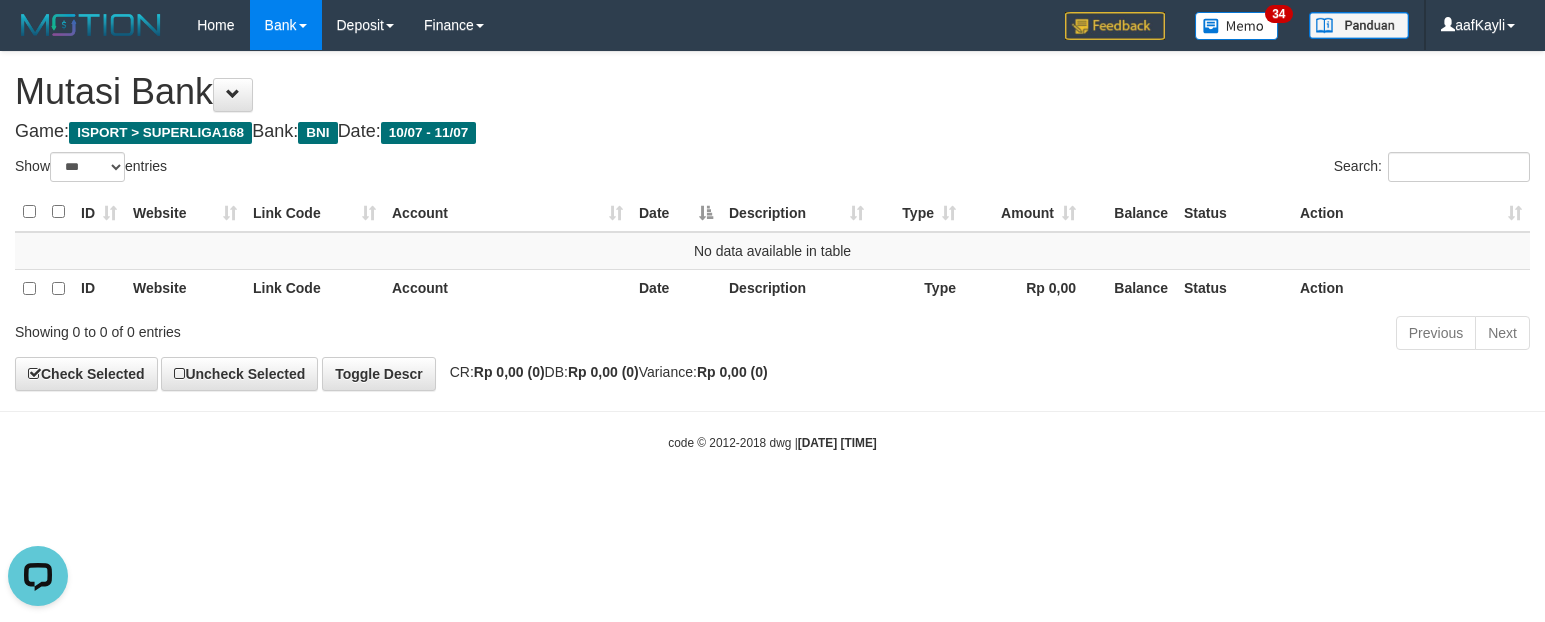 scroll, scrollTop: 0, scrollLeft: 0, axis: both 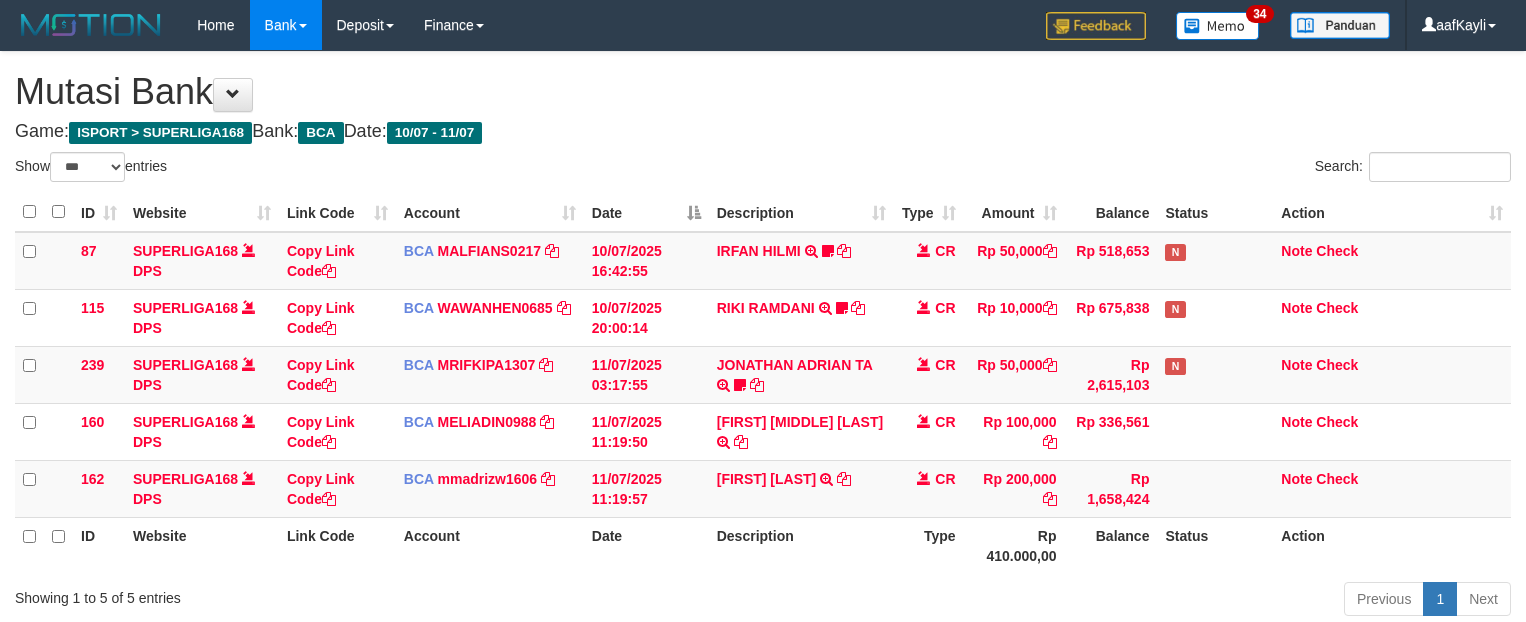 select on "***" 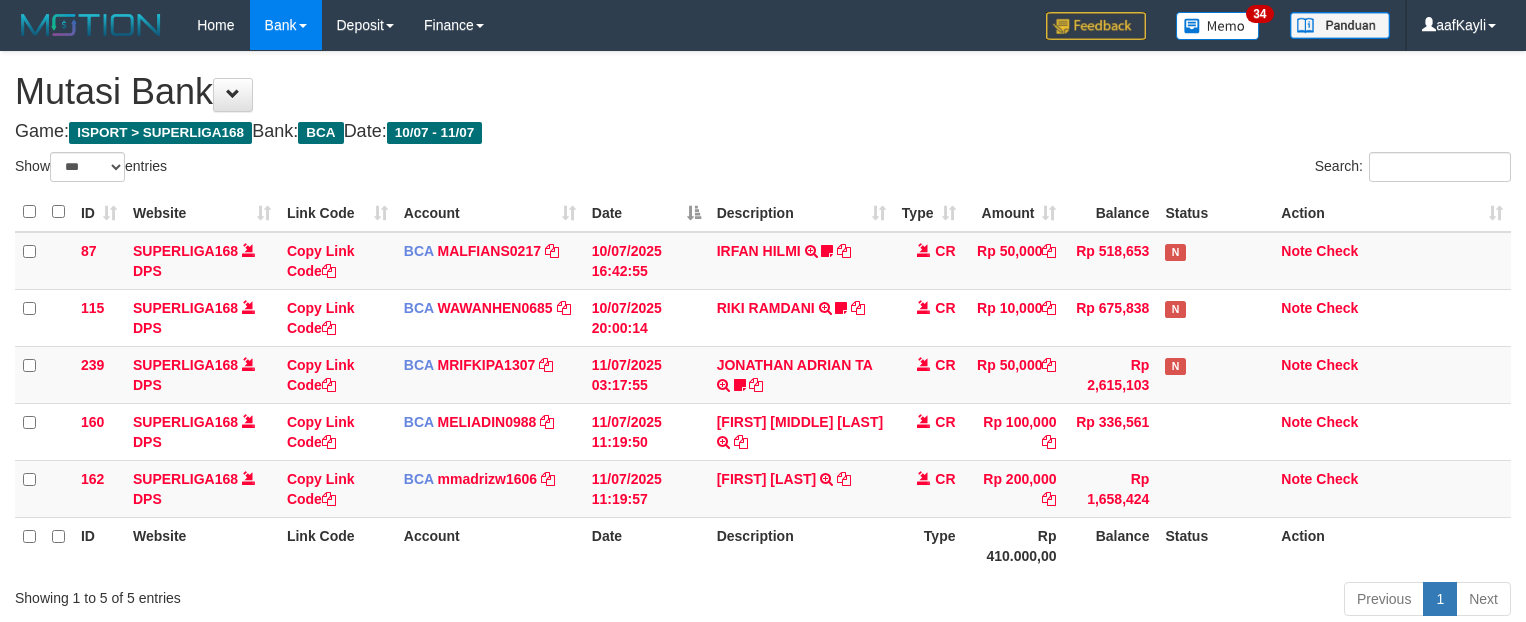 scroll, scrollTop: 58, scrollLeft: 0, axis: vertical 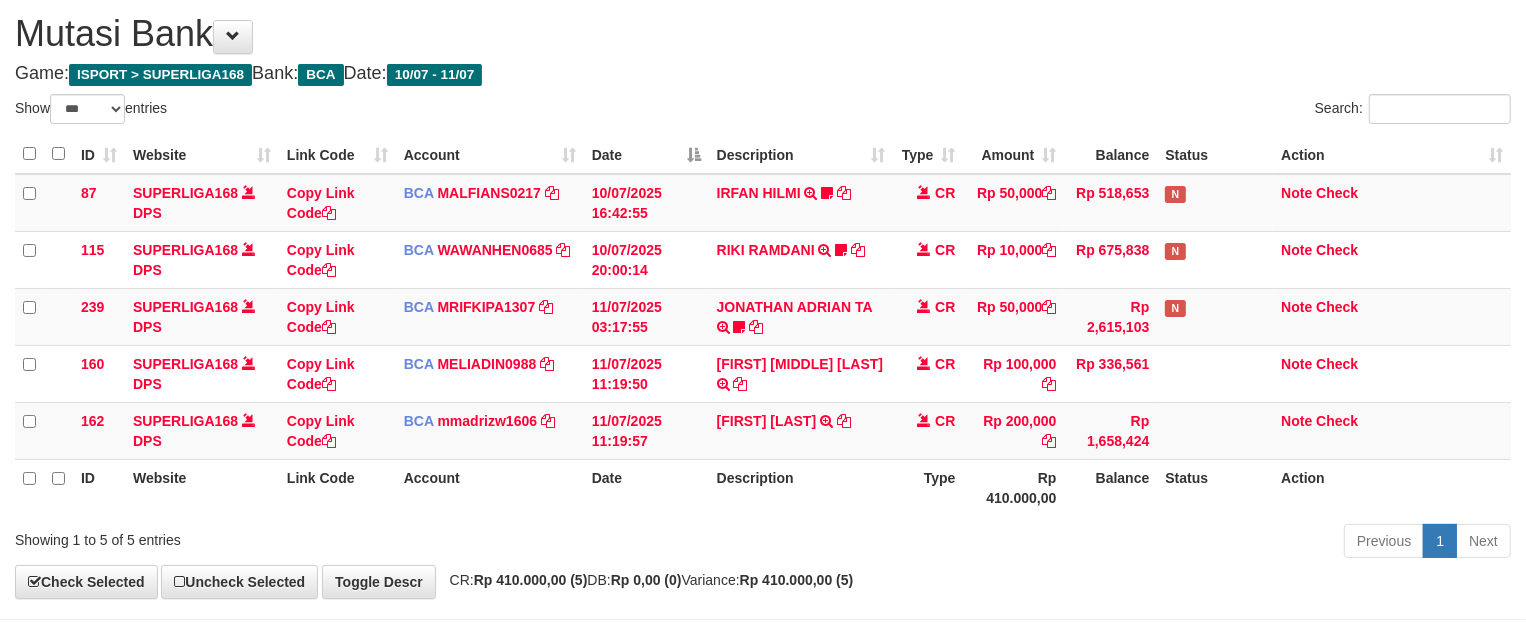 click on "ID Website Link Code Account Date Description Type Amount Balance Status Action
87
SUPERLIGA168    DPS
Copy Link Code
BCA
MALFIANS0217
DPS
M ALFIANSYAH
mutasi_20250710_4786 | 87
mutasi_20250710_4786 | 87
10/07/2025 16:42:55
IRFAN HILMI            TRSF E-BANKING CR 1007/FTSCY/WS95031
50000.00IRFAN HILMI    HLMFN21 wait bukti
CR
Rp 50,000
Rp 518,653
N
Note
Check
115
SUPERLIGA168    DPS
Copy Link Code
BCA
WAWANHEN0685" at bounding box center [763, 325] 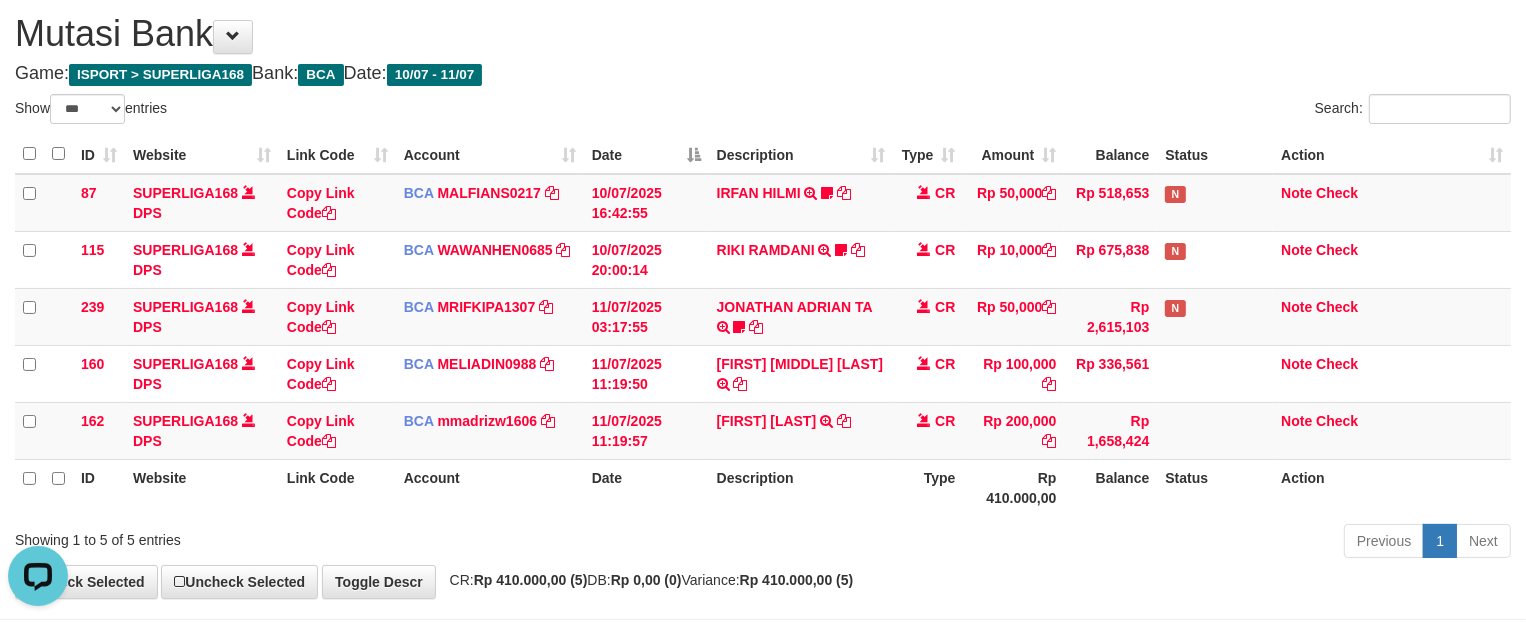 scroll, scrollTop: 0, scrollLeft: 0, axis: both 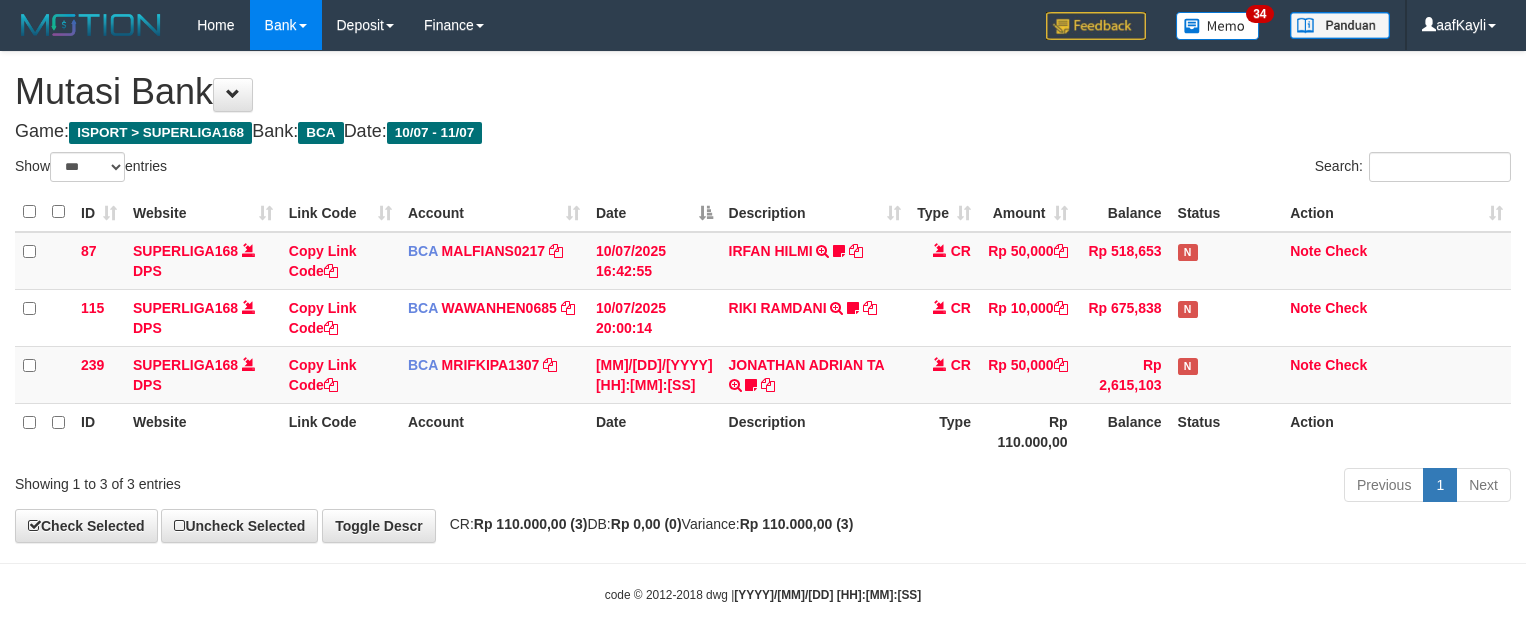 select on "***" 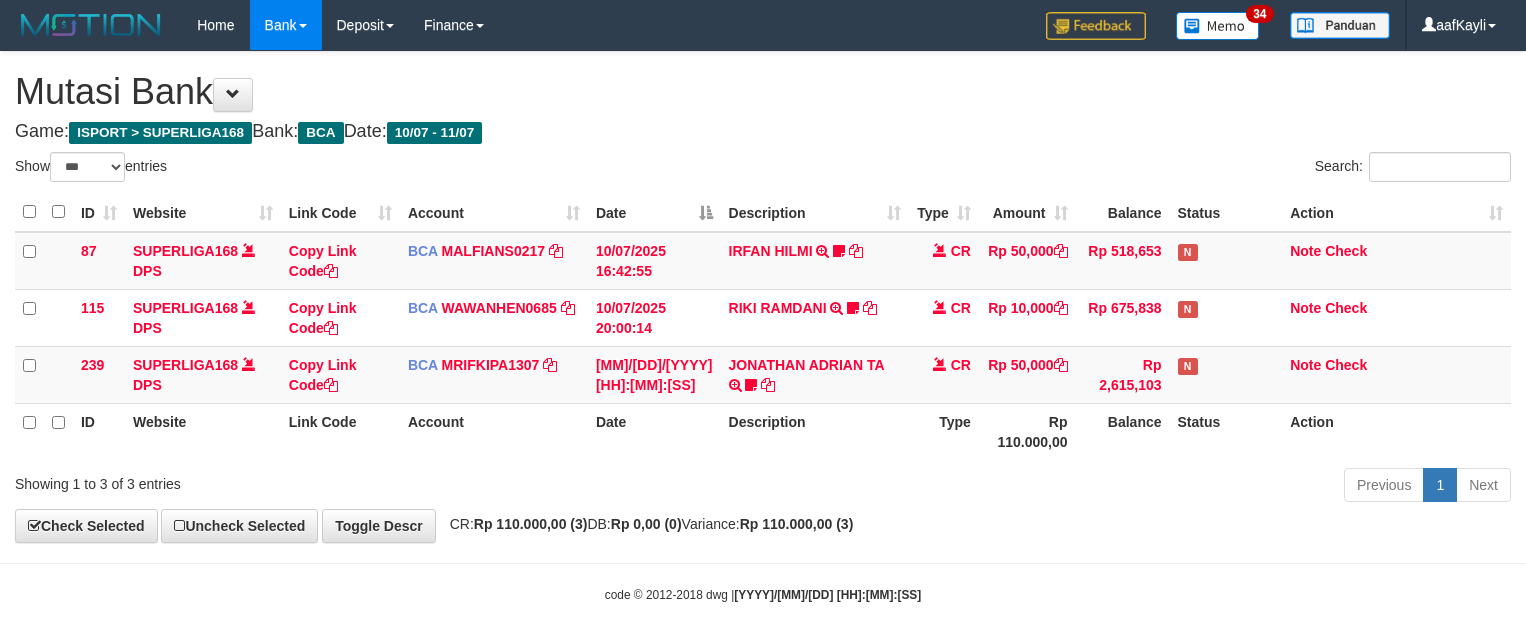 scroll, scrollTop: 0, scrollLeft: 0, axis: both 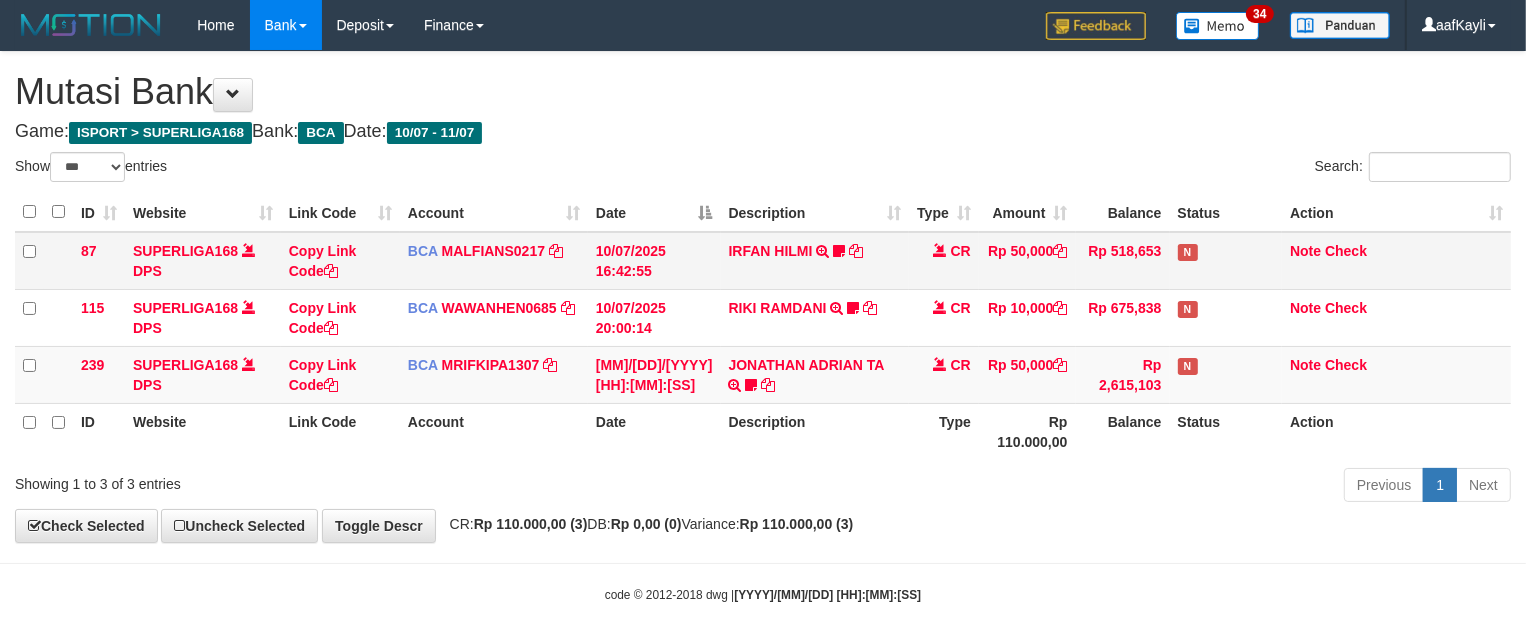 drag, startPoint x: 1131, startPoint y: 480, endPoint x: 891, endPoint y: 262, distance: 324.2283 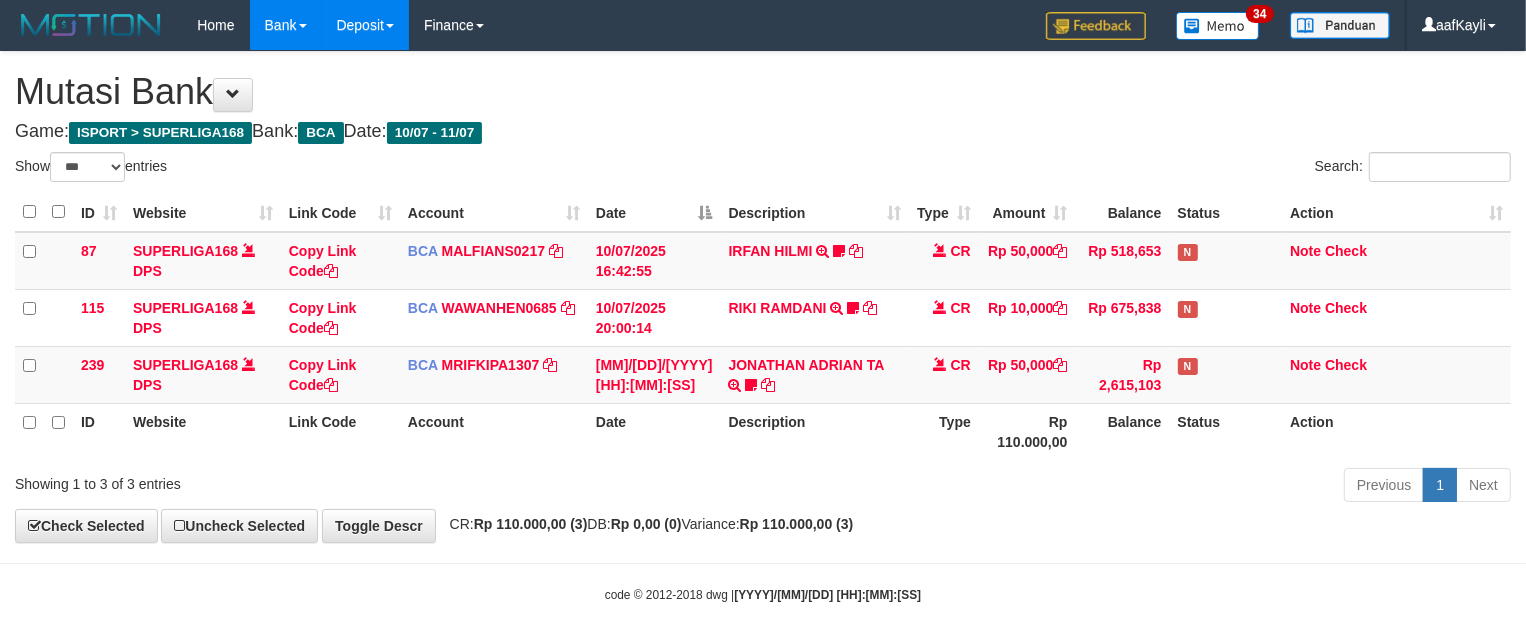 scroll, scrollTop: 32, scrollLeft: 0, axis: vertical 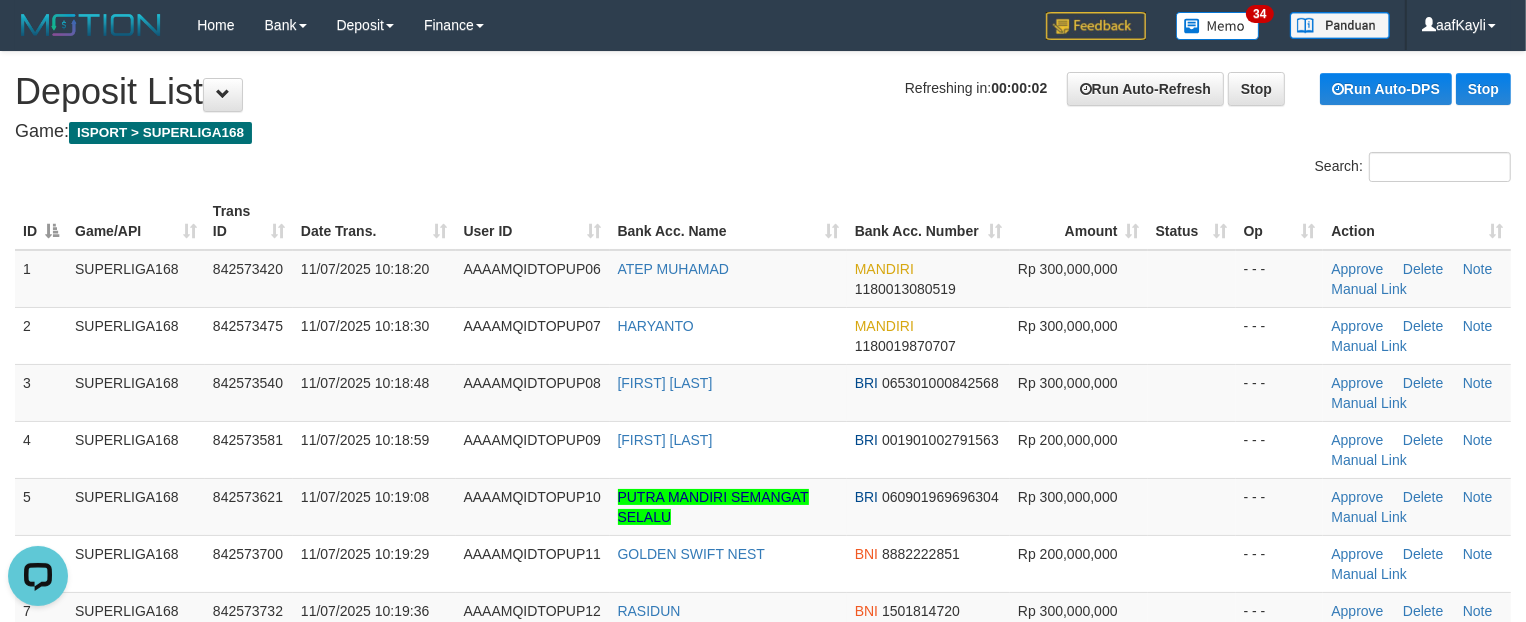click at bounding box center [1192, 449] 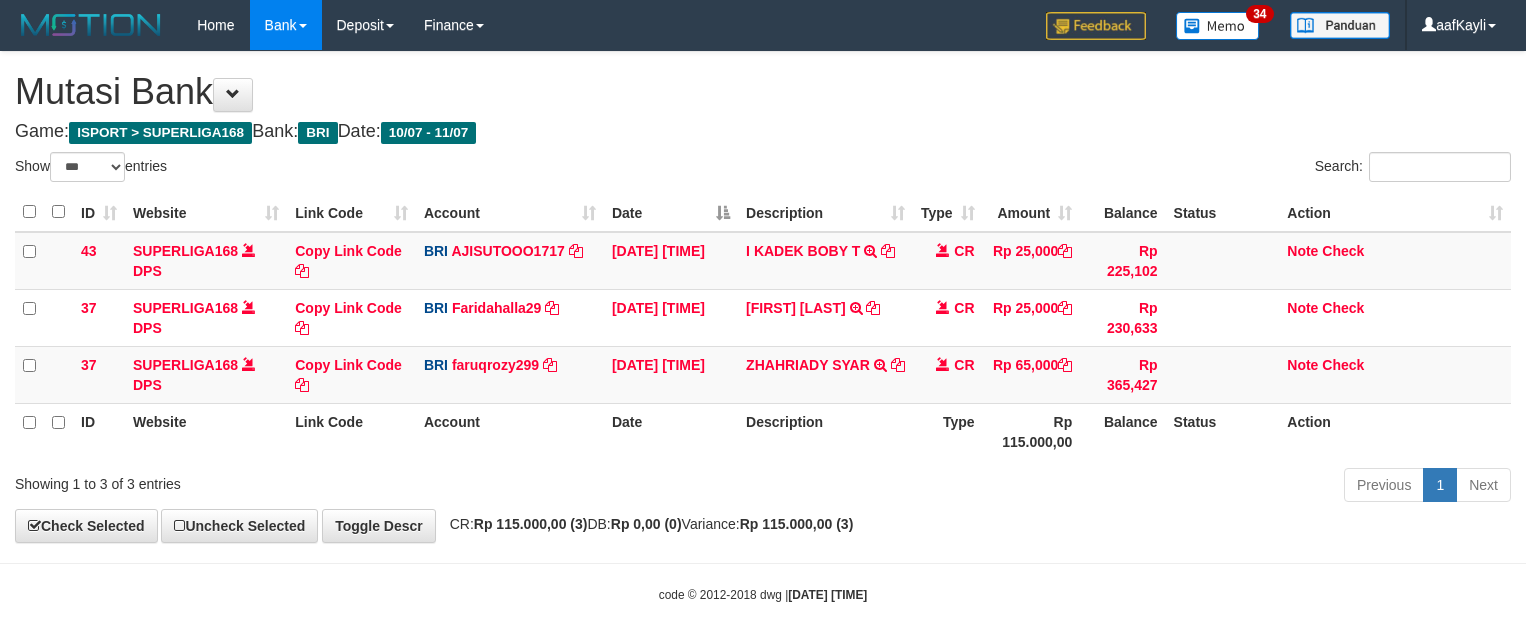 select on "***" 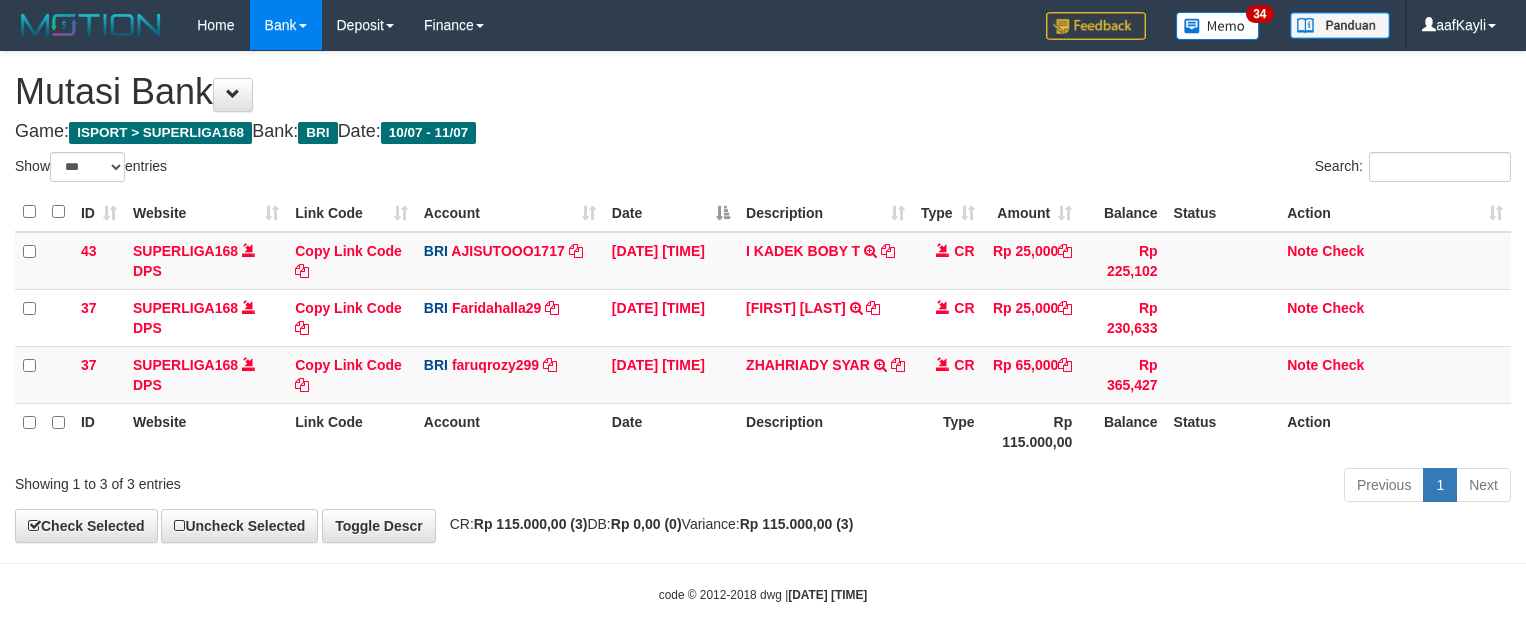 scroll, scrollTop: 0, scrollLeft: 0, axis: both 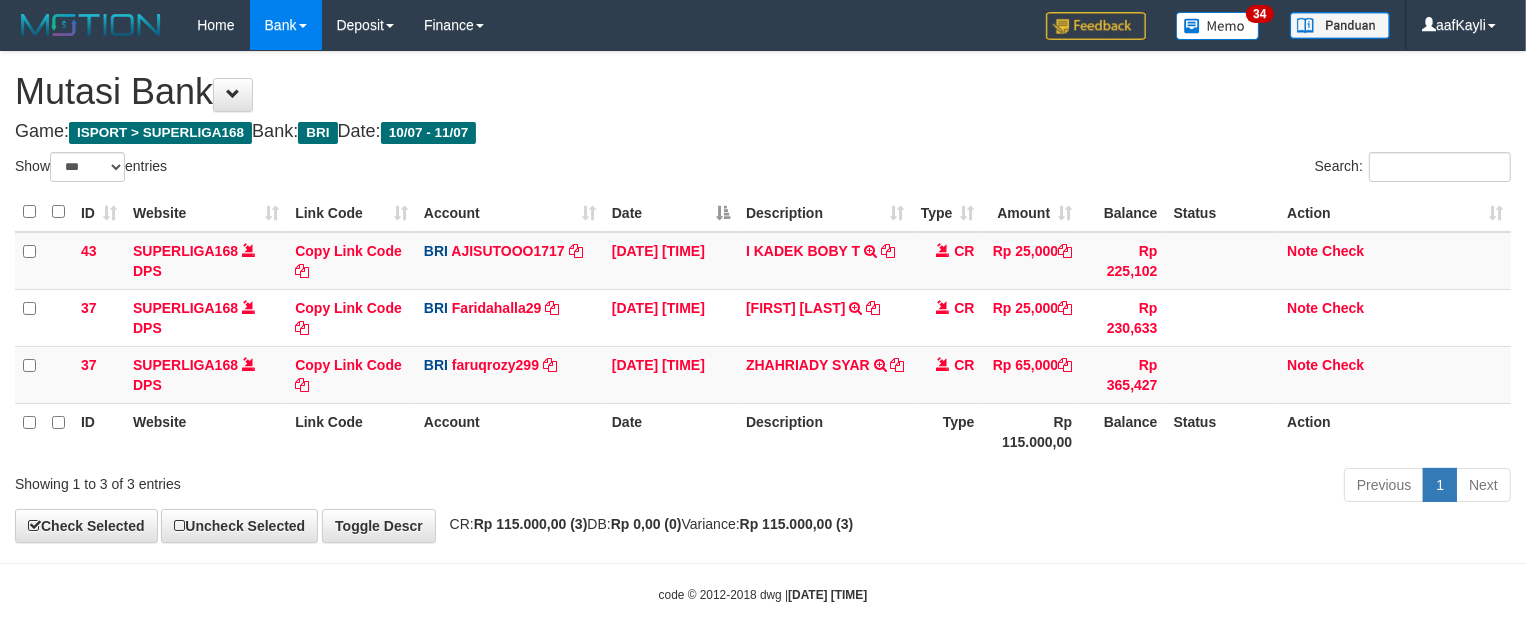 drag, startPoint x: 0, startPoint y: 0, endPoint x: 1197, endPoint y: 466, distance: 1284.5096 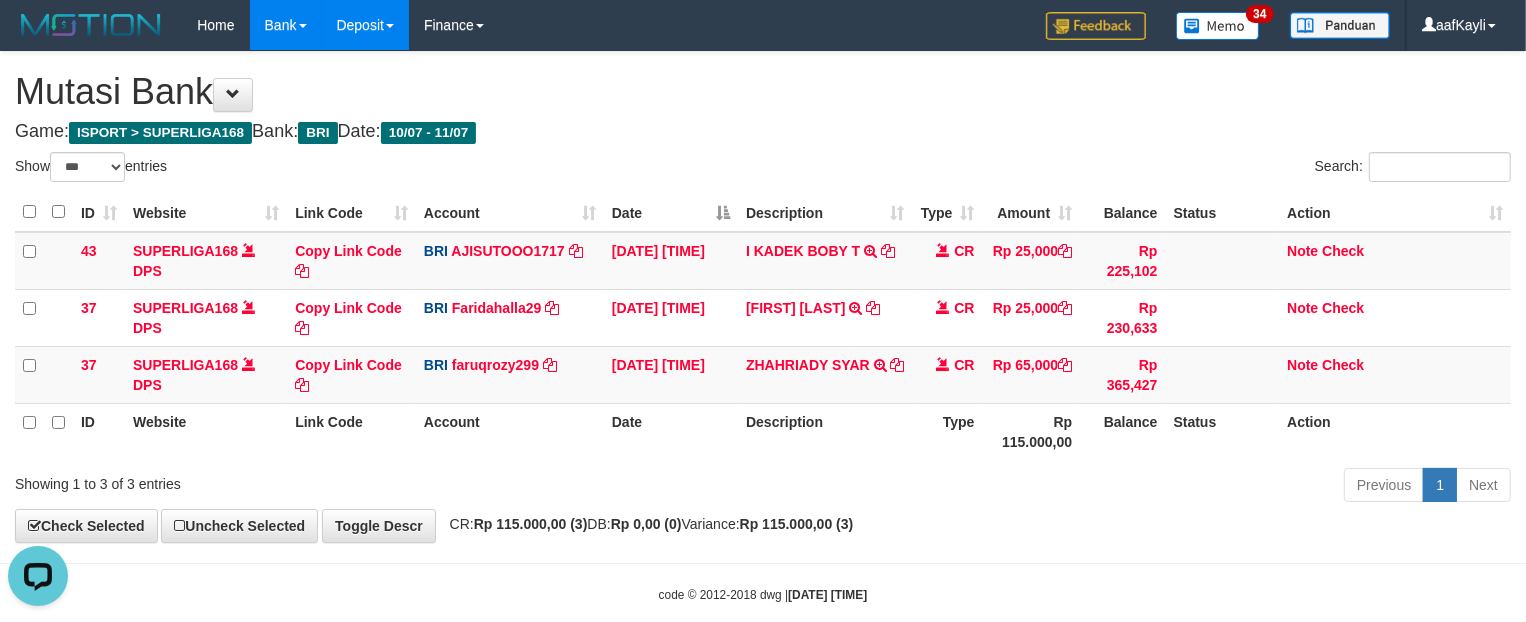 scroll, scrollTop: 0, scrollLeft: 0, axis: both 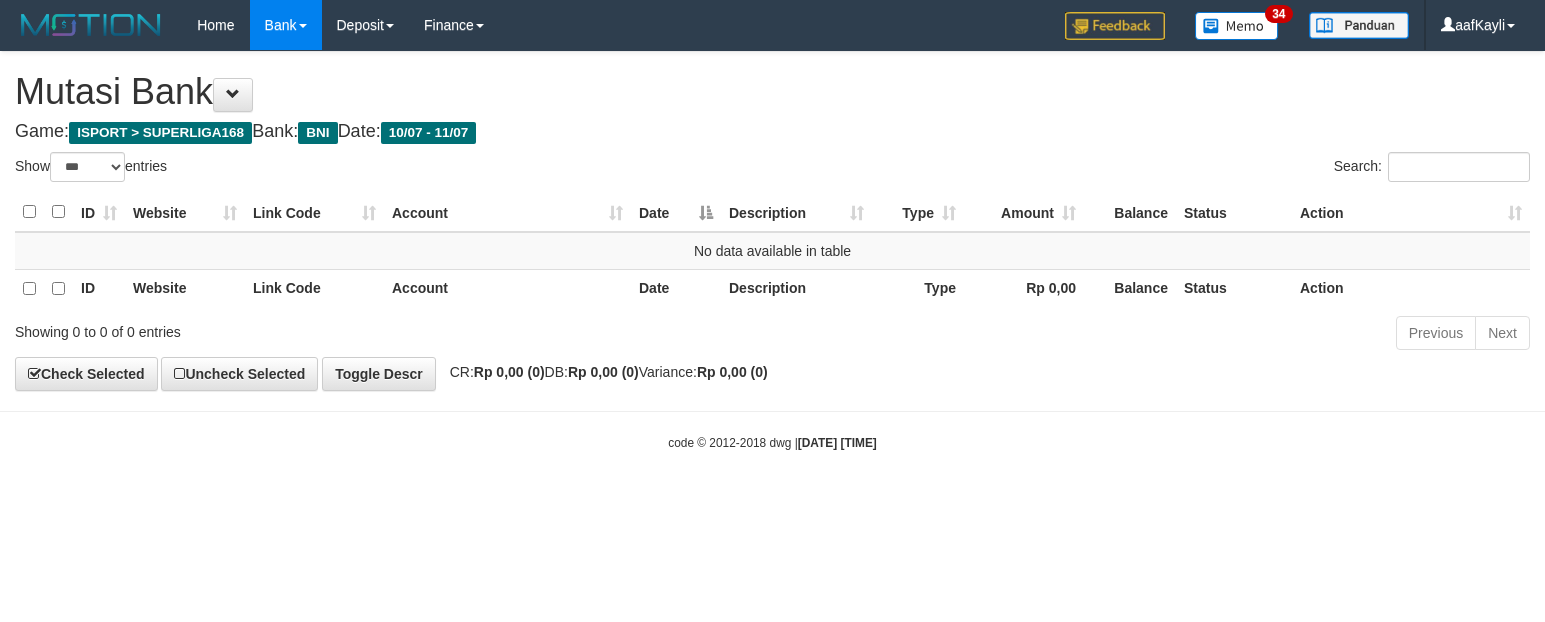 select on "***" 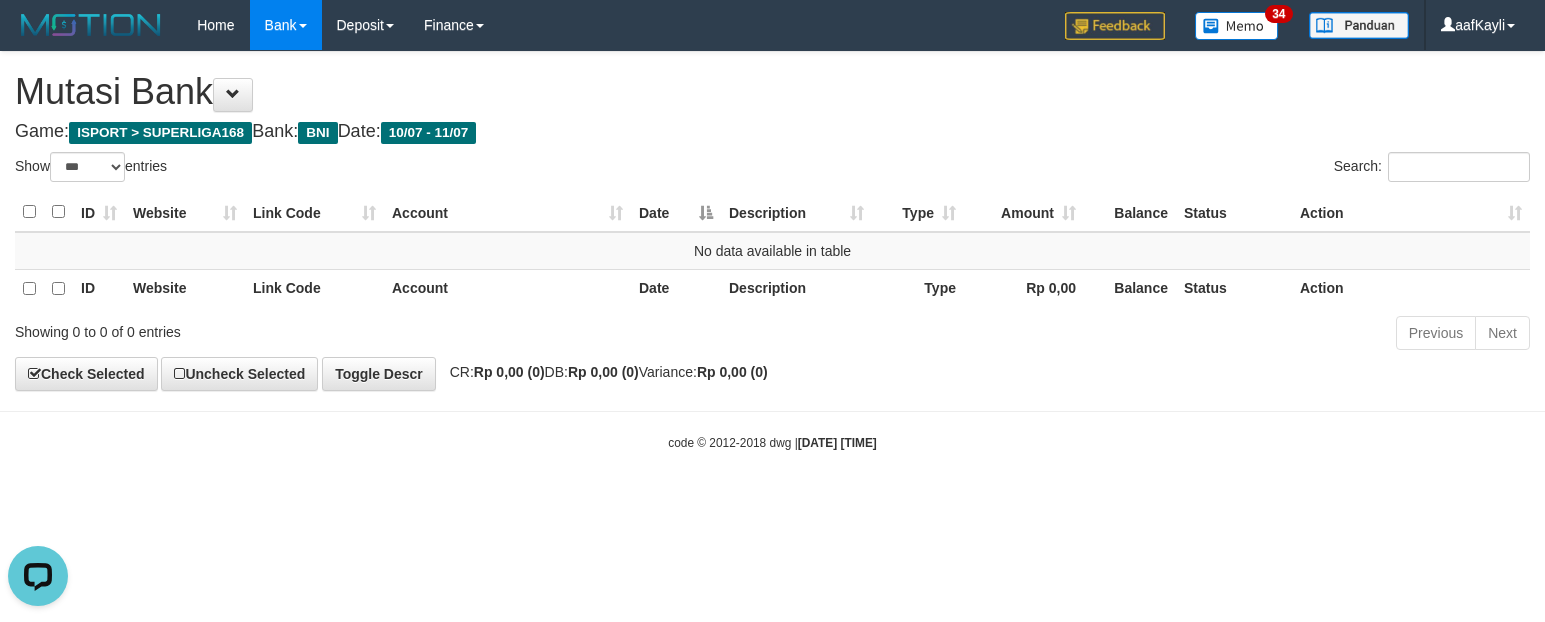 scroll, scrollTop: 0, scrollLeft: 0, axis: both 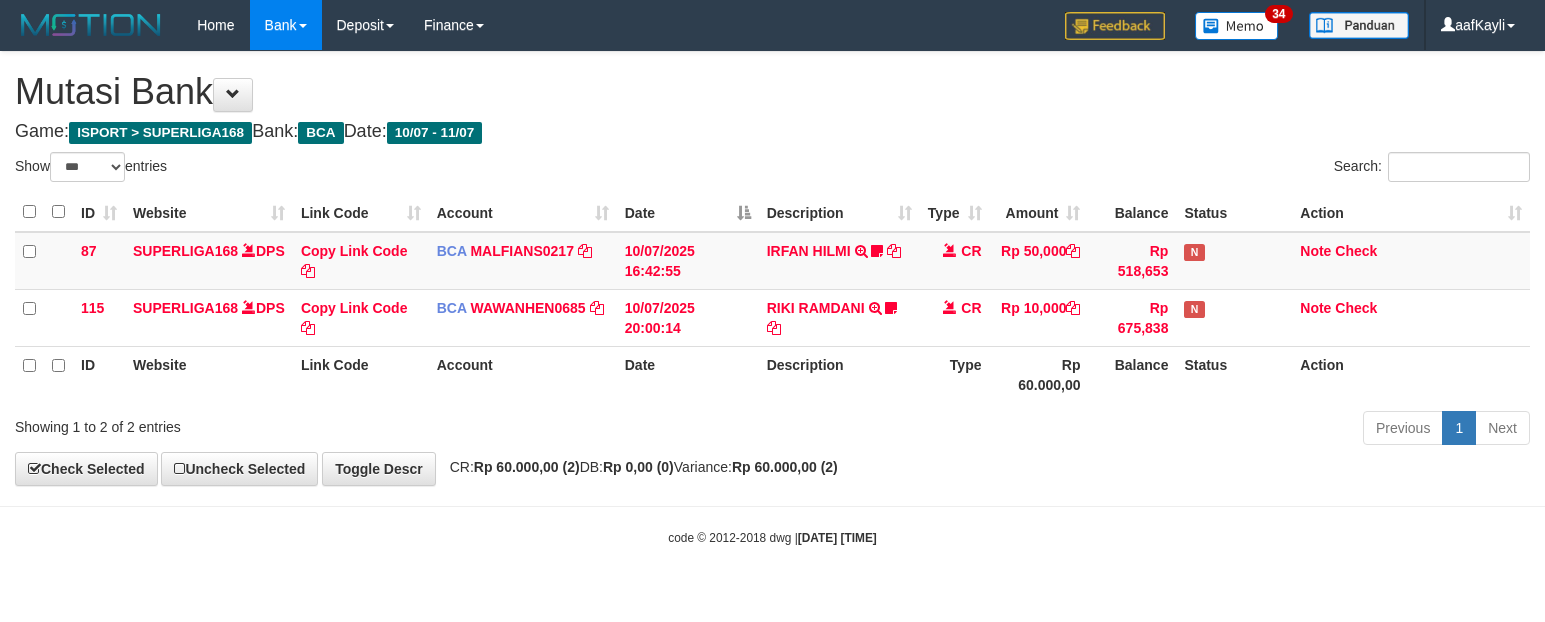 select on "***" 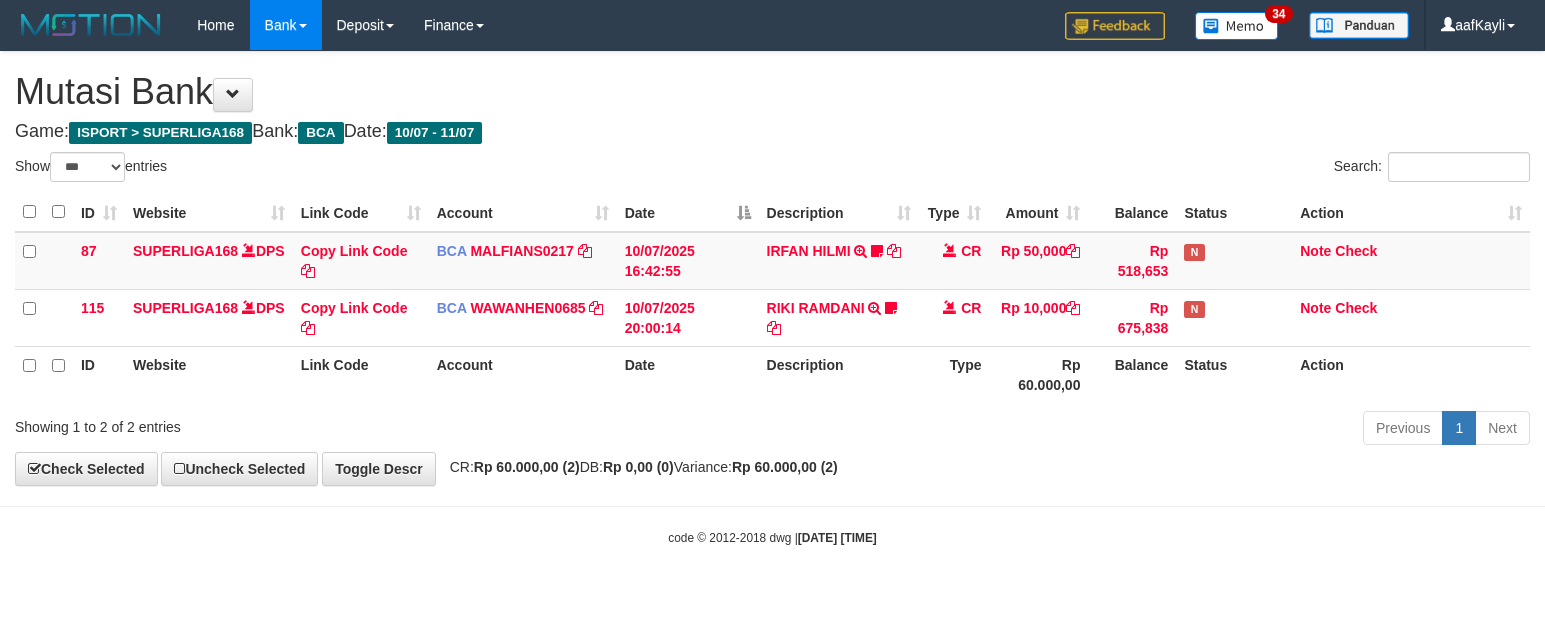 scroll, scrollTop: 0, scrollLeft: 0, axis: both 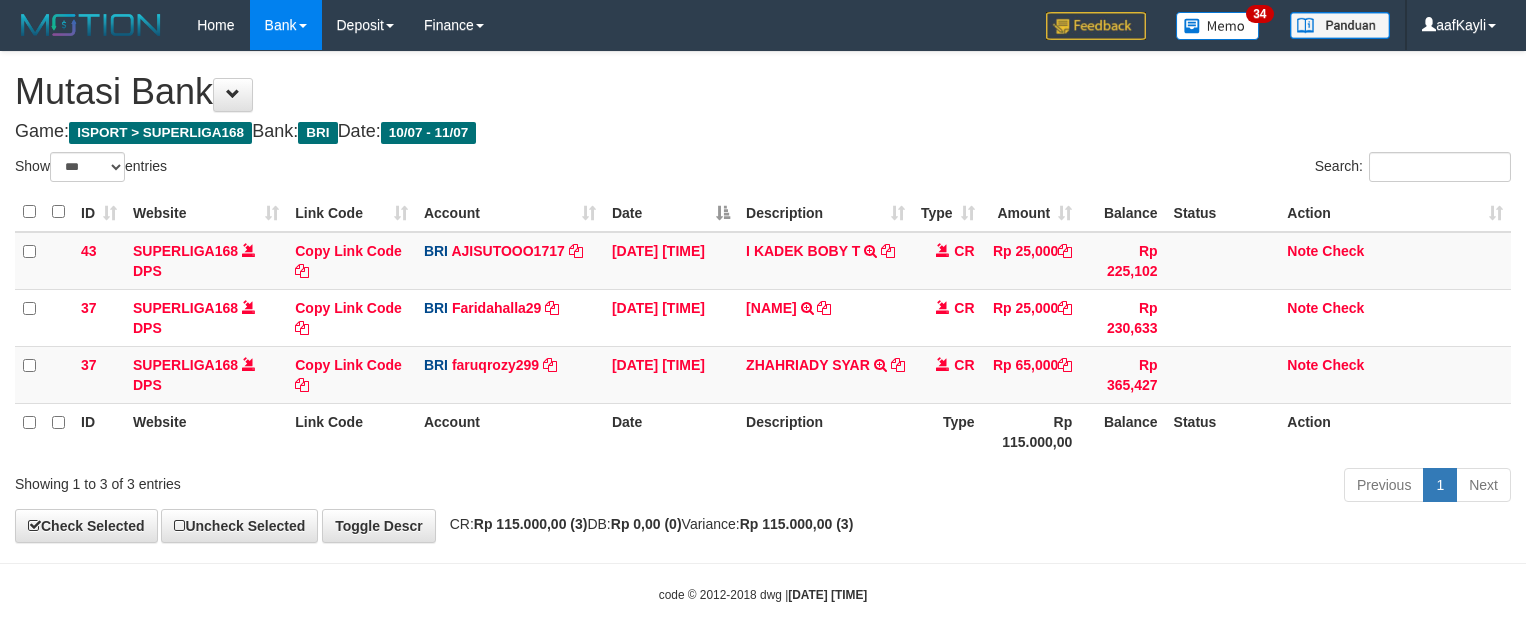 select on "***" 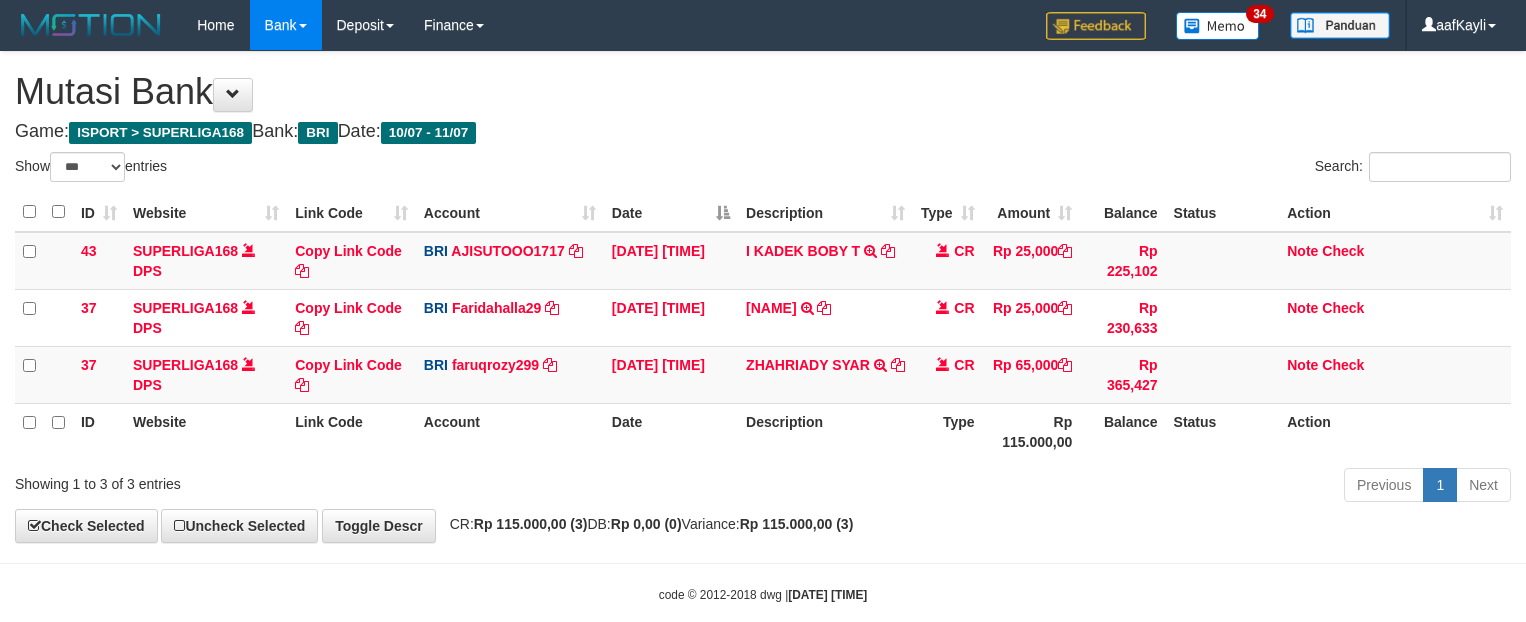 scroll, scrollTop: 0, scrollLeft: 0, axis: both 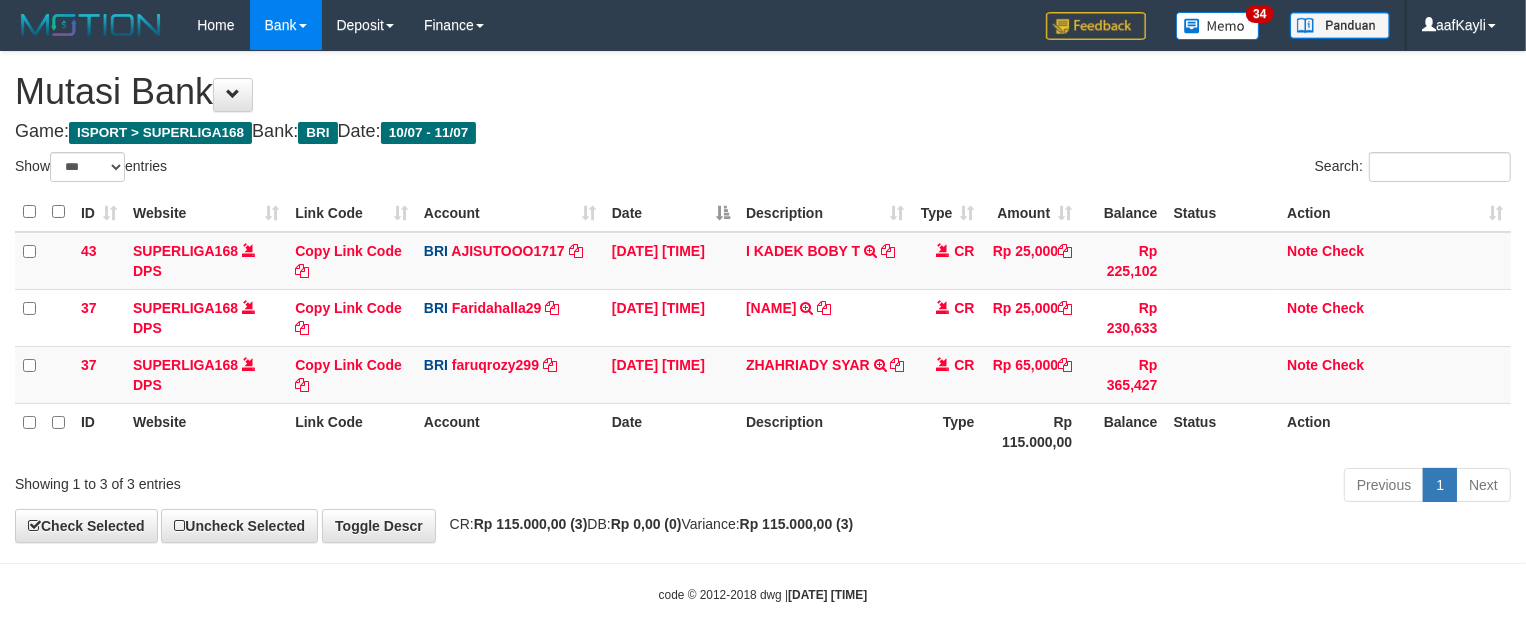click on "Previous 1 Next" at bounding box center (1081, 487) 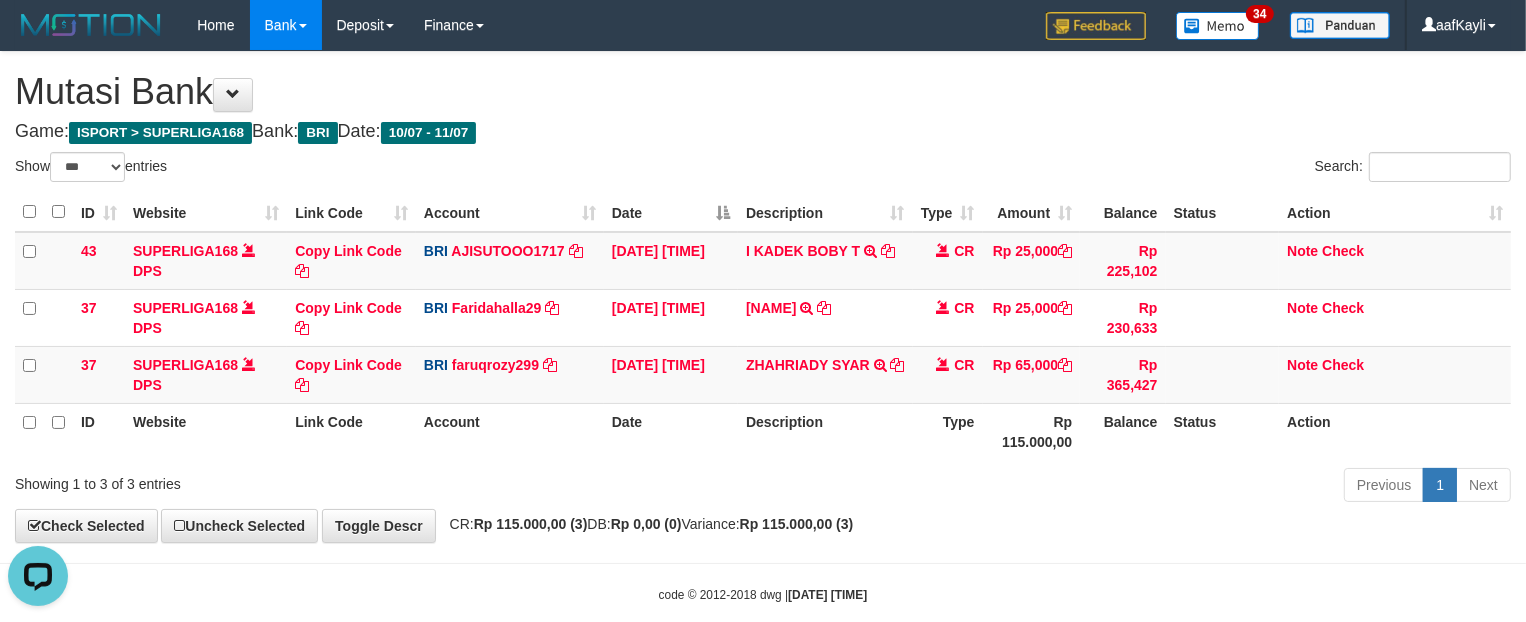 scroll, scrollTop: 0, scrollLeft: 0, axis: both 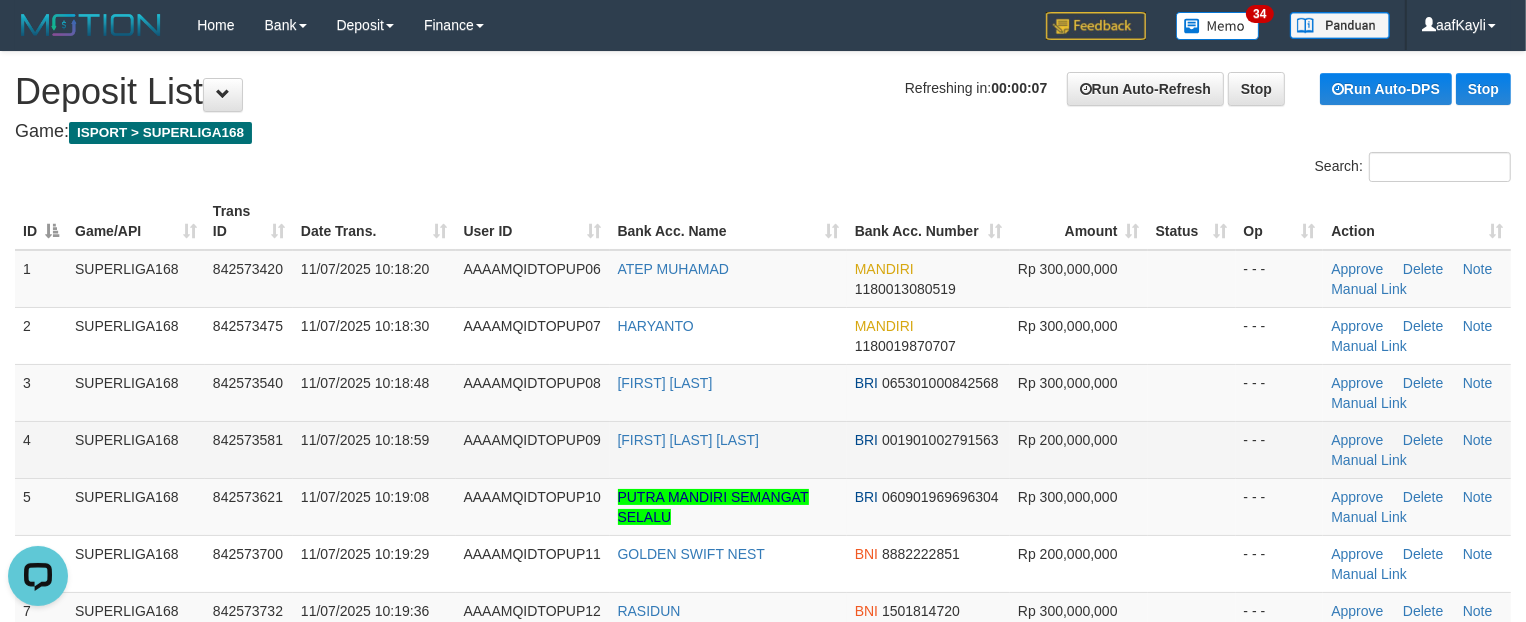 click at bounding box center [1192, 449] 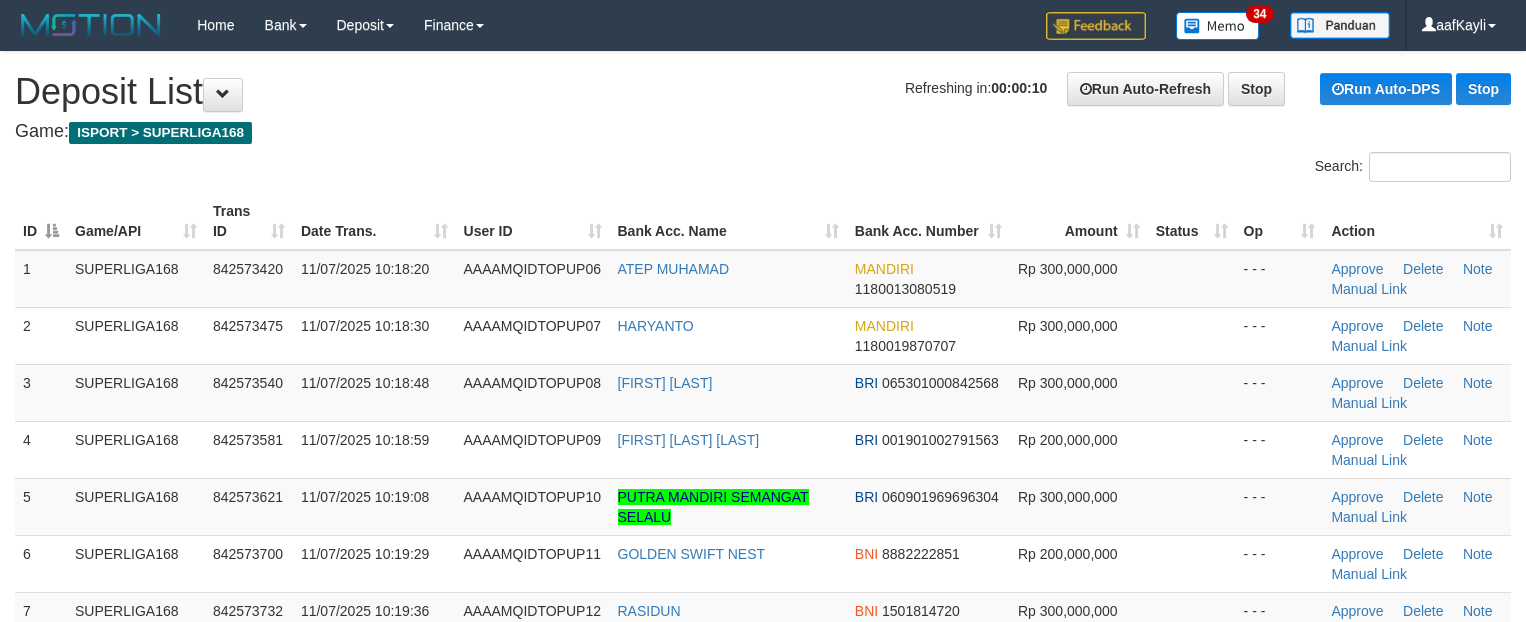 scroll, scrollTop: 0, scrollLeft: 0, axis: both 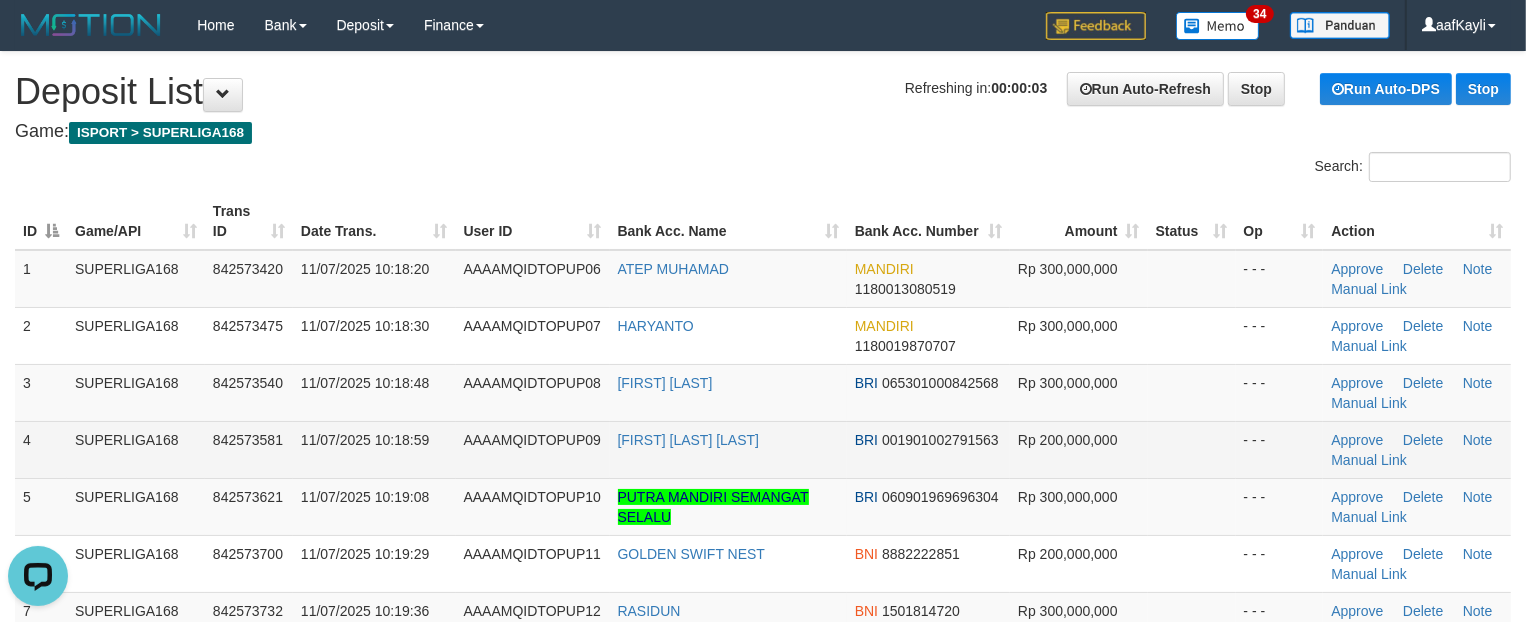 click at bounding box center (1192, 449) 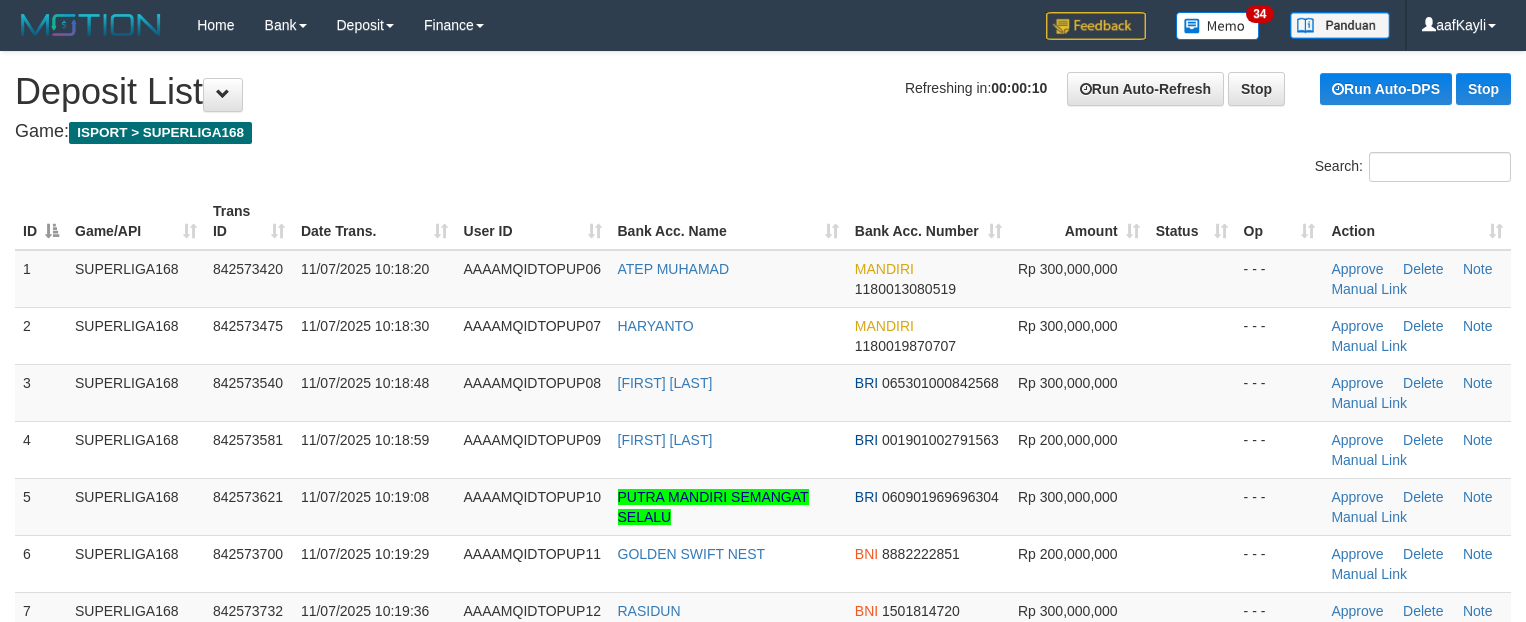 scroll, scrollTop: 0, scrollLeft: 0, axis: both 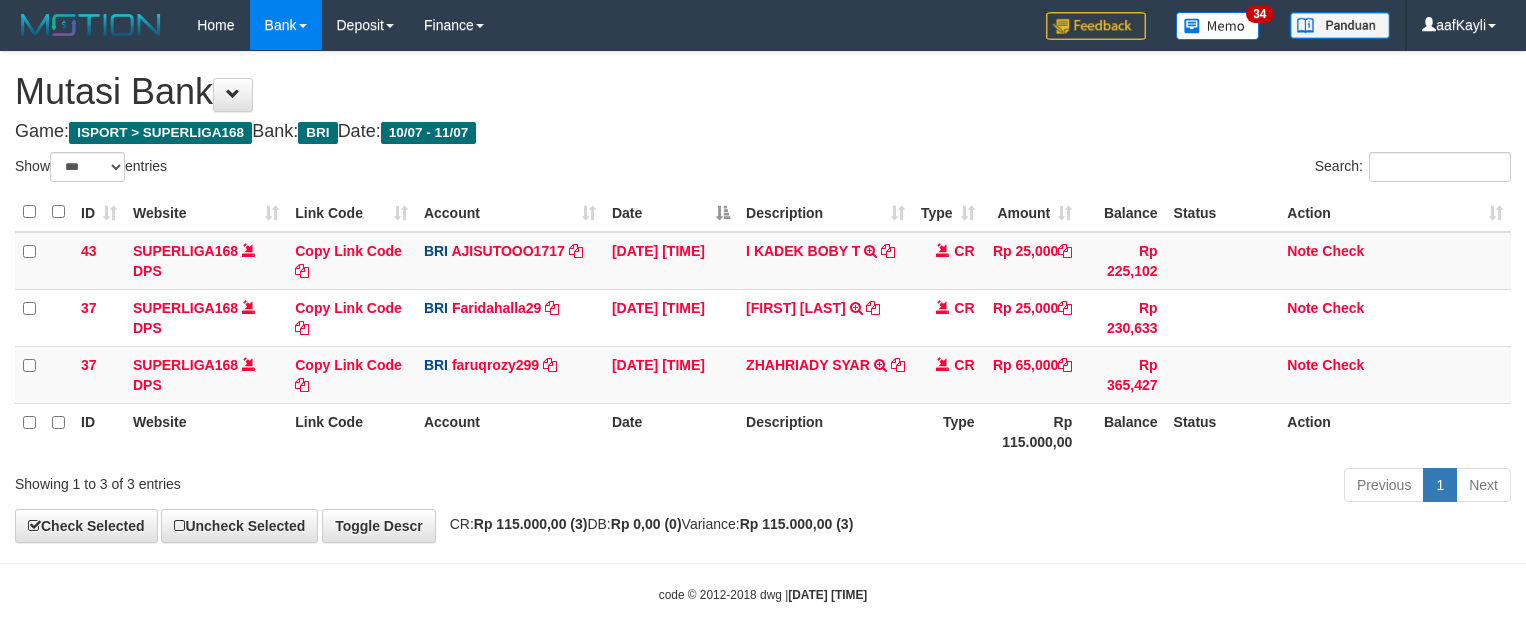 select on "***" 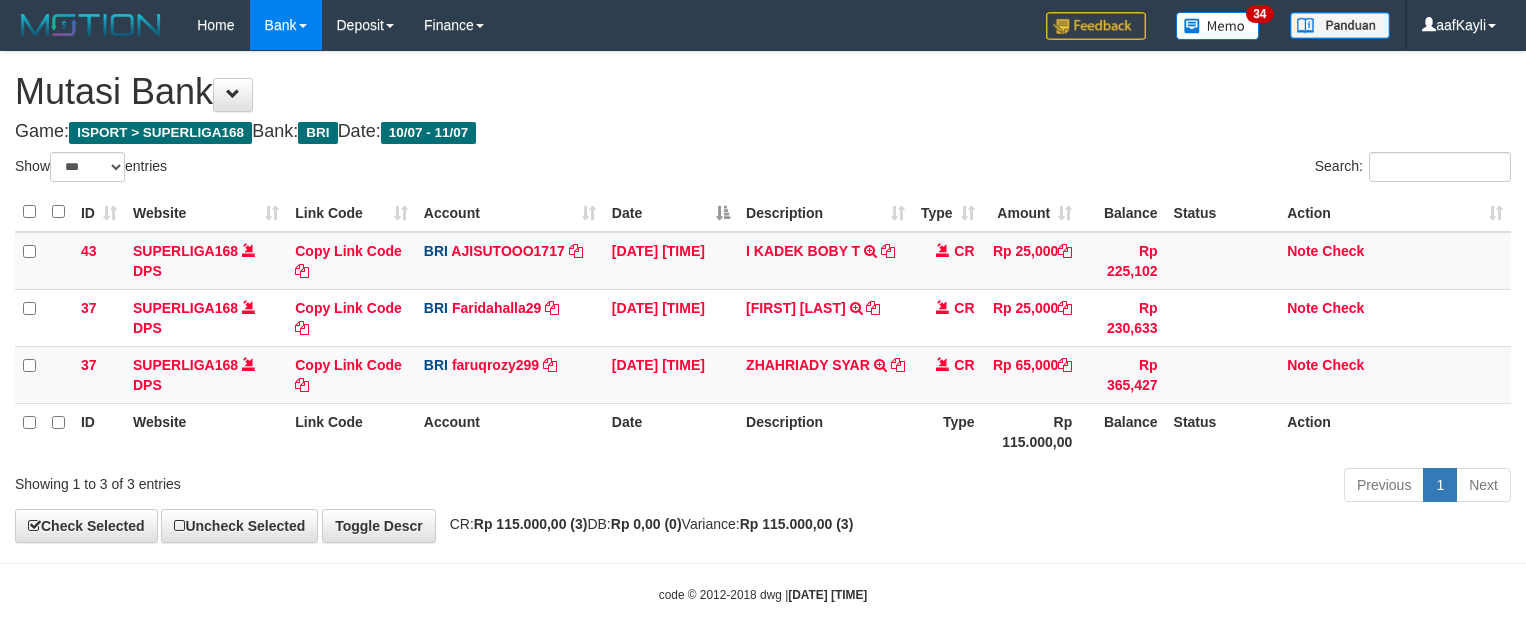 scroll, scrollTop: 0, scrollLeft: 0, axis: both 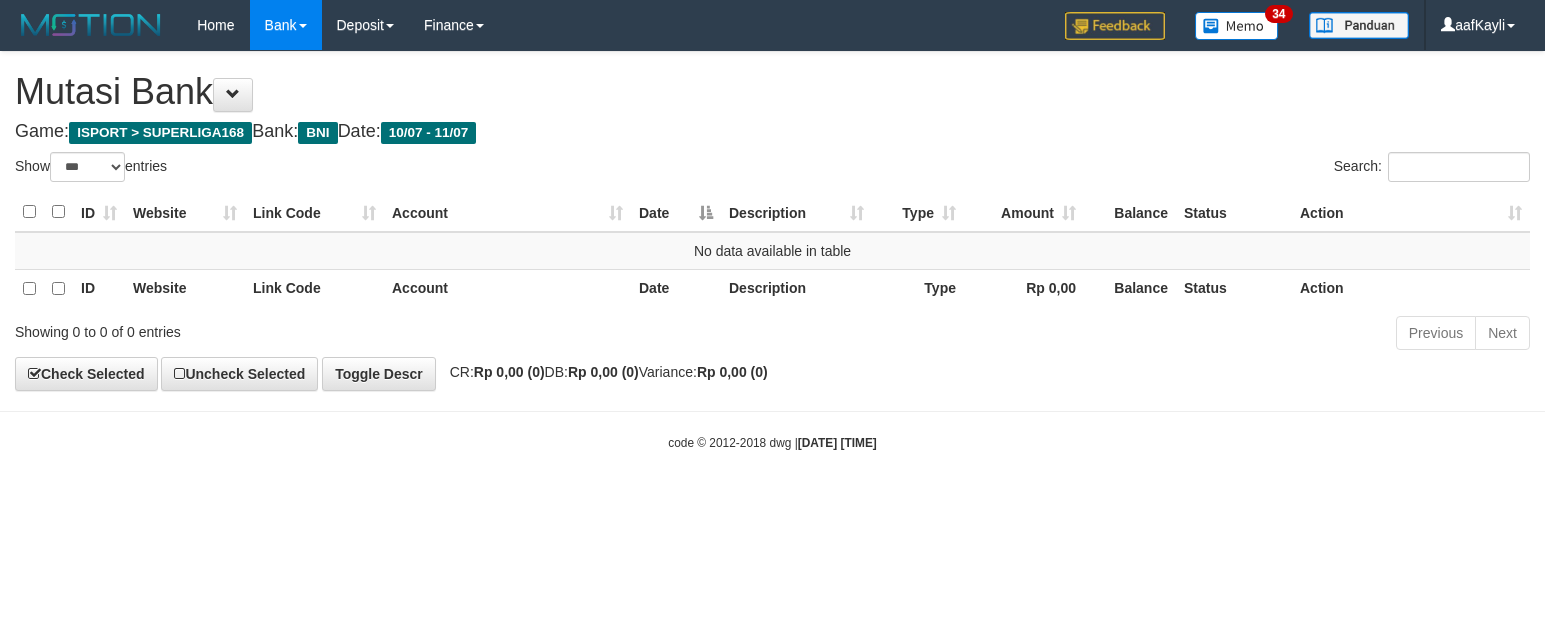 select on "***" 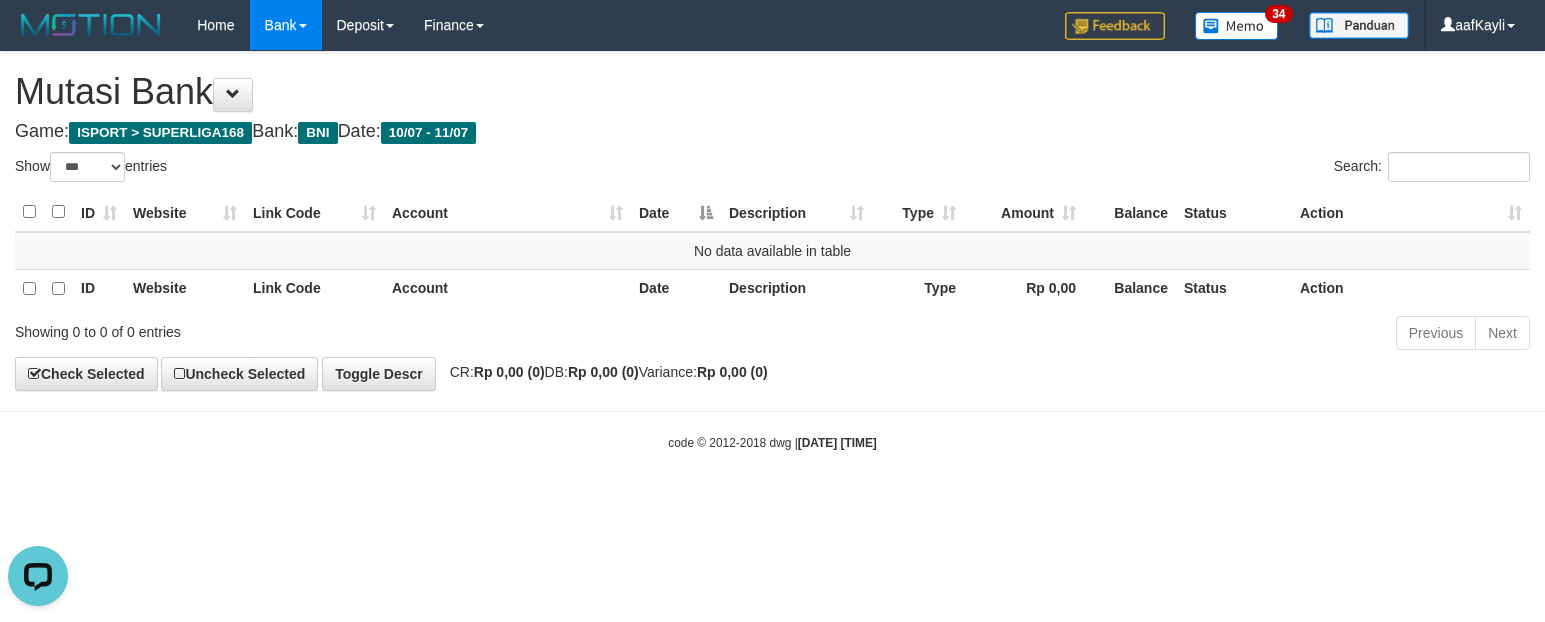 scroll, scrollTop: 0, scrollLeft: 0, axis: both 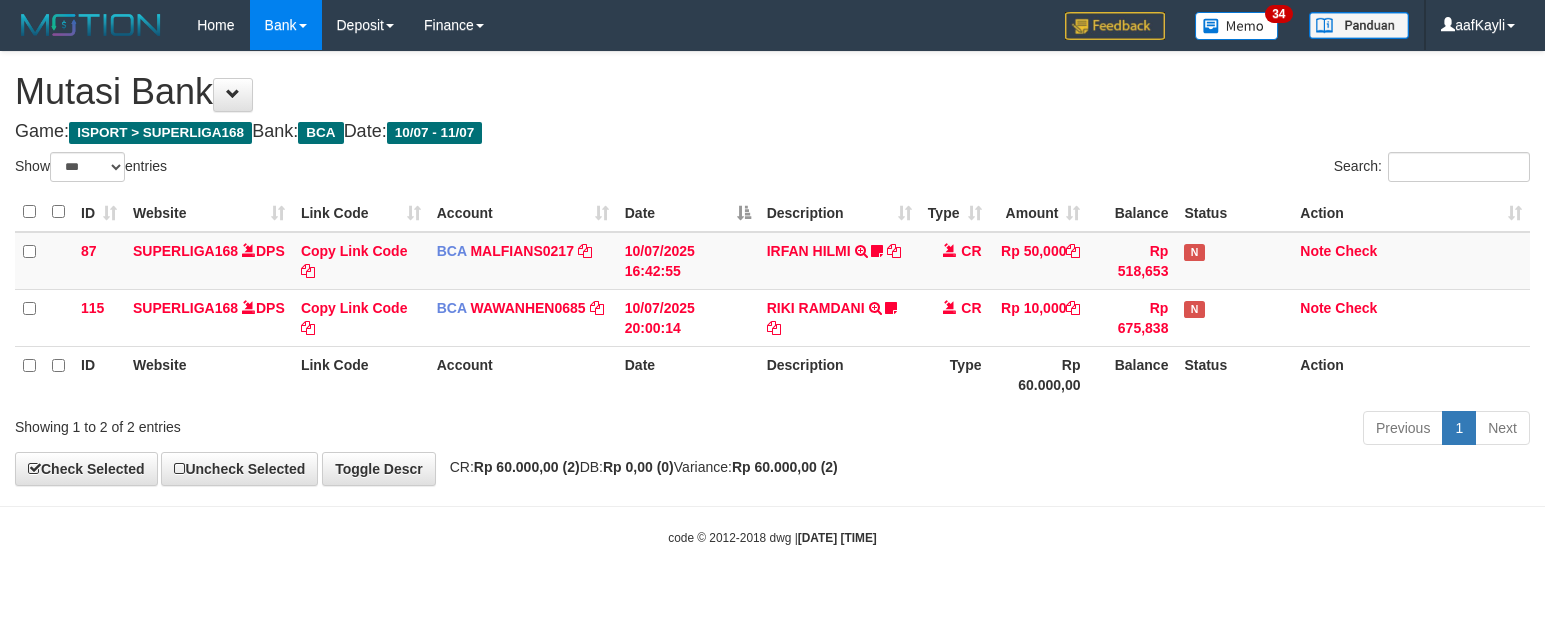 select on "***" 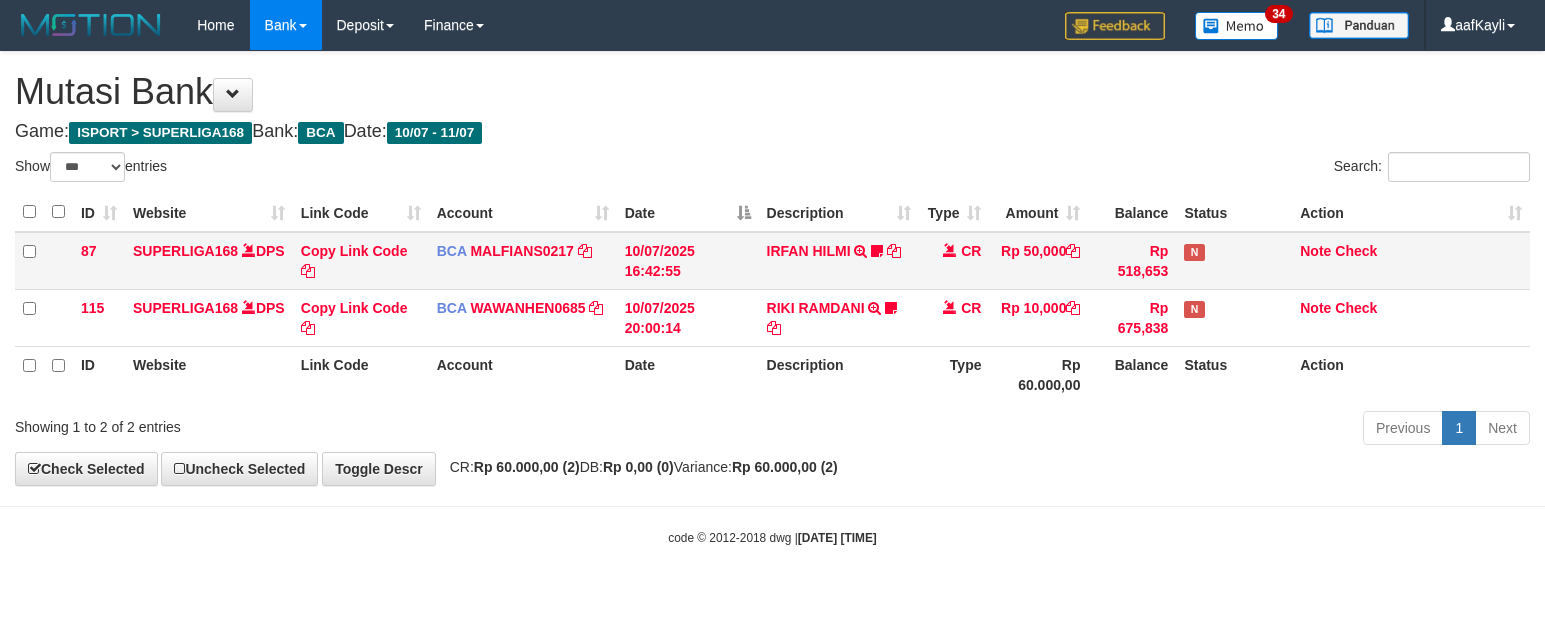 scroll, scrollTop: 0, scrollLeft: 0, axis: both 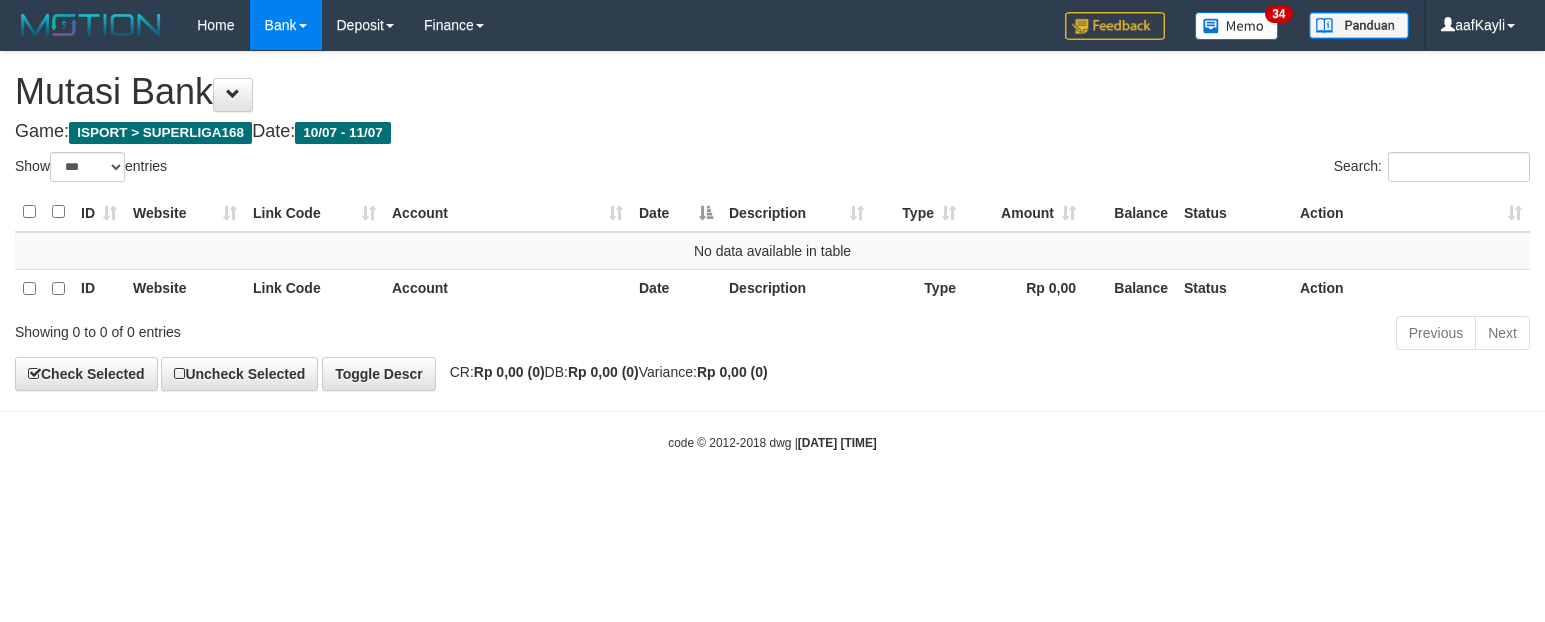 select on "***" 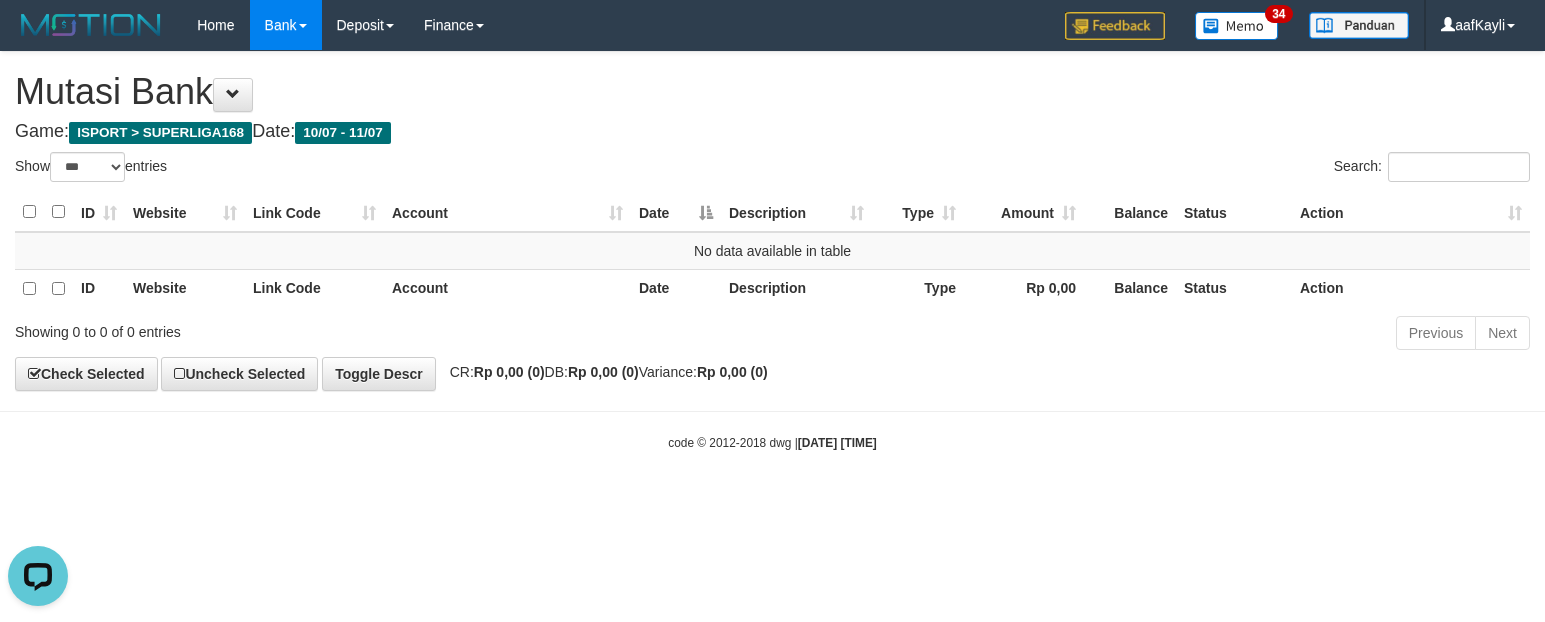 scroll, scrollTop: 0, scrollLeft: 0, axis: both 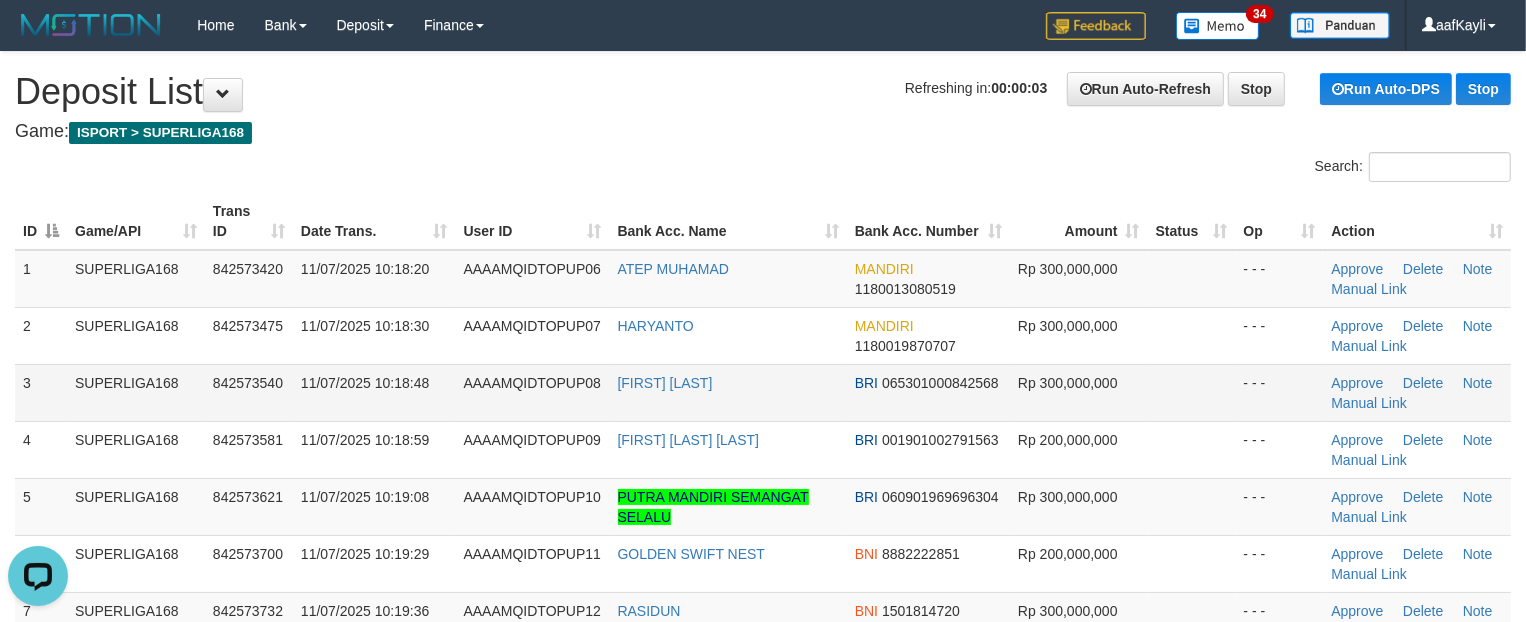 click on "Rp 300,000,000" at bounding box center (1079, 392) 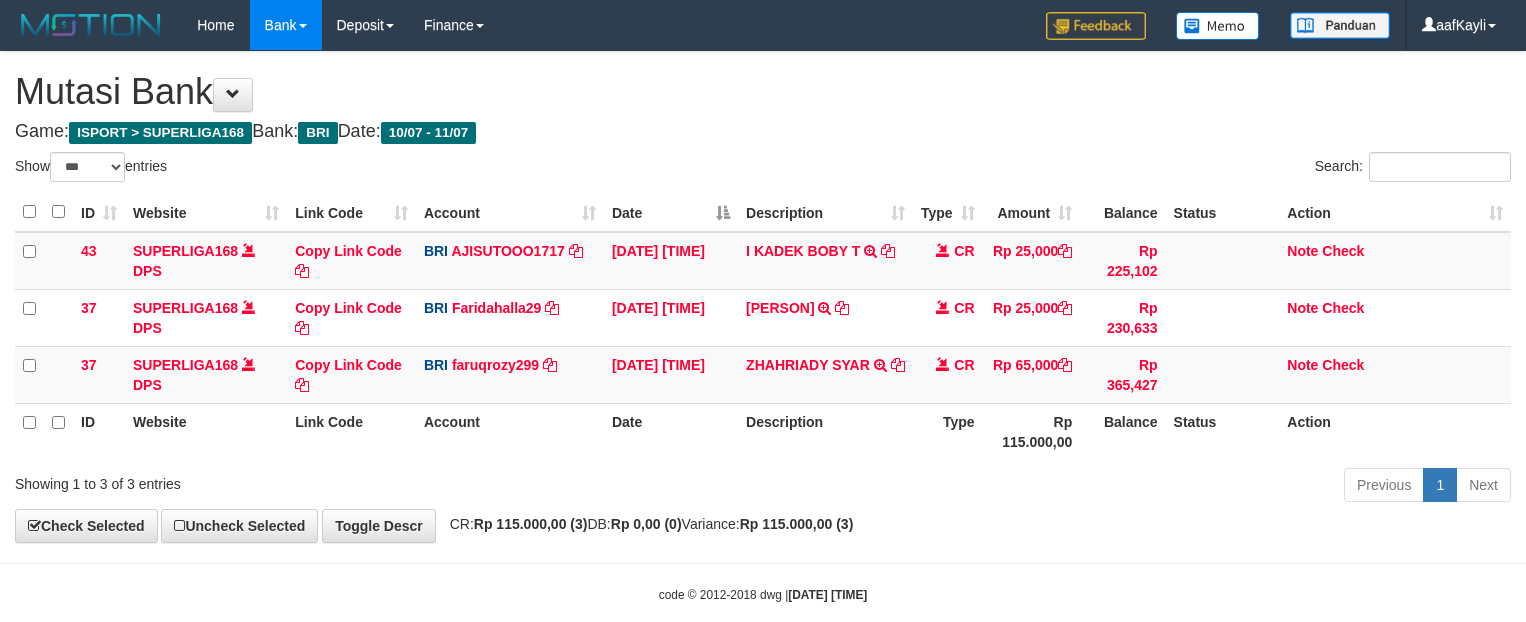 select on "***" 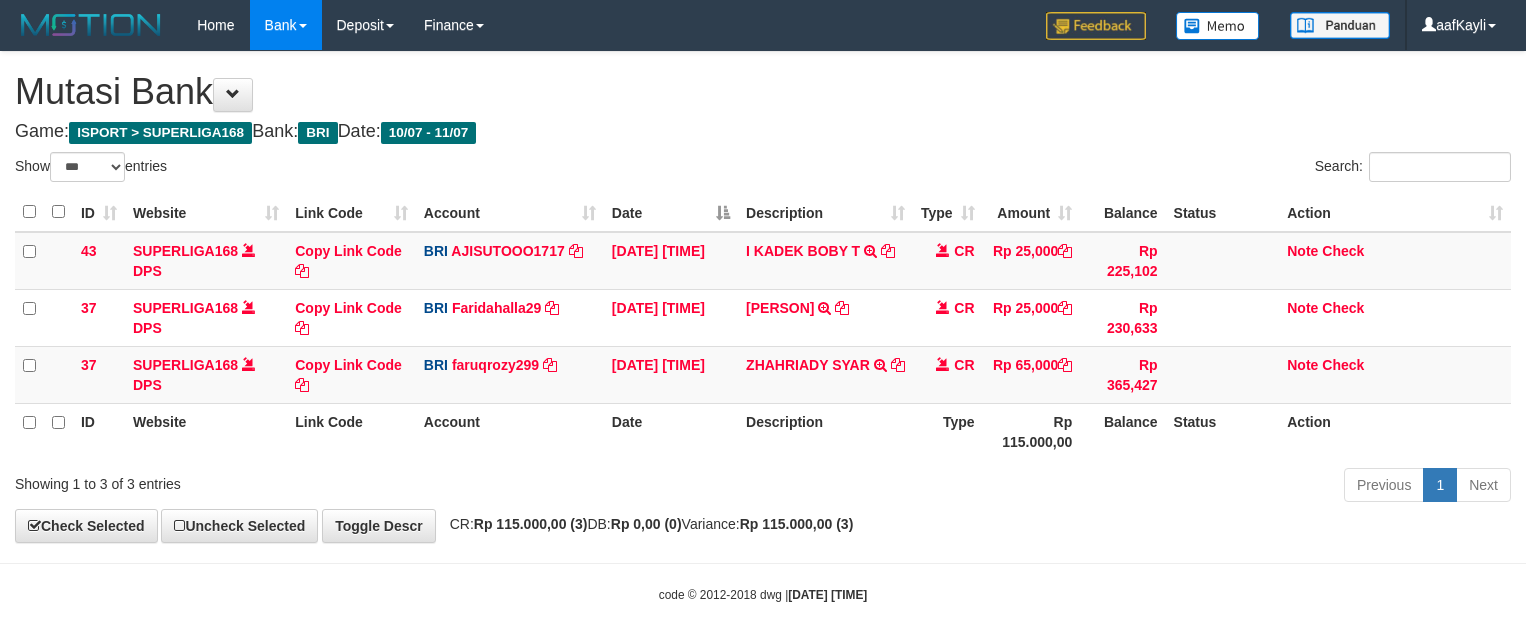 scroll, scrollTop: 0, scrollLeft: 0, axis: both 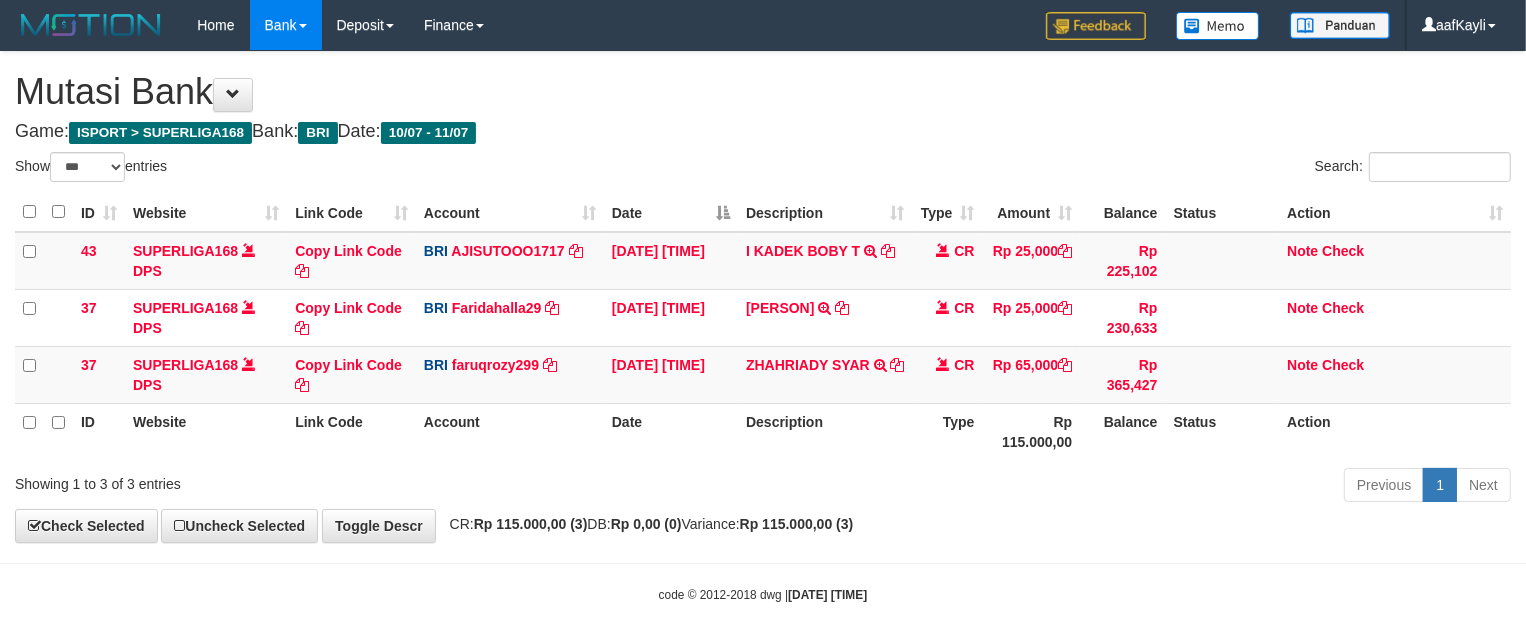 click on "**********" at bounding box center [763, 297] 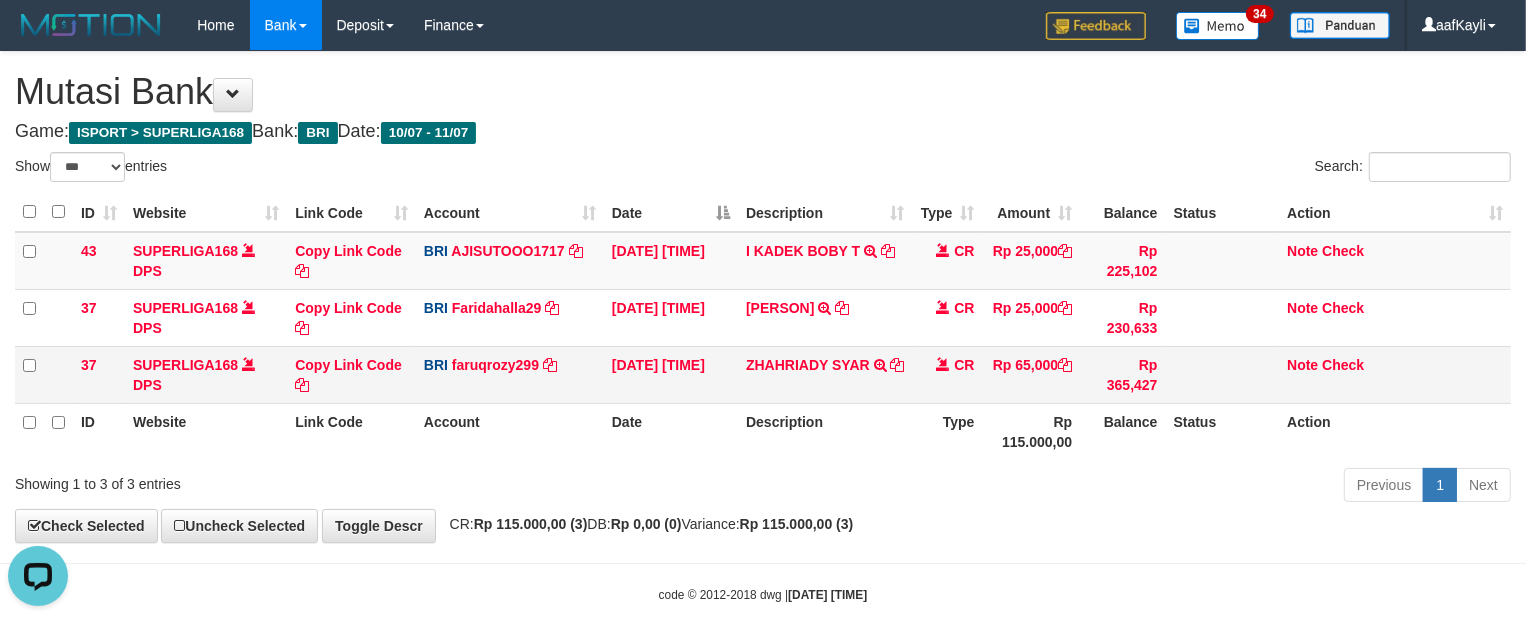 scroll, scrollTop: 0, scrollLeft: 0, axis: both 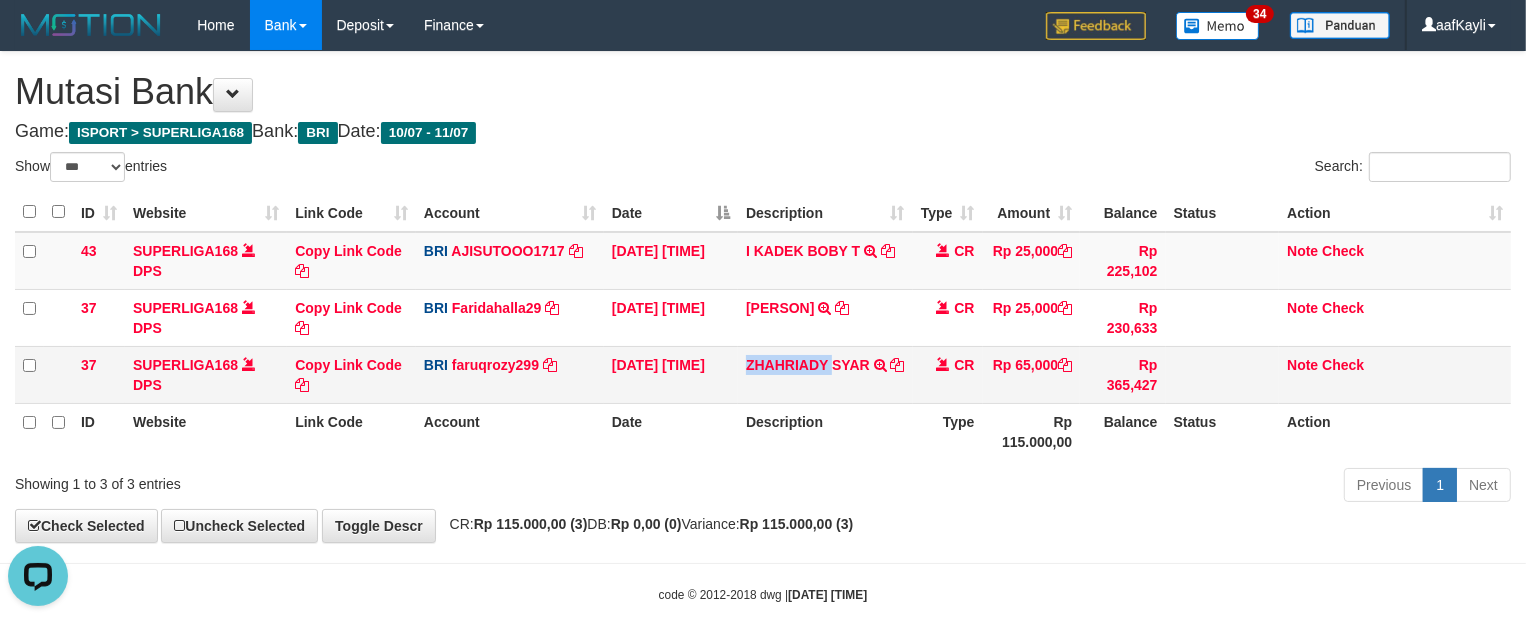 click on "ZHAHRIADY SYAR         TRANSFER NBMB ZHAHRIADY SYAR TO FARUQ ROZY PAHLEVI" at bounding box center [825, 374] 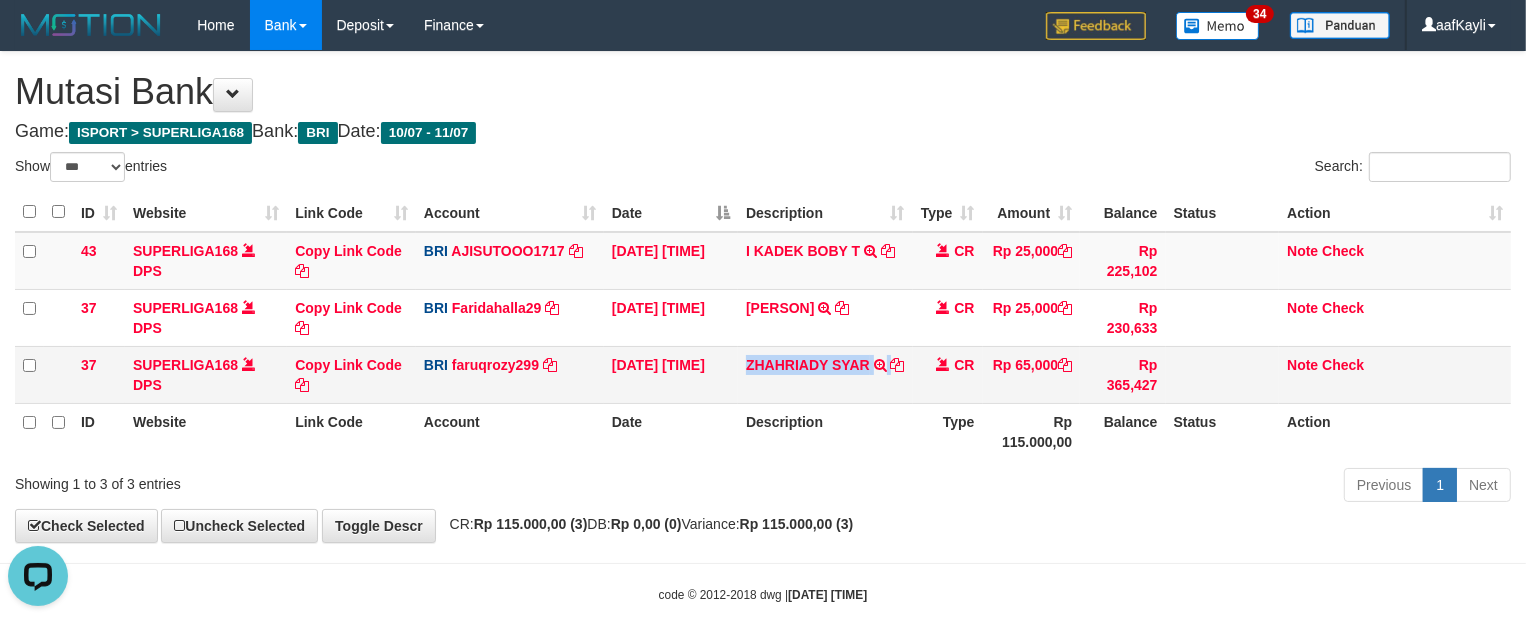 click on "ZHAHRIADY SYAR         TRANSFER NBMB ZHAHRIADY SYAR TO FARUQ ROZY PAHLEVI" at bounding box center [825, 374] 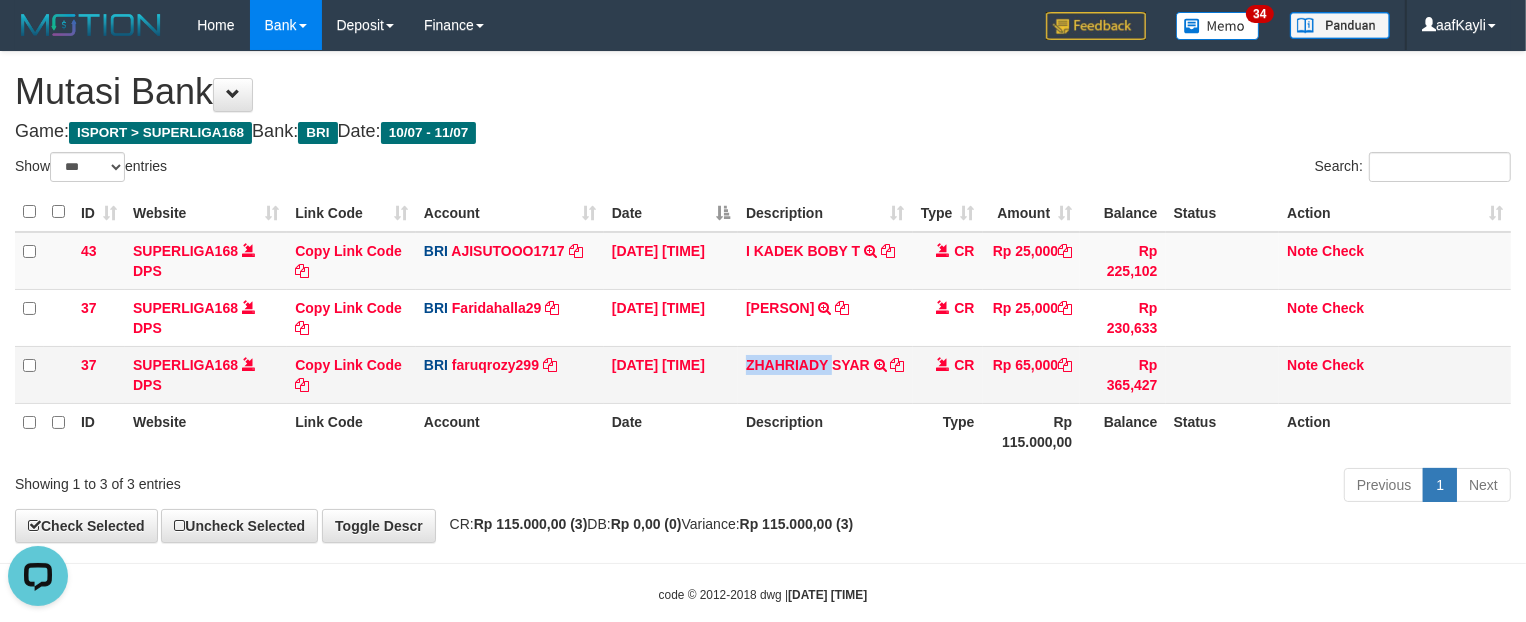 click on "ZHAHRIADY SYAR         TRANSFER NBMB ZHAHRIADY SYAR TO FARUQ ROZY PAHLEVI" at bounding box center [825, 374] 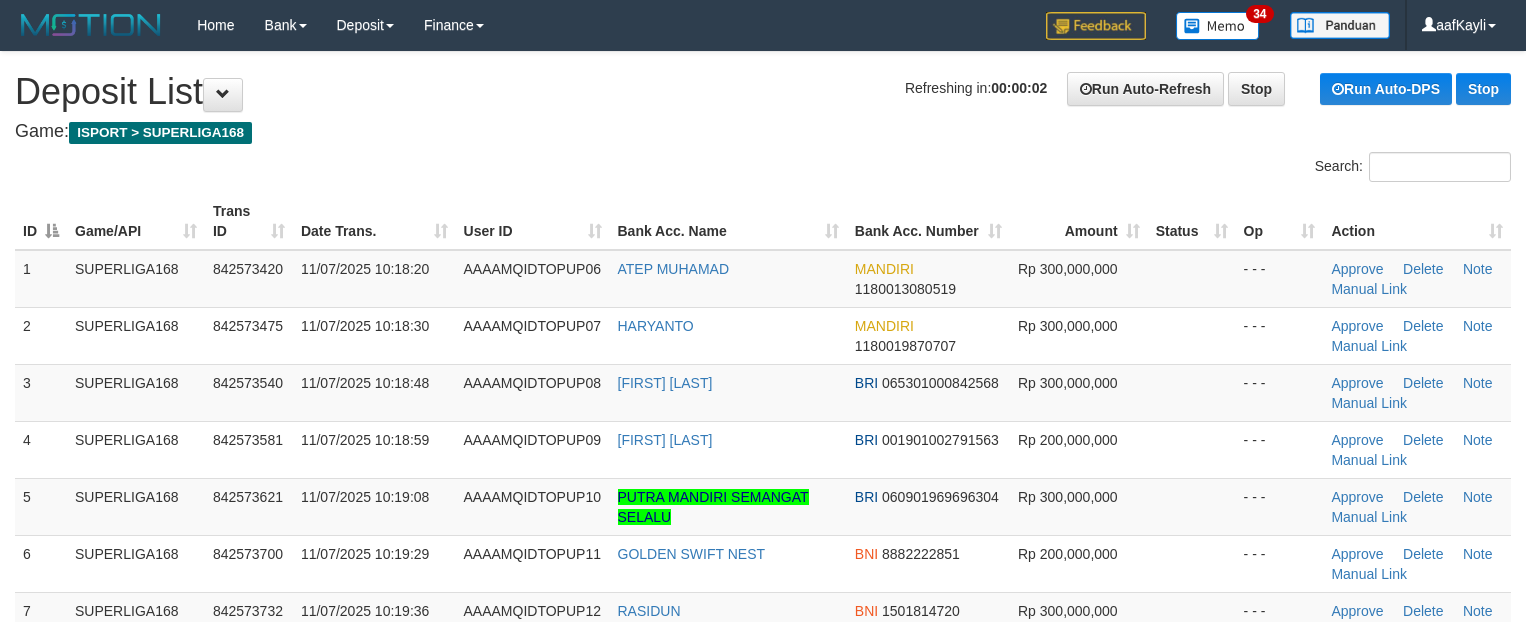 scroll, scrollTop: 0, scrollLeft: 0, axis: both 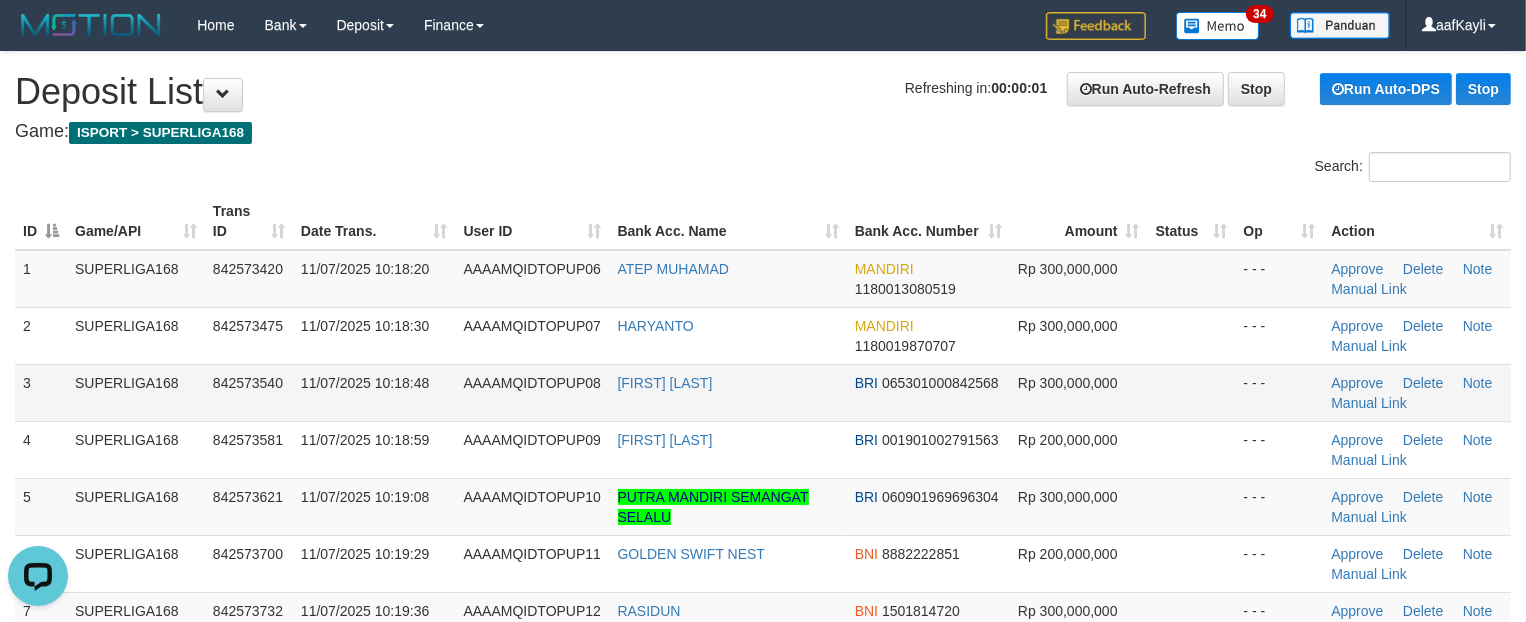 click at bounding box center [1192, 392] 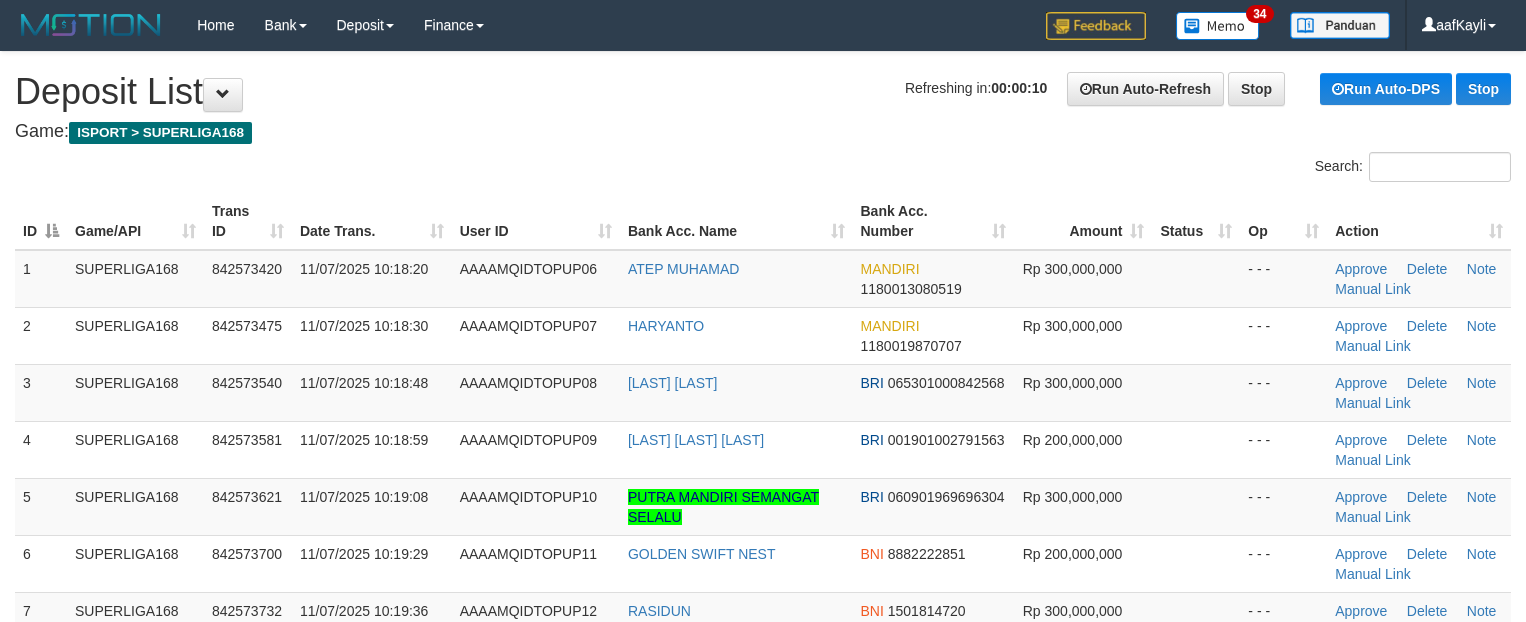 scroll, scrollTop: 0, scrollLeft: 0, axis: both 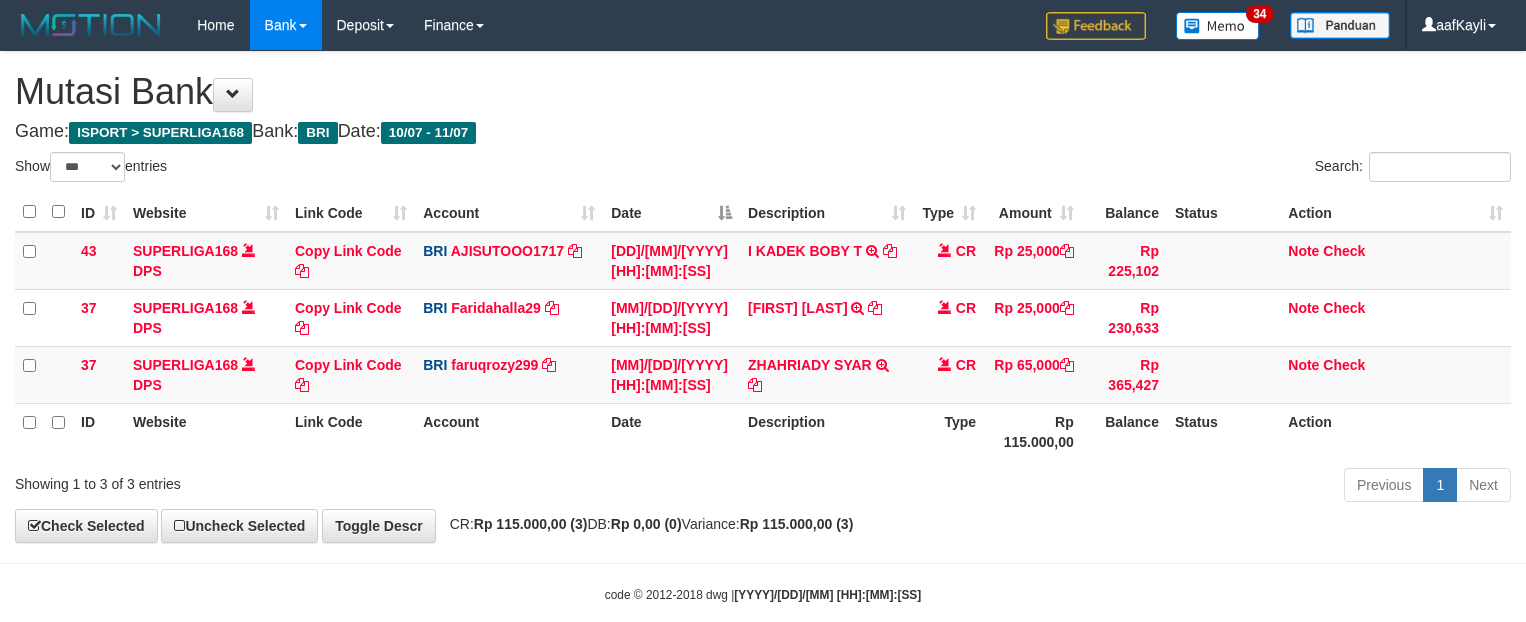 select on "***" 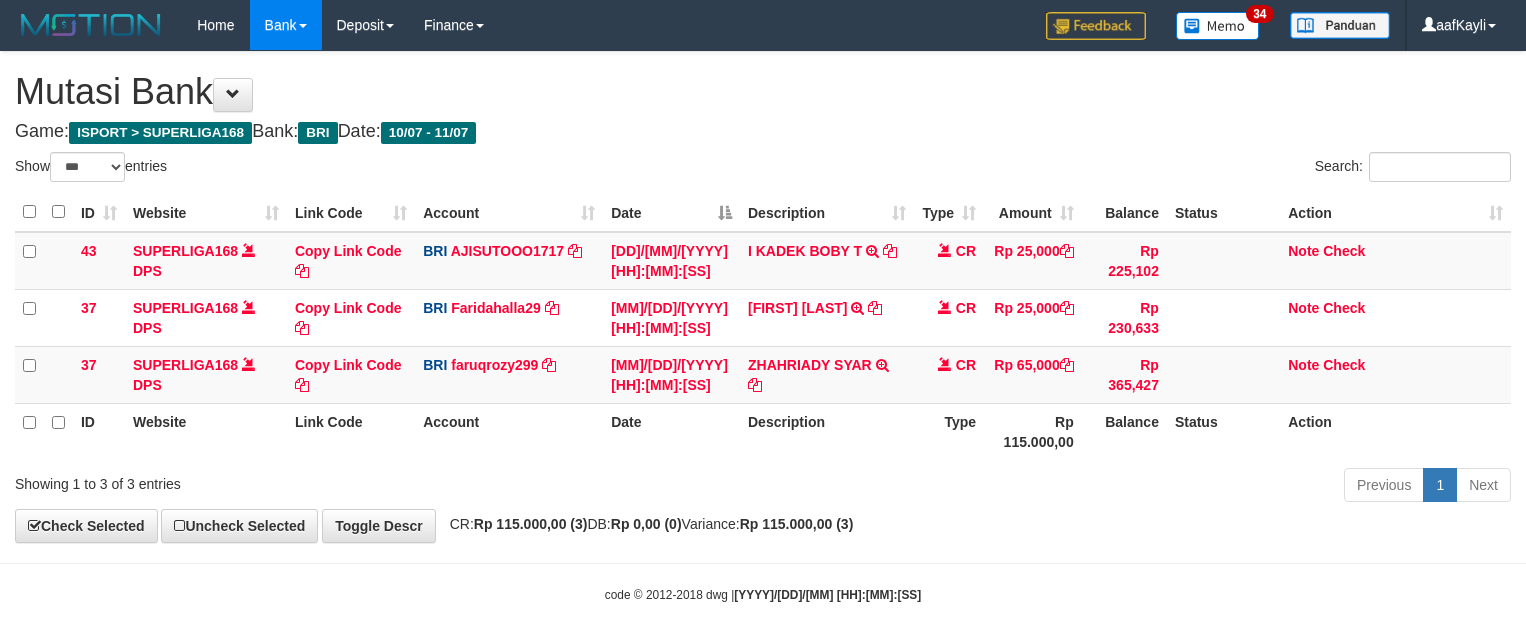 scroll, scrollTop: 0, scrollLeft: 0, axis: both 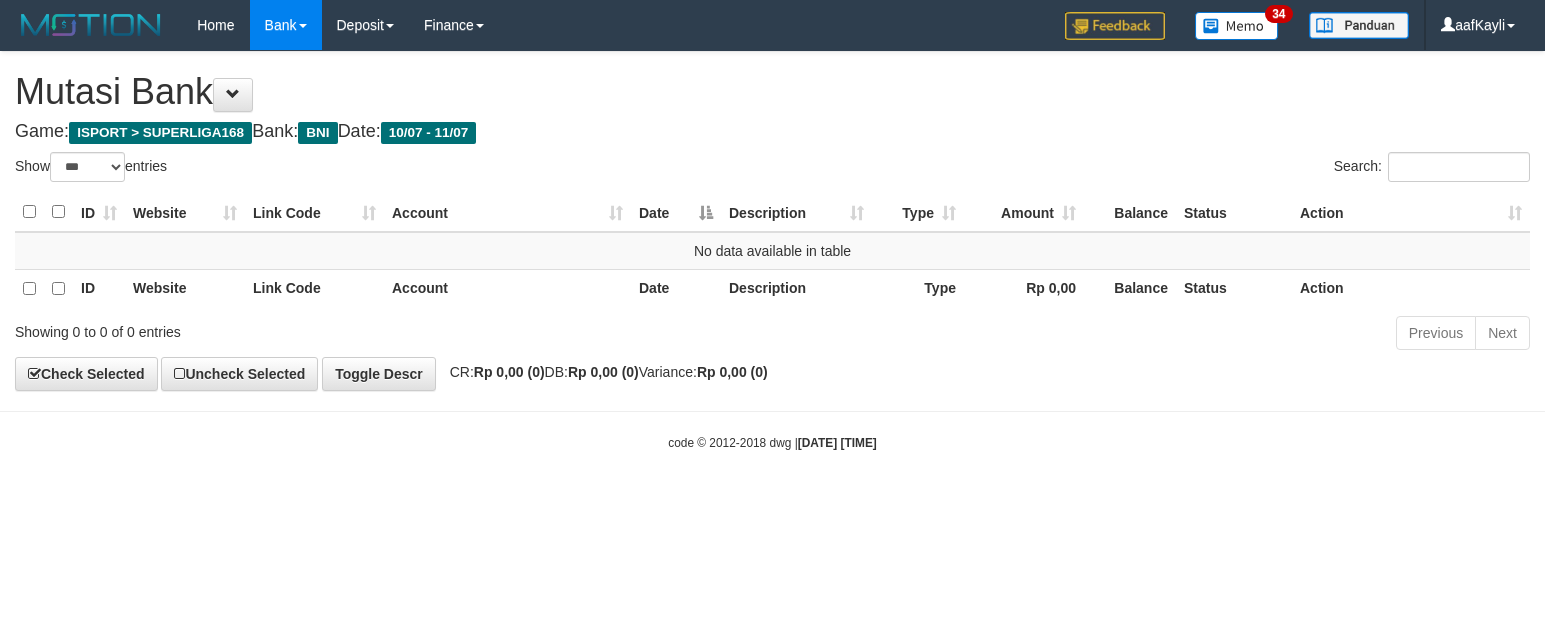 select on "***" 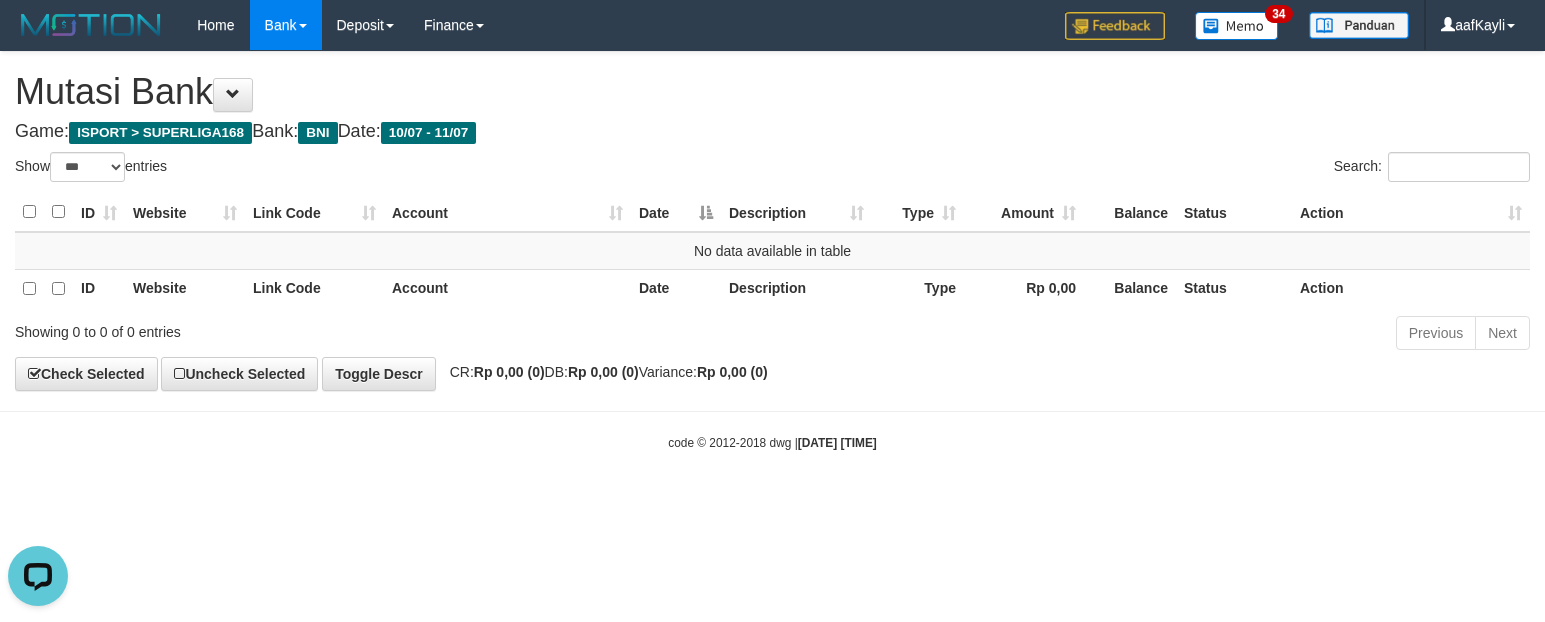 scroll, scrollTop: 0, scrollLeft: 0, axis: both 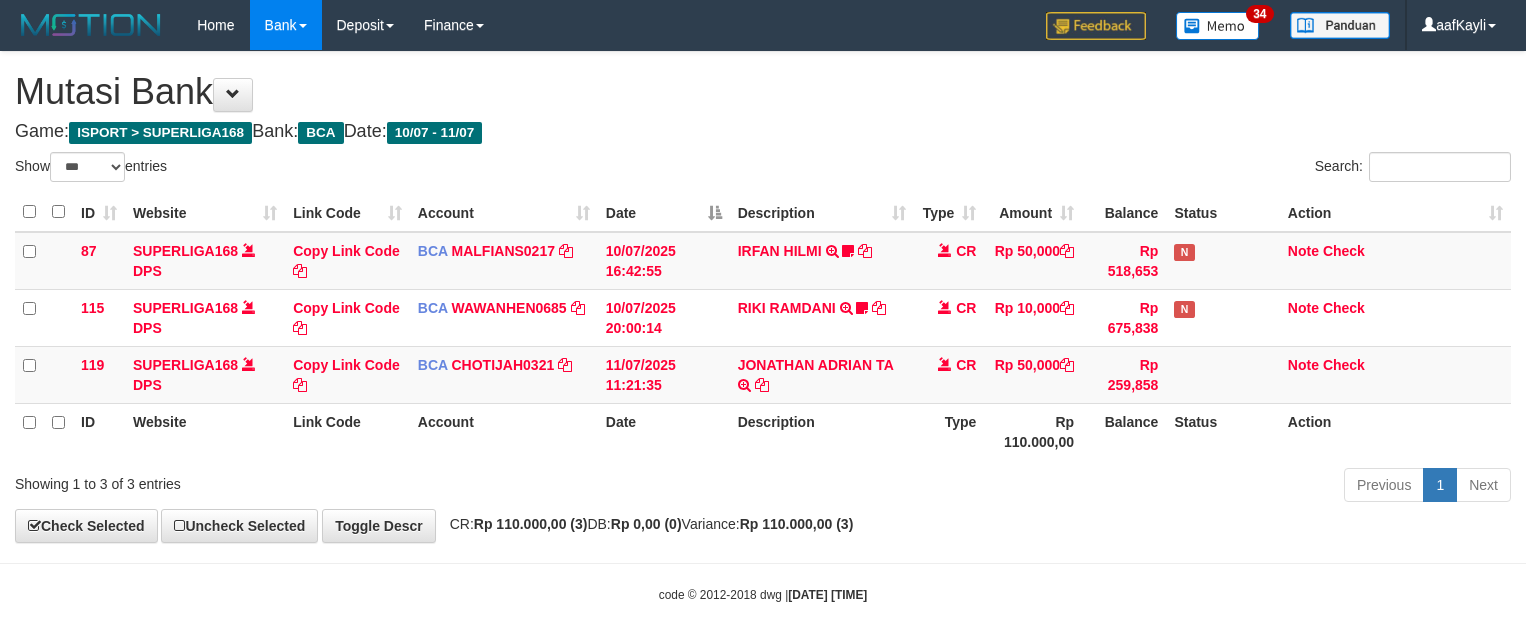 select on "***" 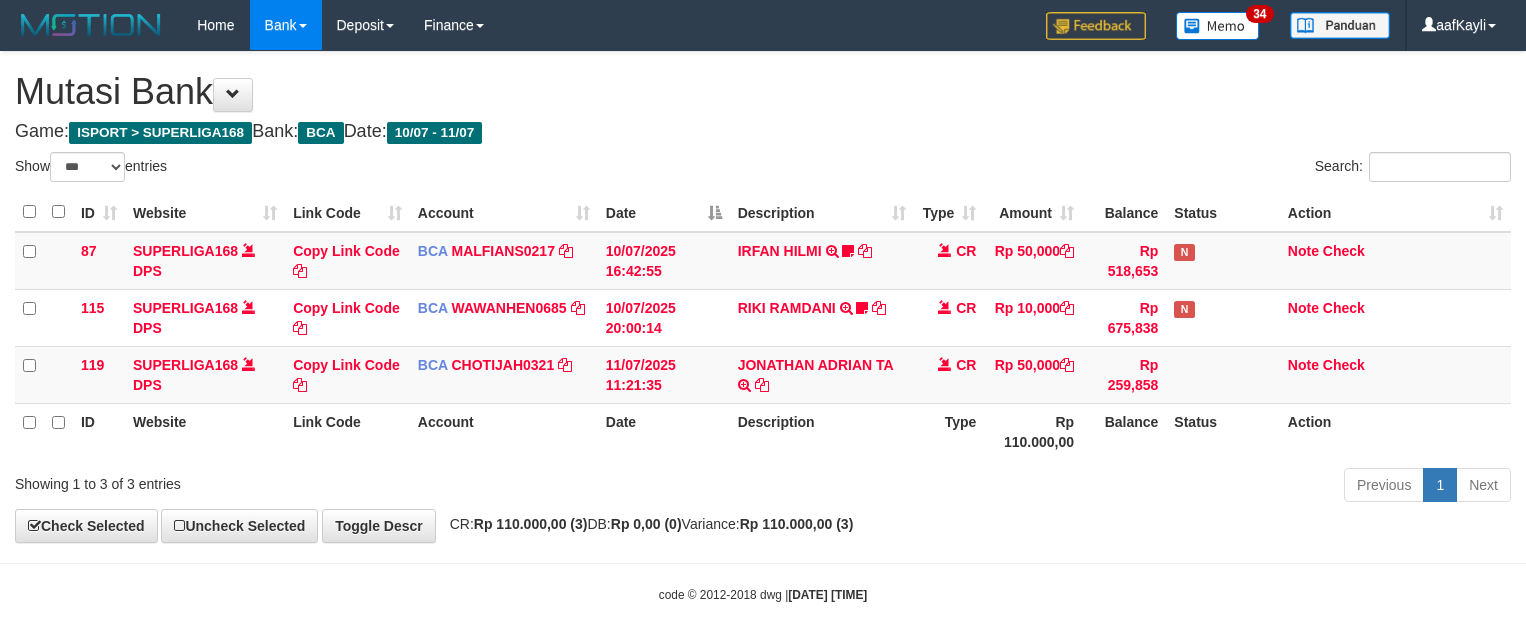 scroll, scrollTop: 0, scrollLeft: 0, axis: both 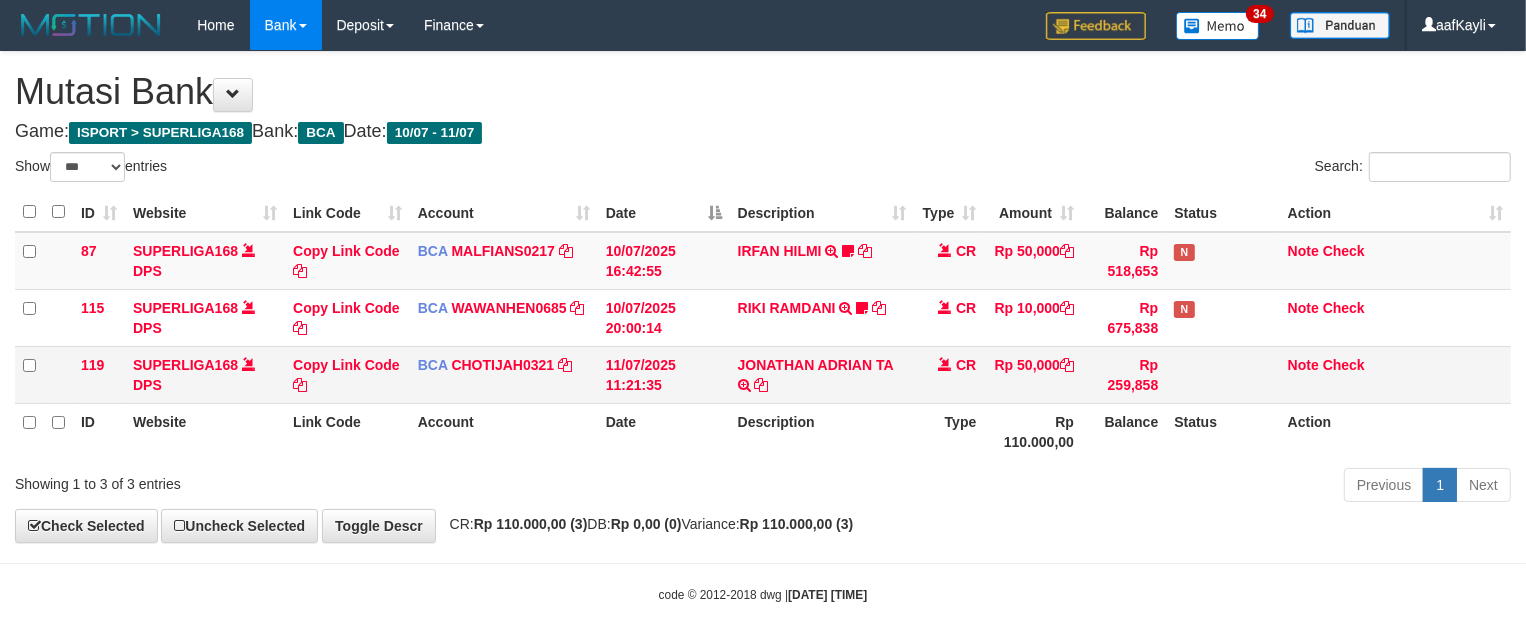 click on "[FIRST] [LAST]         TRSF E-BANKING CR 1107/FTSCY/WS95031
[AMOUNT][FIRST] [LAST]" at bounding box center [822, 374] 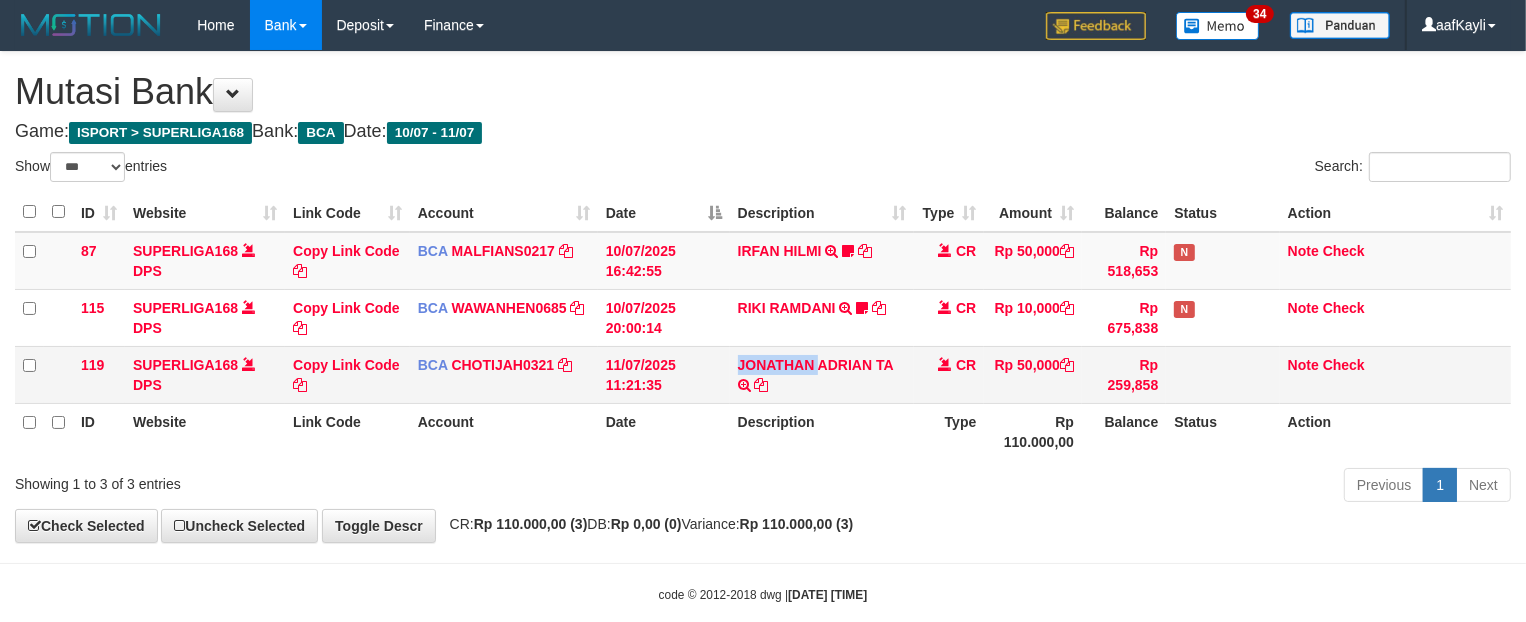 click on "JONATHAN ADRIAN TA         TRSF E-BANKING CR 1107/FTSCY/WS95031
50000.00JONATHAN ADRIAN TA" at bounding box center (822, 374) 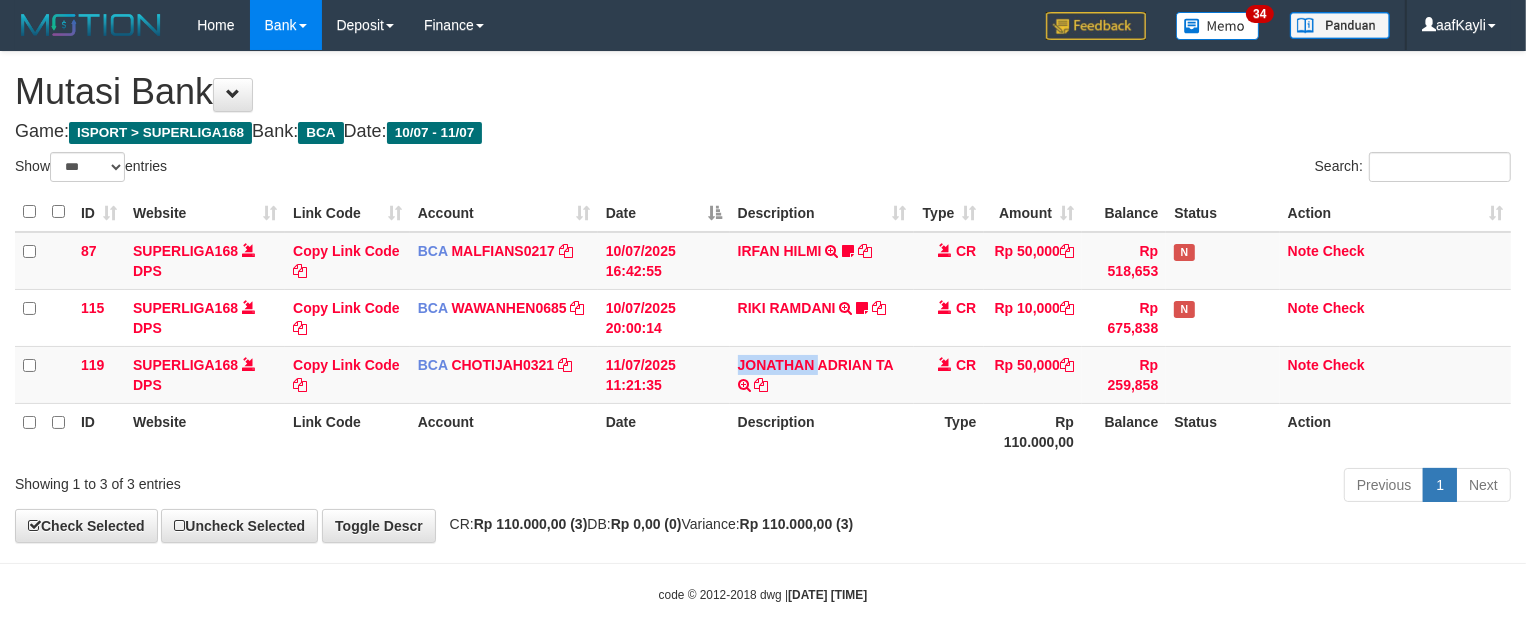 copy on "JONATHAN" 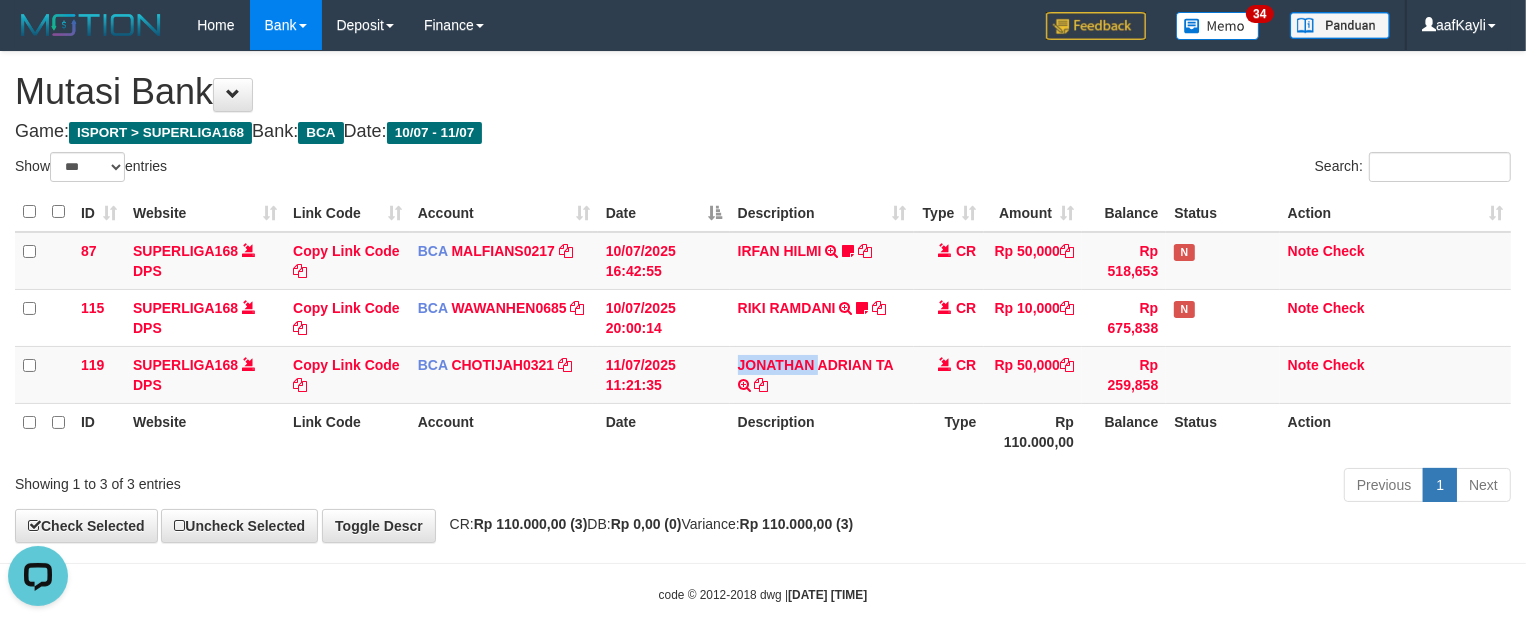 scroll, scrollTop: 0, scrollLeft: 0, axis: both 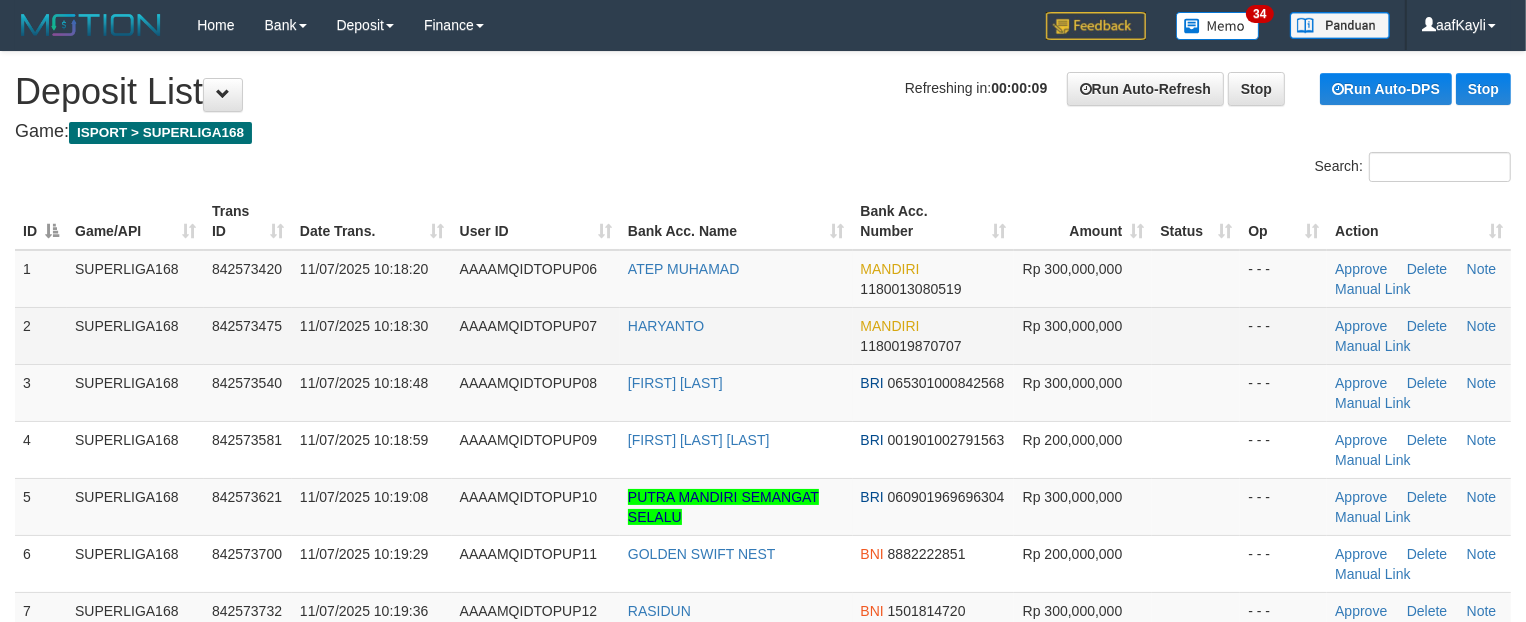 click at bounding box center (1196, 335) 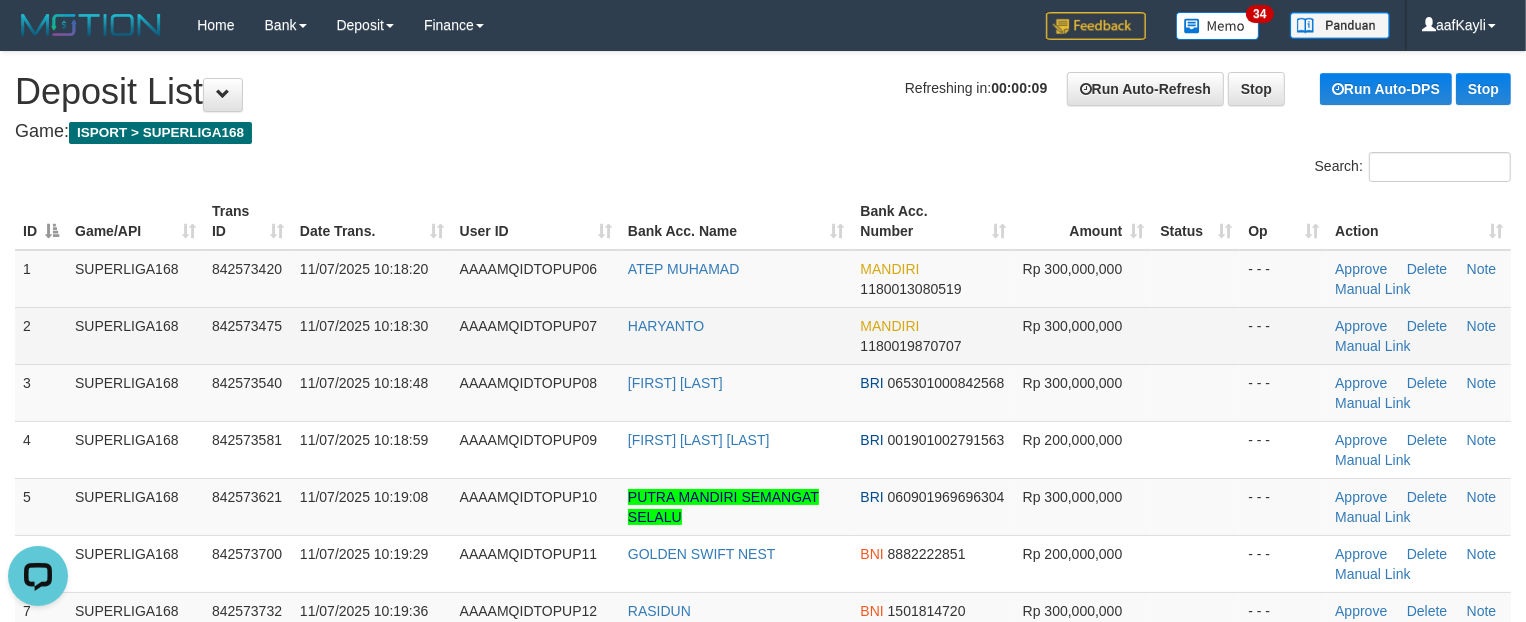 scroll, scrollTop: 0, scrollLeft: 0, axis: both 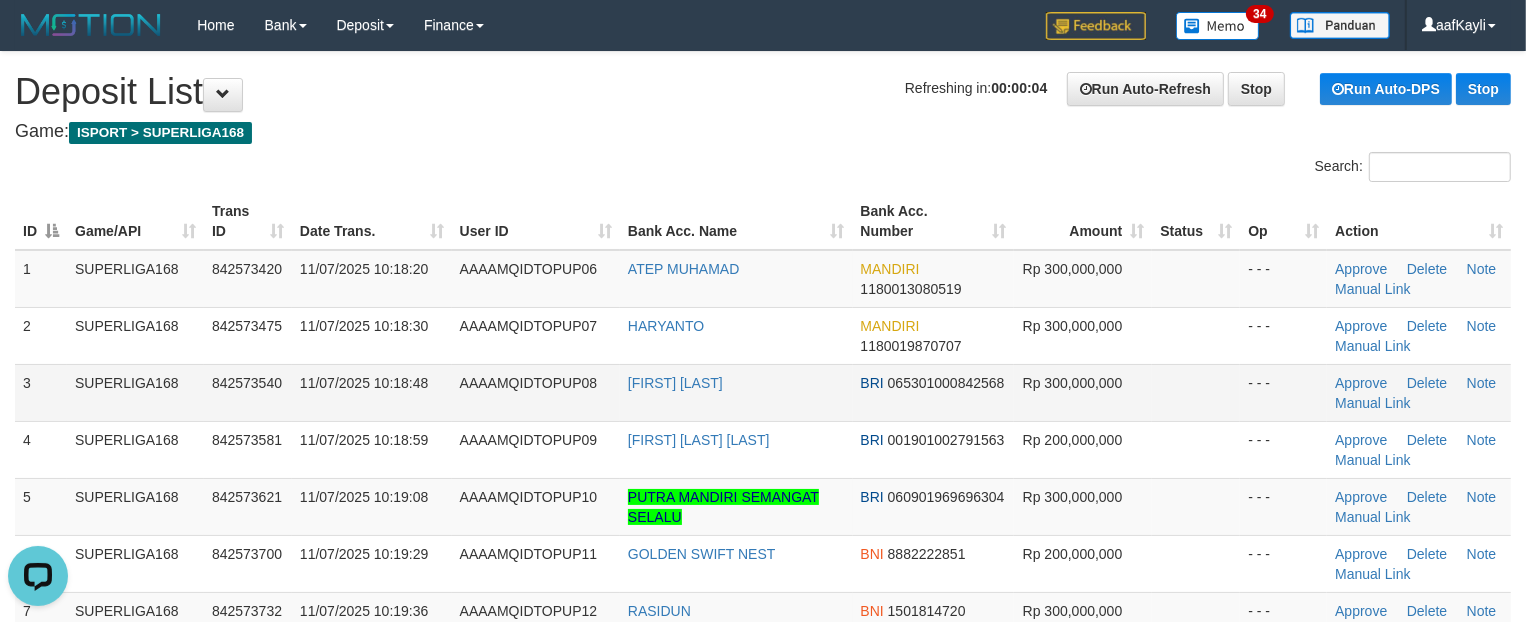 click on "- - -" at bounding box center [1283, 392] 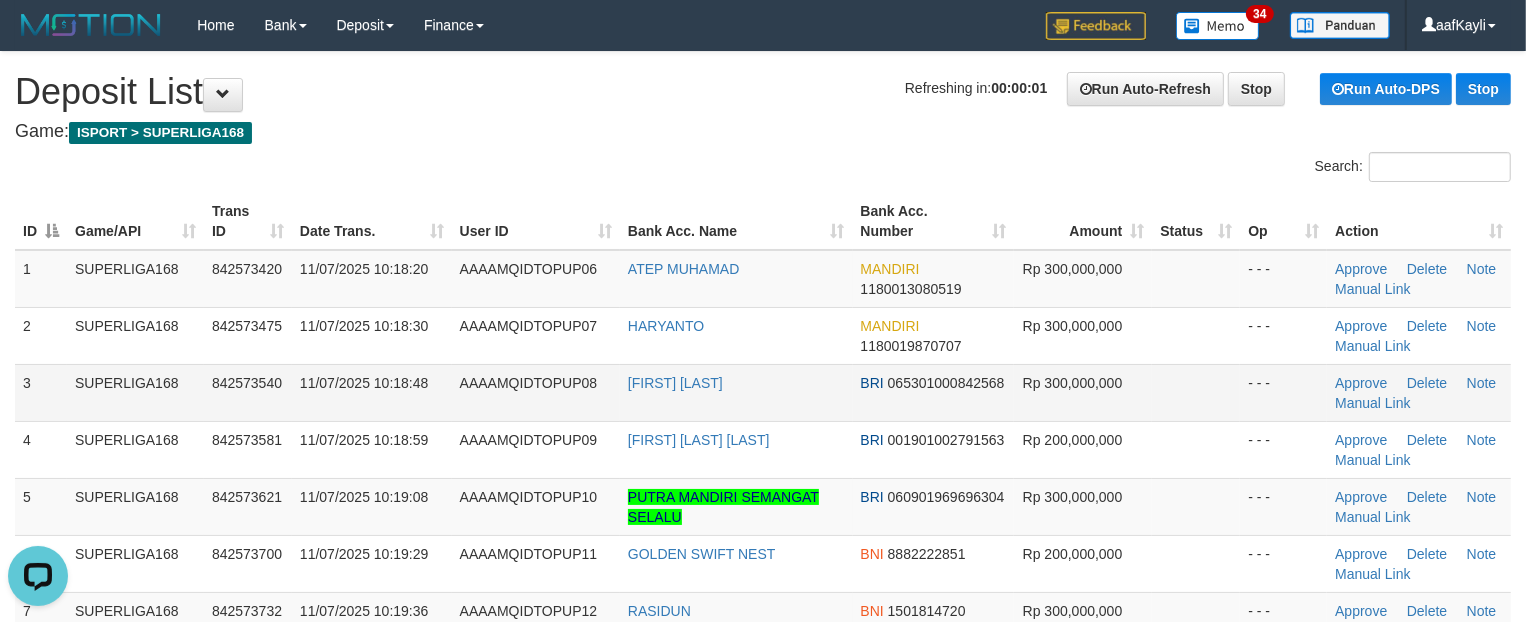 click at bounding box center [1196, 392] 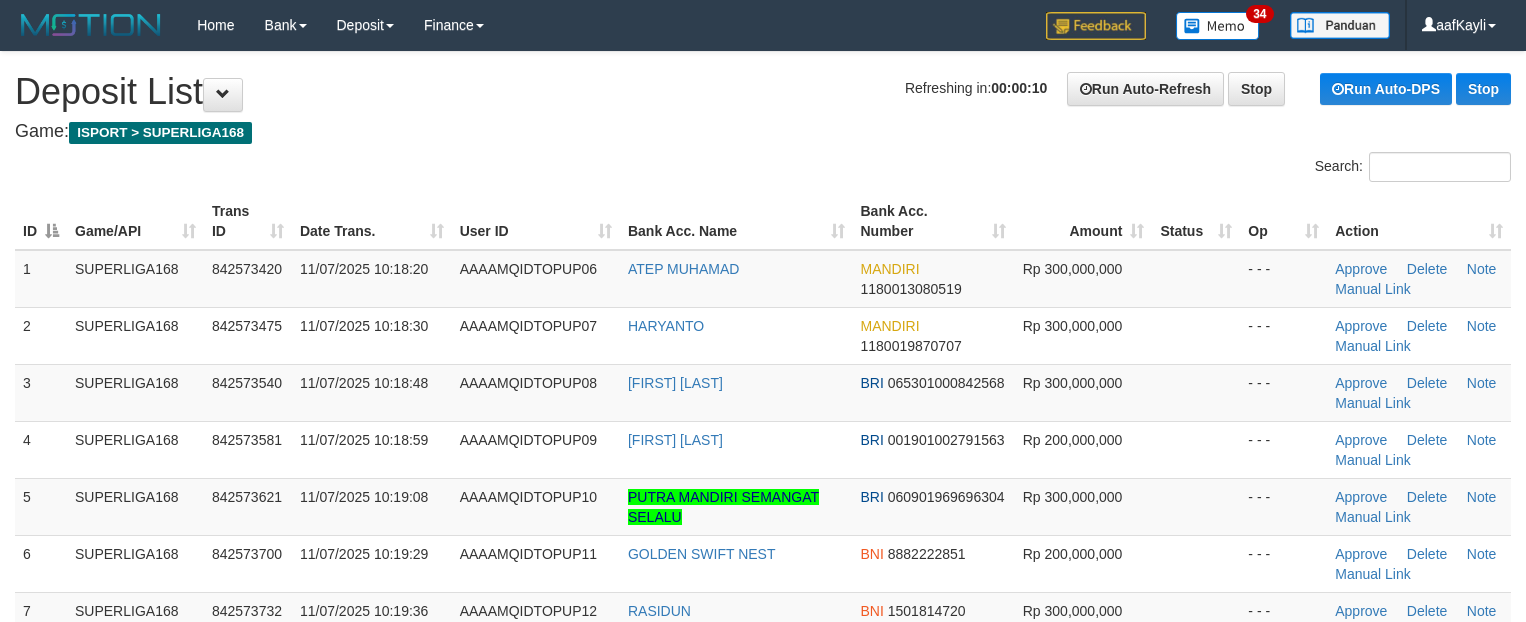 scroll, scrollTop: 0, scrollLeft: 0, axis: both 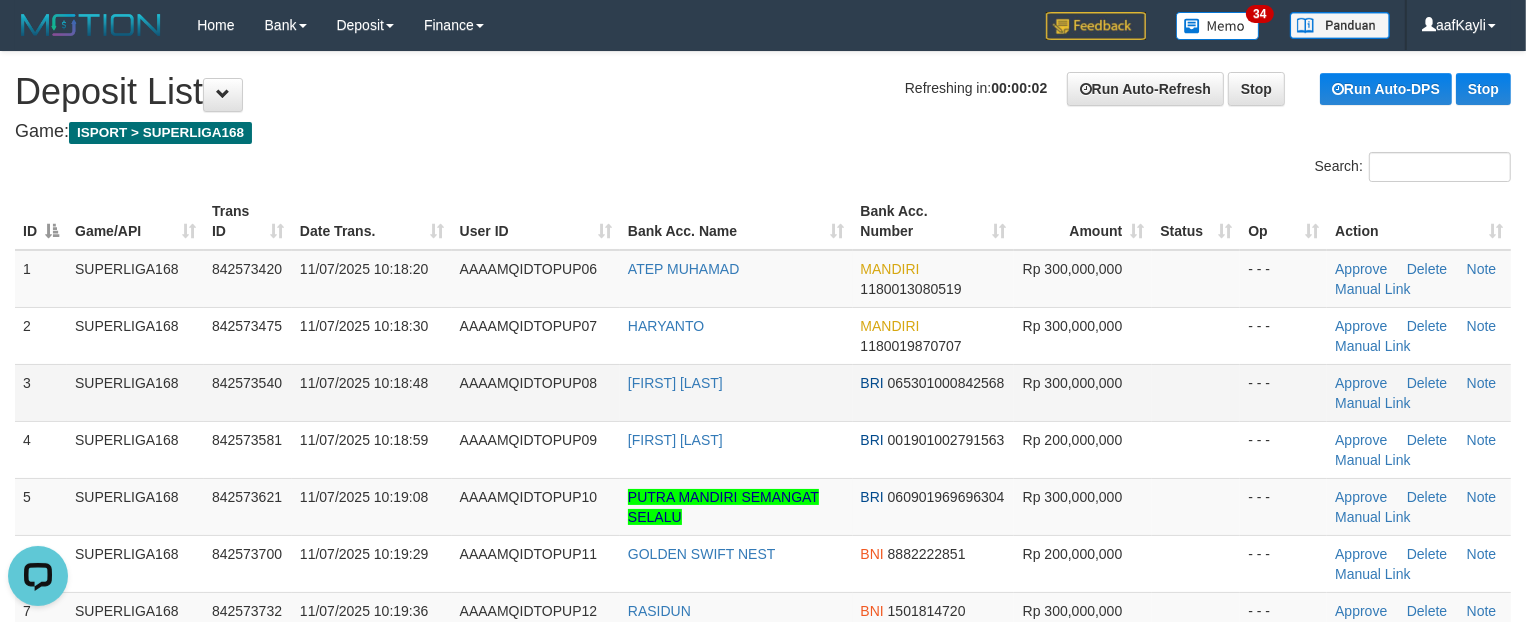 click at bounding box center [1196, 392] 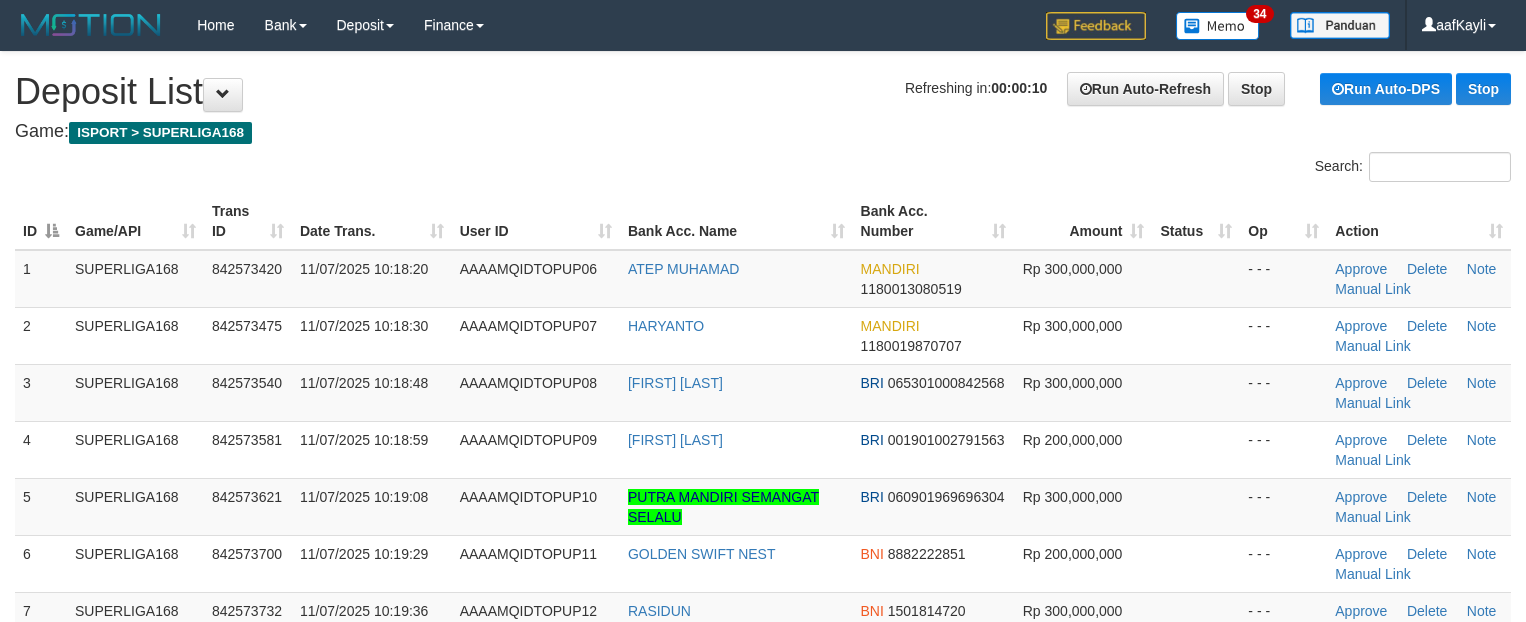 scroll, scrollTop: 0, scrollLeft: 0, axis: both 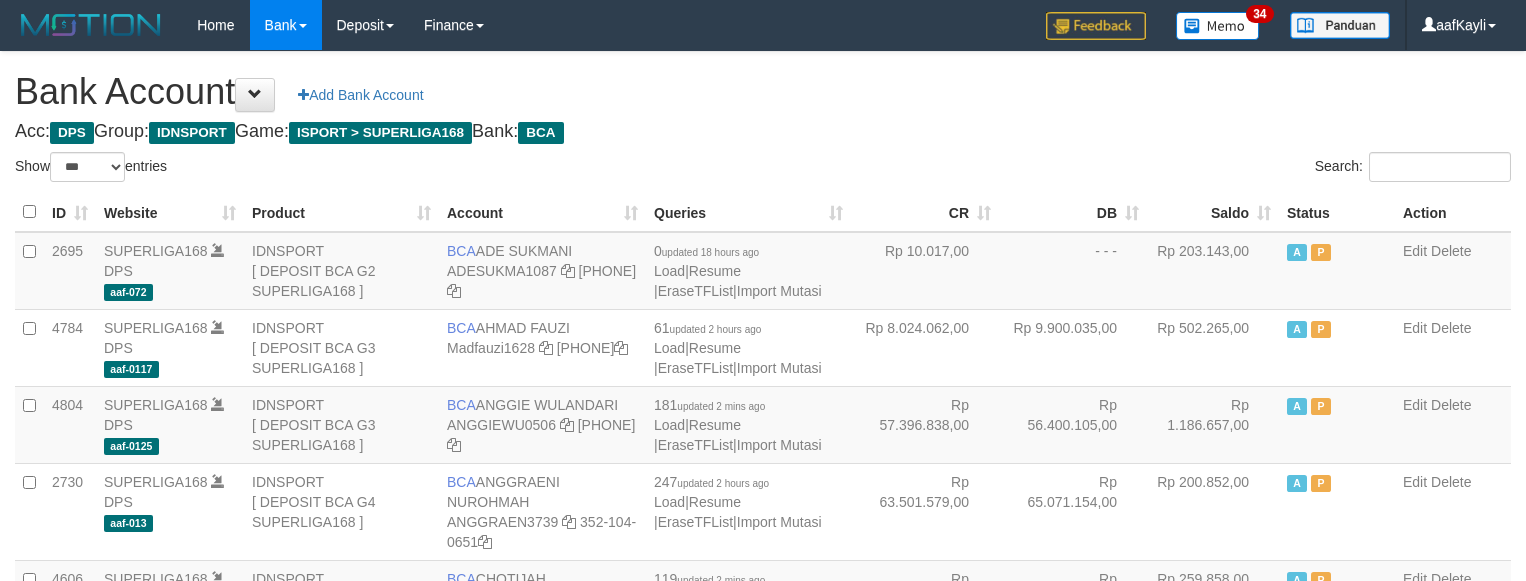 select on "***" 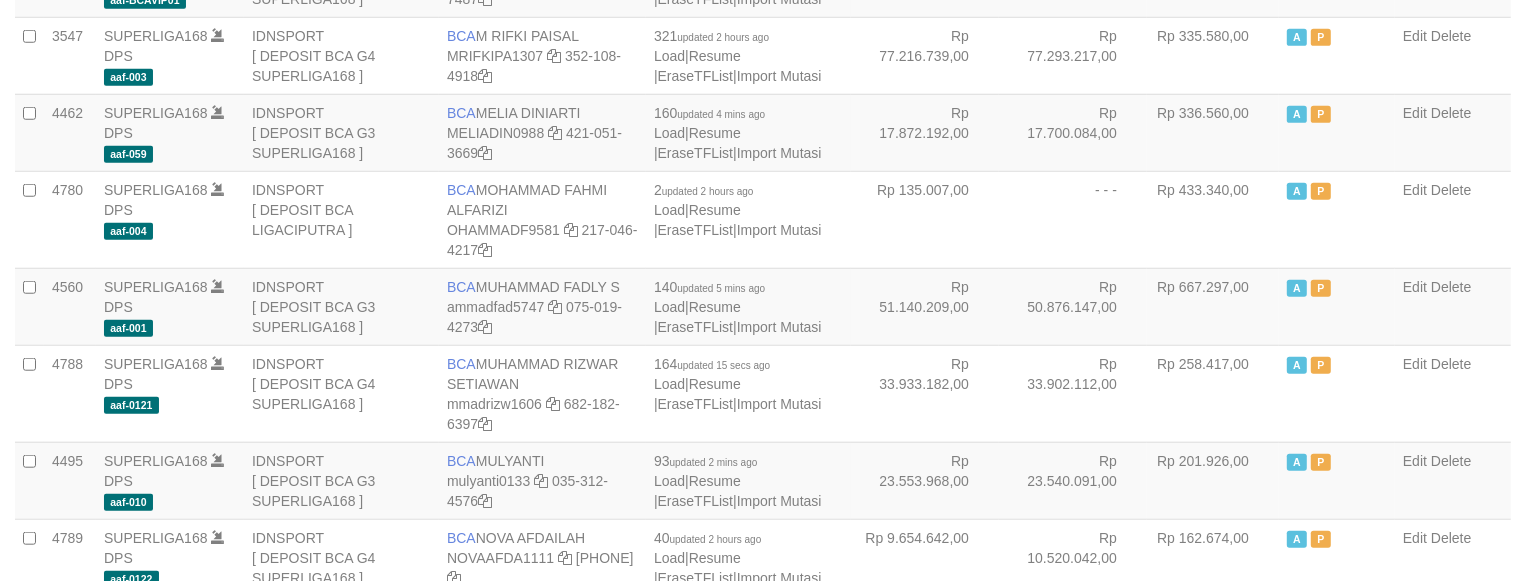 scroll, scrollTop: 1390, scrollLeft: 0, axis: vertical 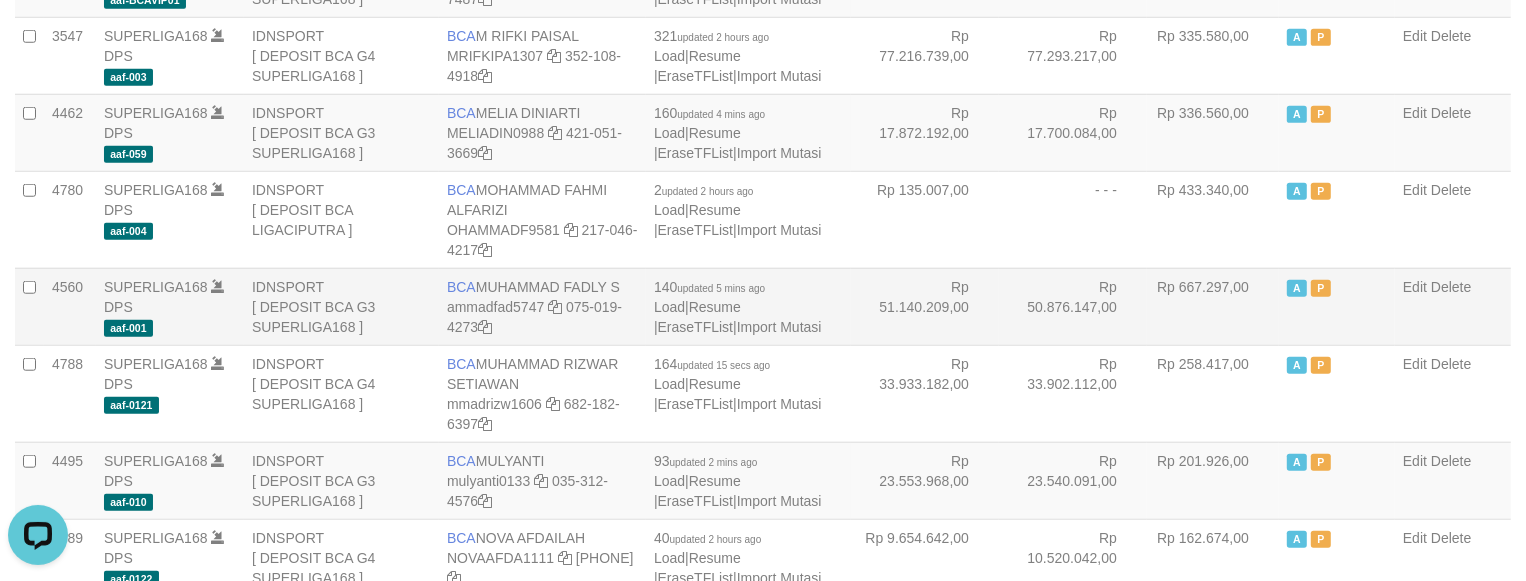 drag, startPoint x: 0, startPoint y: 0, endPoint x: 1017, endPoint y: 336, distance: 1071.0673 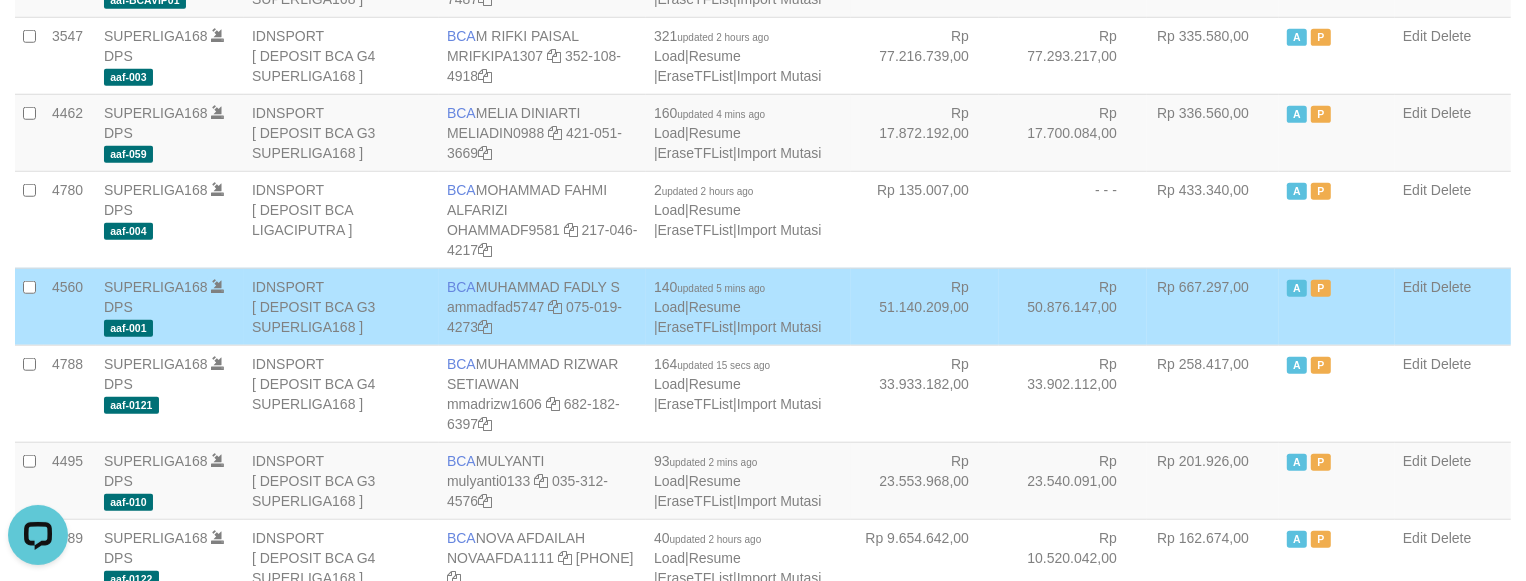 click on "Rp 50.876.147,00" at bounding box center (1073, 306) 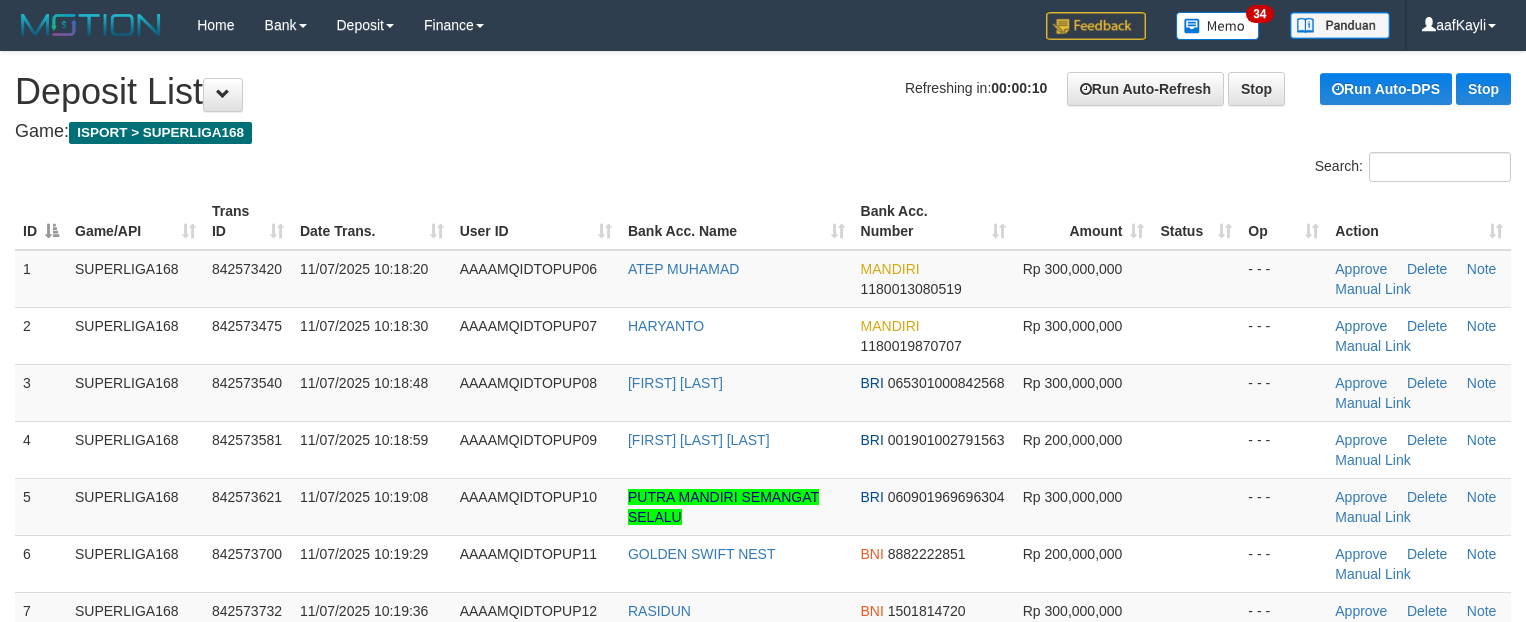 scroll, scrollTop: 0, scrollLeft: 0, axis: both 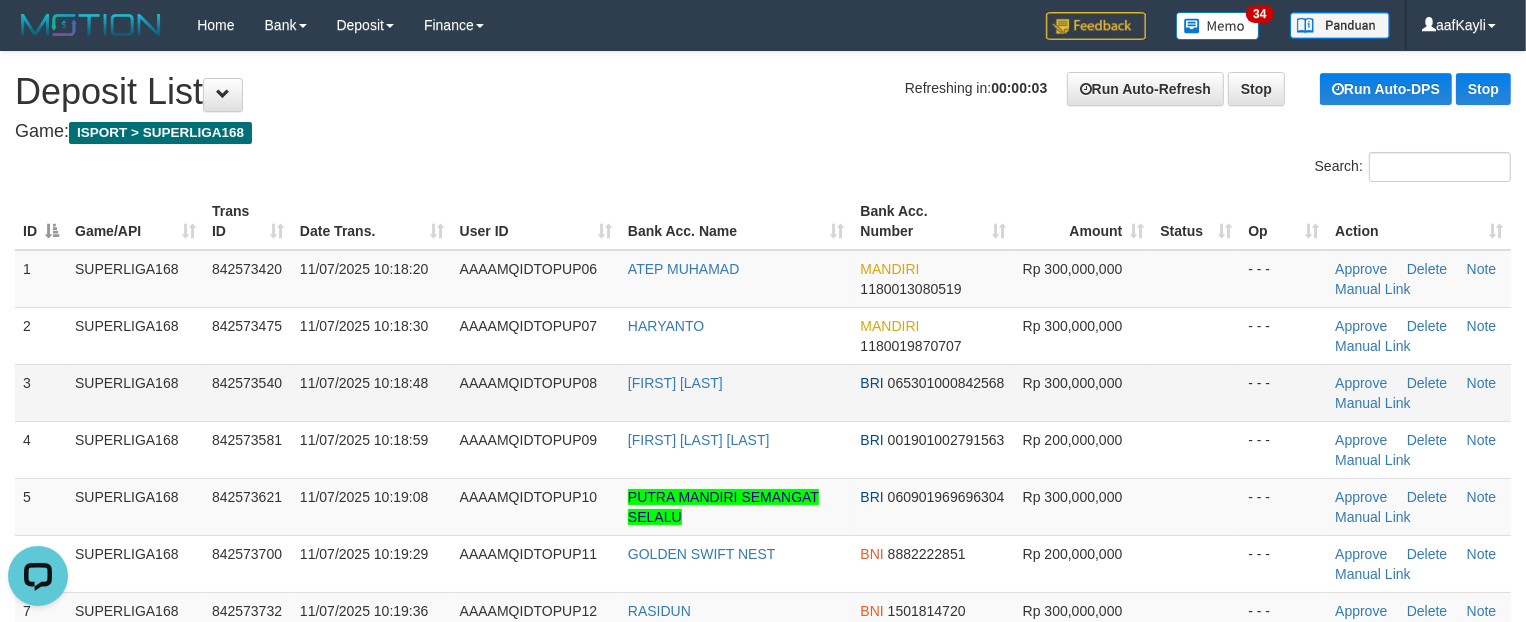 click on "- - -" at bounding box center [1283, 392] 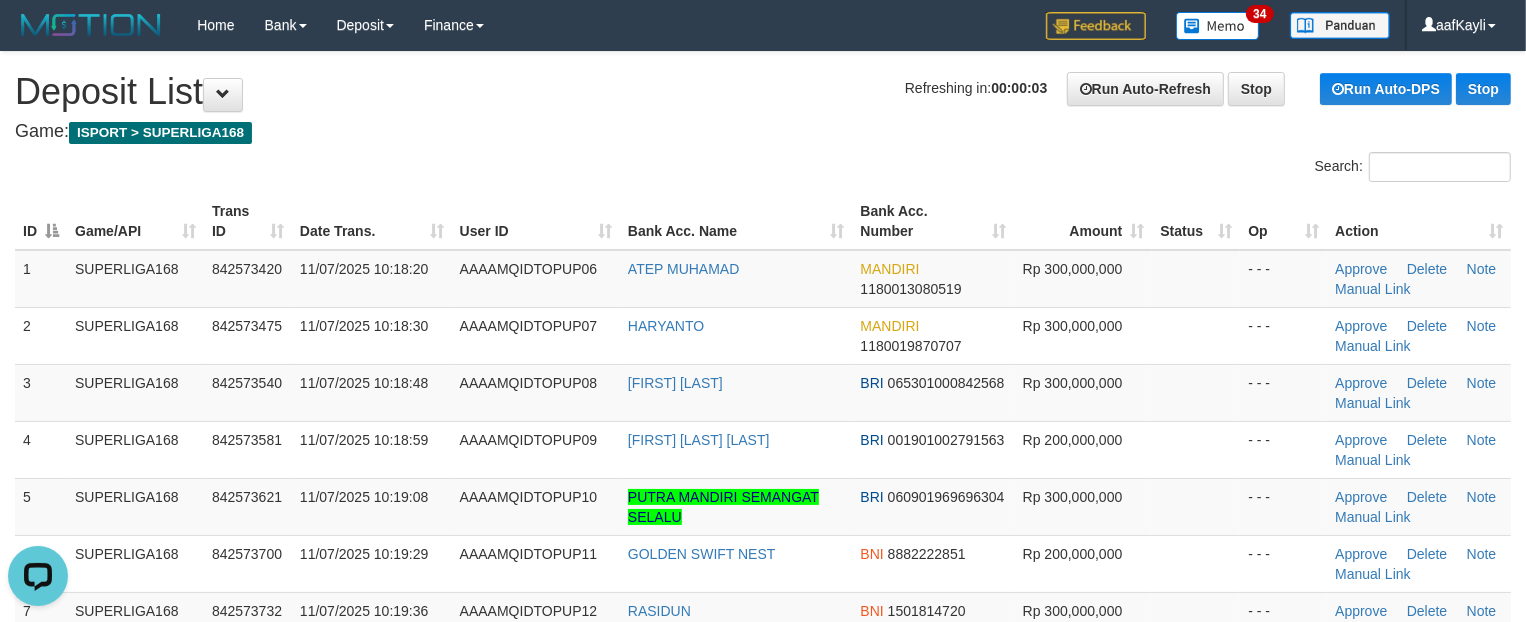 scroll, scrollTop: 530, scrollLeft: 0, axis: vertical 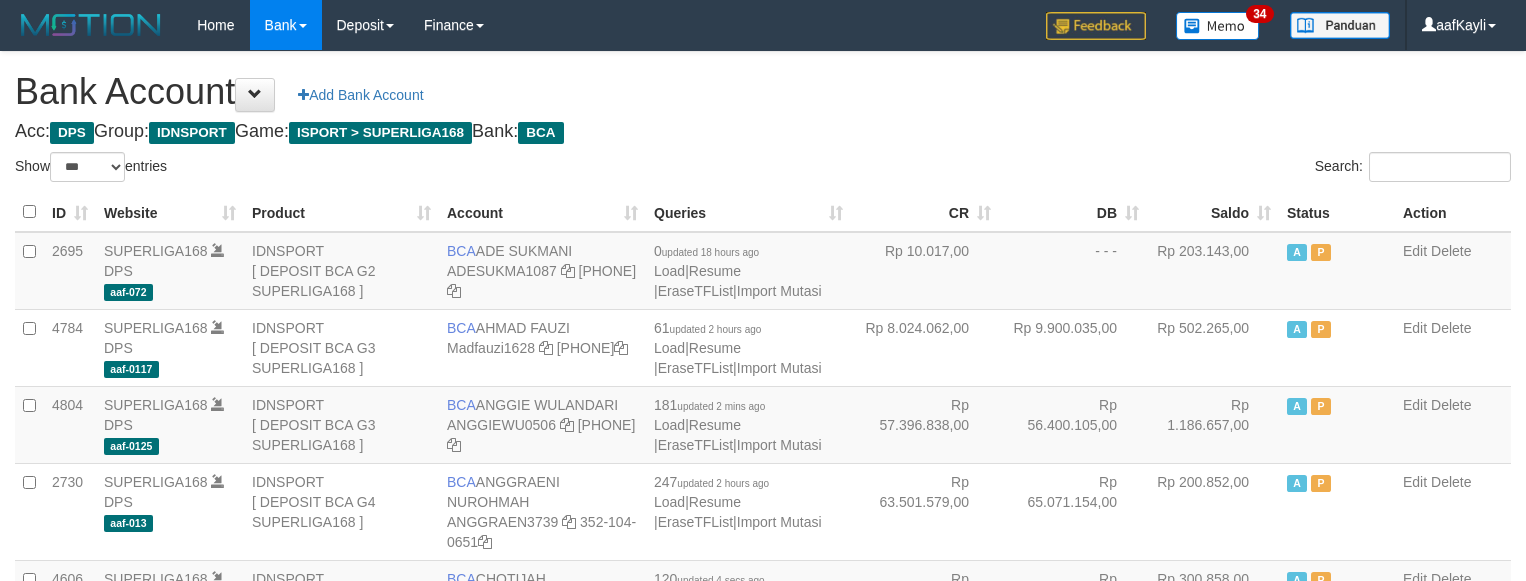 select on "***" 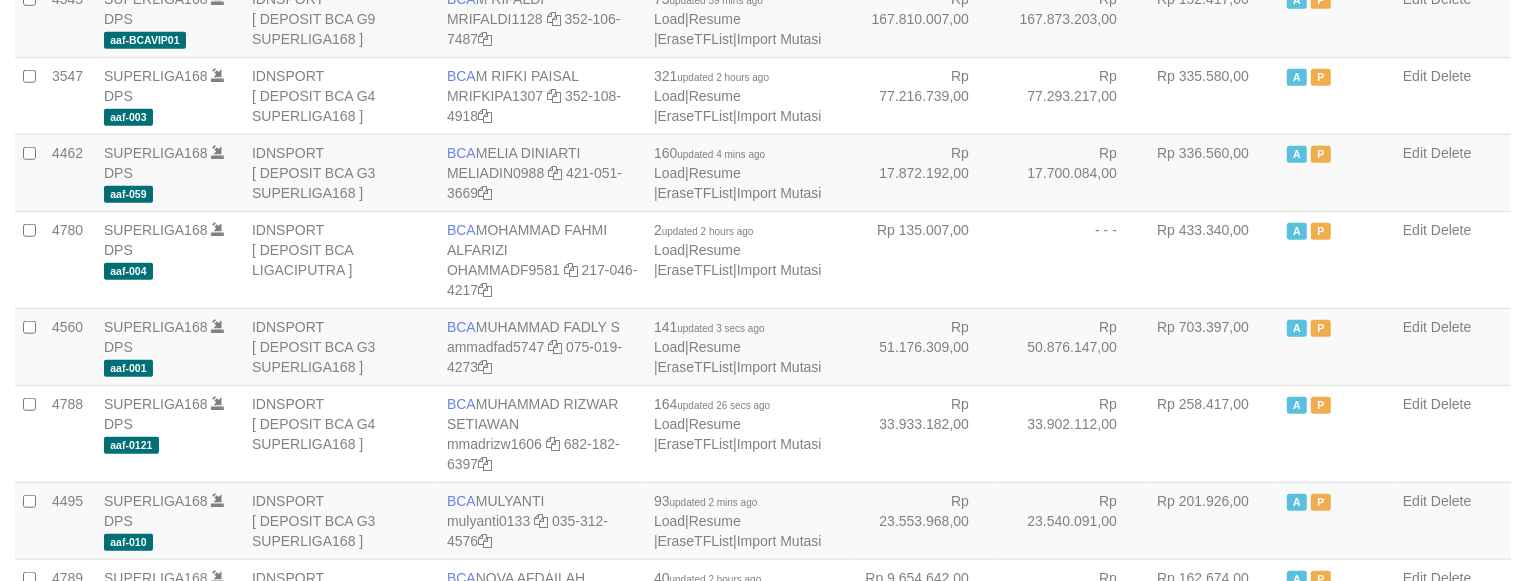 scroll, scrollTop: 1390, scrollLeft: 0, axis: vertical 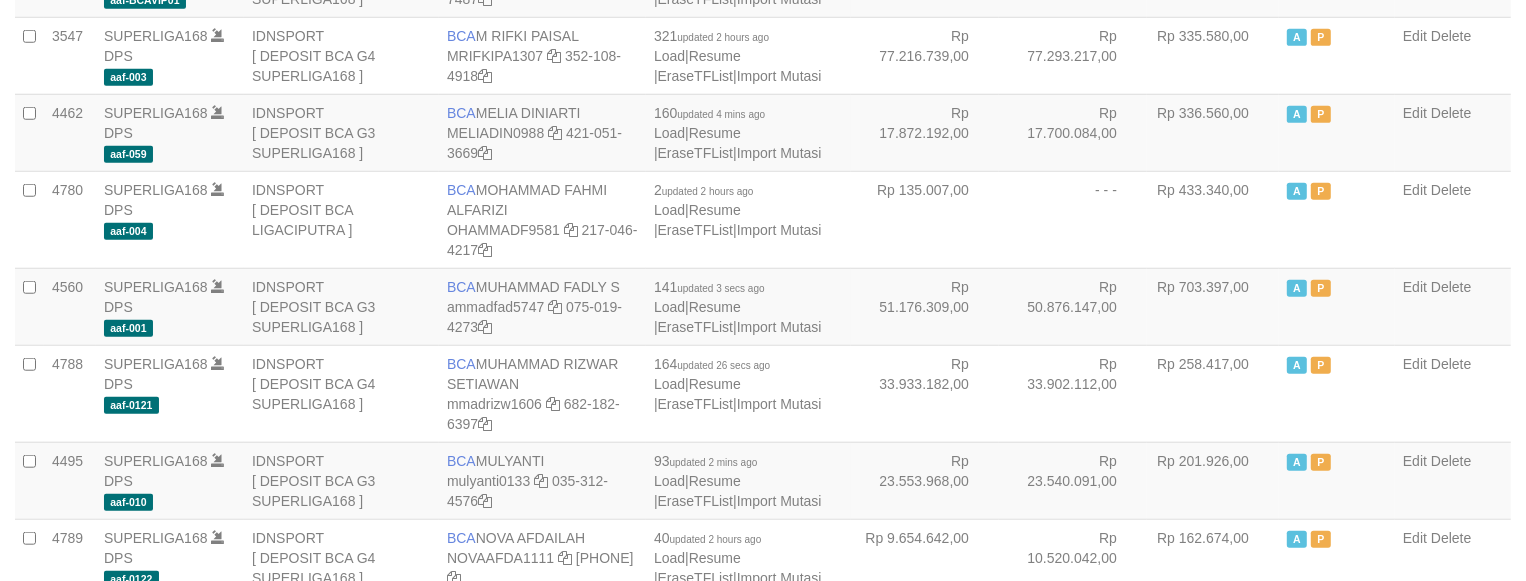 click on "Rp 433.340,00" at bounding box center (1213, 219) 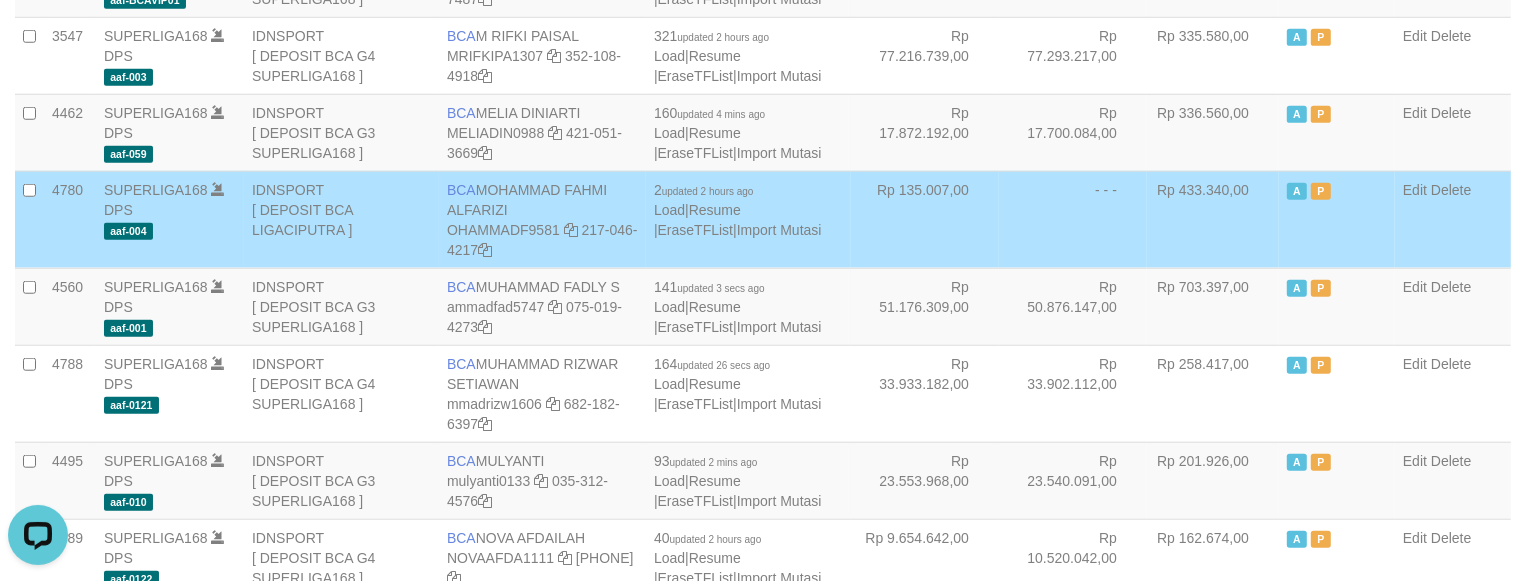 scroll, scrollTop: 0, scrollLeft: 0, axis: both 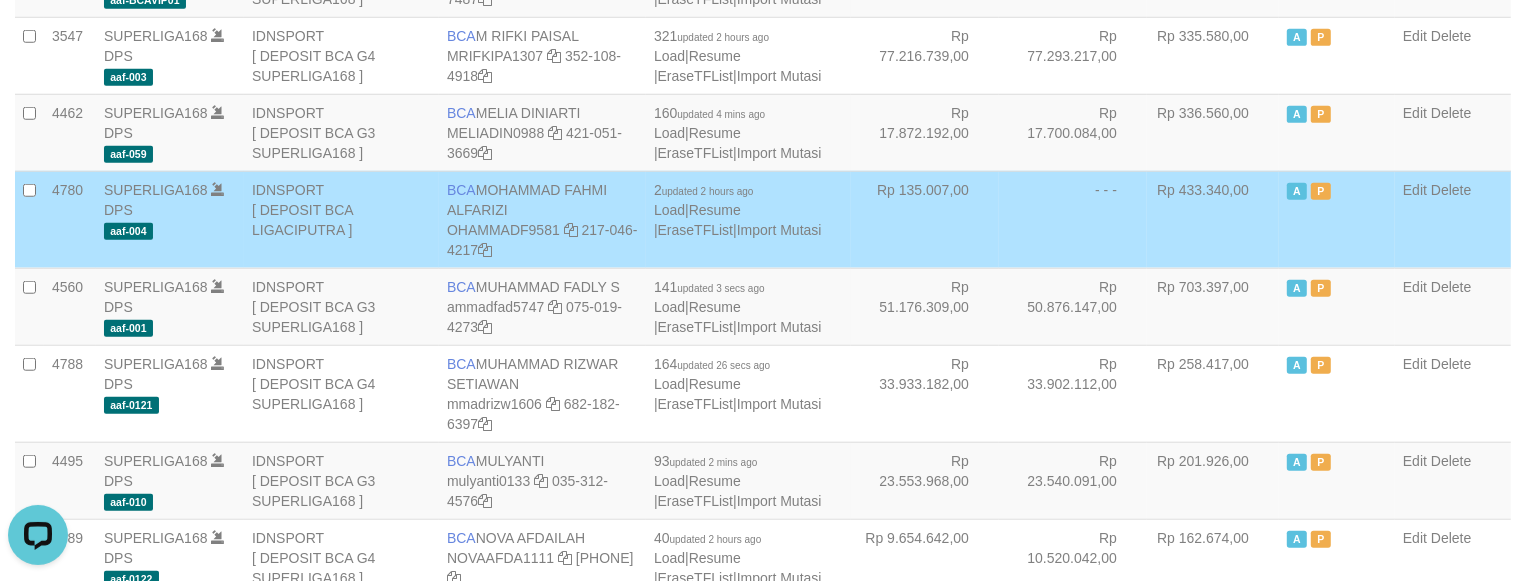 click on "Rp 433.340,00" at bounding box center [1213, 219] 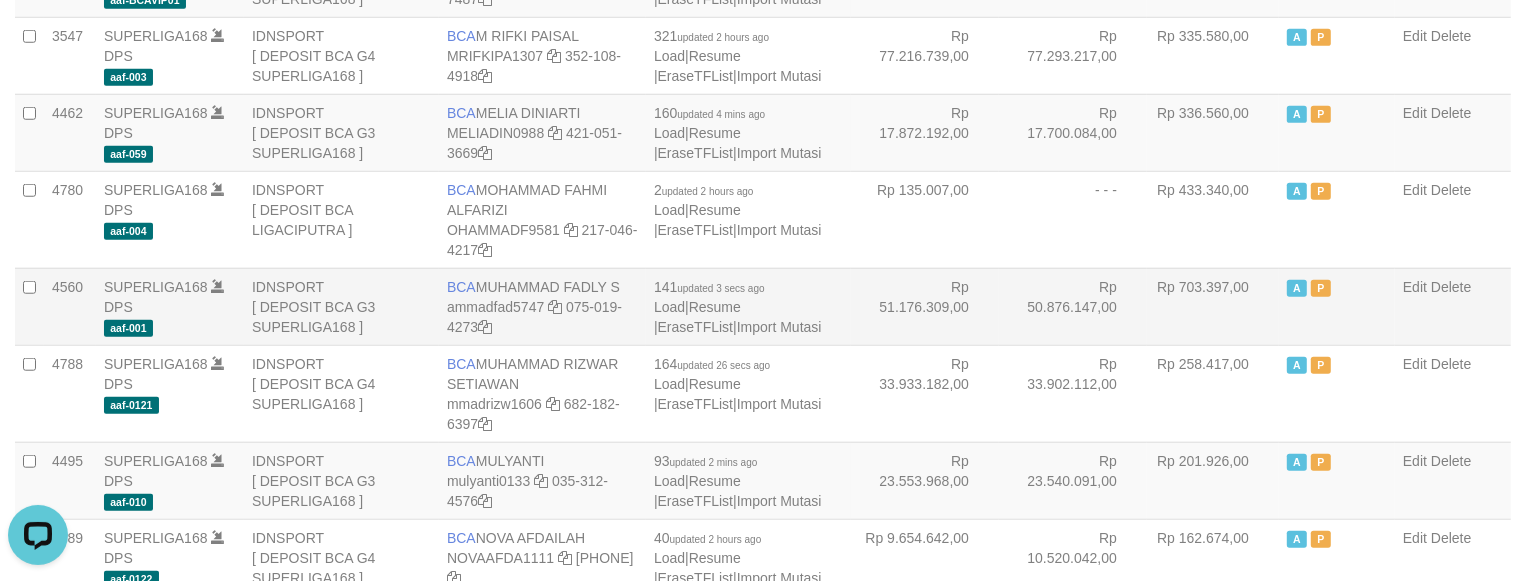 click on "Rp 50.876.147,00" at bounding box center (1073, 306) 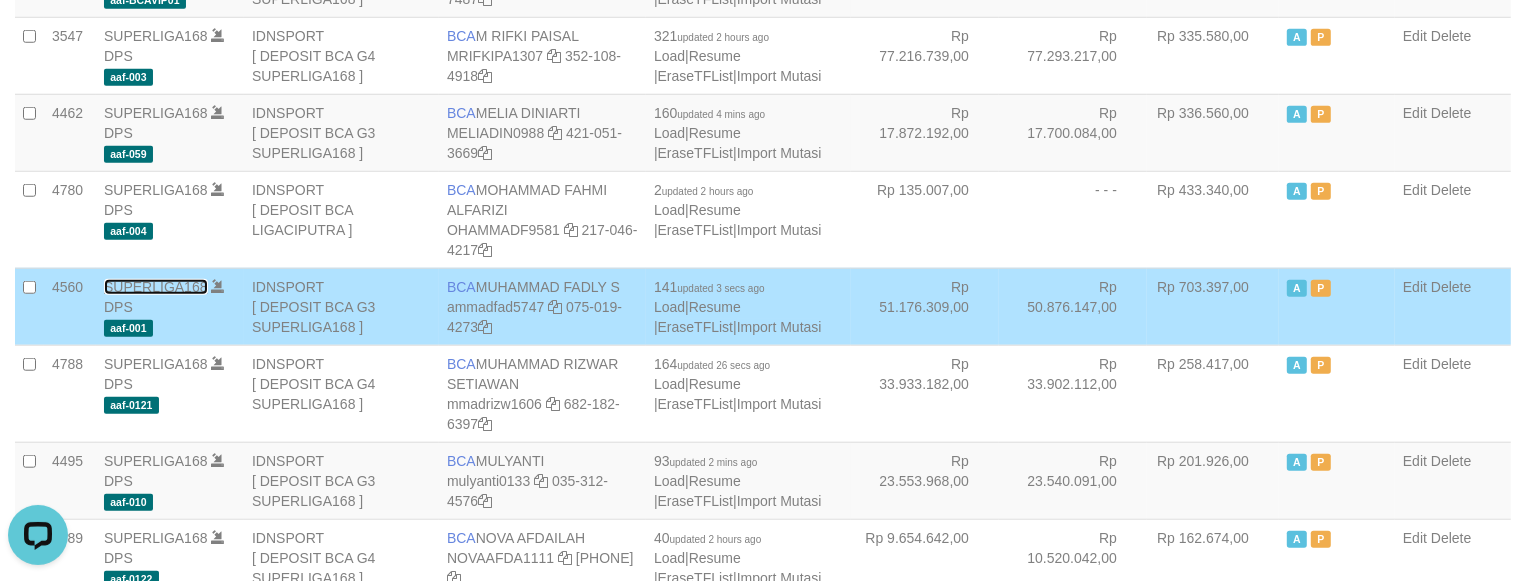 click on "SUPERLIGA168" at bounding box center (156, 287) 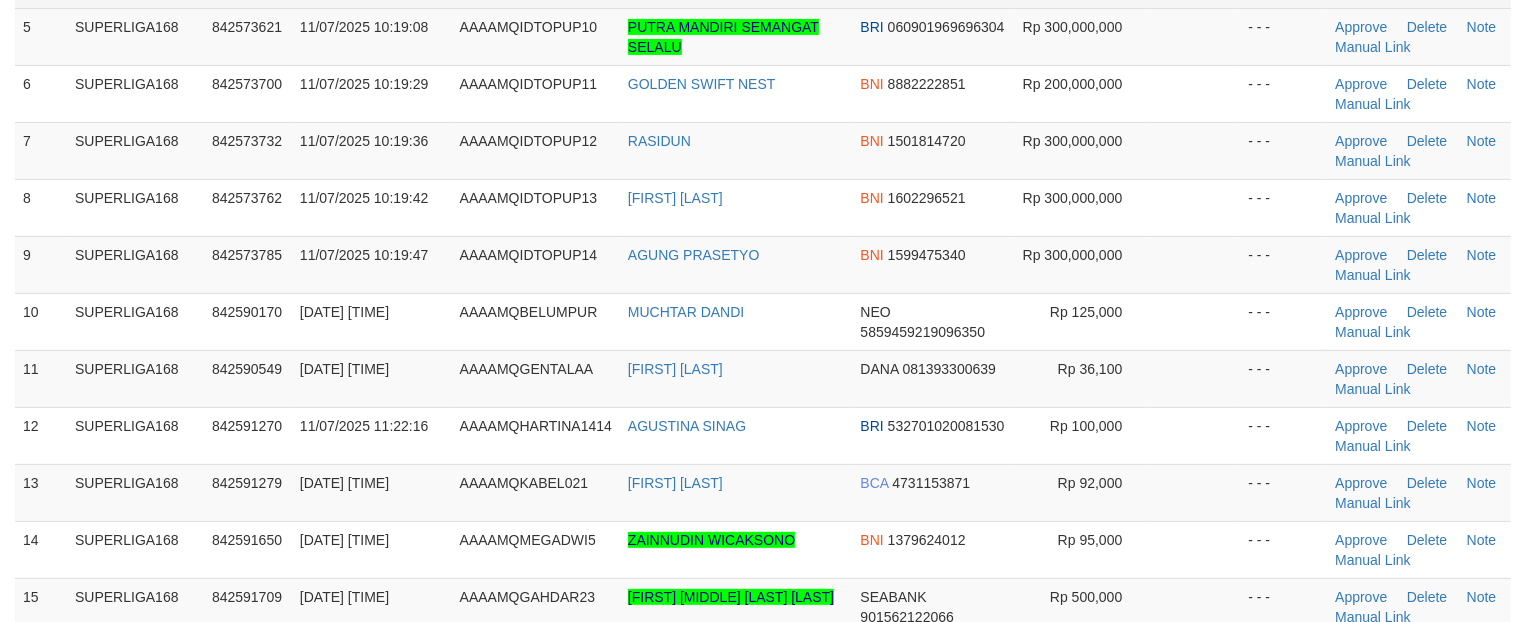 scroll, scrollTop: 530, scrollLeft: 0, axis: vertical 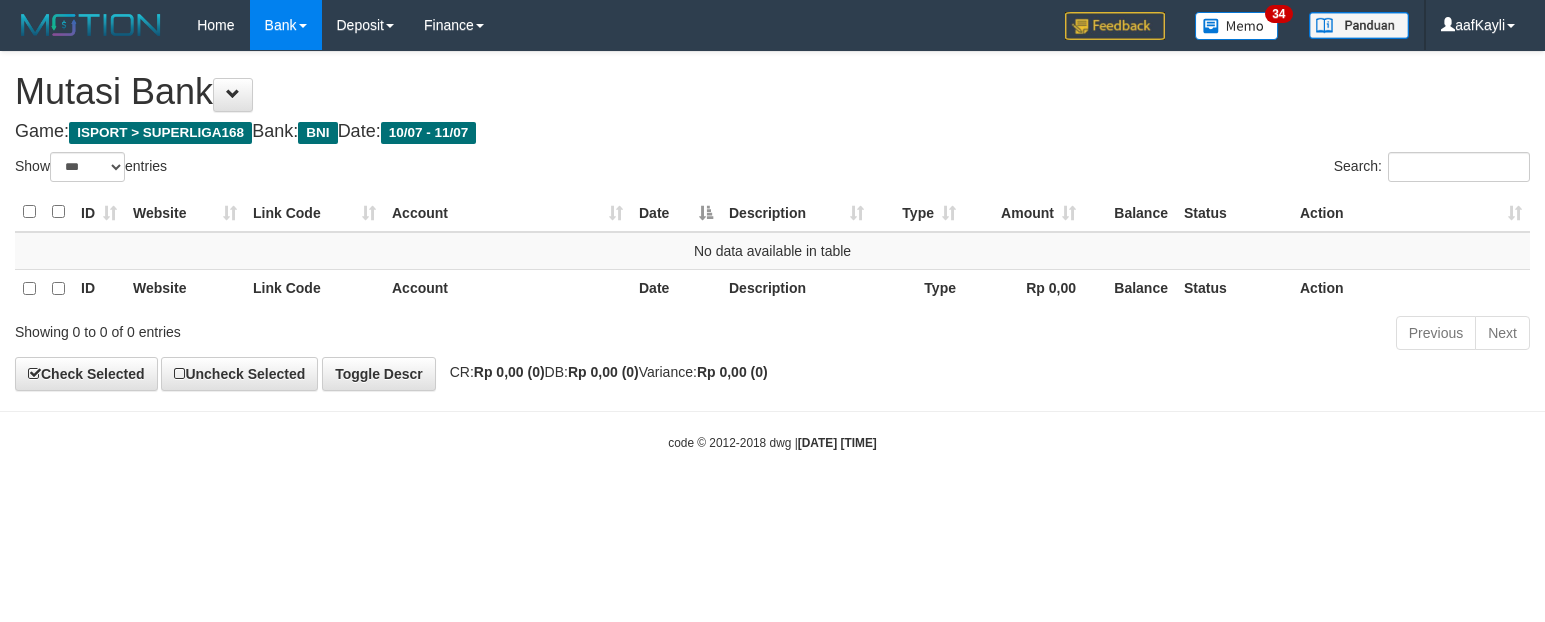 select on "***" 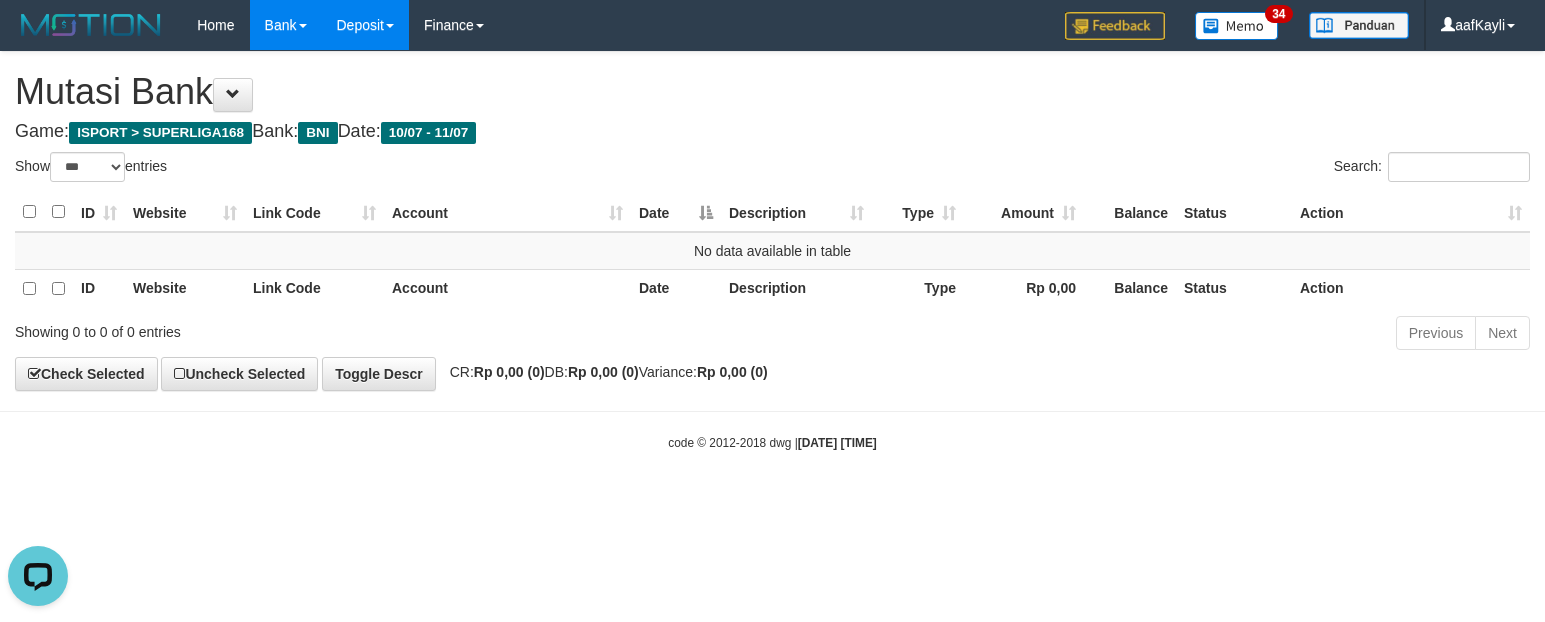 scroll, scrollTop: 0, scrollLeft: 0, axis: both 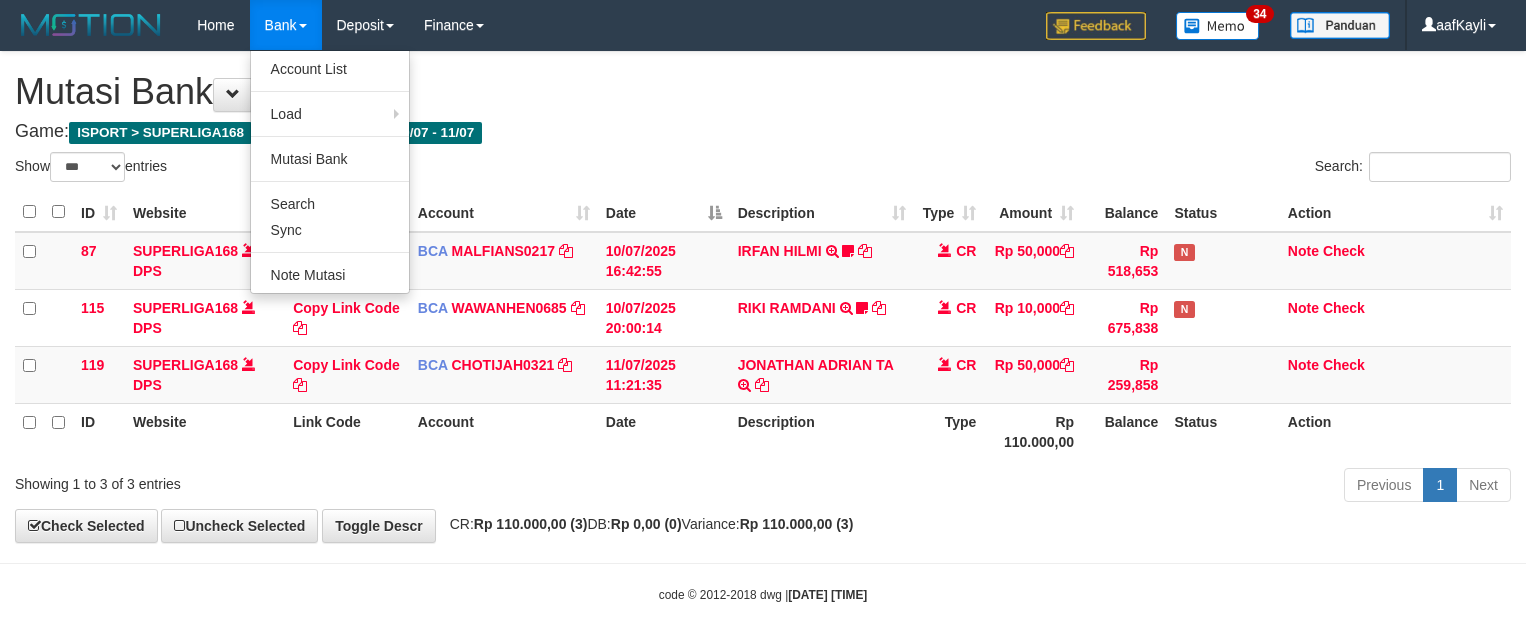 select on "***" 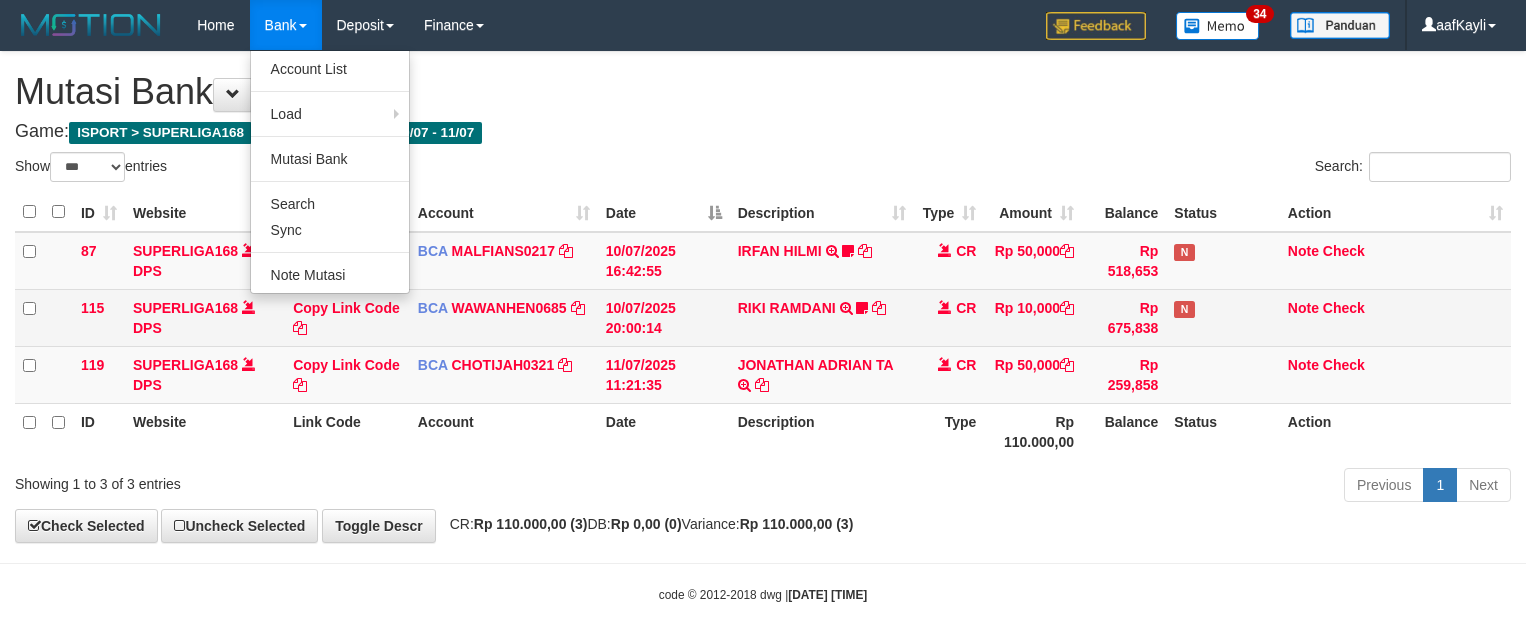 scroll, scrollTop: 0, scrollLeft: 0, axis: both 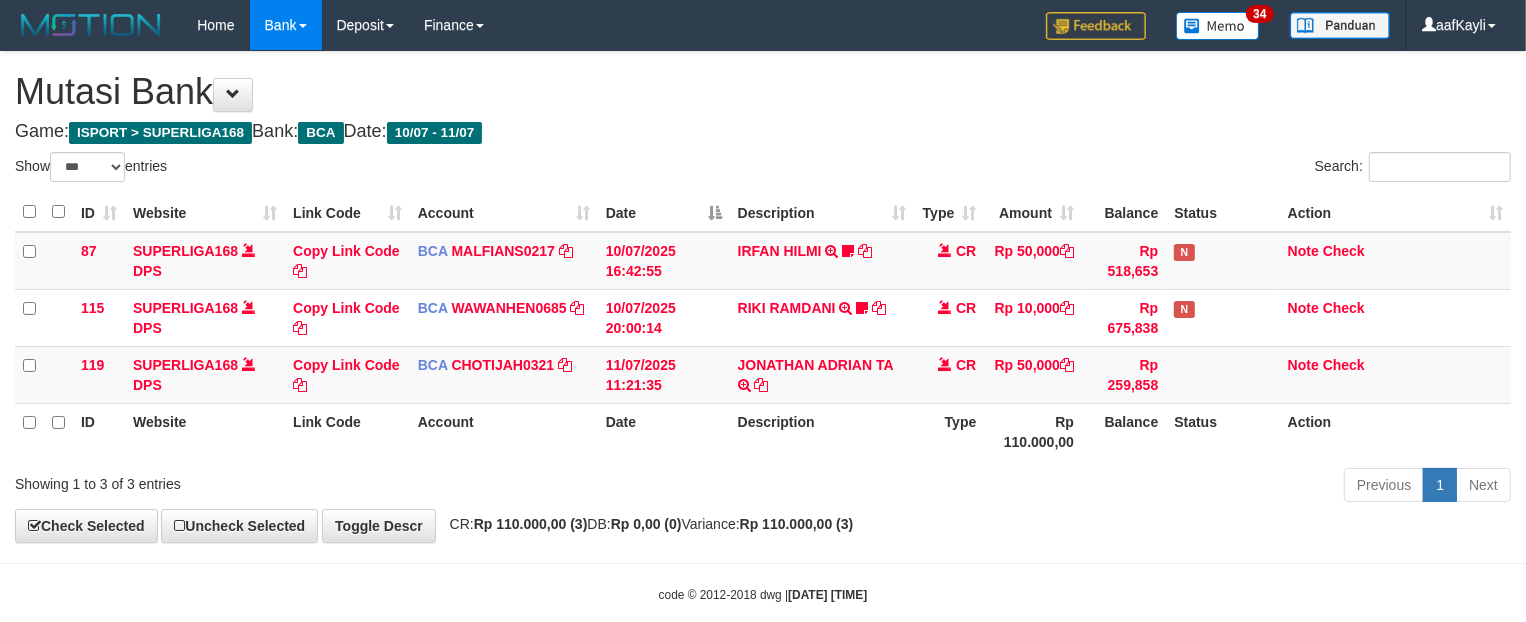 click on "**********" at bounding box center [763, 297] 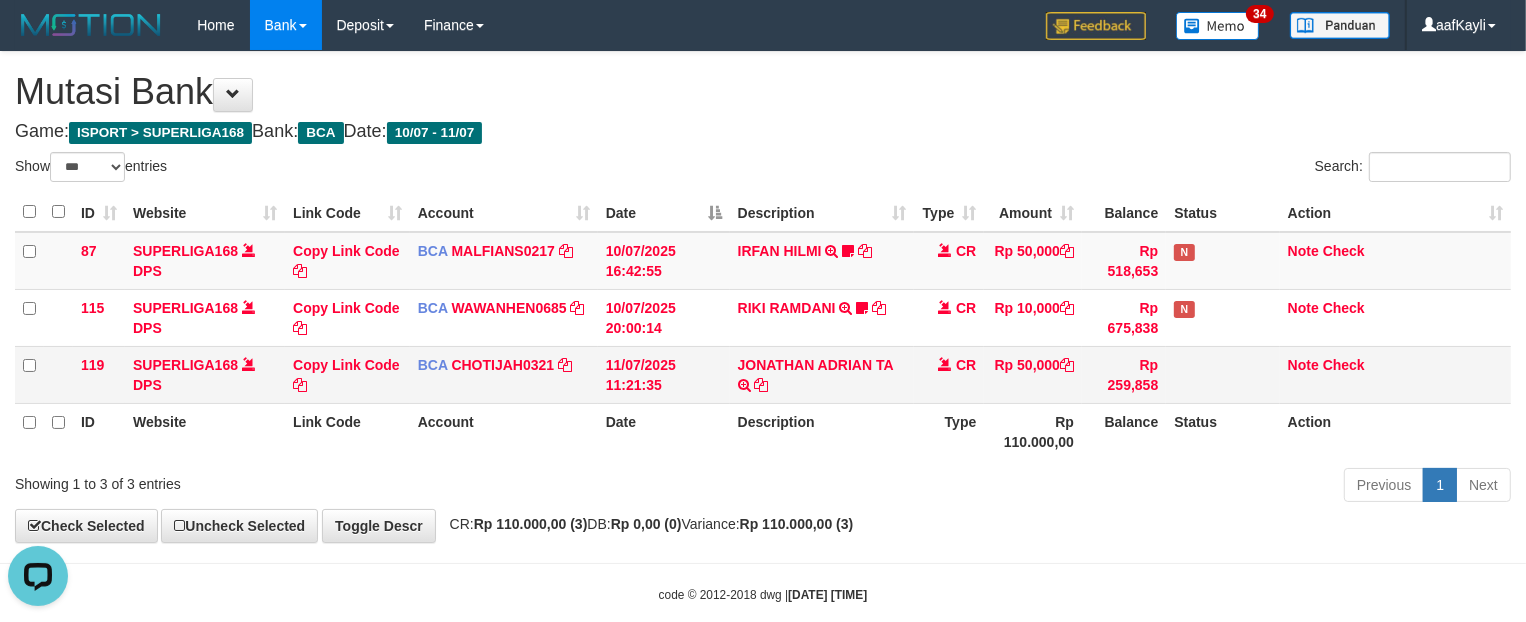 scroll, scrollTop: 0, scrollLeft: 0, axis: both 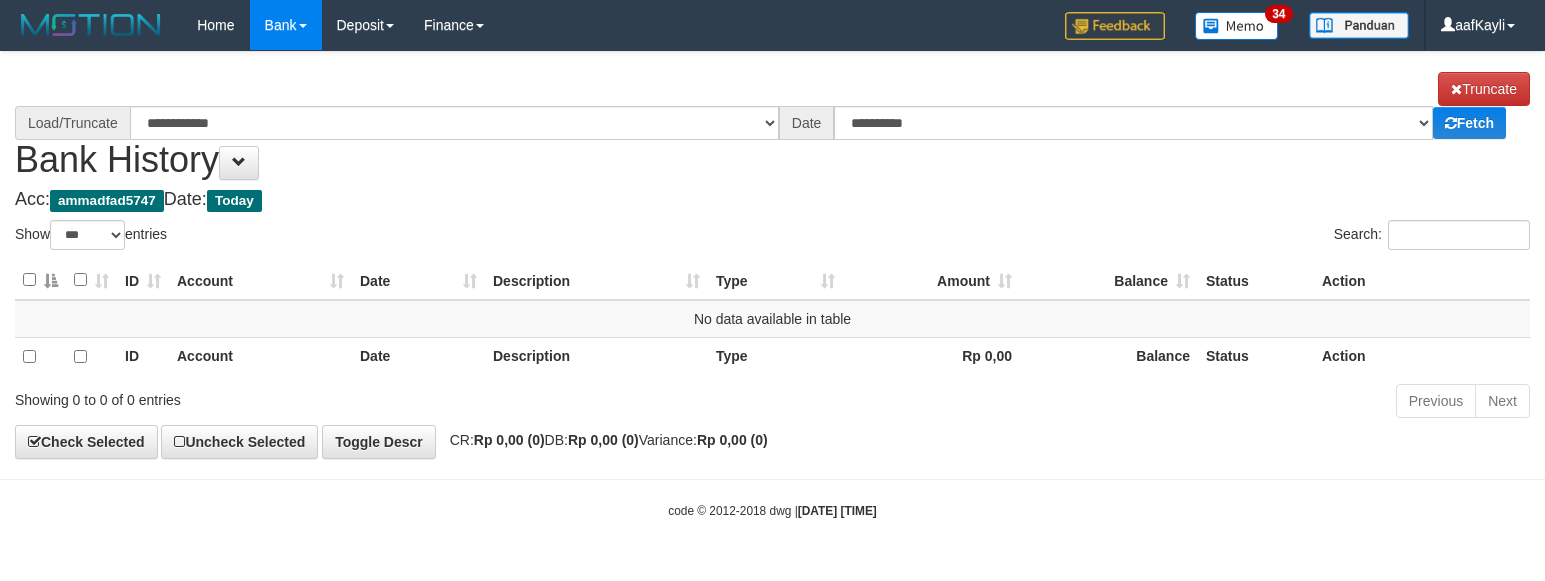 select on "***" 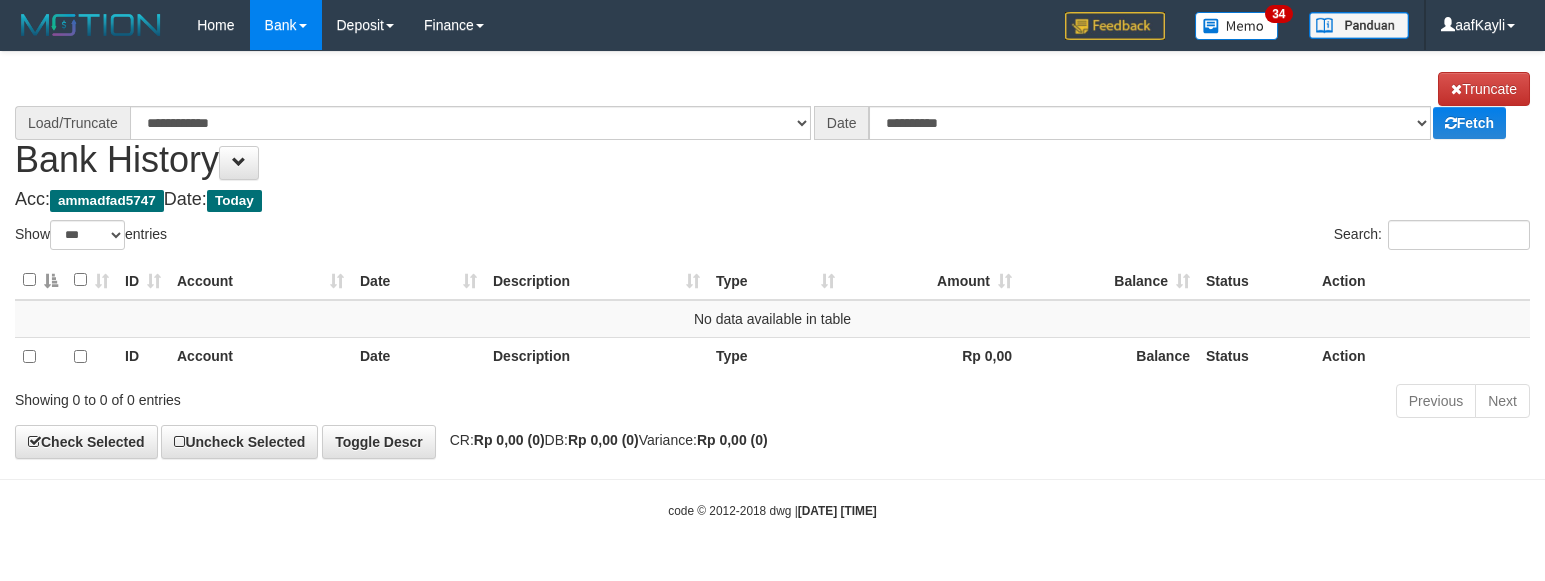 scroll, scrollTop: 0, scrollLeft: 0, axis: both 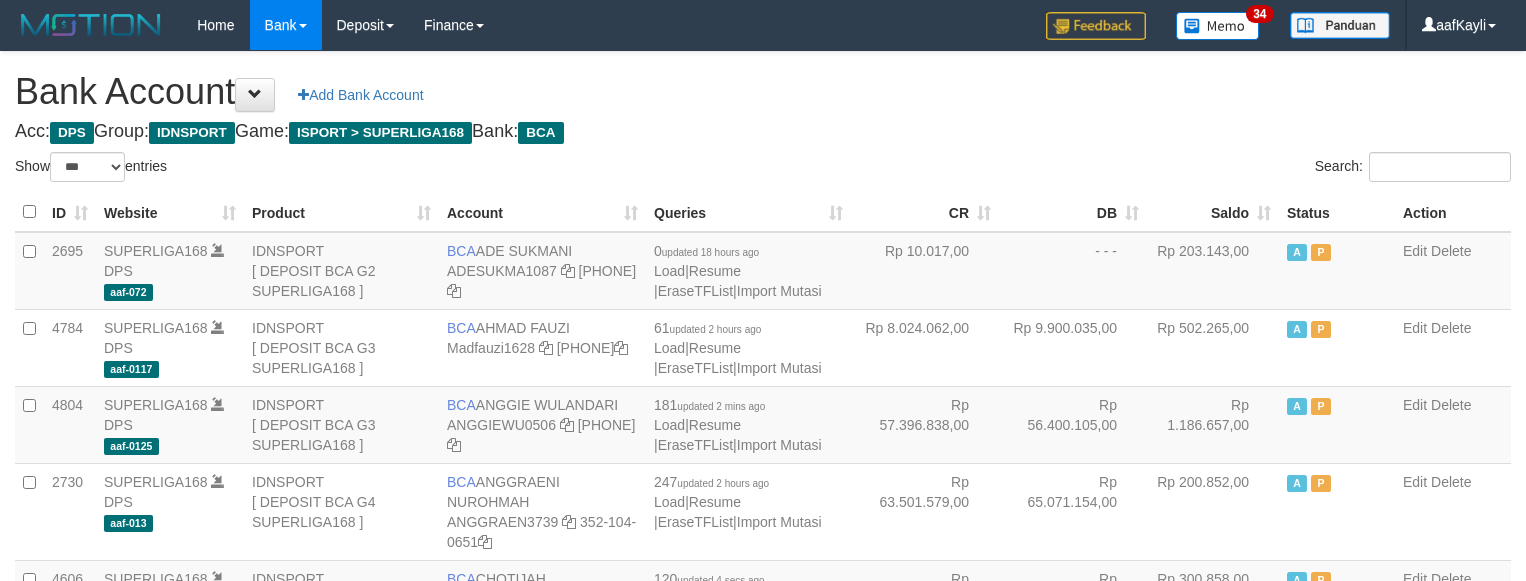 select on "***" 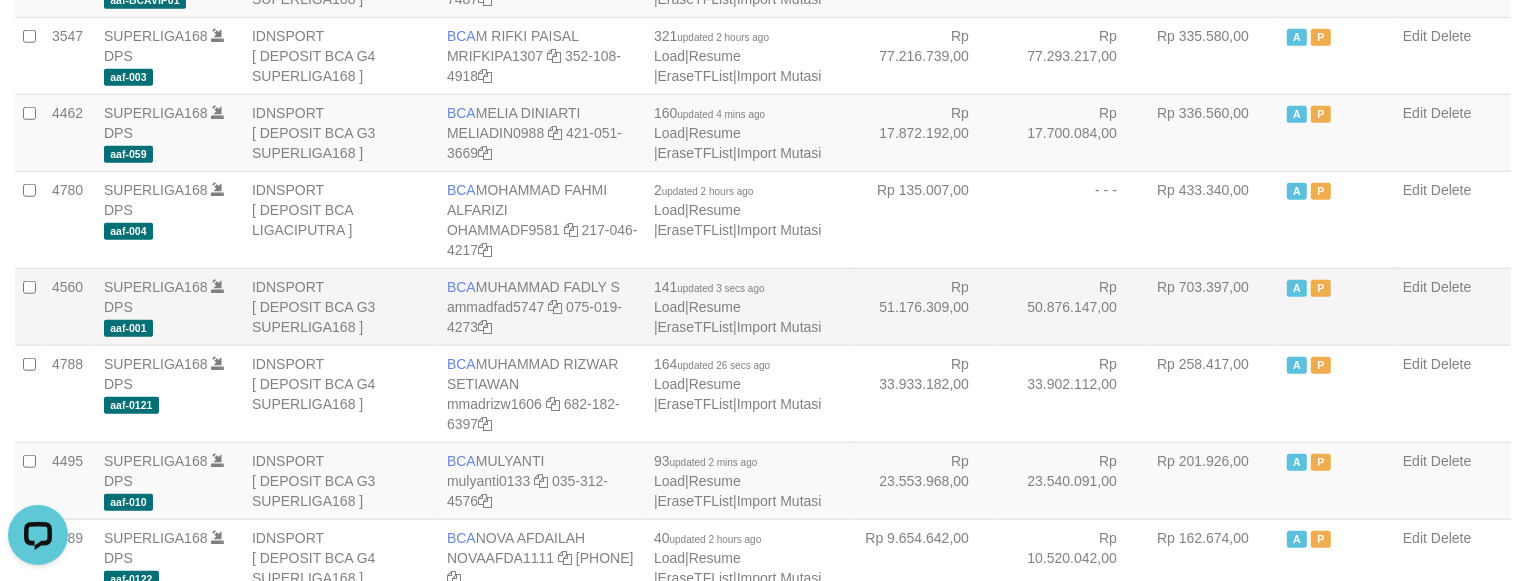 scroll, scrollTop: 0, scrollLeft: 0, axis: both 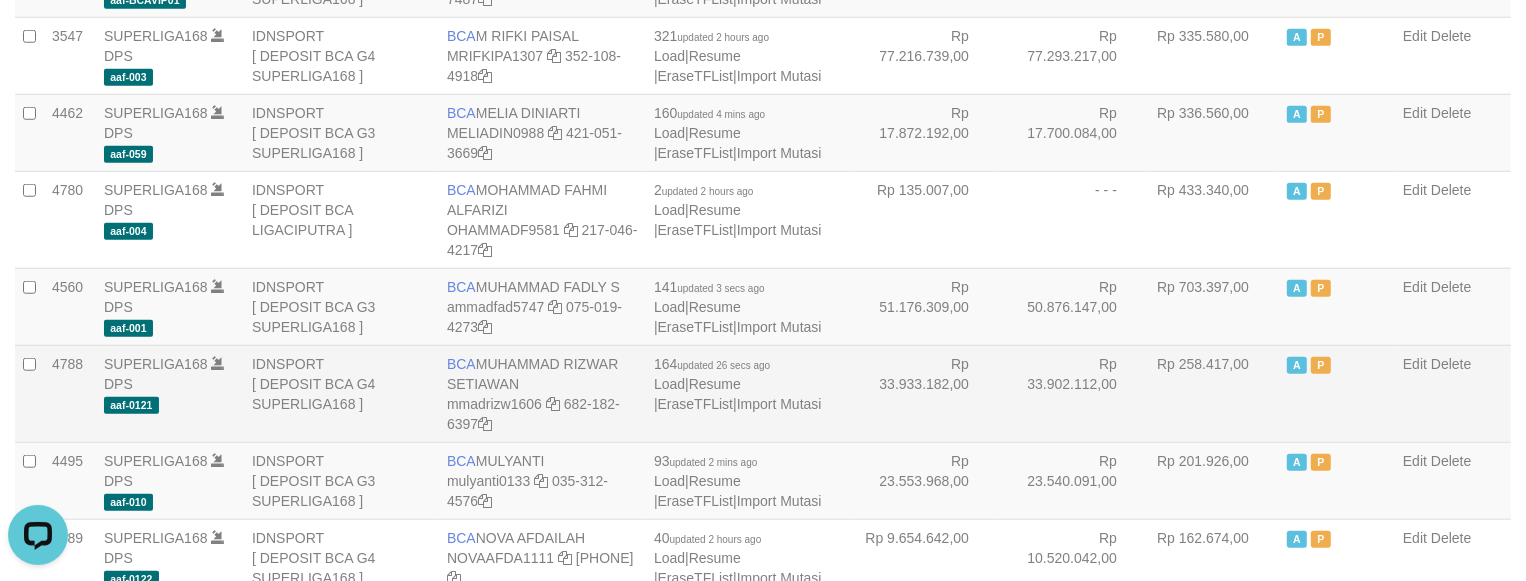 drag, startPoint x: 1122, startPoint y: 300, endPoint x: 1343, endPoint y: 440, distance: 261.6123 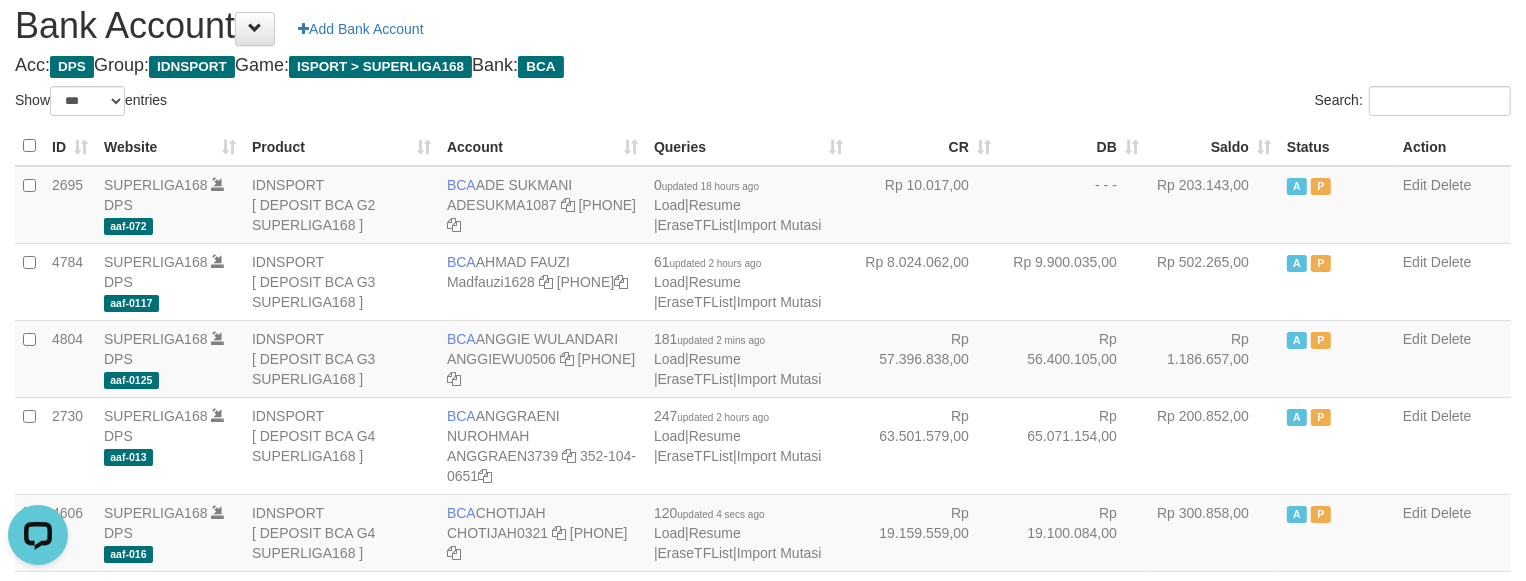 scroll, scrollTop: 0, scrollLeft: 0, axis: both 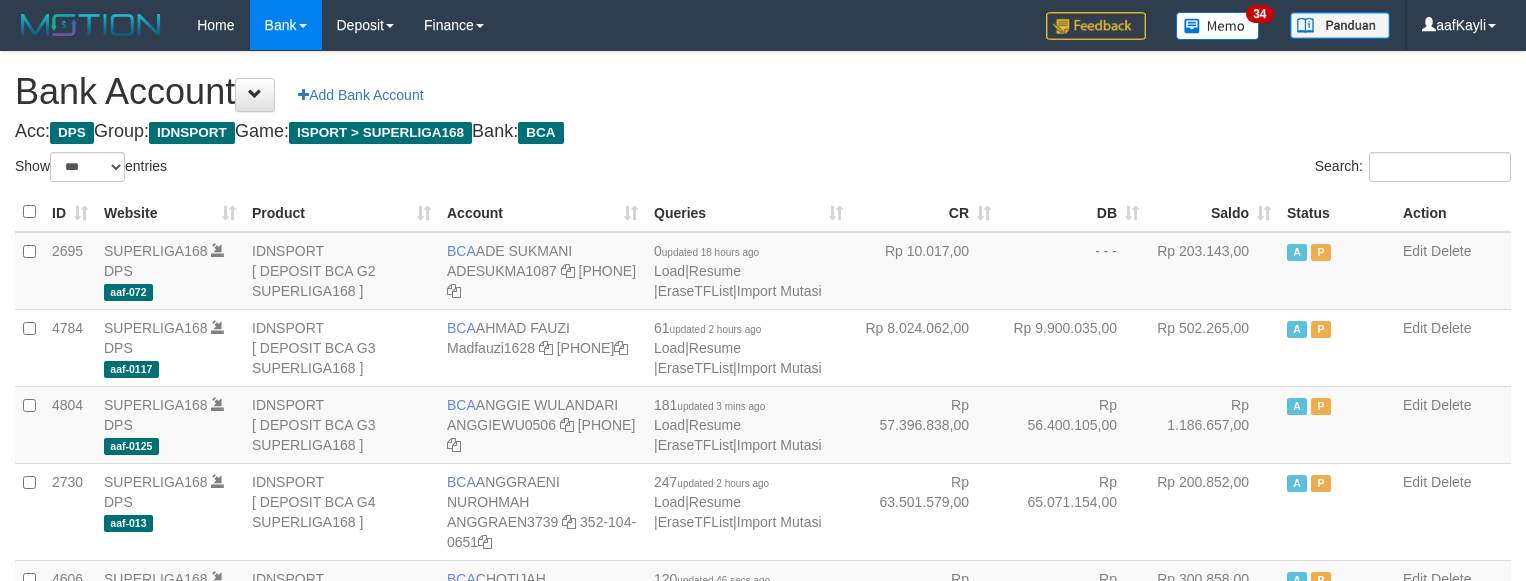 select on "***" 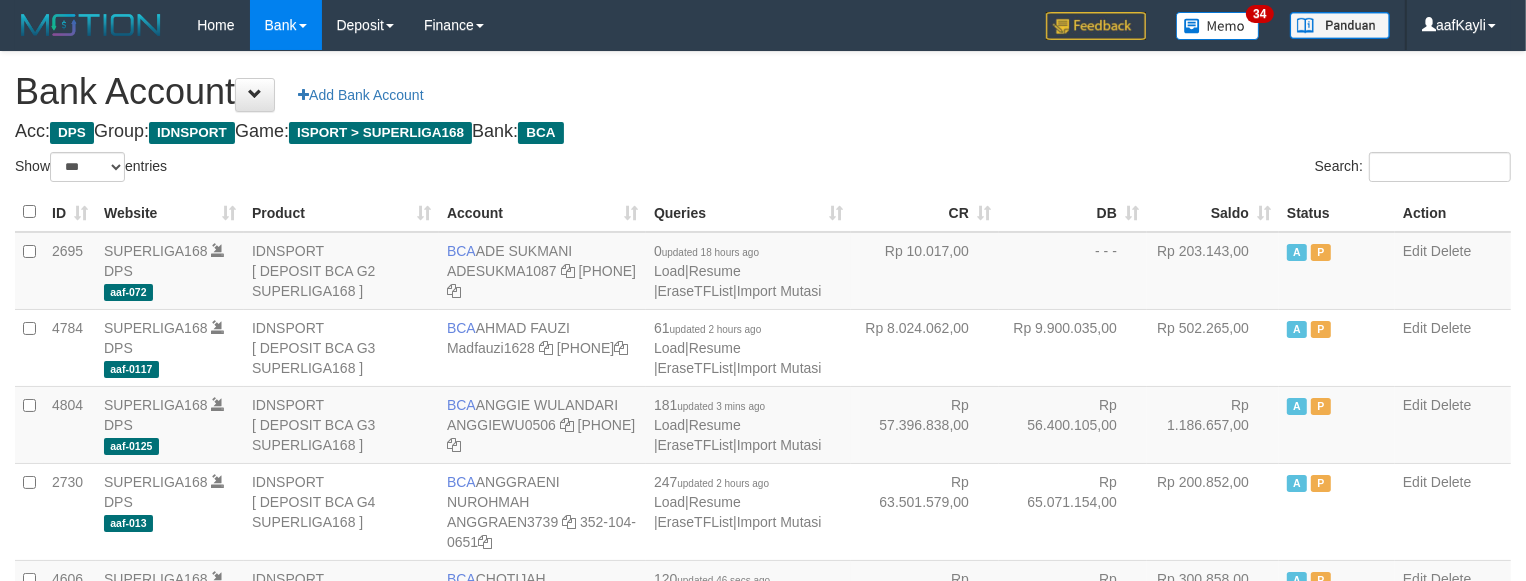 click on "Saldo" at bounding box center [1213, 212] 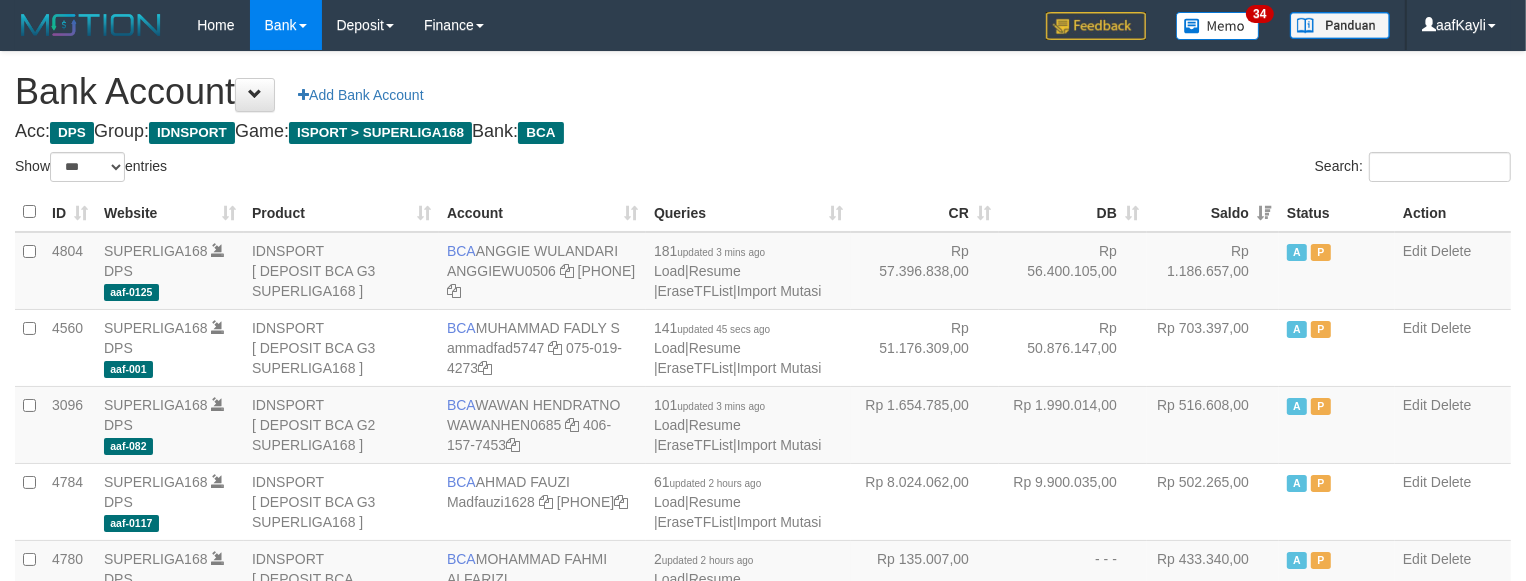 click on "Acc: 										 DPS
Group:   IDNSPORT    		Game:   ISPORT > SUPERLIGA168    		Bank:   BCA" at bounding box center (763, 132) 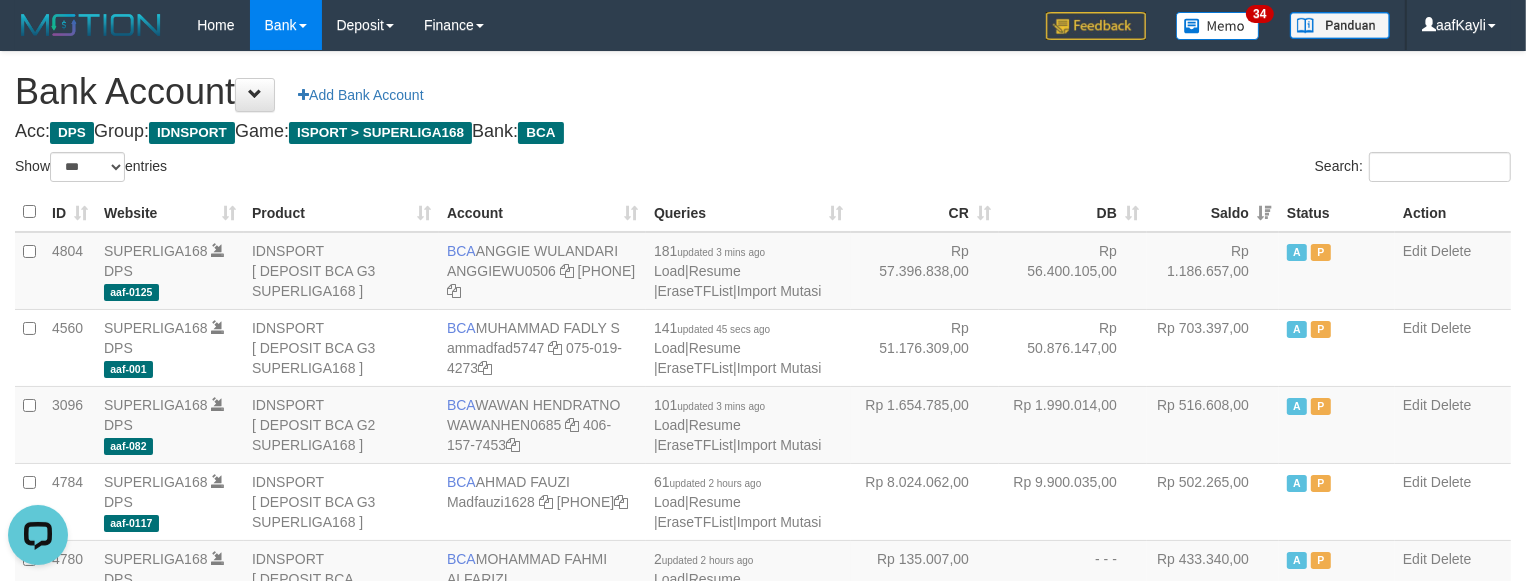 scroll, scrollTop: 0, scrollLeft: 0, axis: both 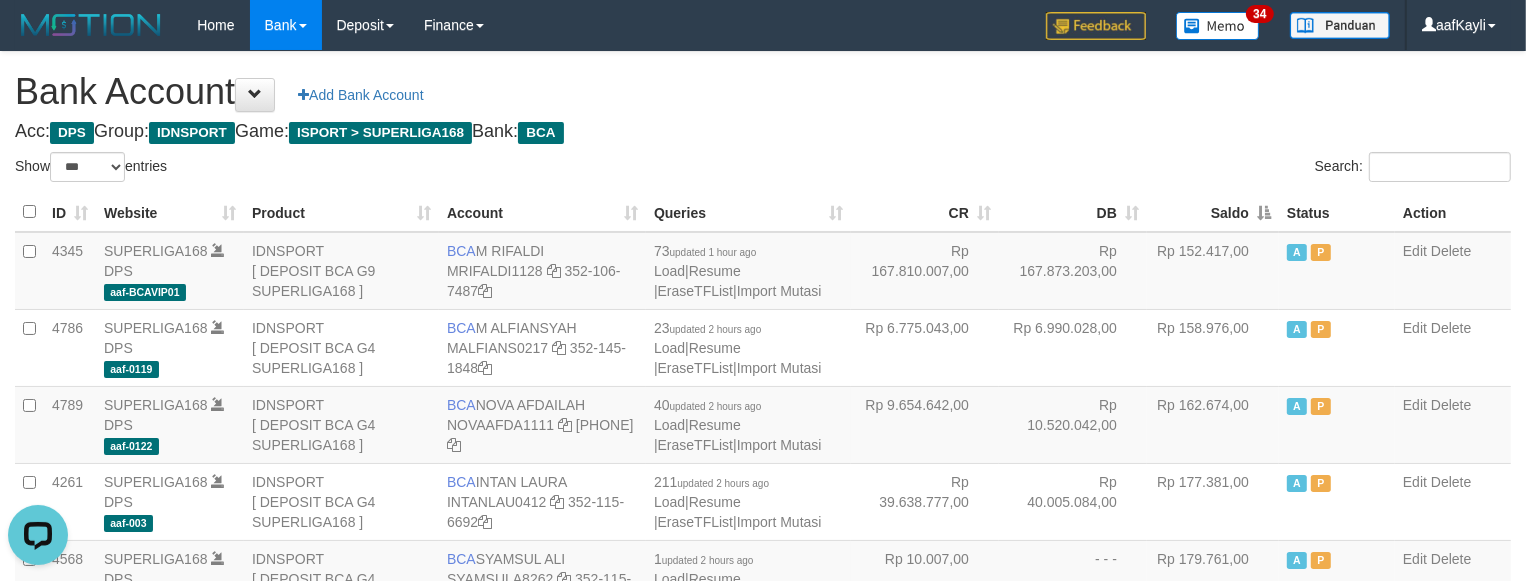 click on "Saldo" at bounding box center (1213, 212) 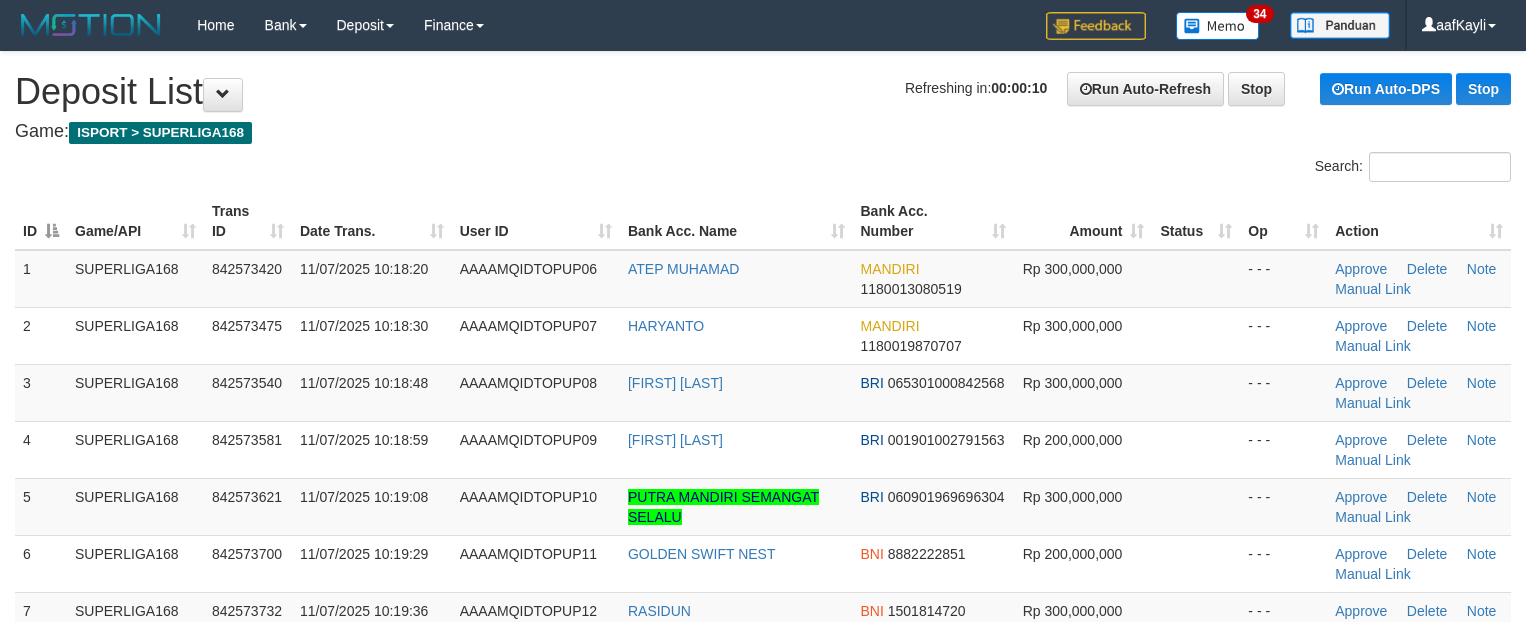 scroll, scrollTop: 0, scrollLeft: 0, axis: both 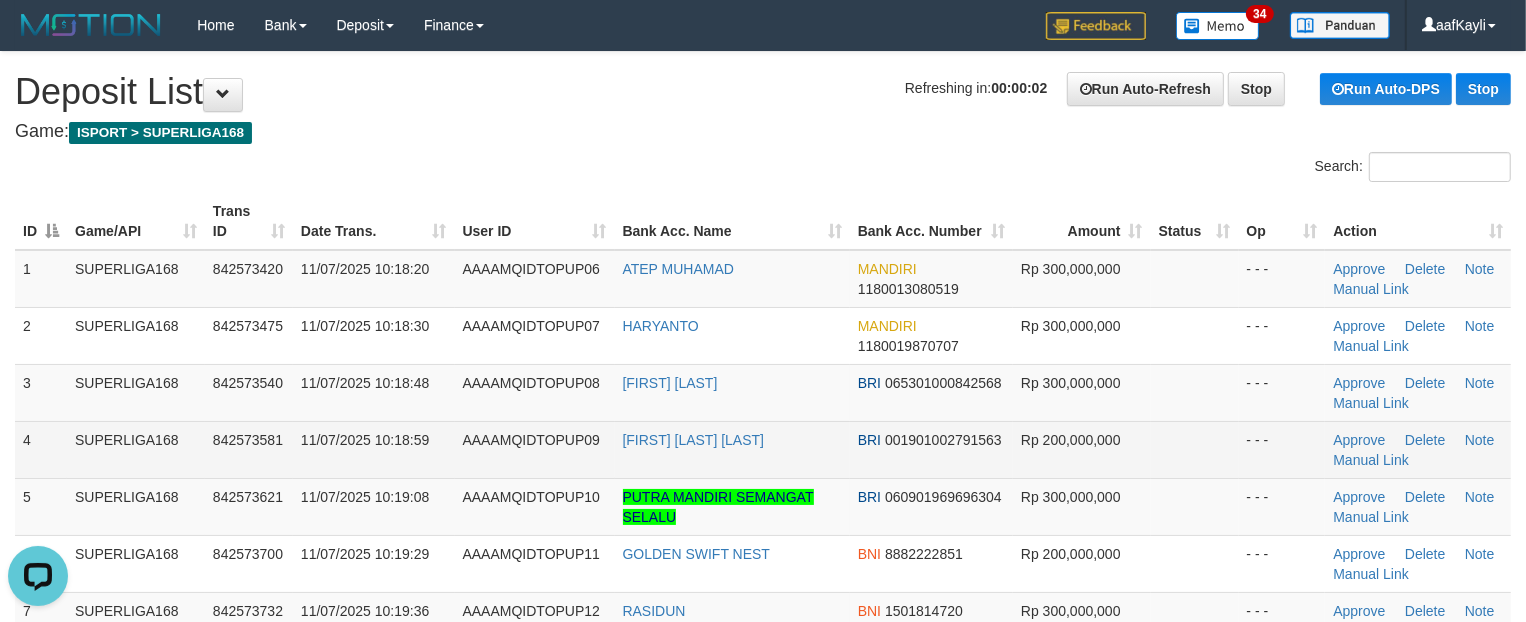 drag, startPoint x: 1175, startPoint y: 433, endPoint x: 1145, endPoint y: 421, distance: 32.31099 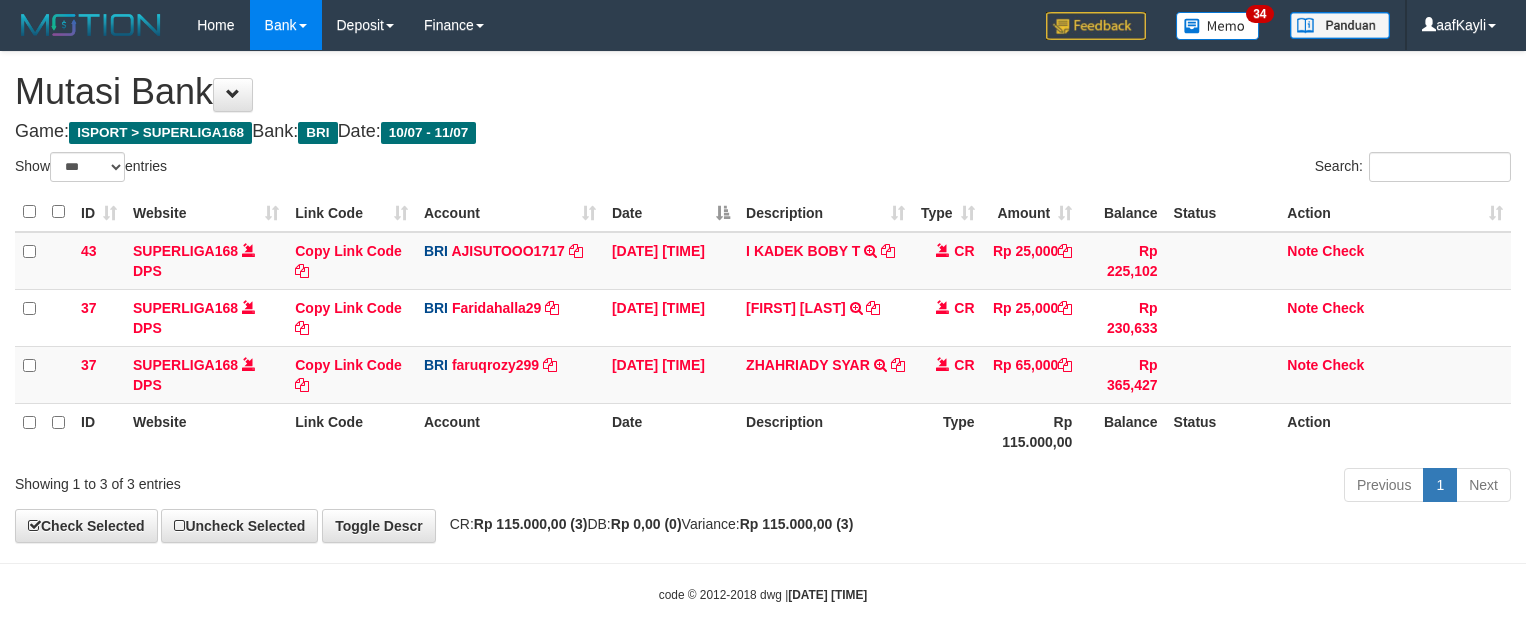 select on "***" 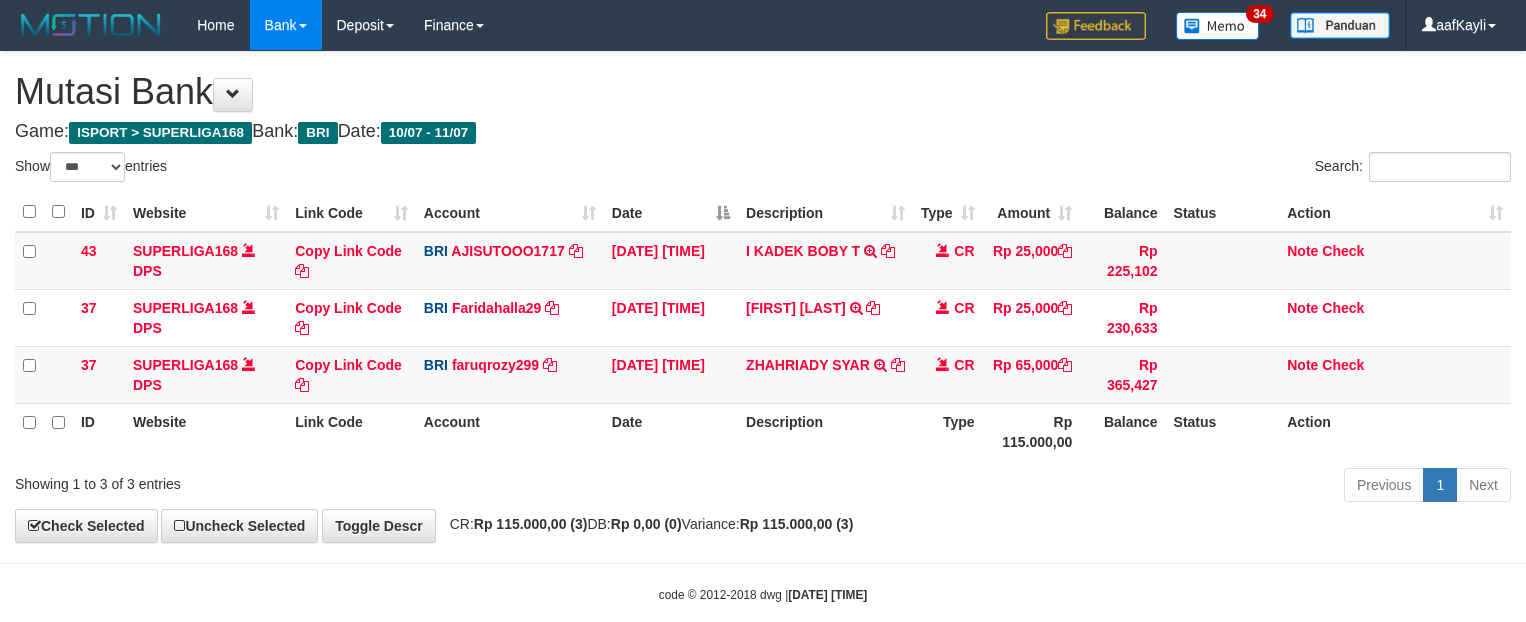 scroll, scrollTop: 0, scrollLeft: 0, axis: both 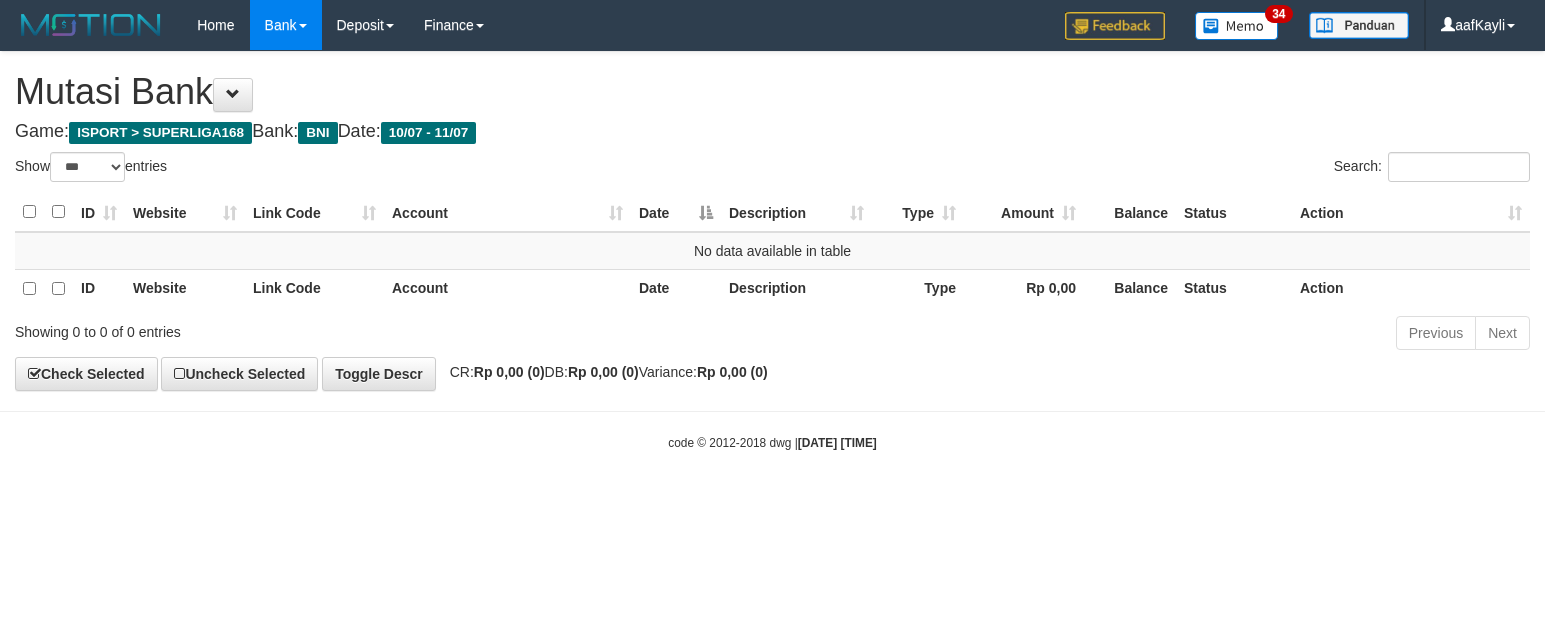 select on "***" 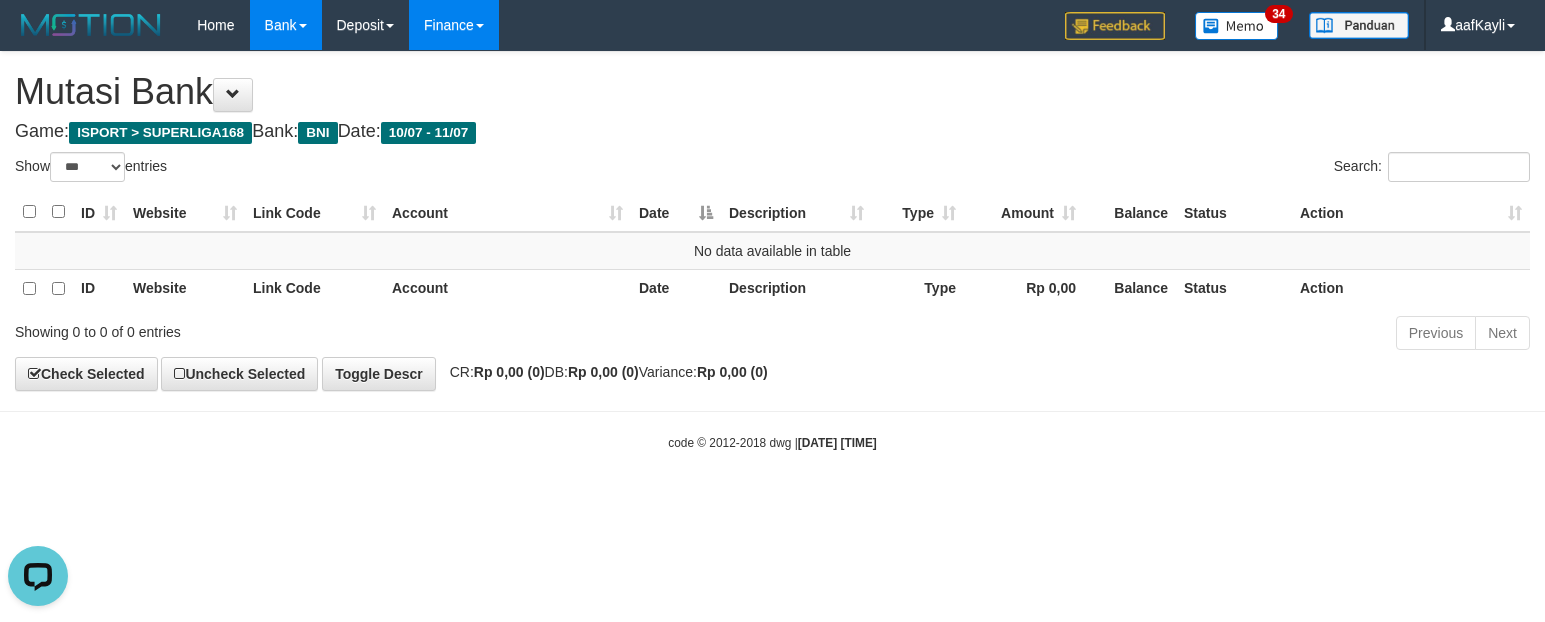 scroll, scrollTop: 0, scrollLeft: 0, axis: both 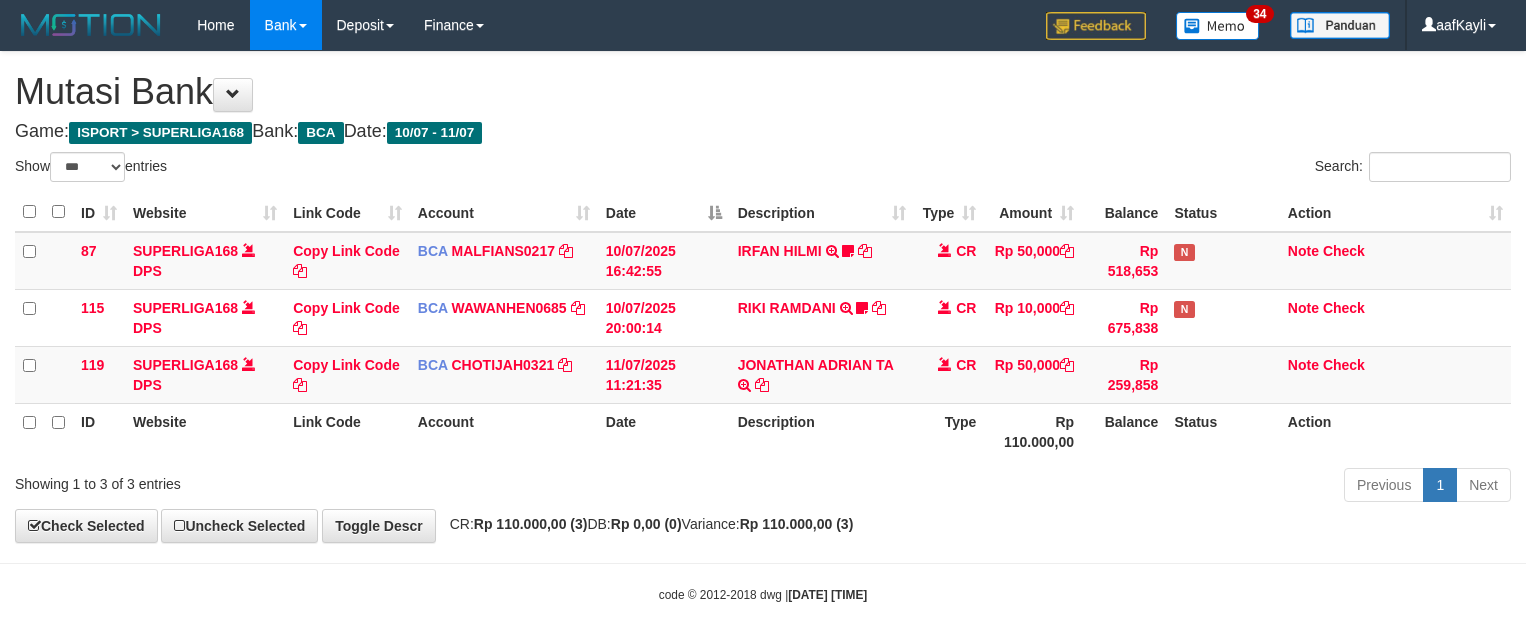 select on "***" 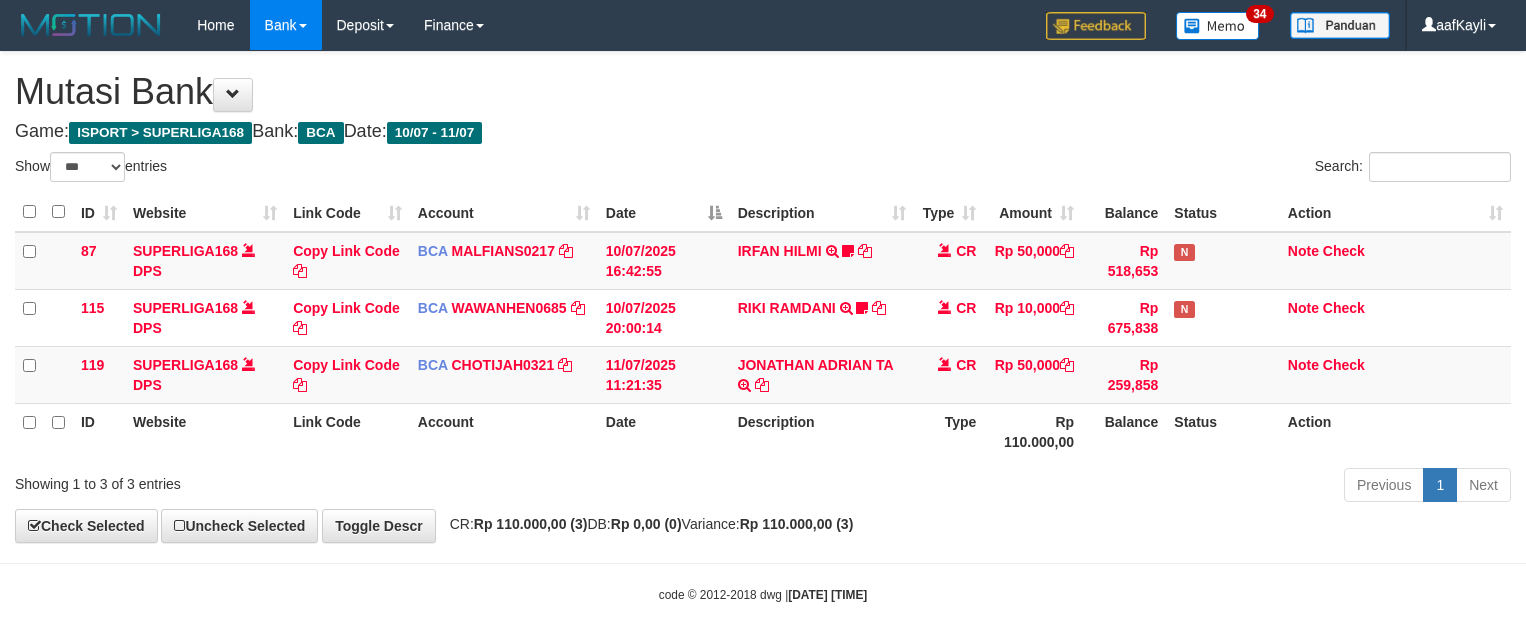 scroll, scrollTop: 0, scrollLeft: 0, axis: both 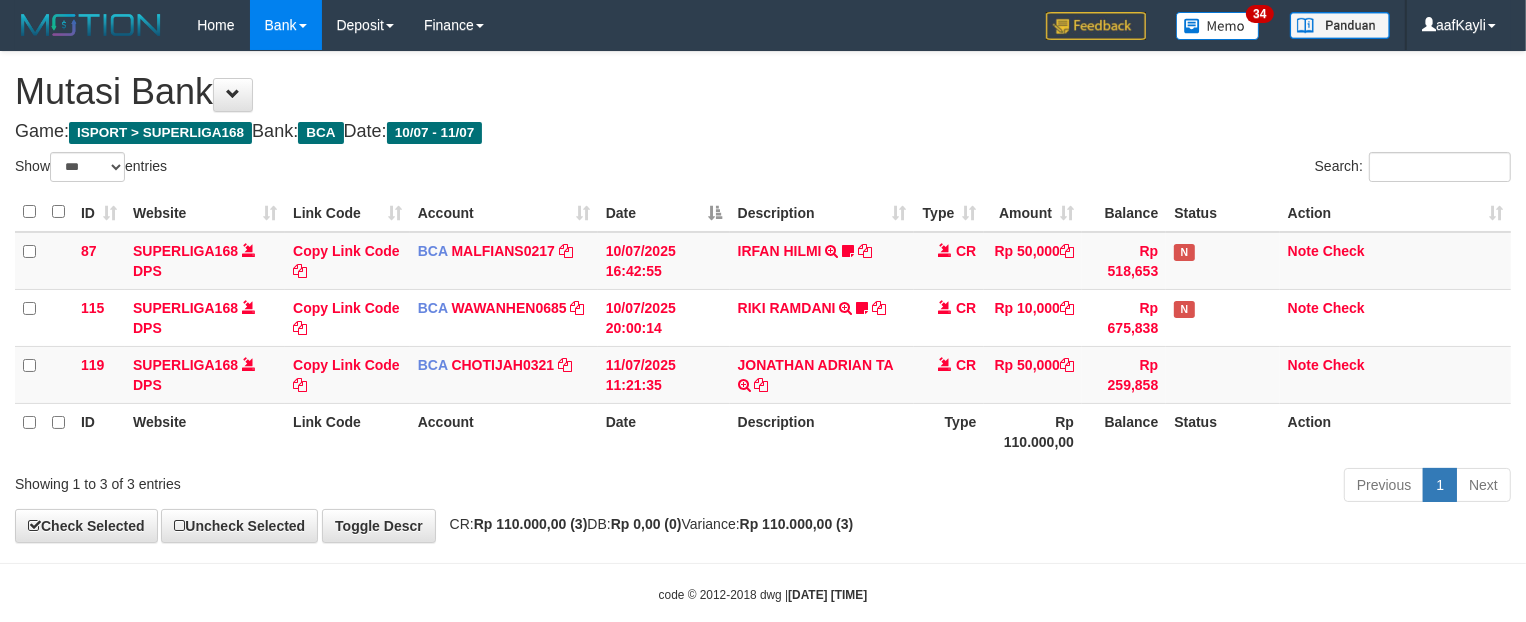 click on "Previous 1 Next" at bounding box center (1081, 487) 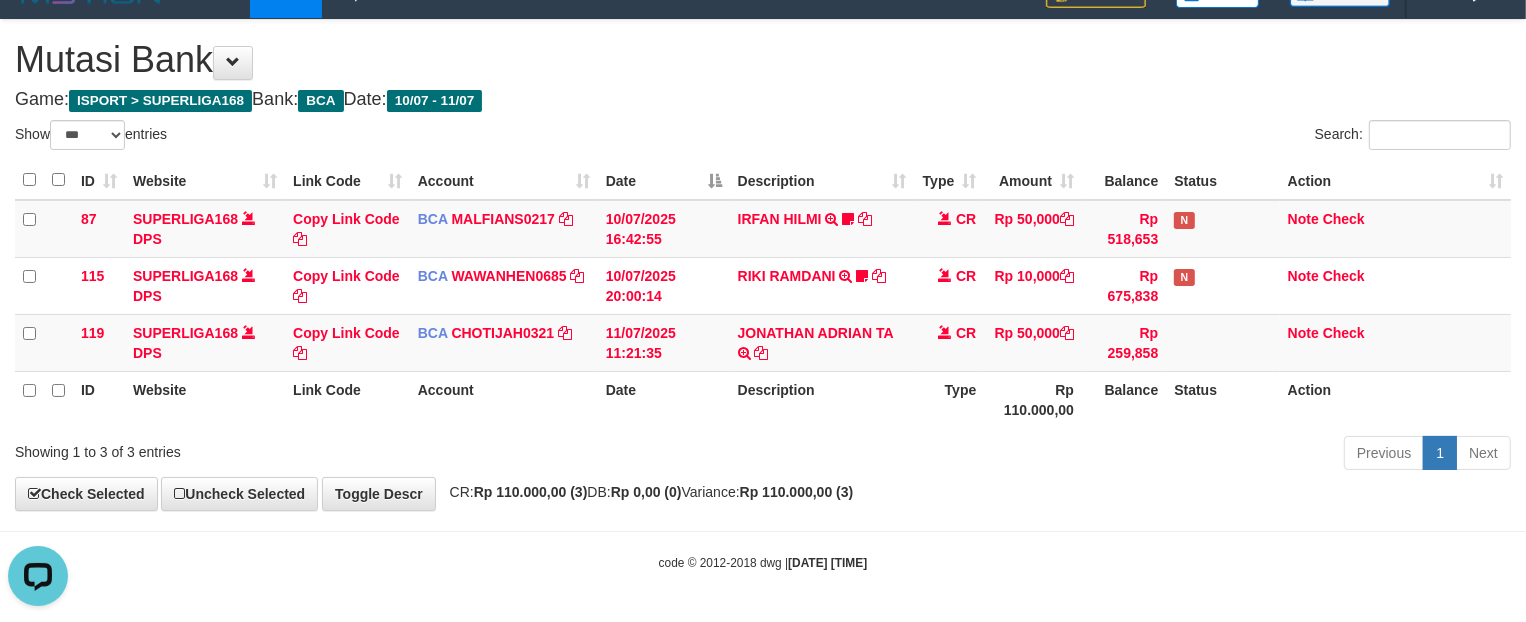 scroll, scrollTop: 0, scrollLeft: 0, axis: both 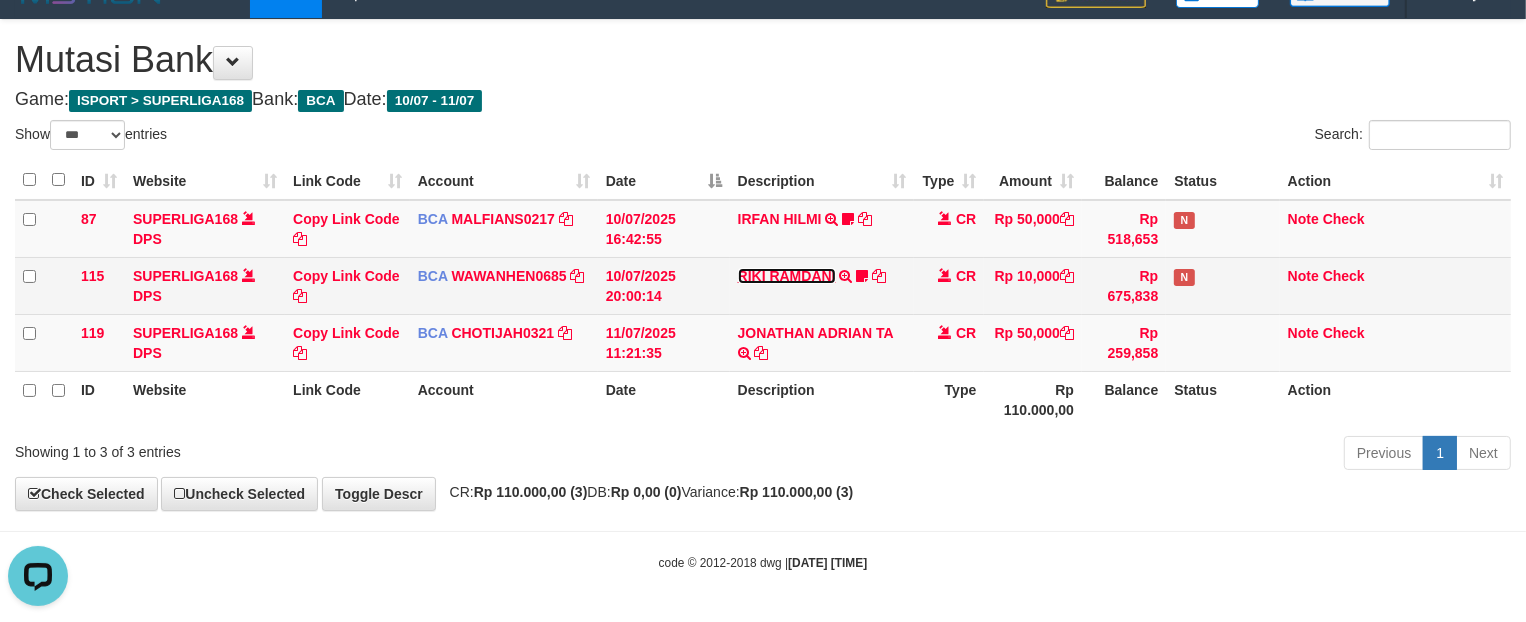 click on "RIKI RAMDANI" at bounding box center [787, 276] 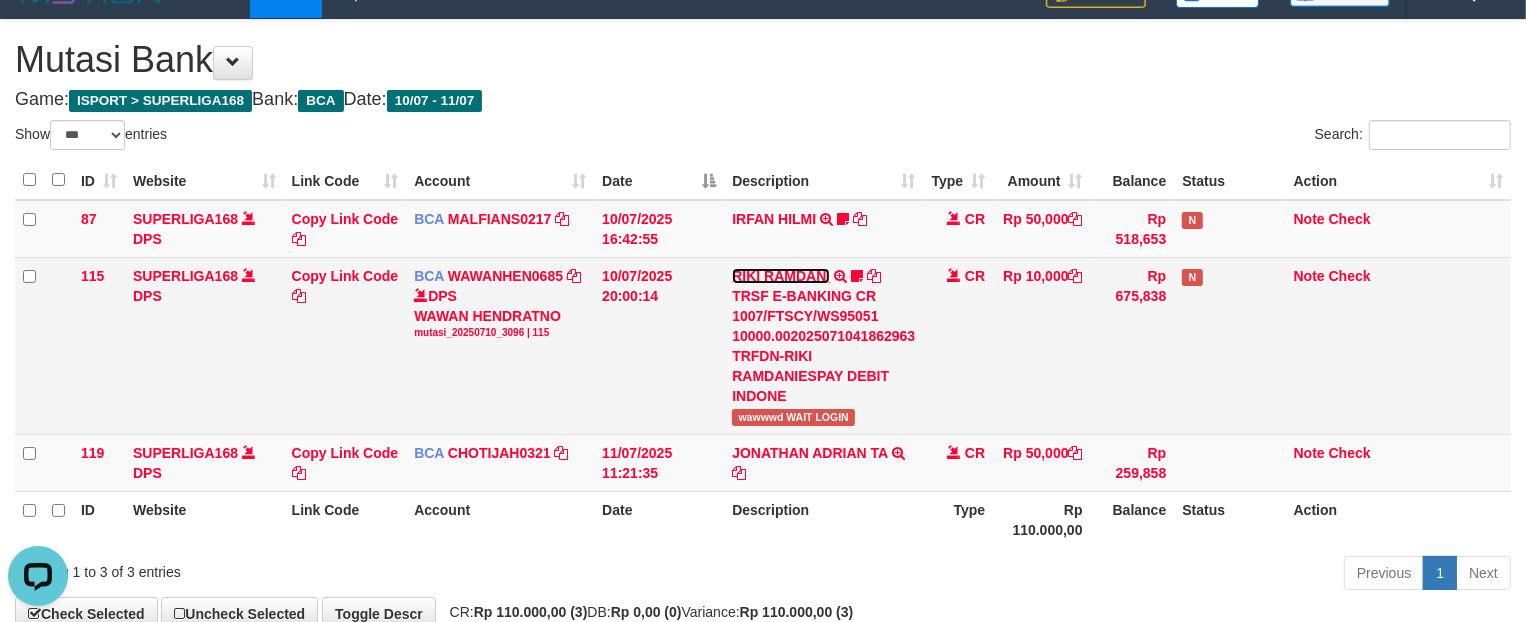 click on "RIKI RAMDANI" at bounding box center (781, 276) 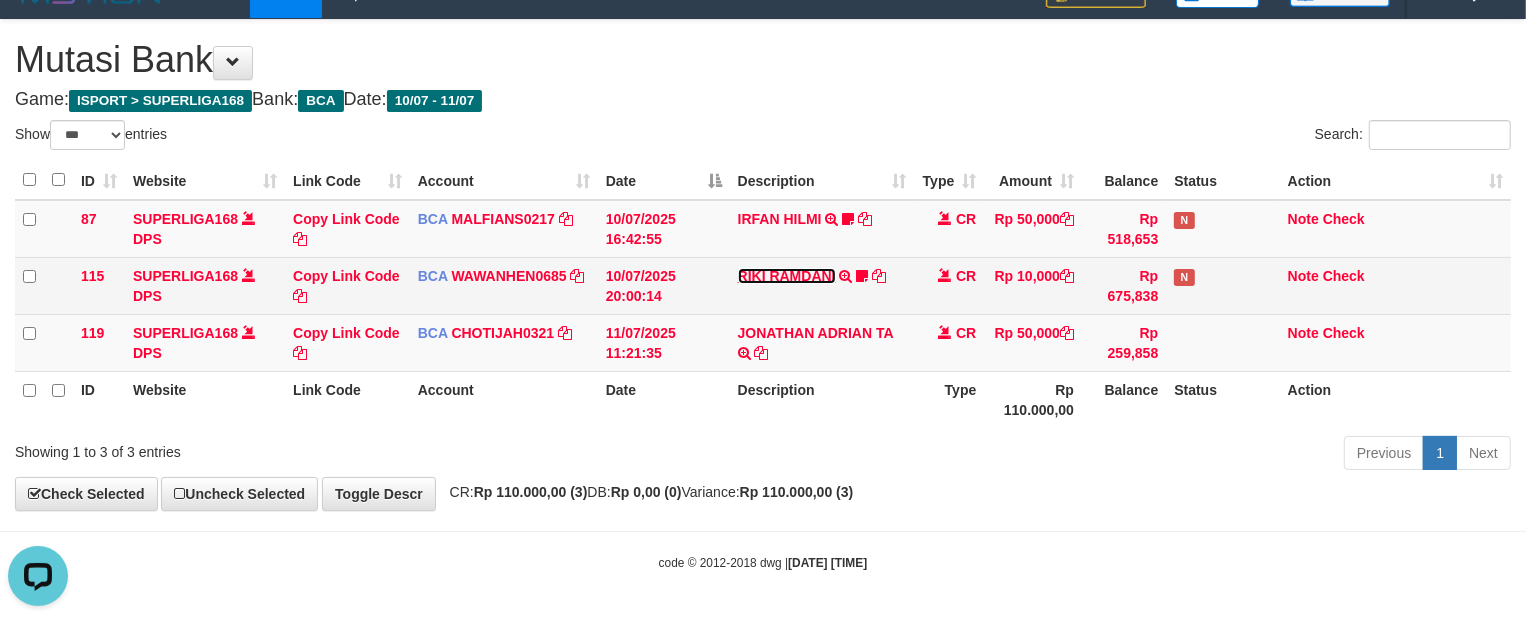 click on "RIKI RAMDANI" at bounding box center [787, 276] 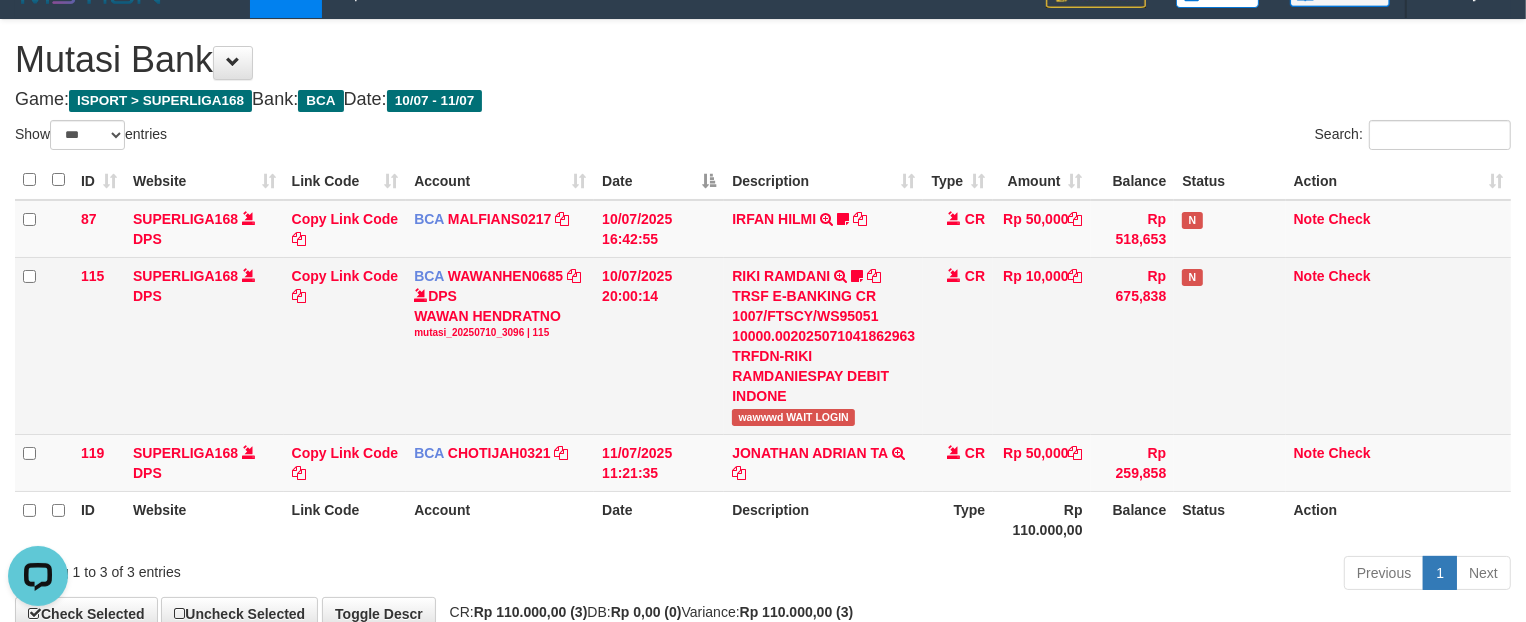 click on "wawwwd WAIT LOGIN" at bounding box center (793, 417) 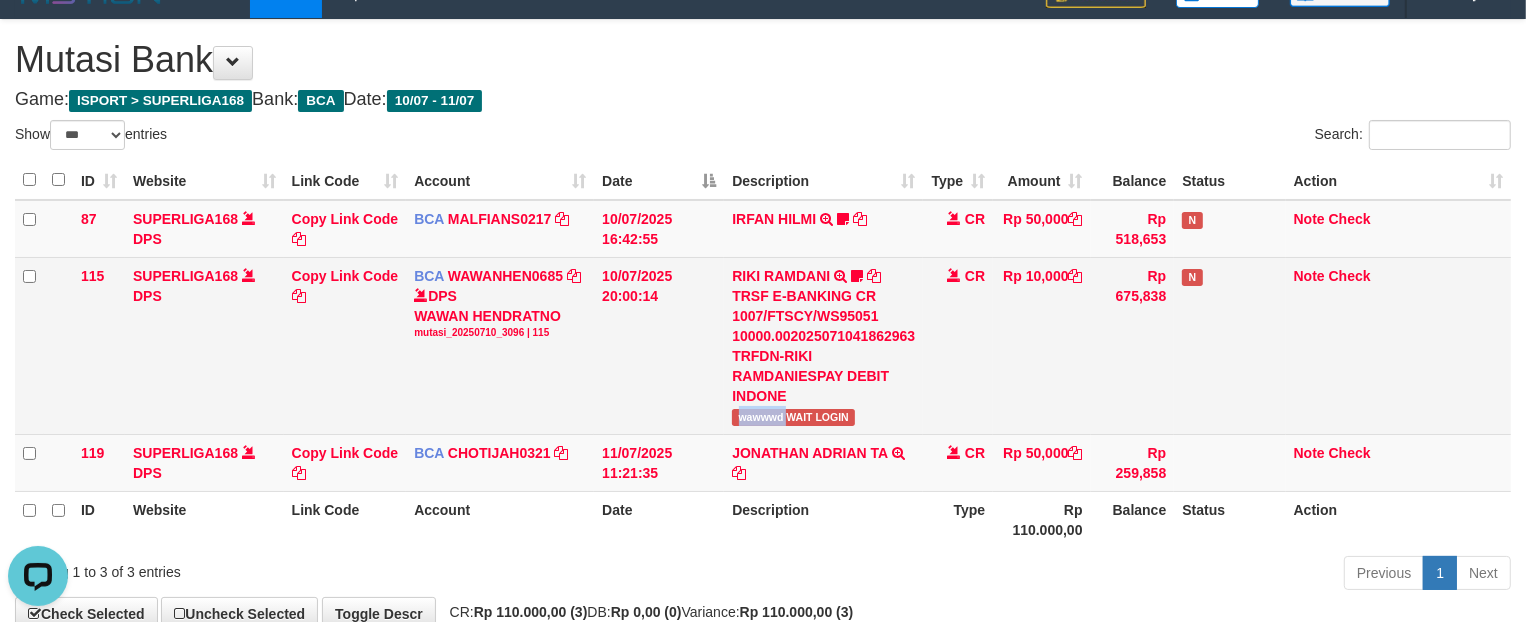 click on "wawwwd WAIT LOGIN" at bounding box center (793, 417) 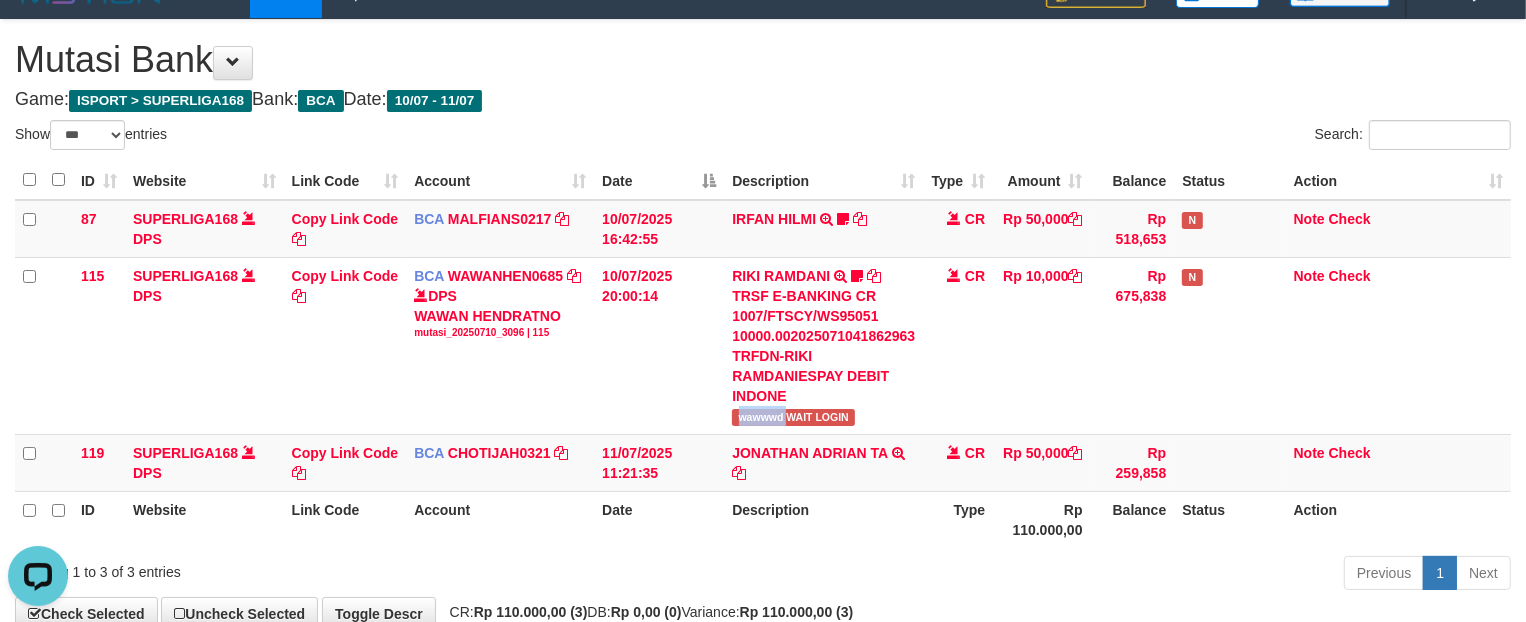 copy on "wawwwd" 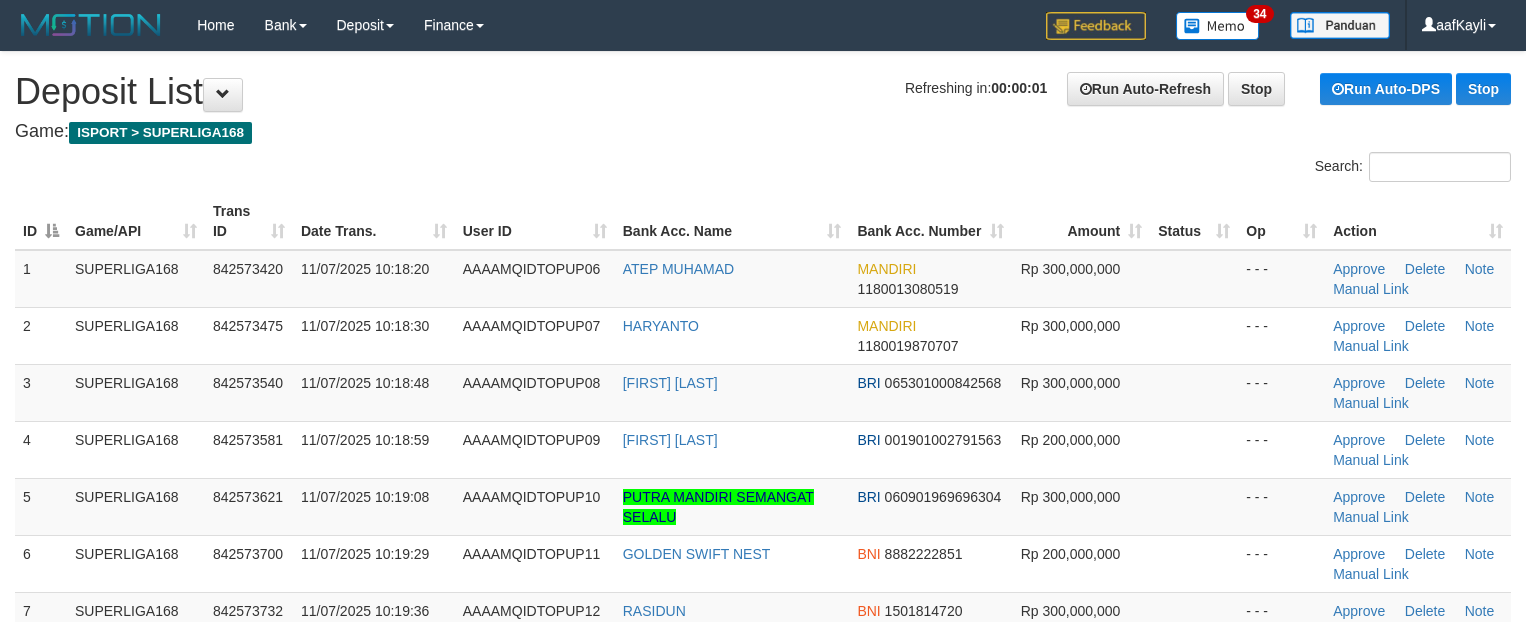 scroll, scrollTop: 0, scrollLeft: 0, axis: both 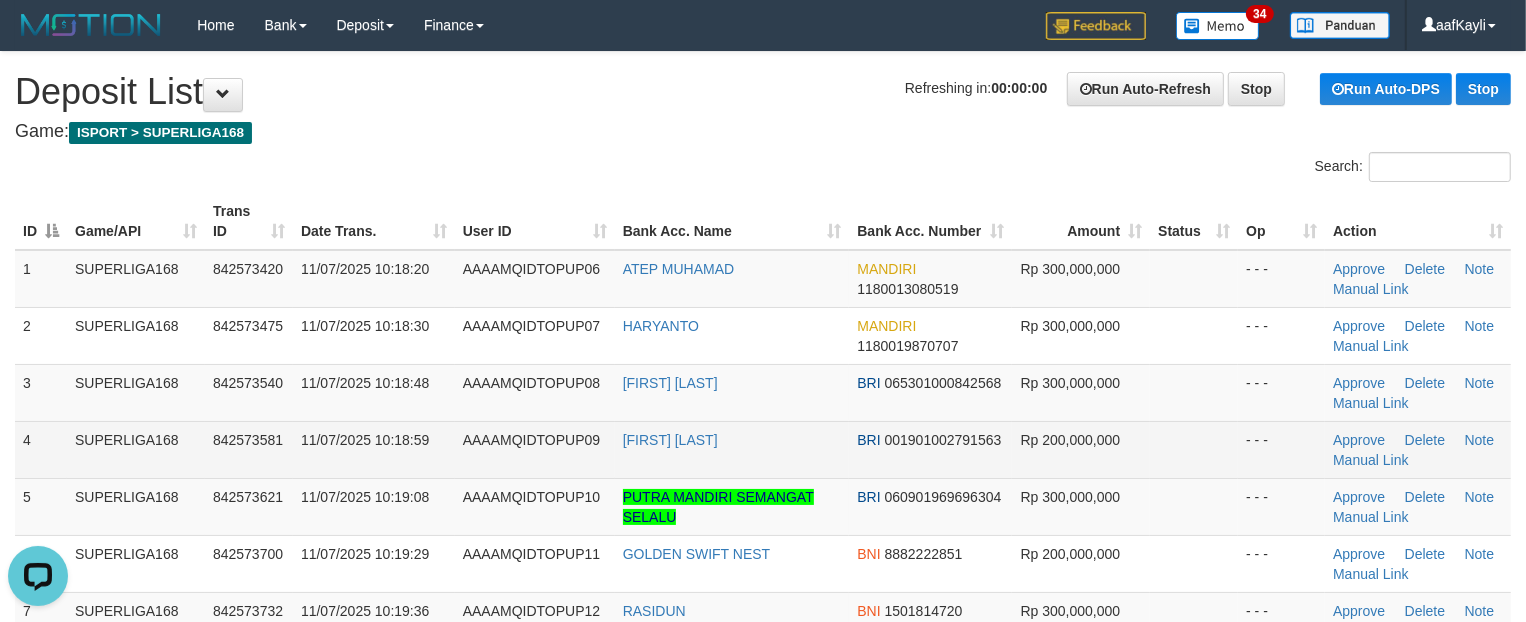 click at bounding box center (1194, 449) 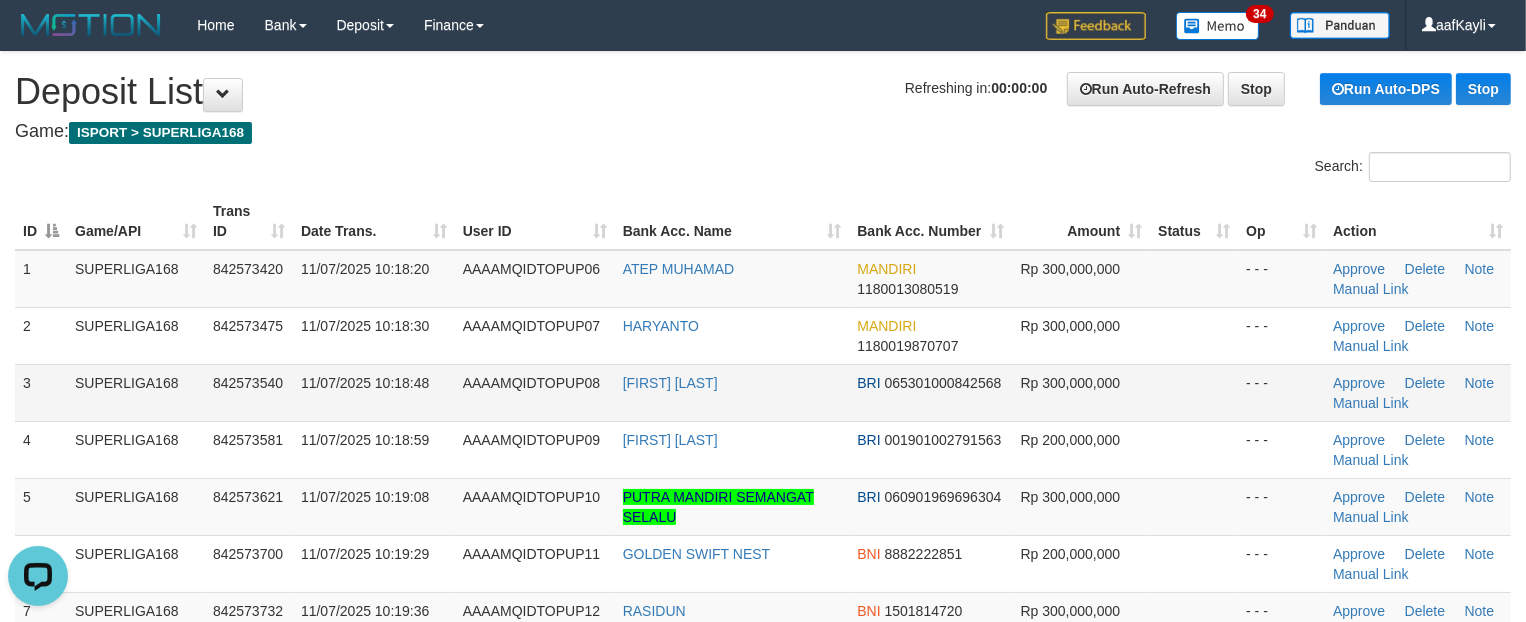 click at bounding box center [1194, 392] 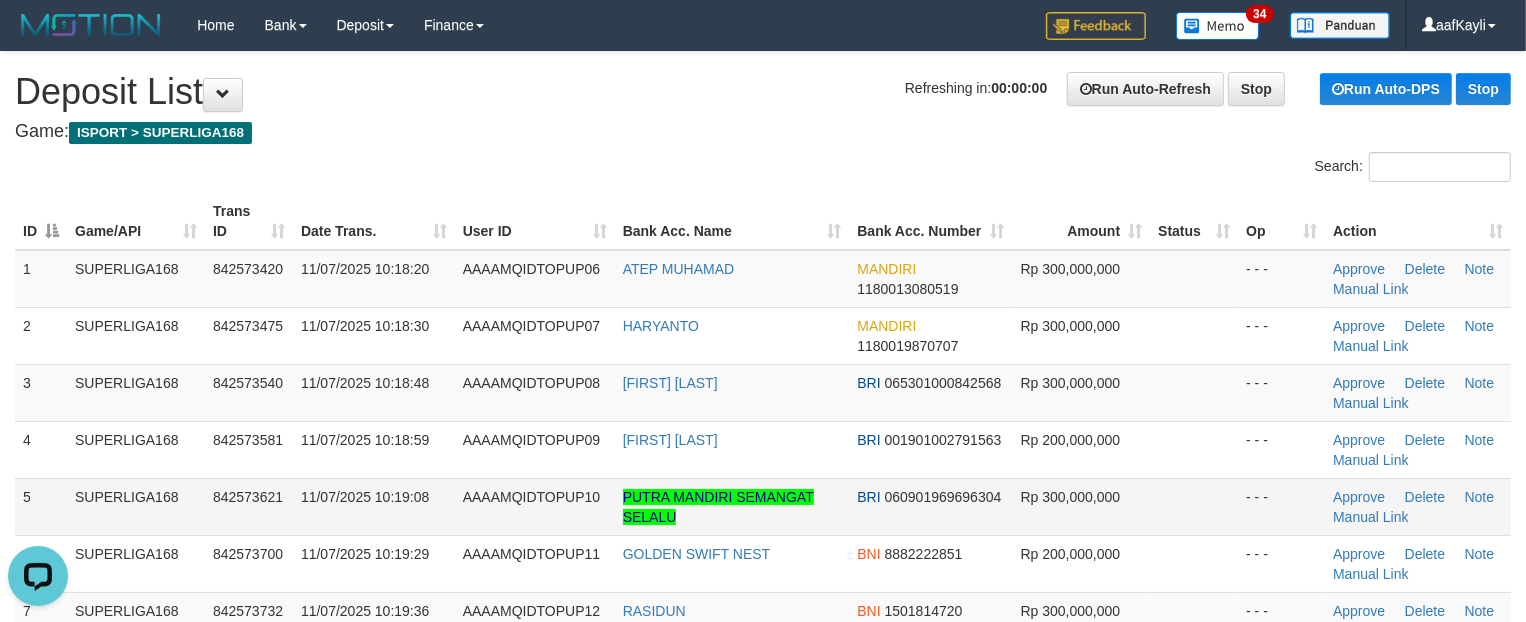 click at bounding box center [1194, 506] 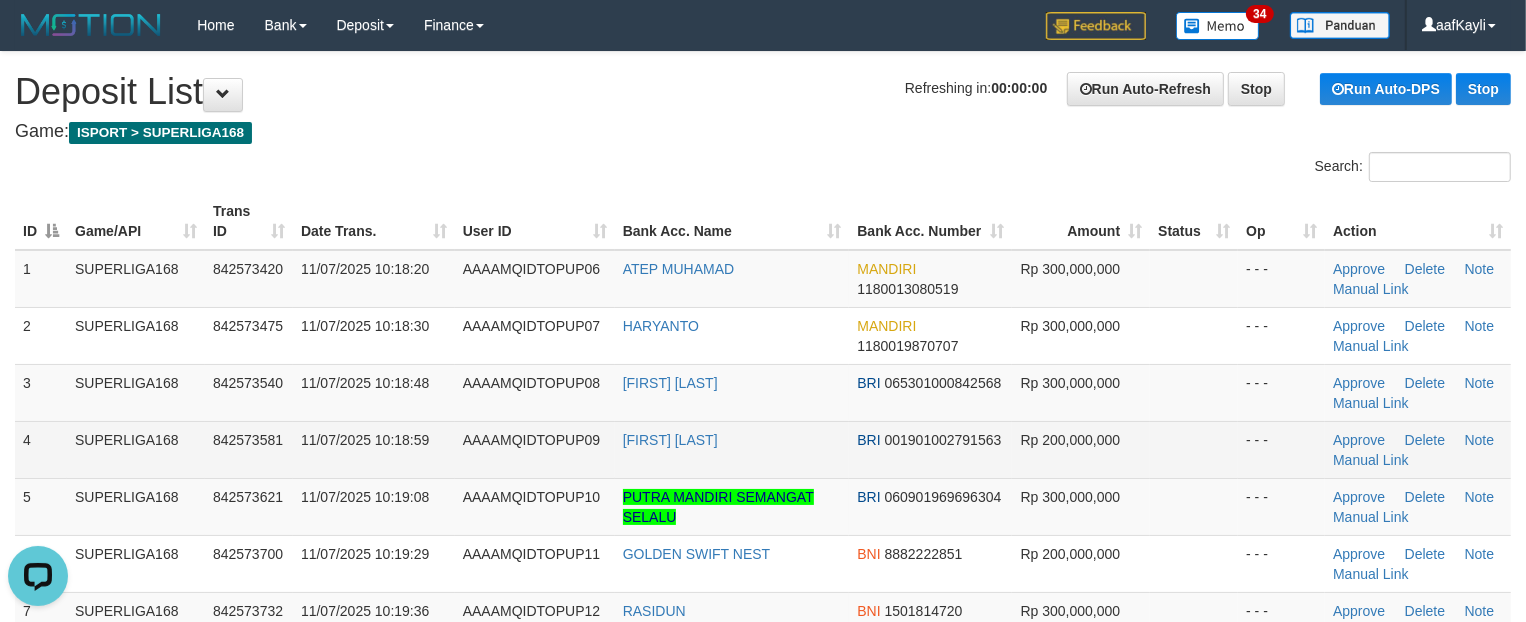 click at bounding box center [1194, 449] 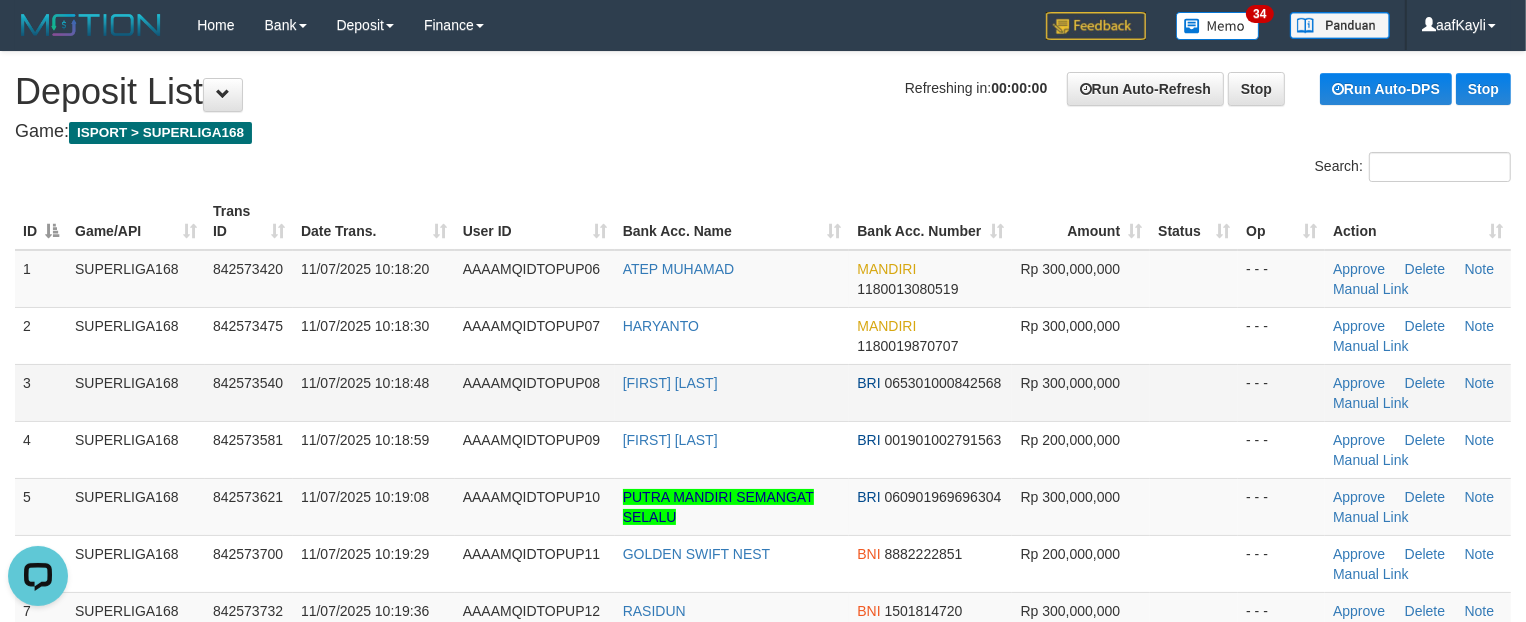 click on "Rp 300,000,000" at bounding box center [1081, 392] 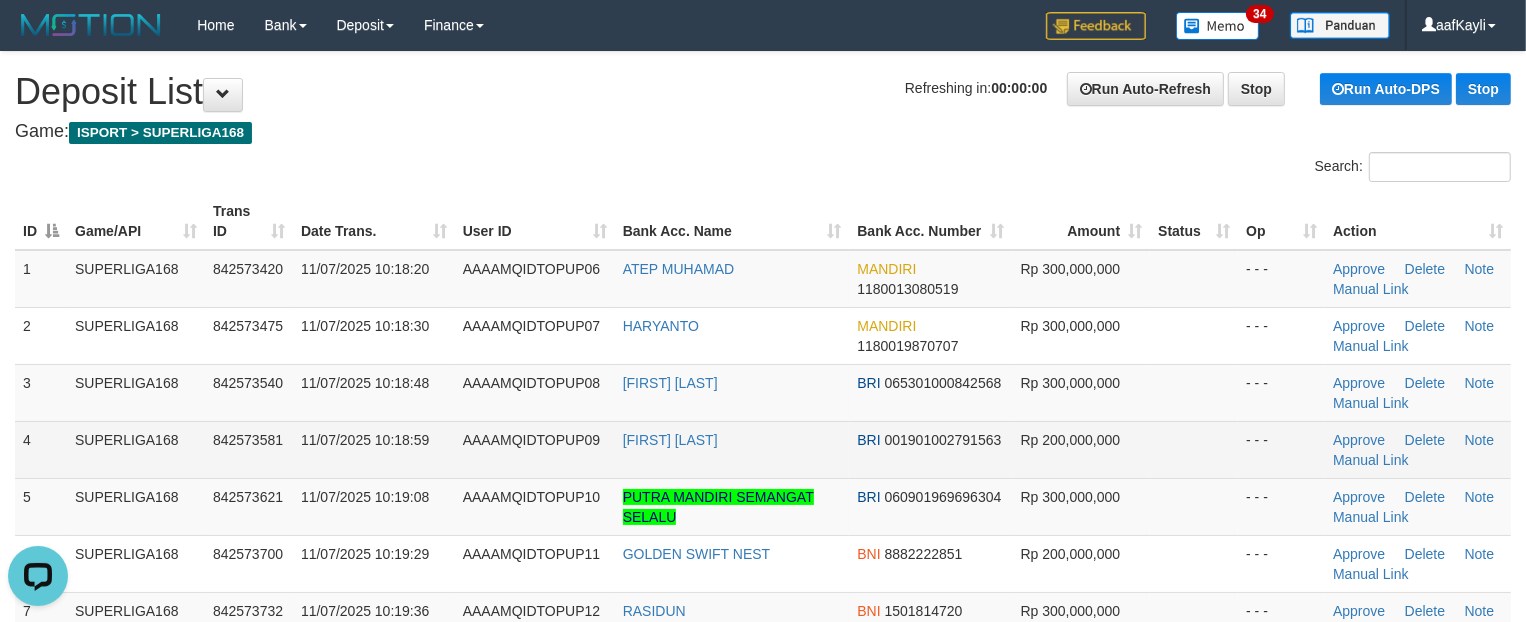 click on "Rp 200,000,000" at bounding box center [1081, 449] 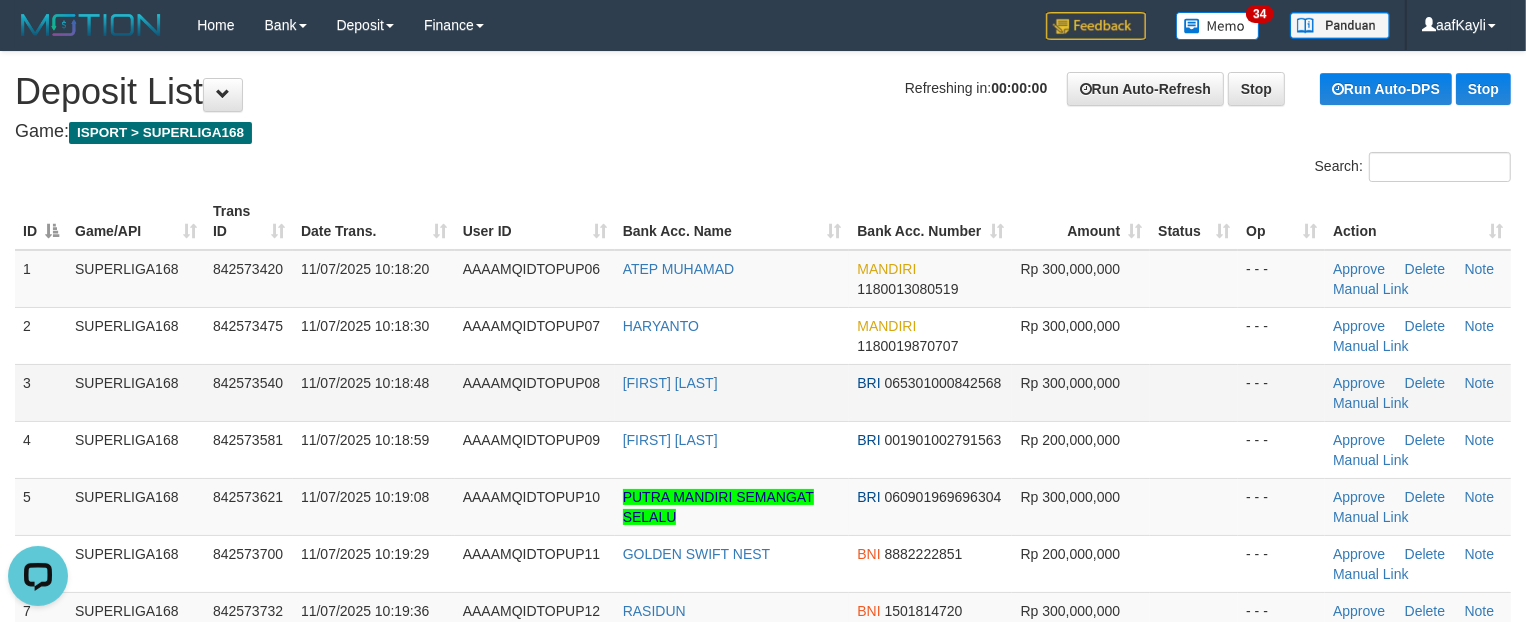 click at bounding box center [1194, 392] 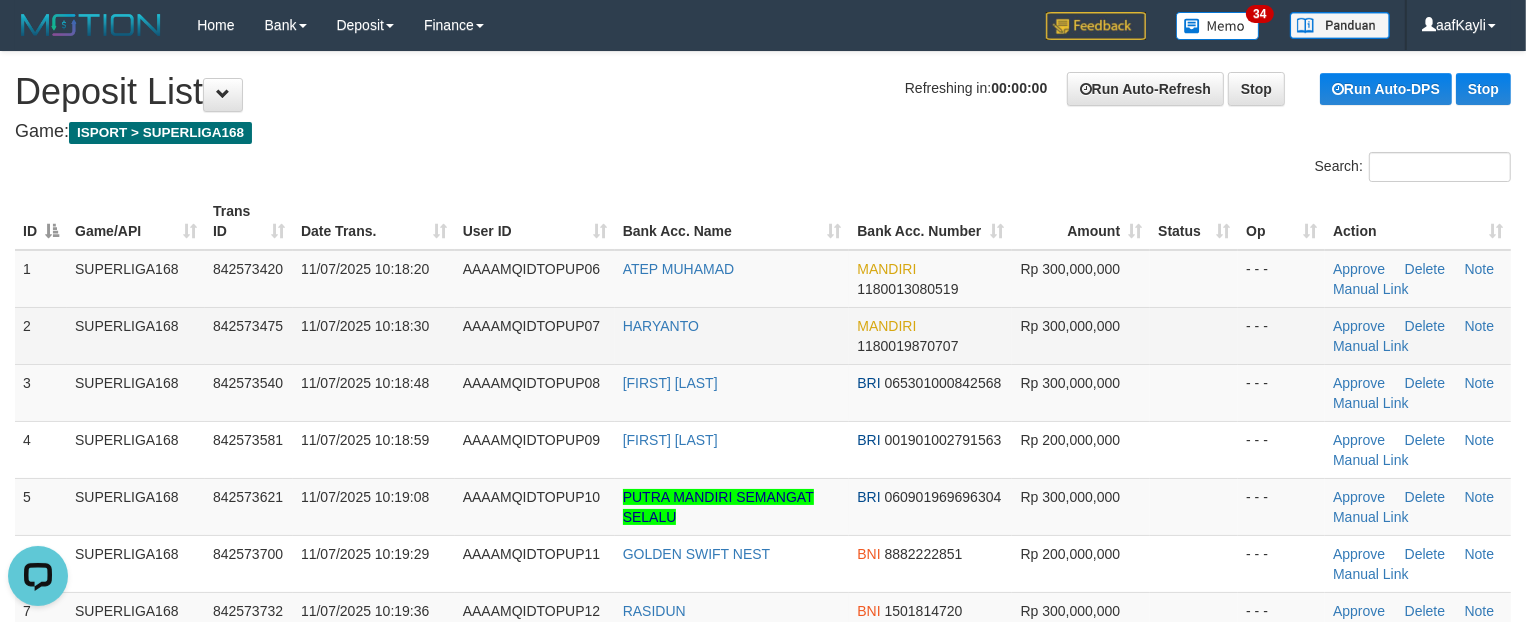 click on "- - -" at bounding box center (1281, 335) 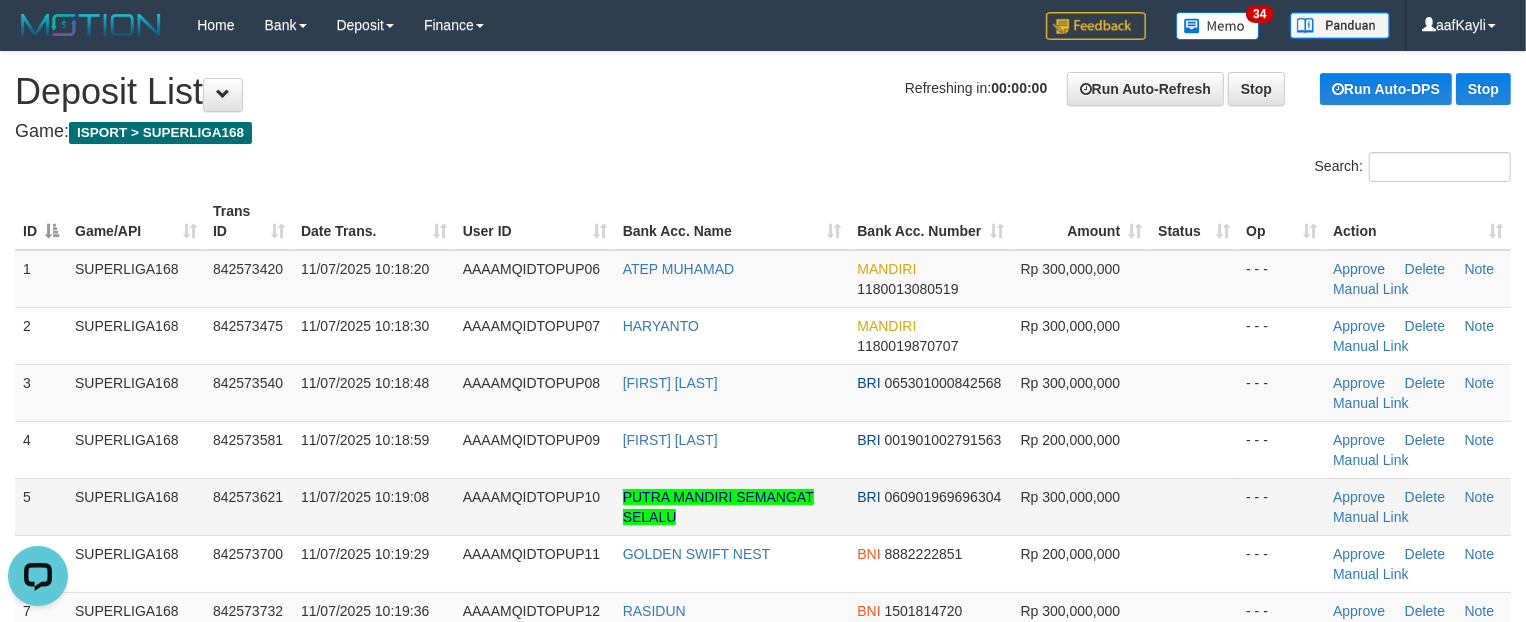 click at bounding box center [1194, 506] 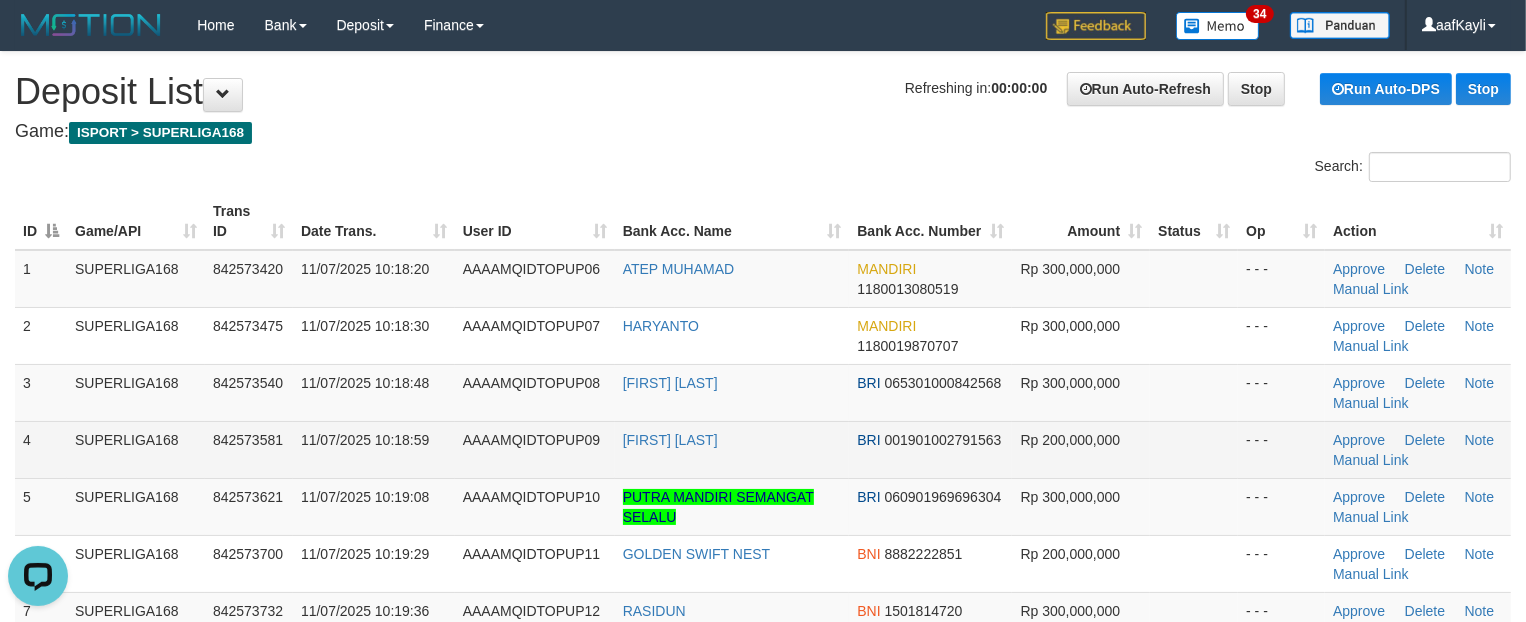 click on "Rp 200,000,000" at bounding box center (1081, 449) 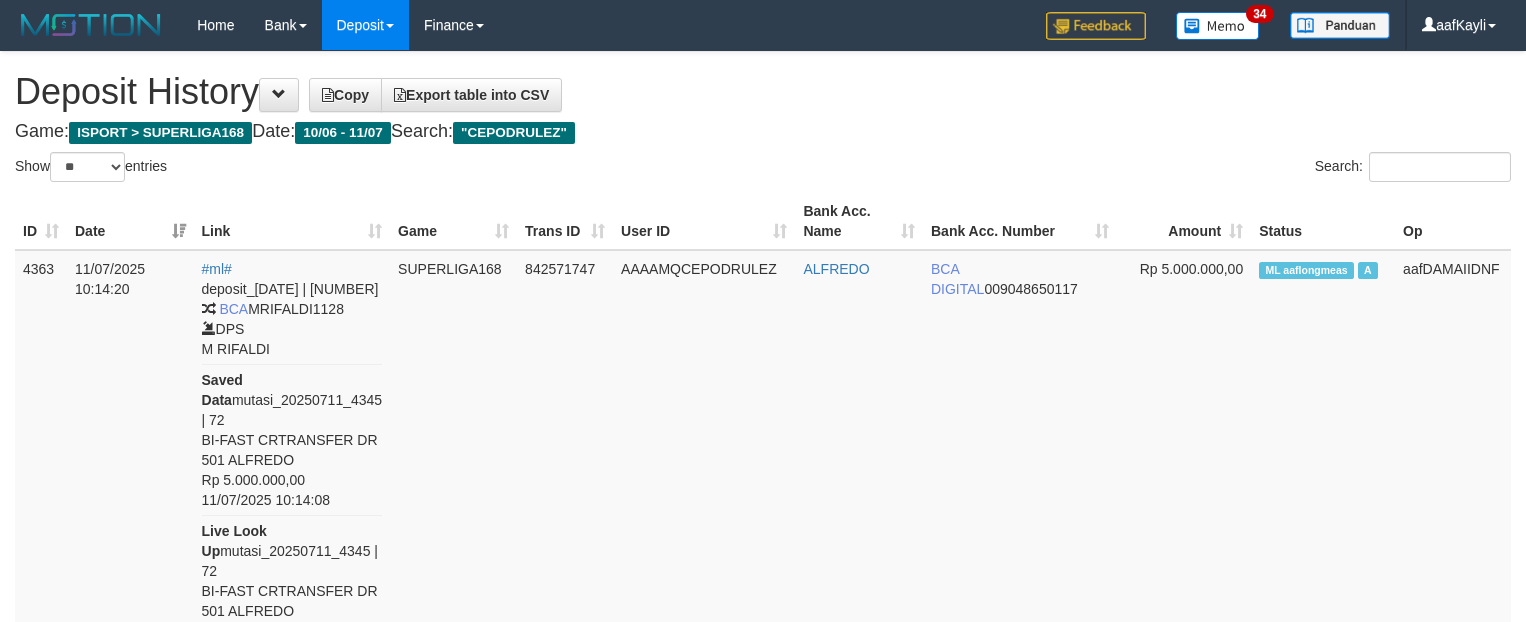 select on "**" 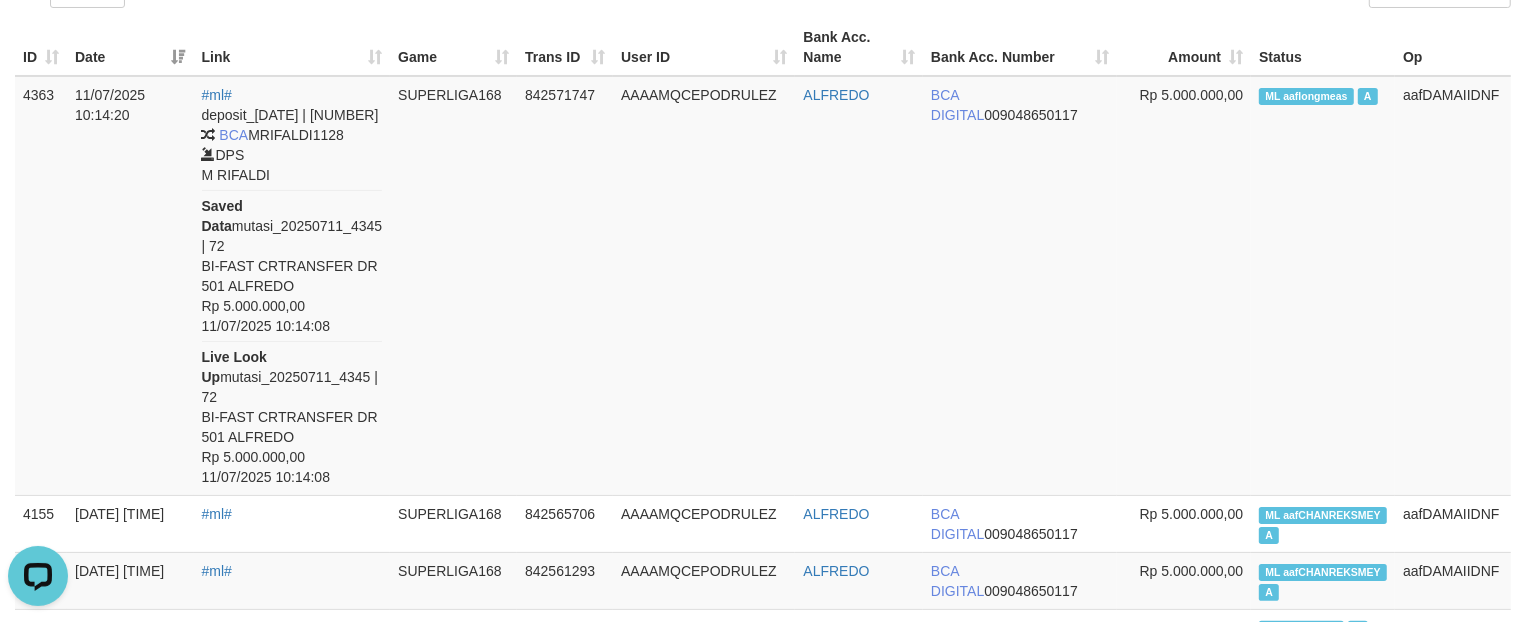 scroll, scrollTop: 0, scrollLeft: 0, axis: both 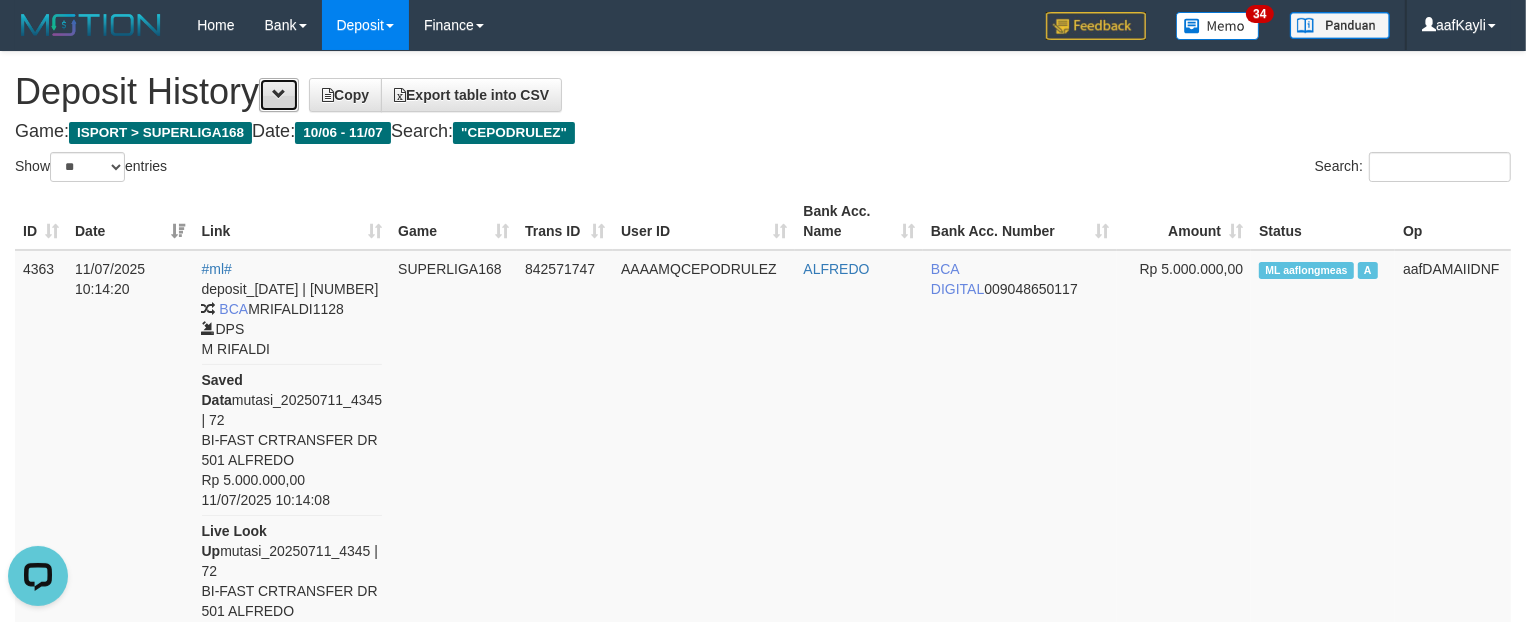 click at bounding box center (279, 95) 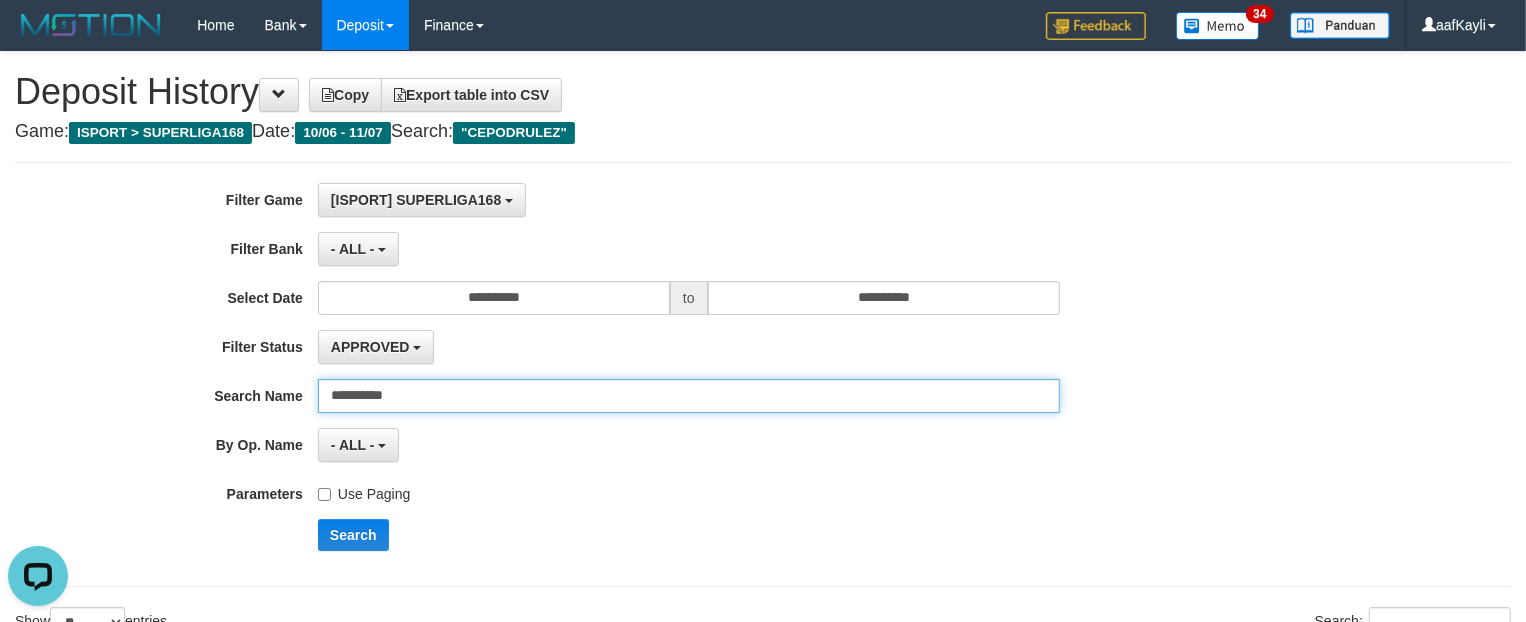 drag, startPoint x: 472, startPoint y: 402, endPoint x: -4, endPoint y: 458, distance: 479.2828 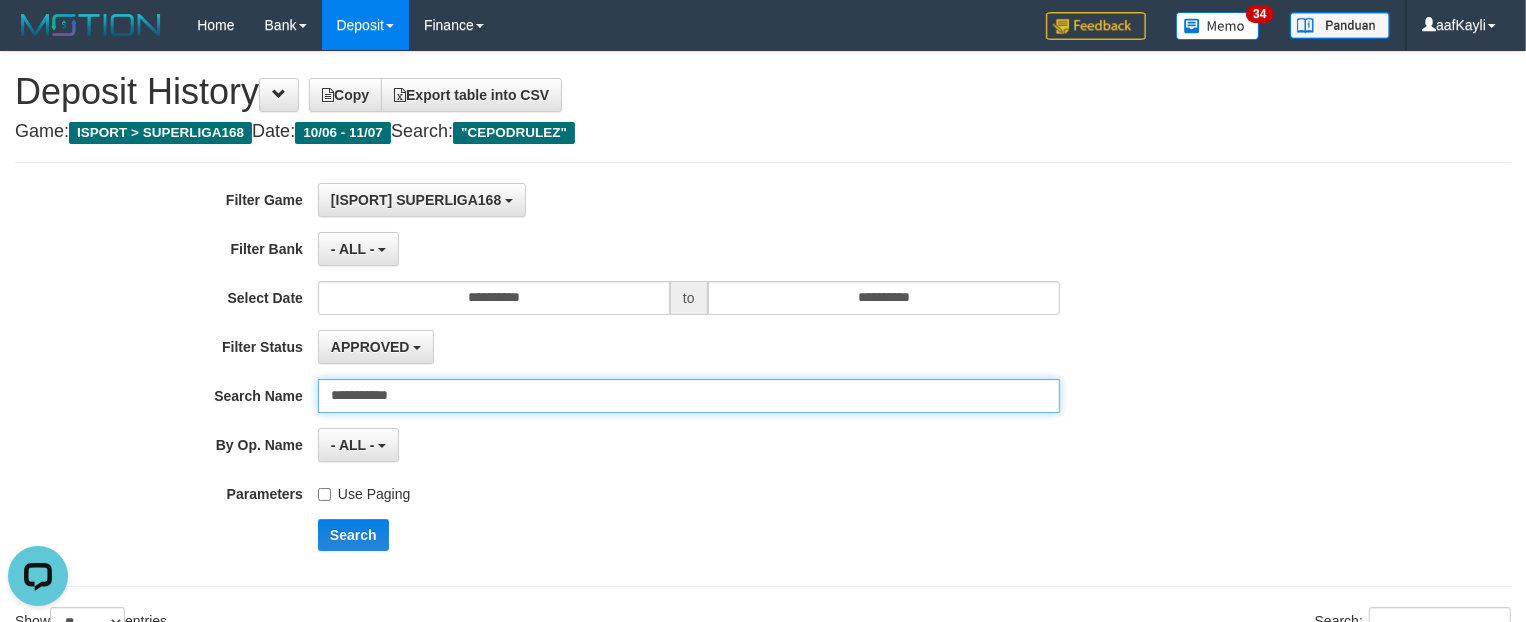type on "**********" 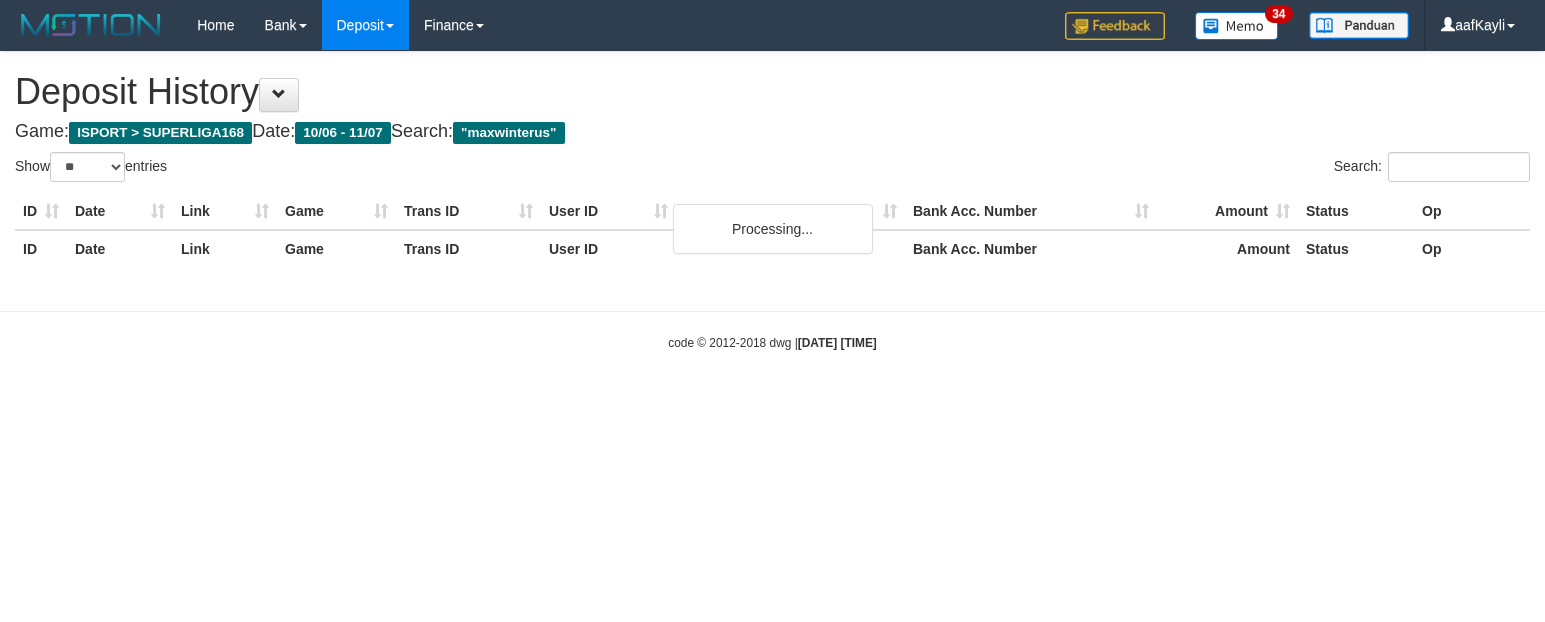 select on "**" 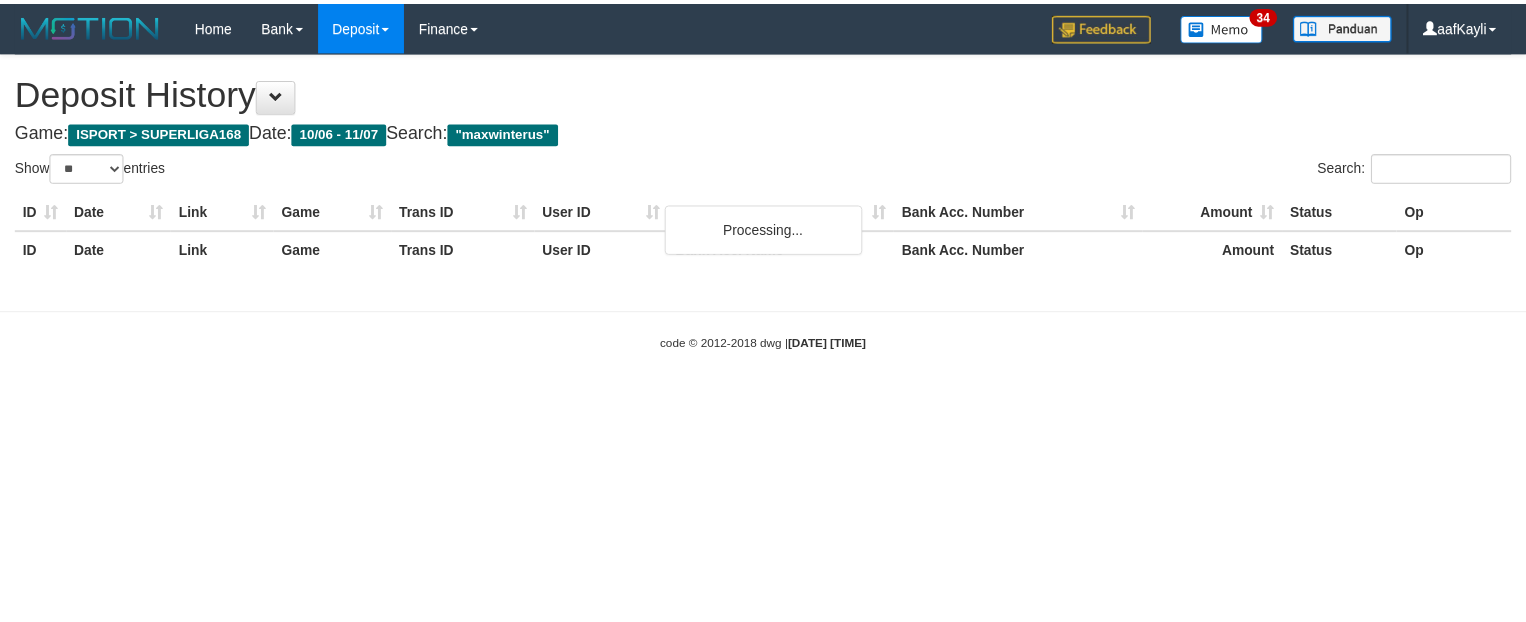 scroll, scrollTop: 0, scrollLeft: 0, axis: both 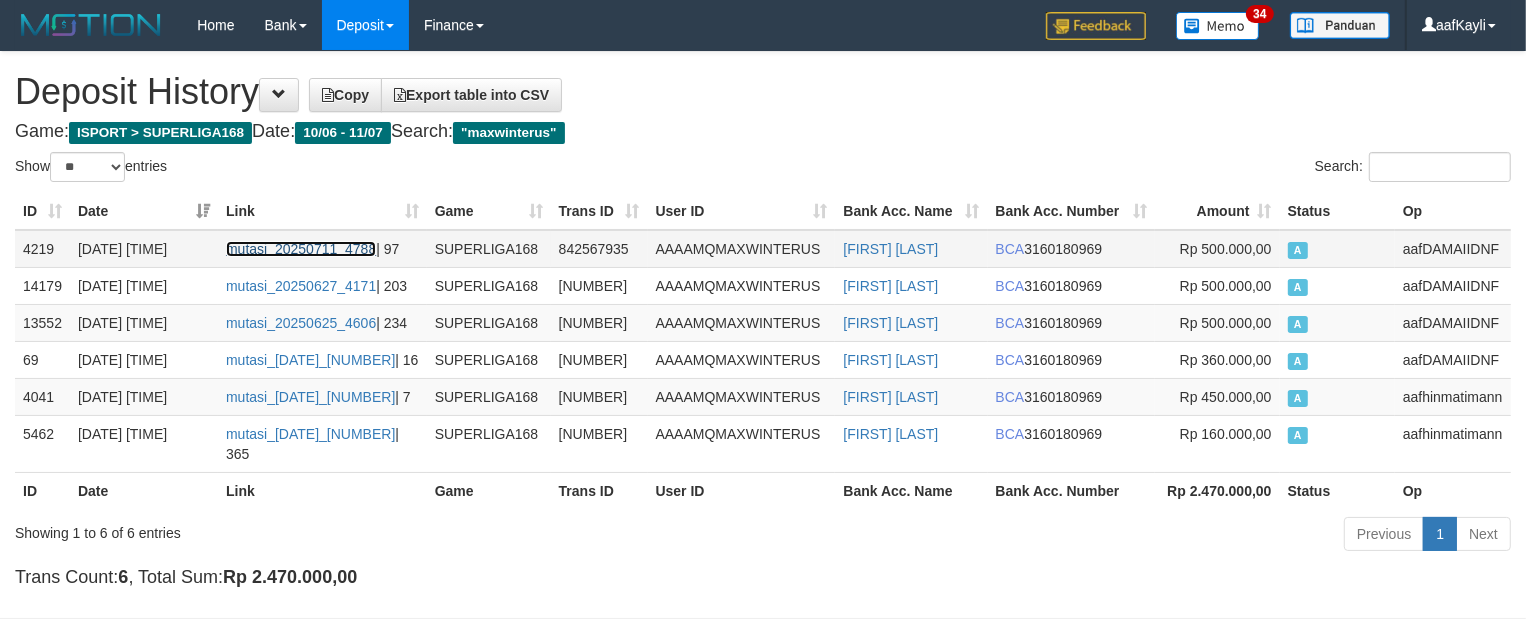 drag, startPoint x: 275, startPoint y: 248, endPoint x: 315, endPoint y: 248, distance: 40 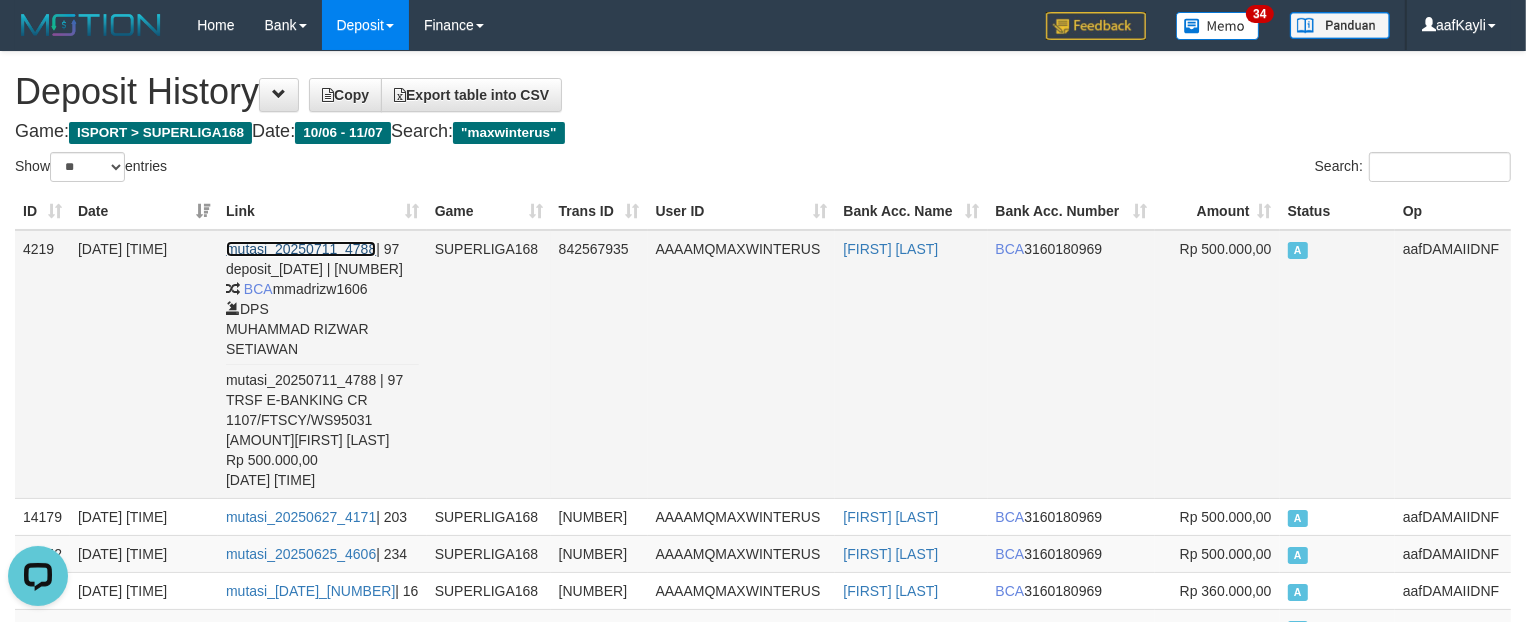 scroll, scrollTop: 0, scrollLeft: 0, axis: both 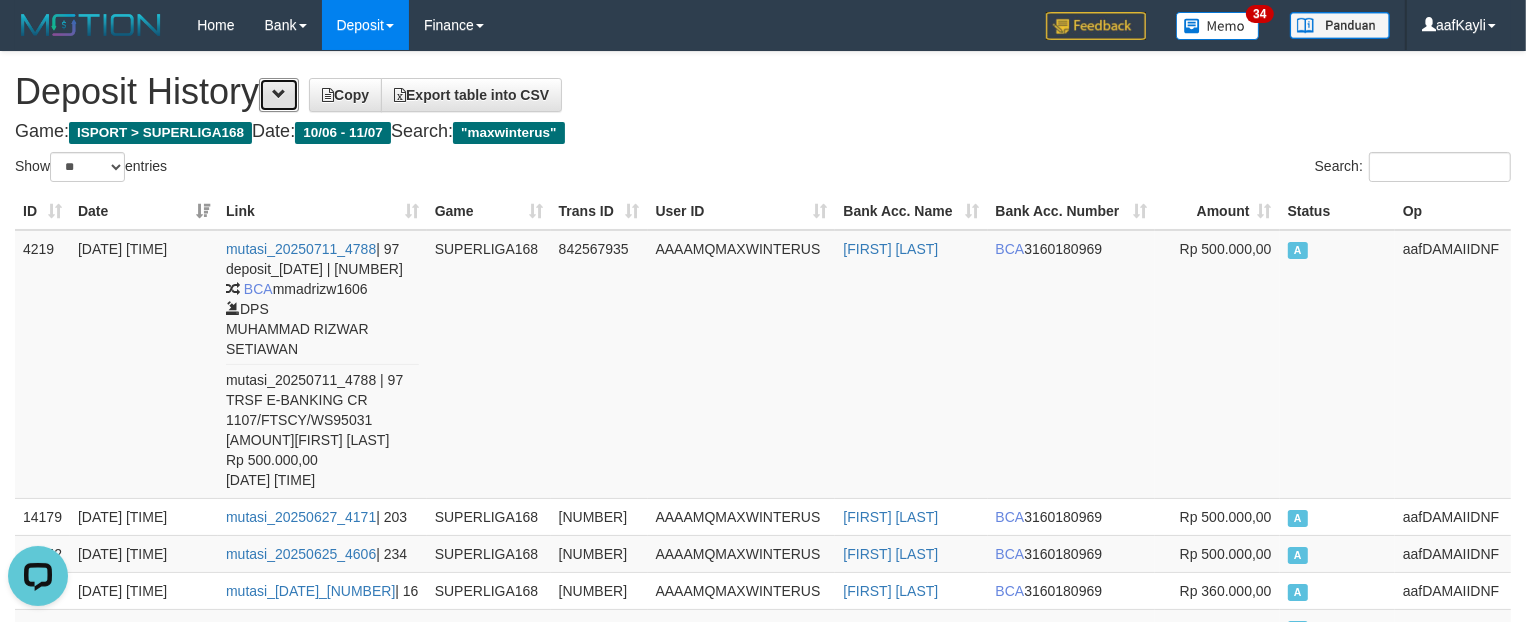drag, startPoint x: 298, startPoint y: 88, endPoint x: 293, endPoint y: 136, distance: 48.259712 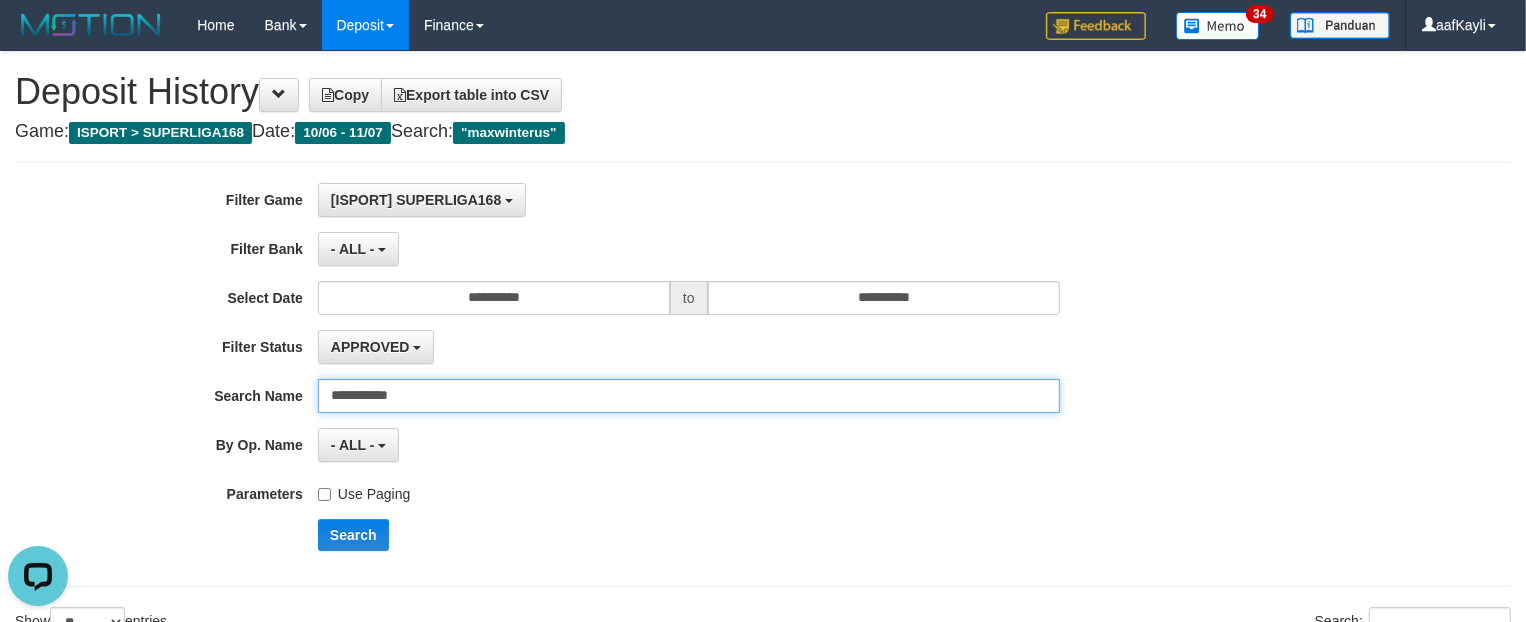 drag, startPoint x: 450, startPoint y: 405, endPoint x: 67, endPoint y: 428, distance: 383.68997 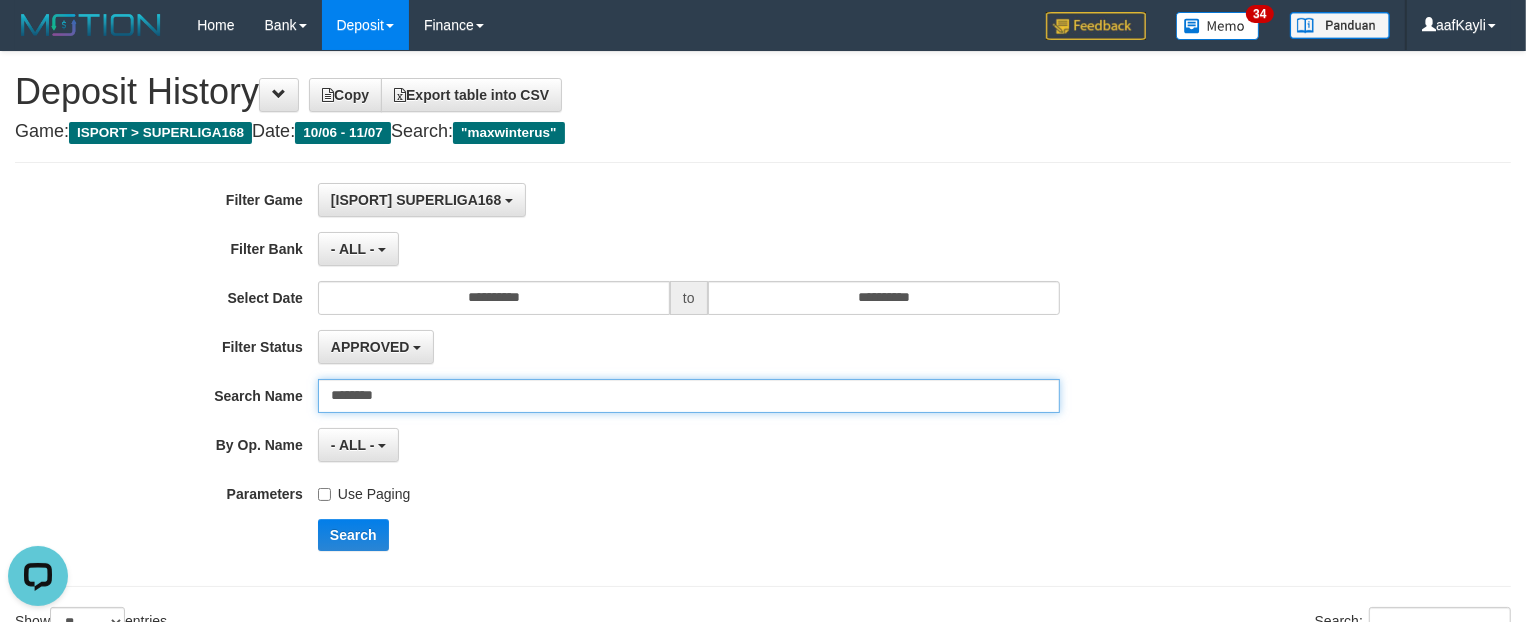 type on "********" 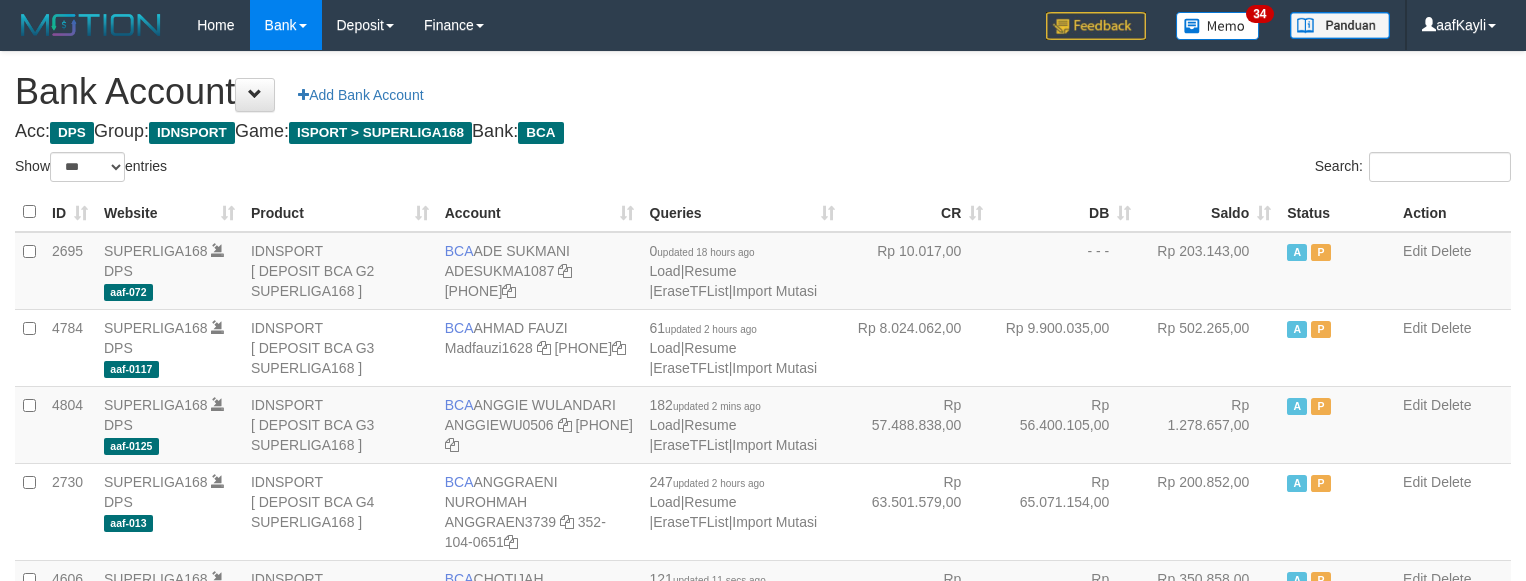 select on "***" 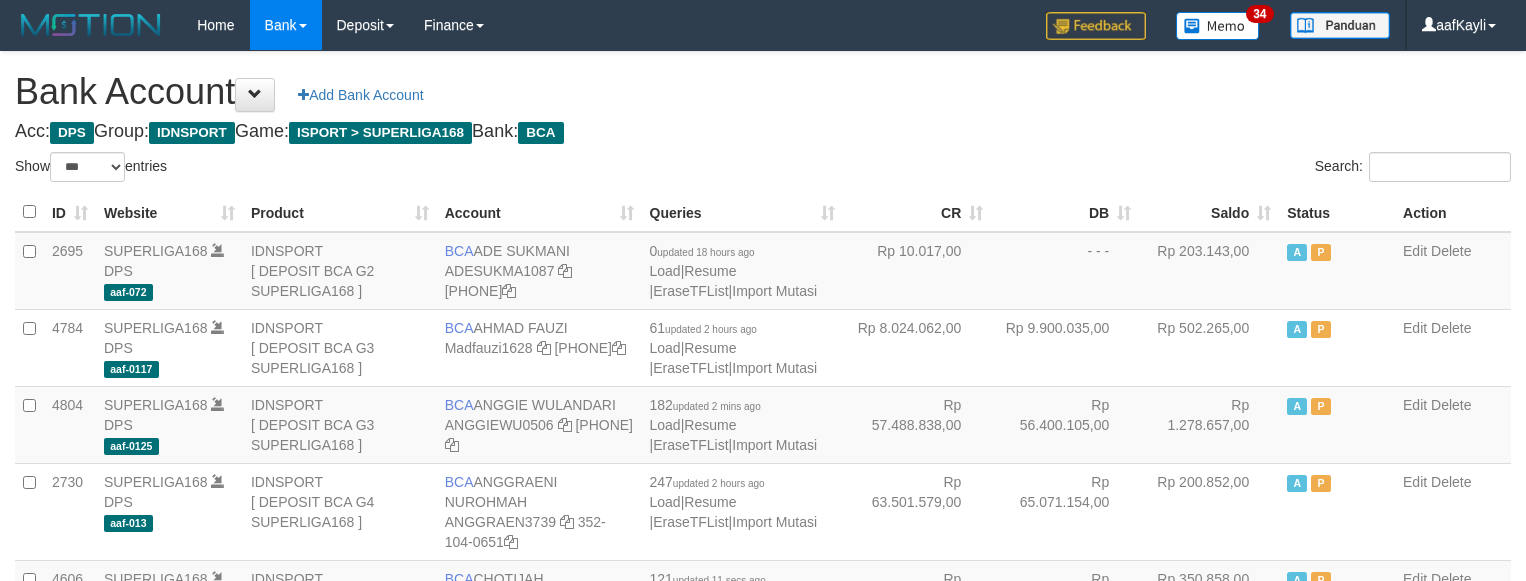 scroll, scrollTop: 0, scrollLeft: 0, axis: both 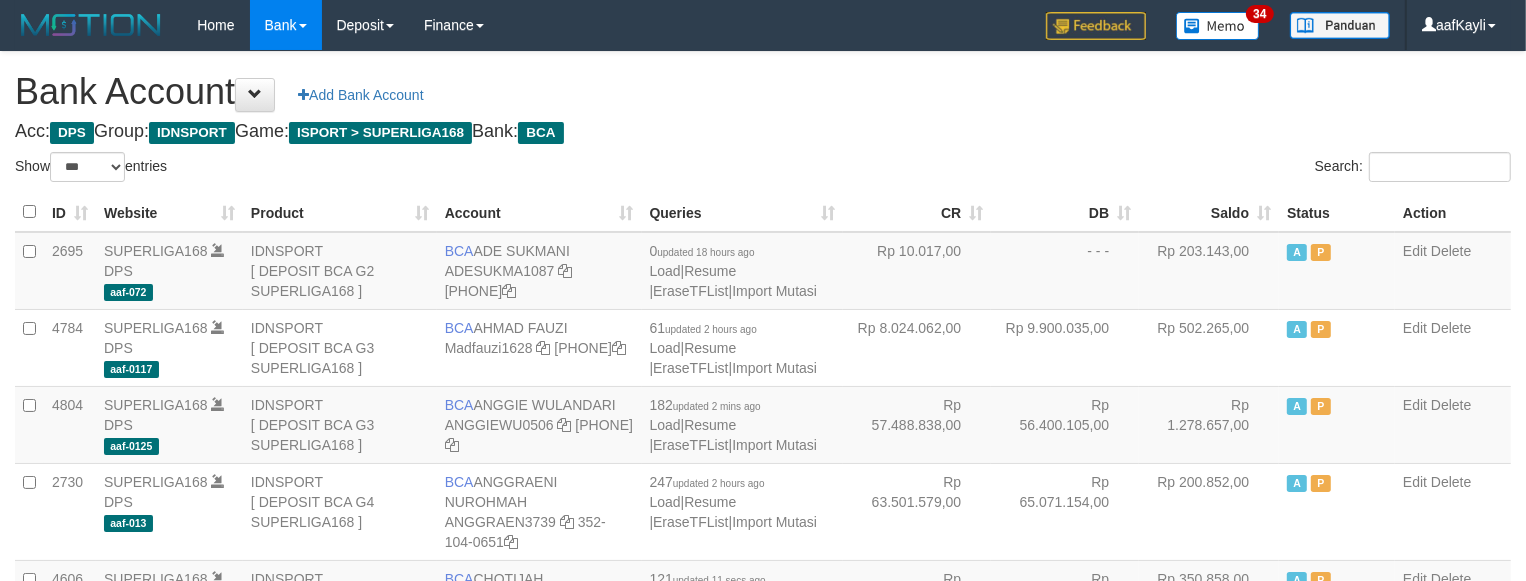 click on "Saldo" at bounding box center (1209, 212) 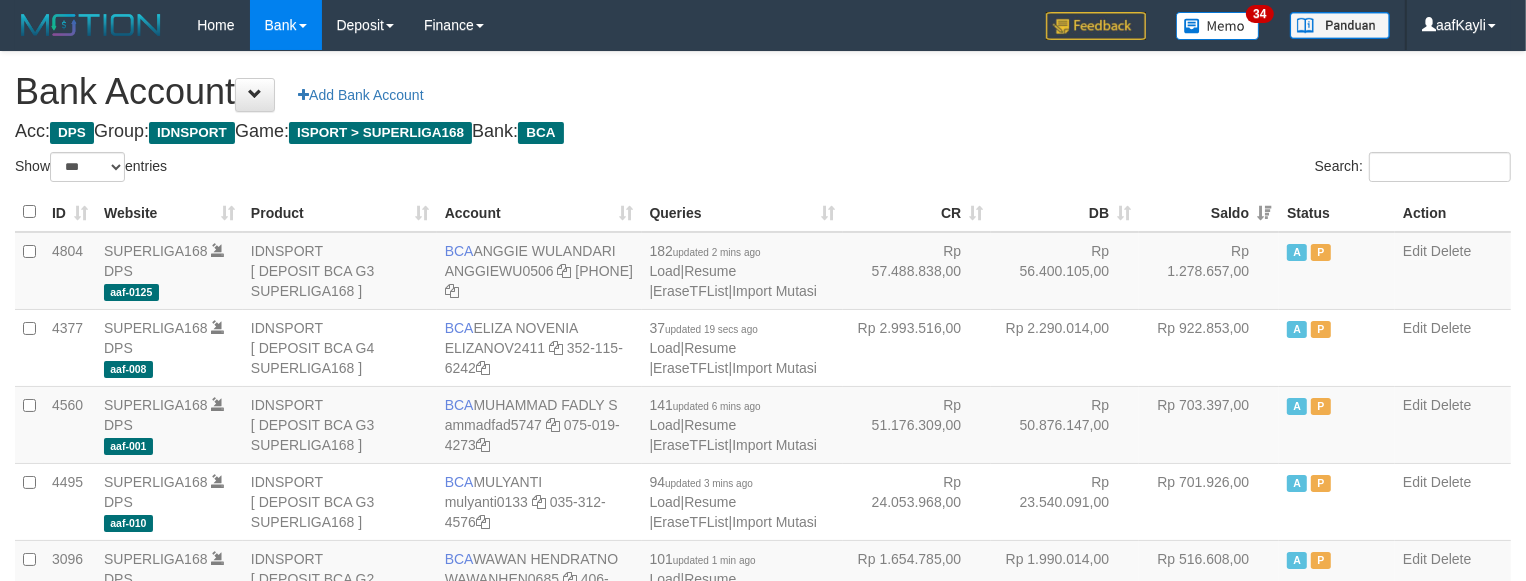 click on "Search:" at bounding box center [1144, 169] 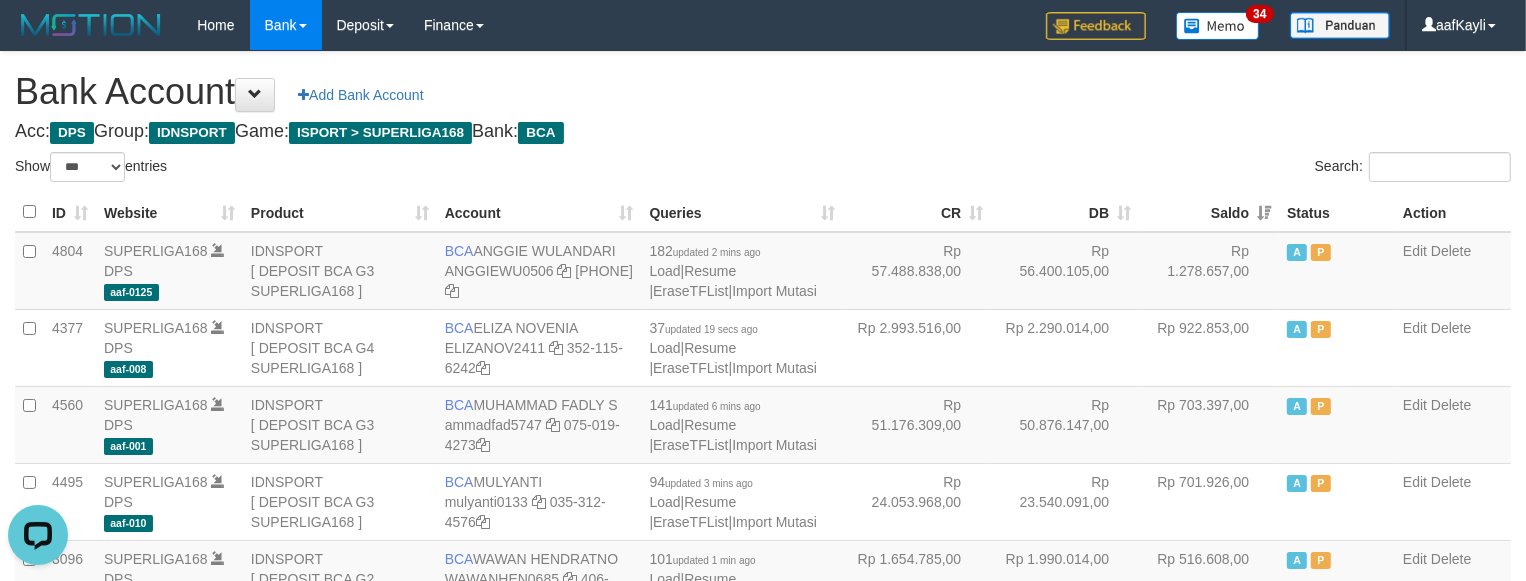 scroll, scrollTop: 0, scrollLeft: 0, axis: both 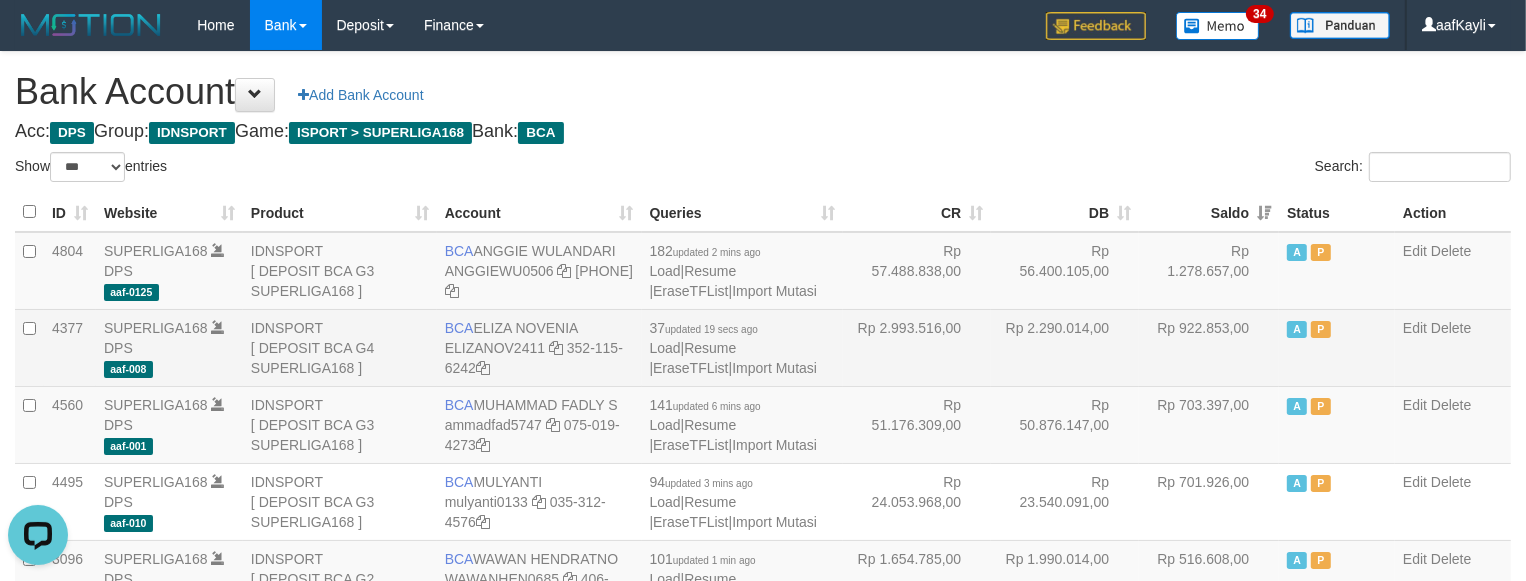 click on "Rp 922.853,00" at bounding box center [1209, 347] 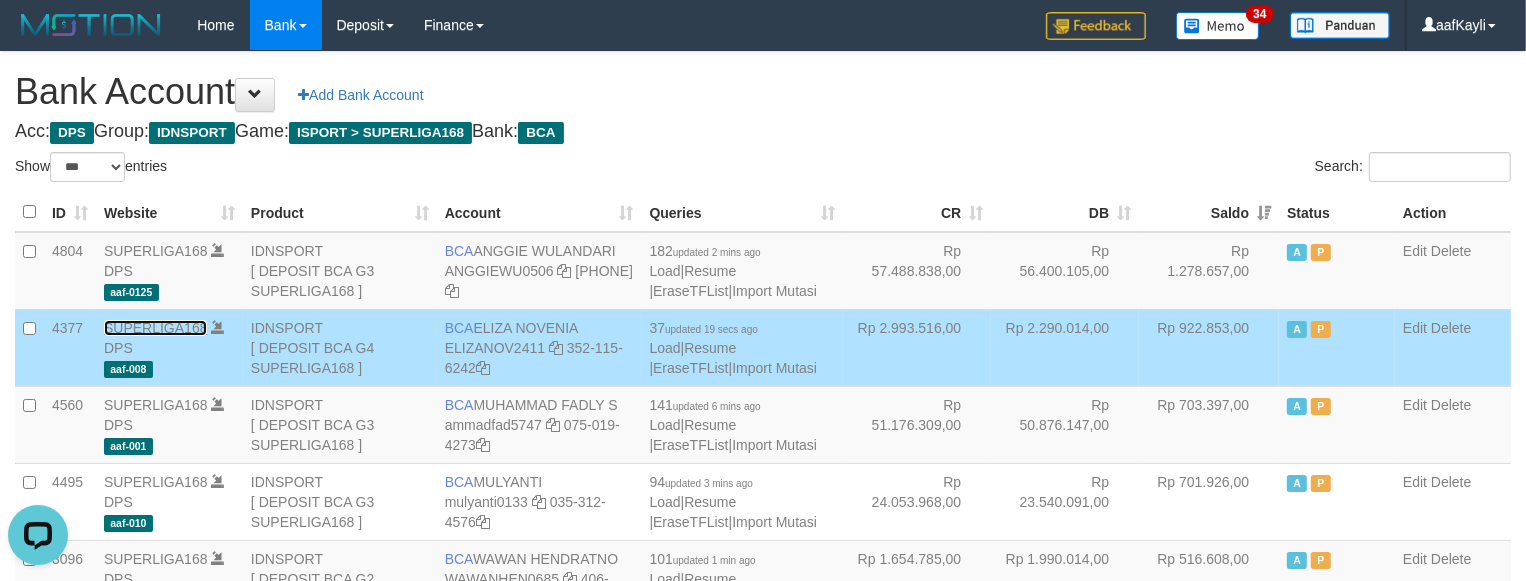 click on "SUPERLIGA168" at bounding box center [156, 328] 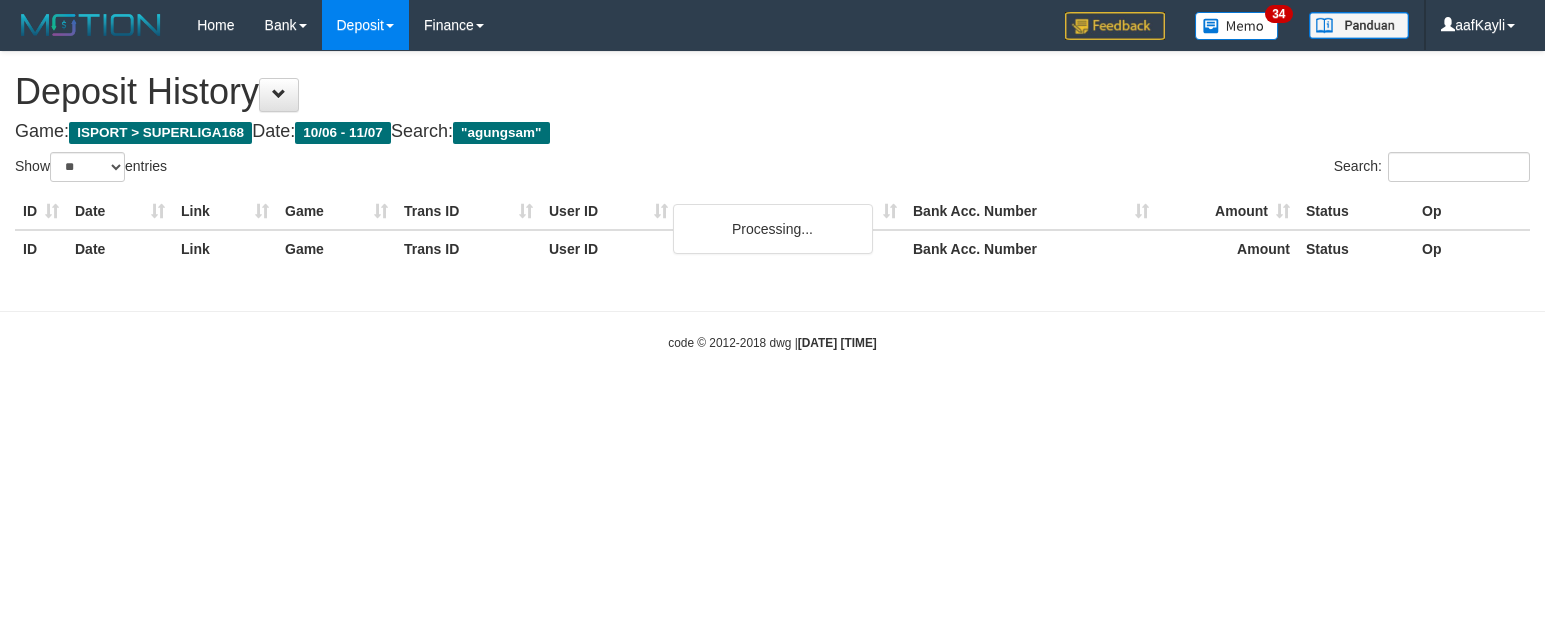 select on "**" 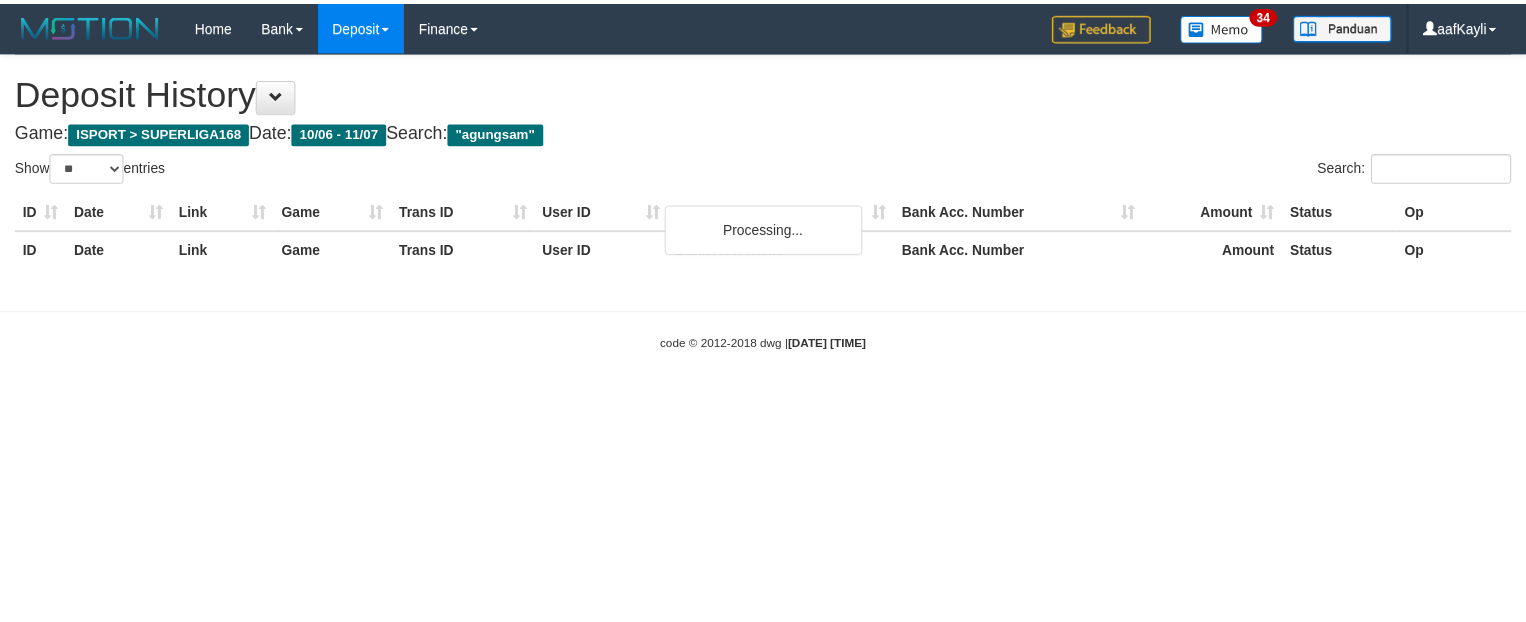 scroll, scrollTop: 0, scrollLeft: 0, axis: both 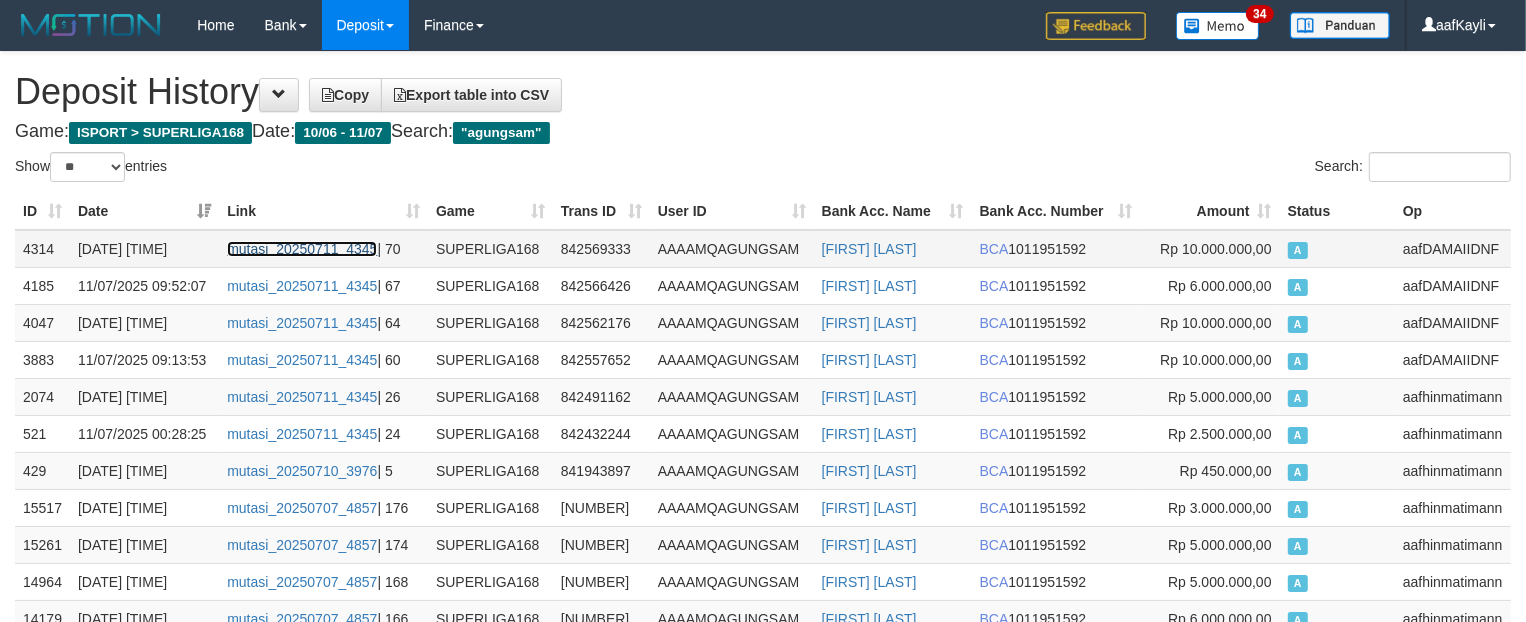 click on "mutasi_20250711_4345" at bounding box center (302, 249) 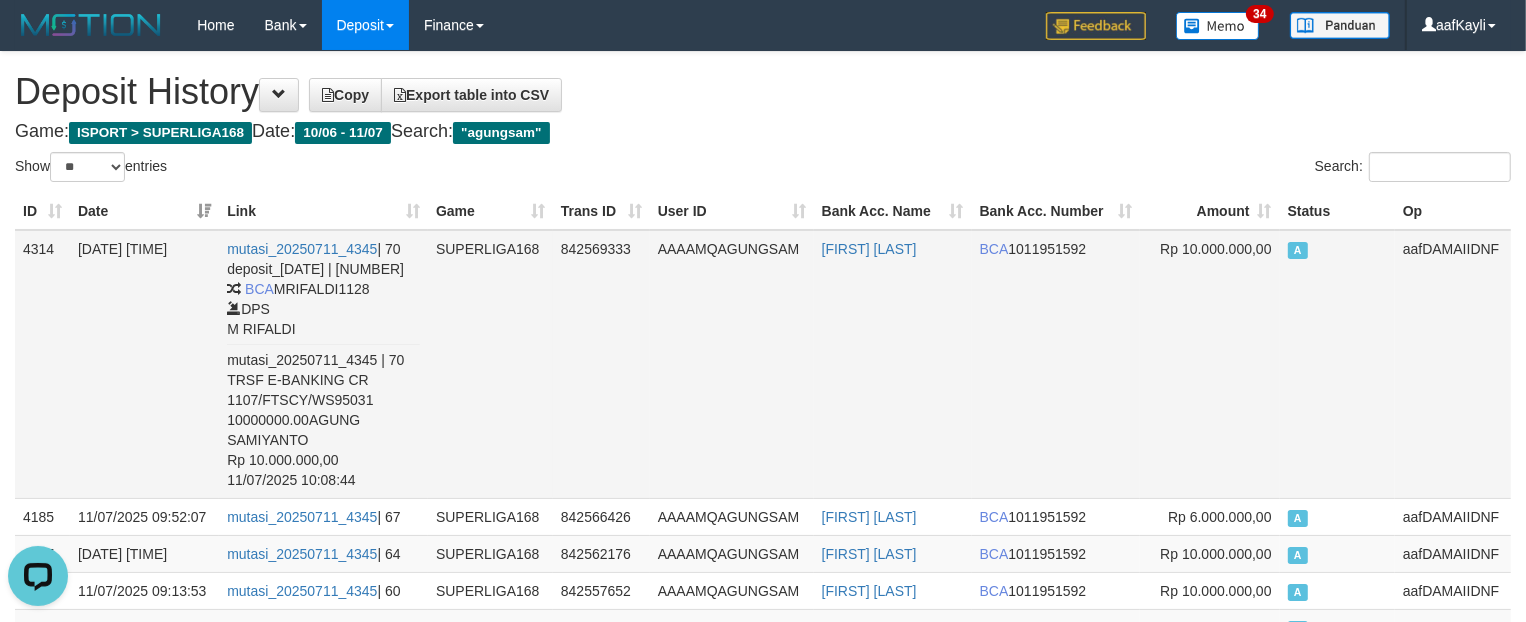 scroll, scrollTop: 0, scrollLeft: 0, axis: both 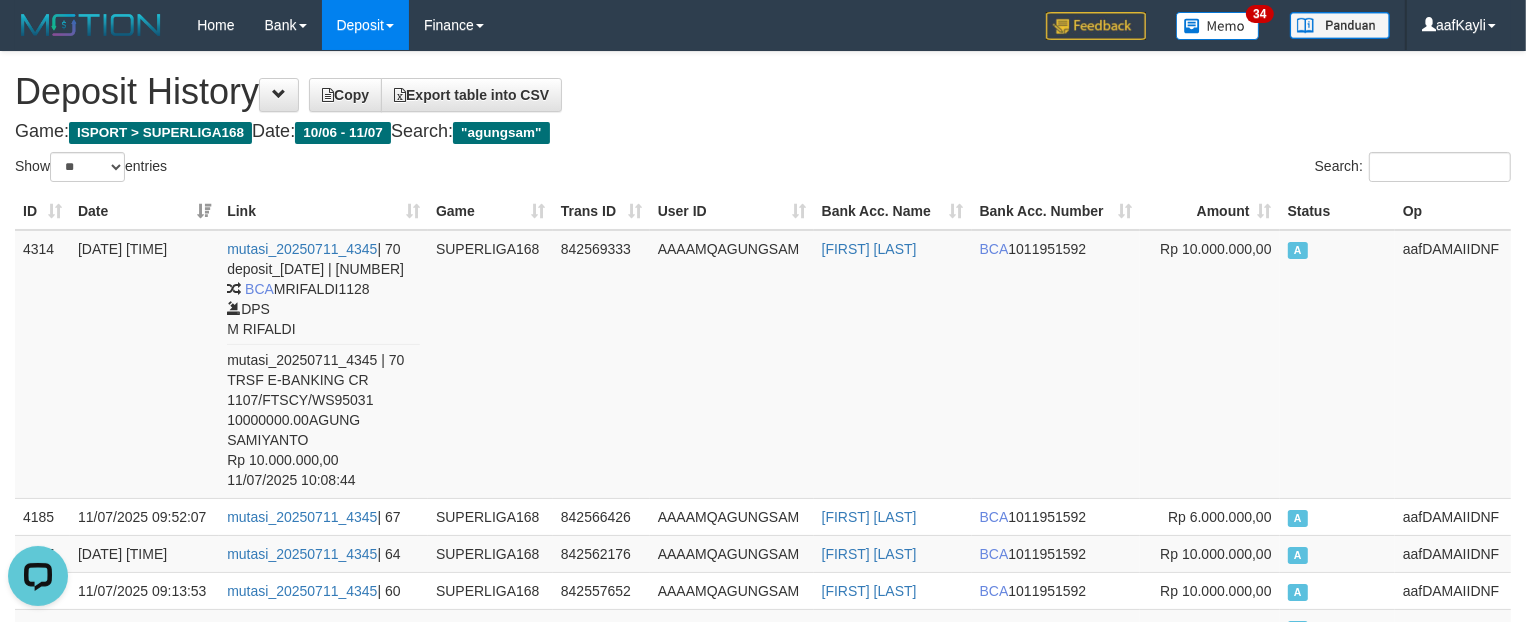 click on "Deposit History
Copy  Export table into CSV" at bounding box center (763, 92) 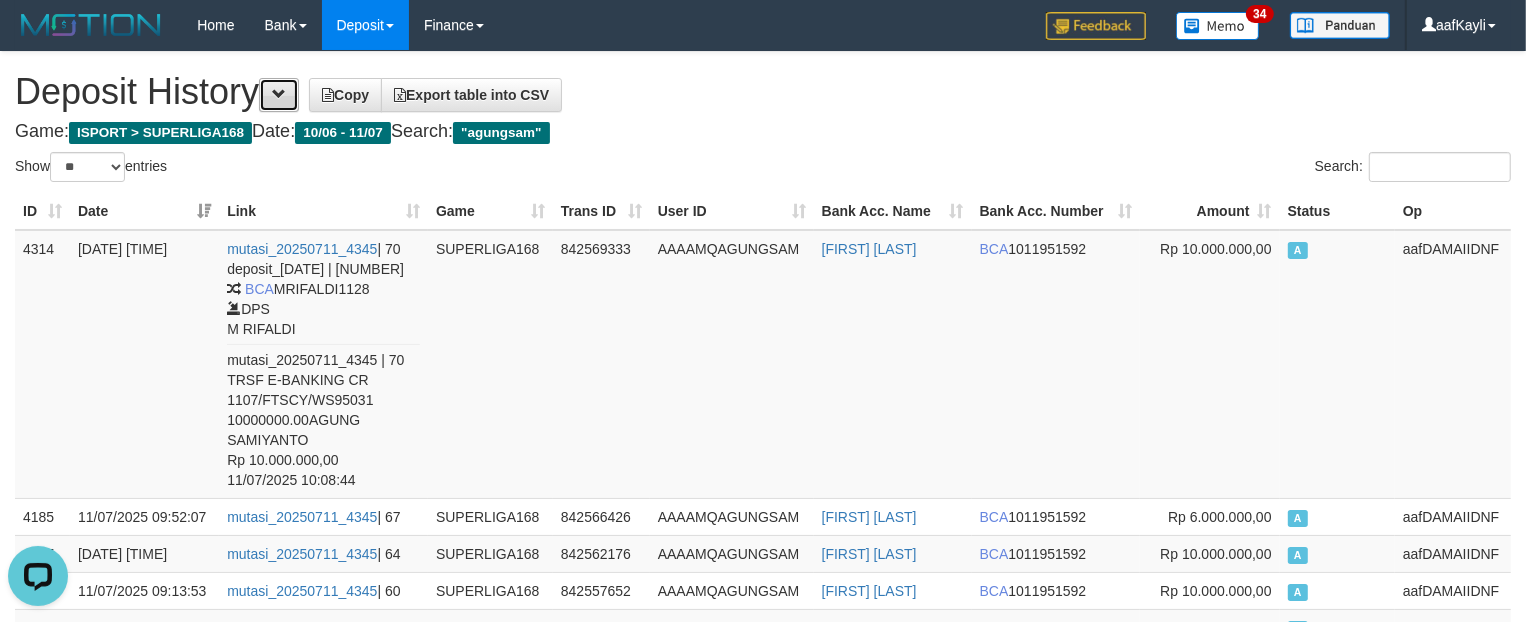 click at bounding box center (279, 94) 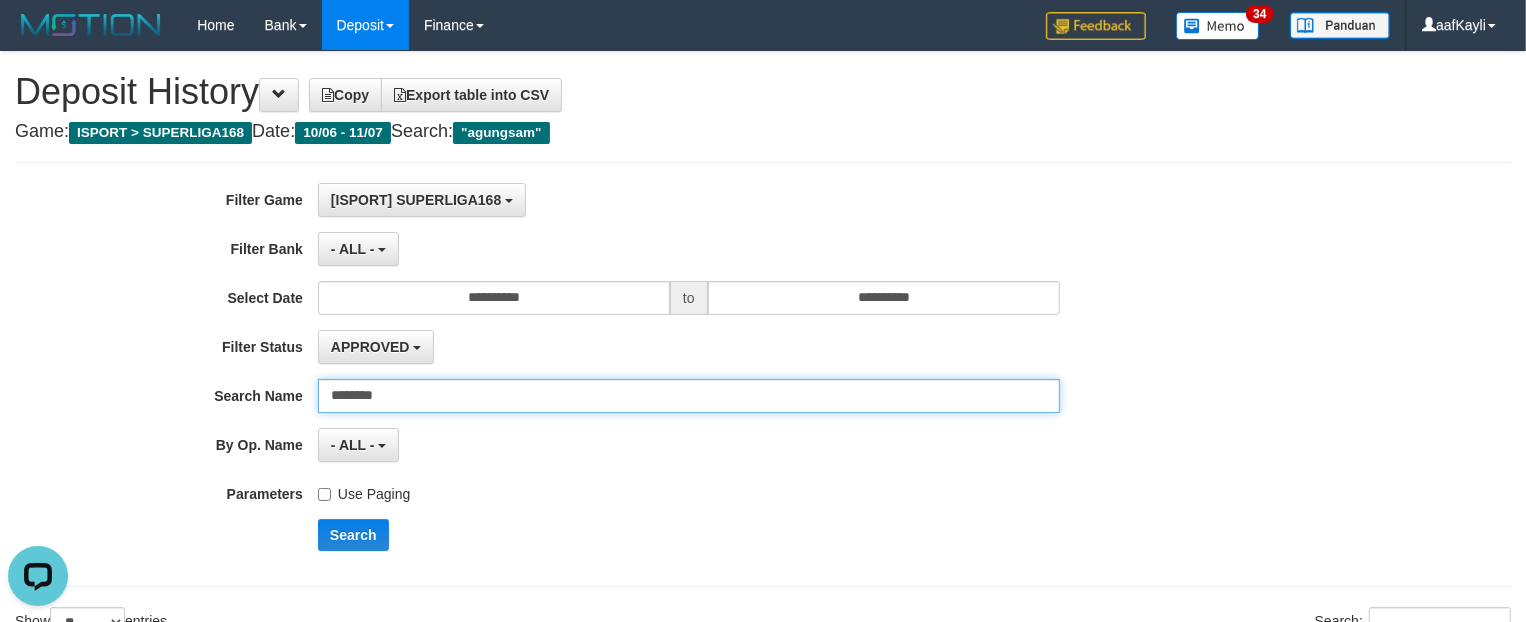 drag, startPoint x: 290, startPoint y: 418, endPoint x: 6, endPoint y: 431, distance: 284.2974 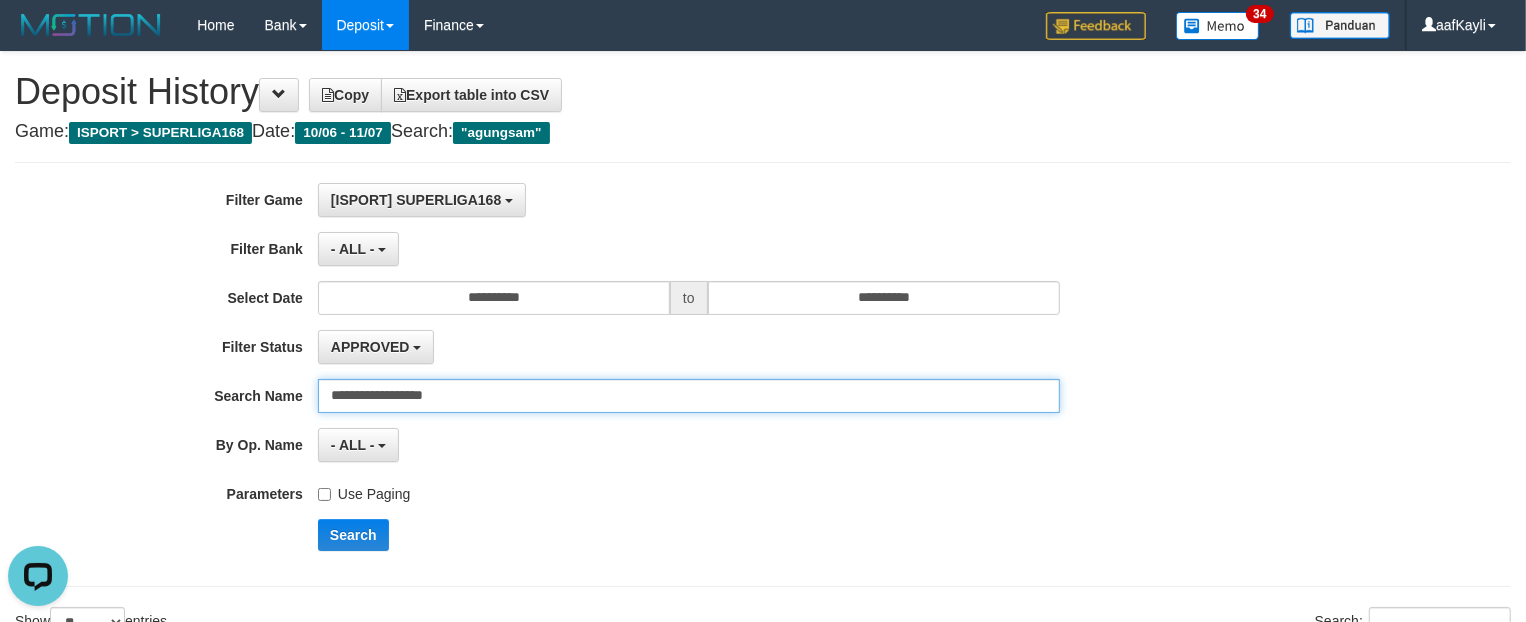 type on "**********" 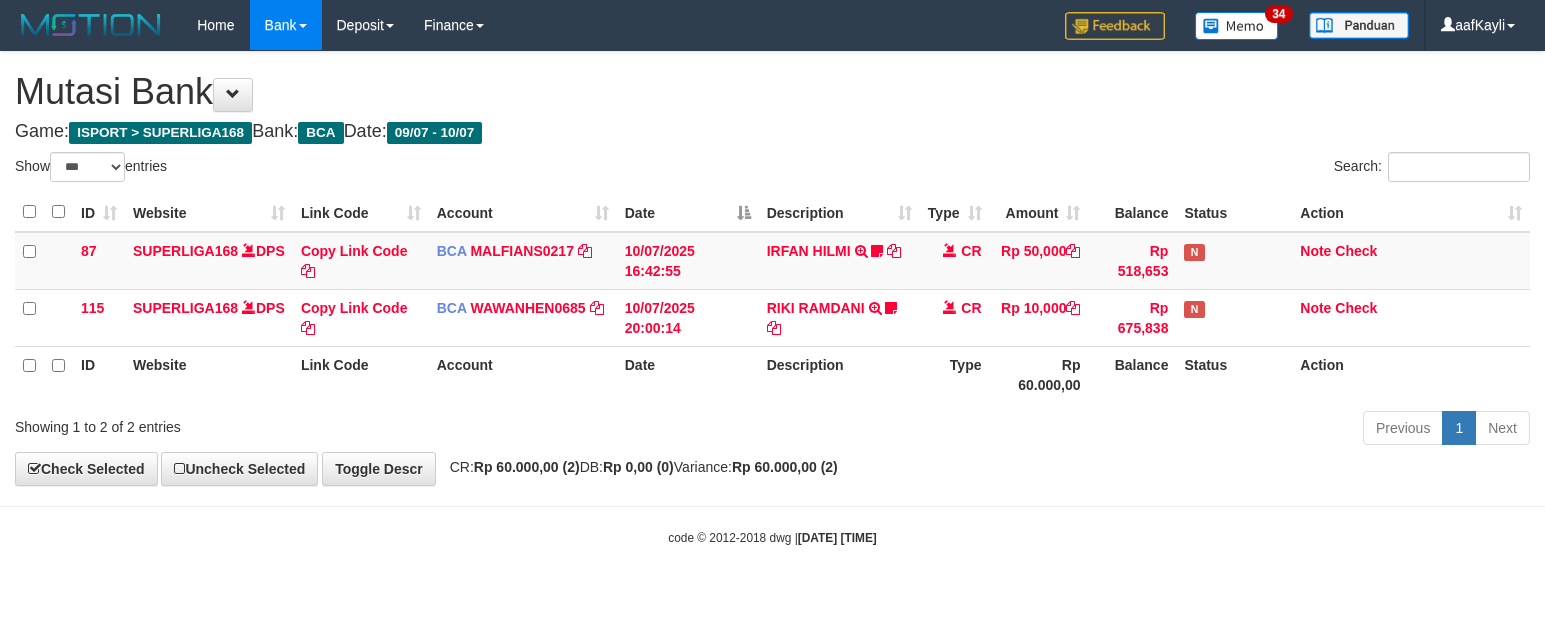 select on "***" 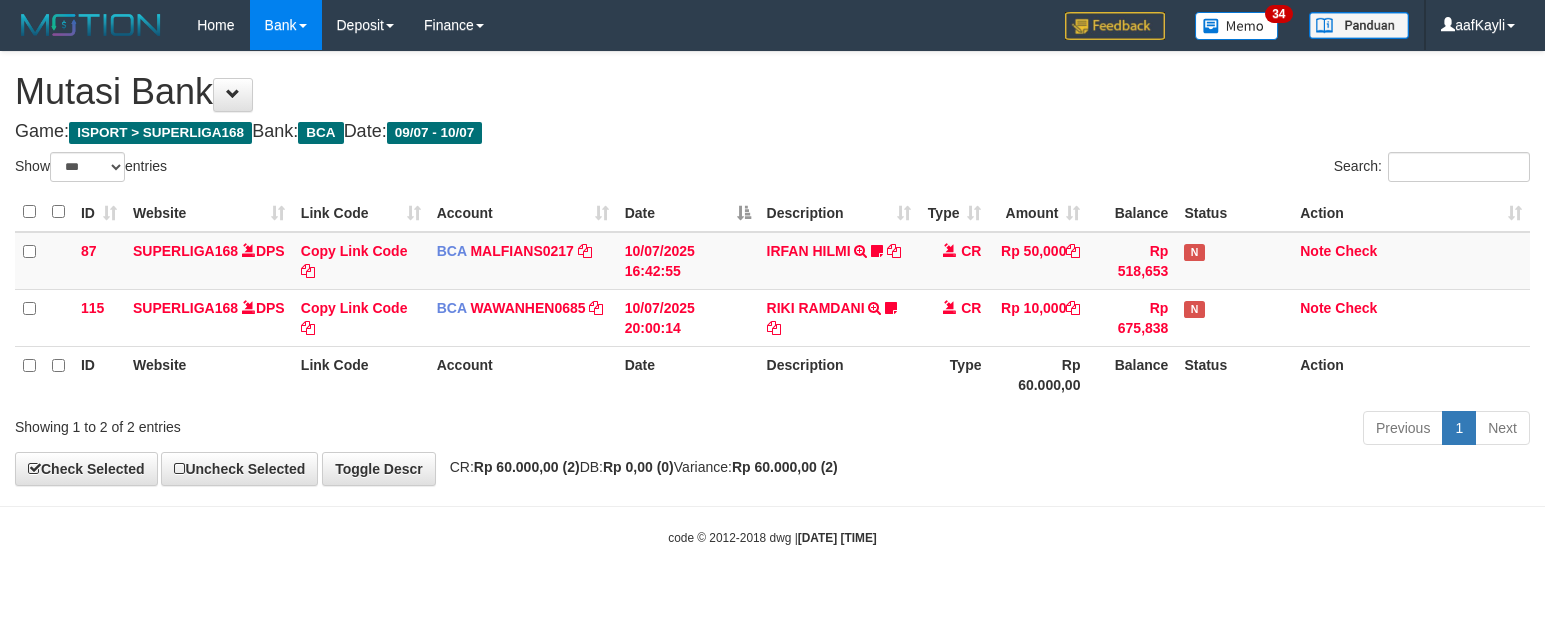 scroll, scrollTop: 0, scrollLeft: 0, axis: both 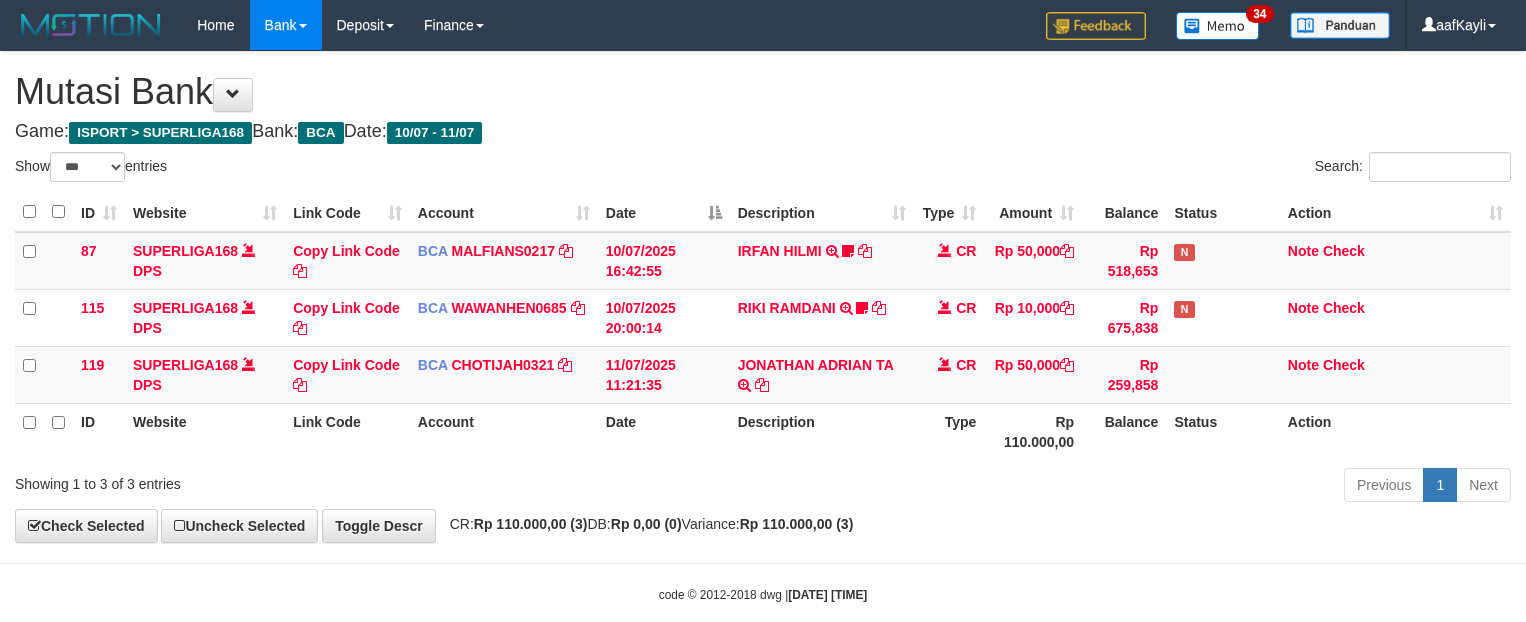 select on "***" 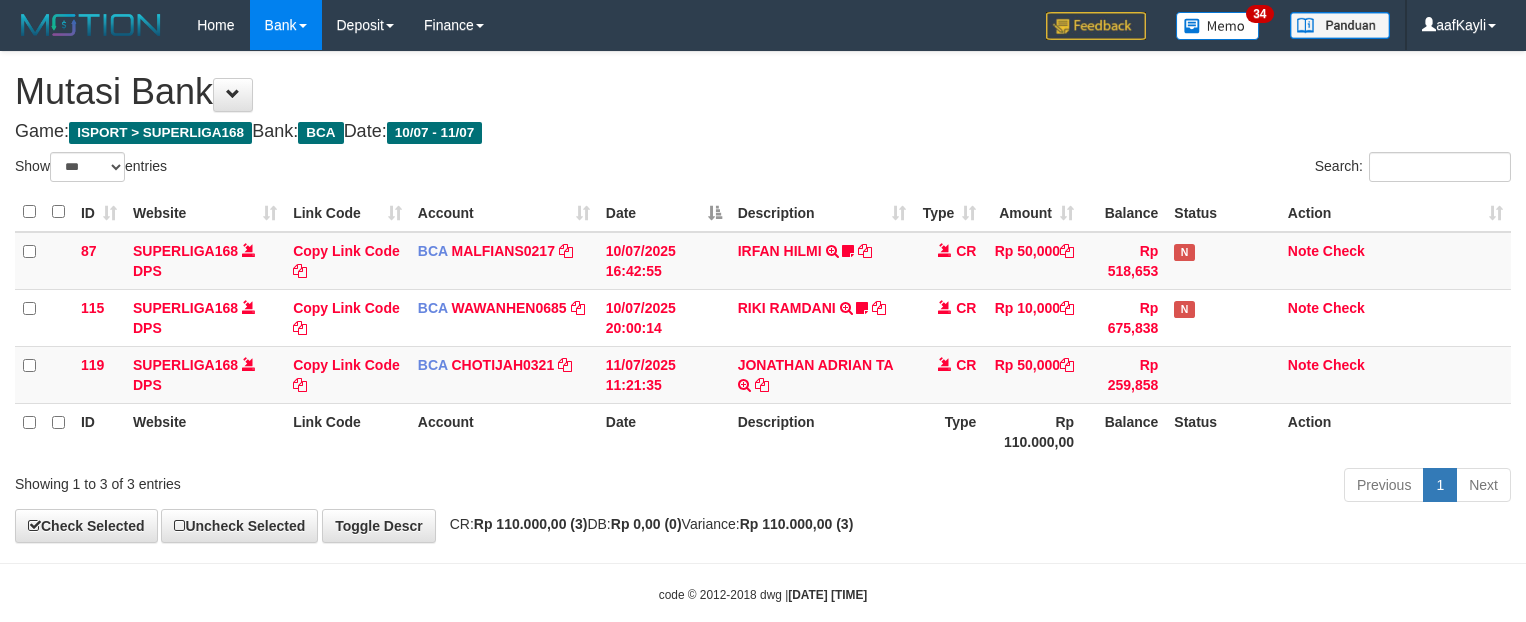 scroll, scrollTop: 32, scrollLeft: 0, axis: vertical 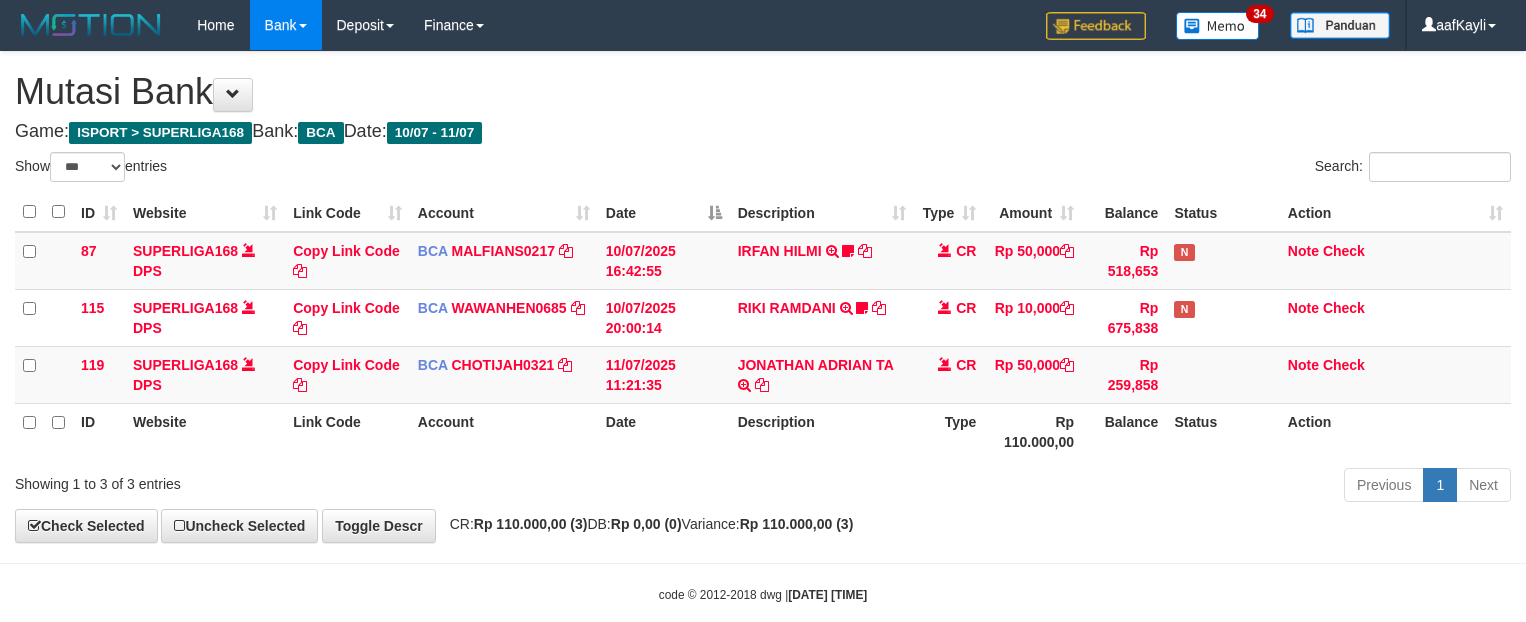 select on "***" 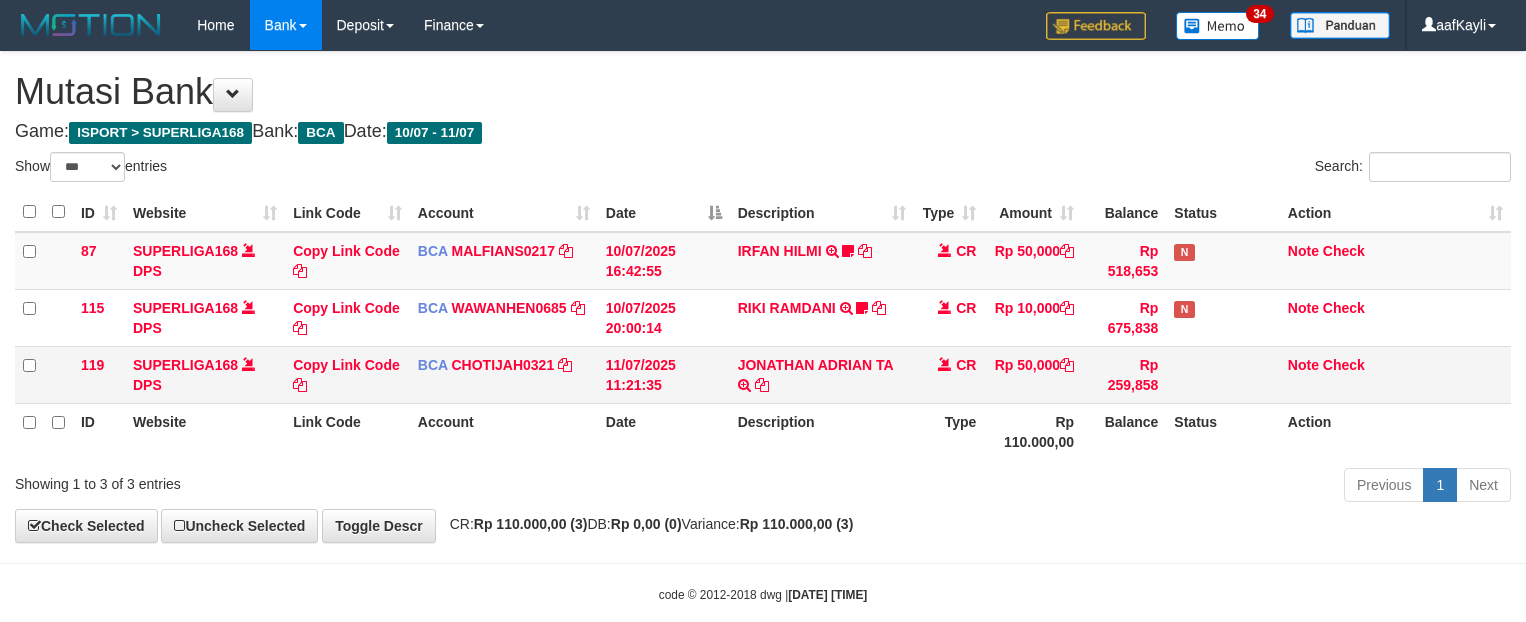 scroll, scrollTop: 32, scrollLeft: 0, axis: vertical 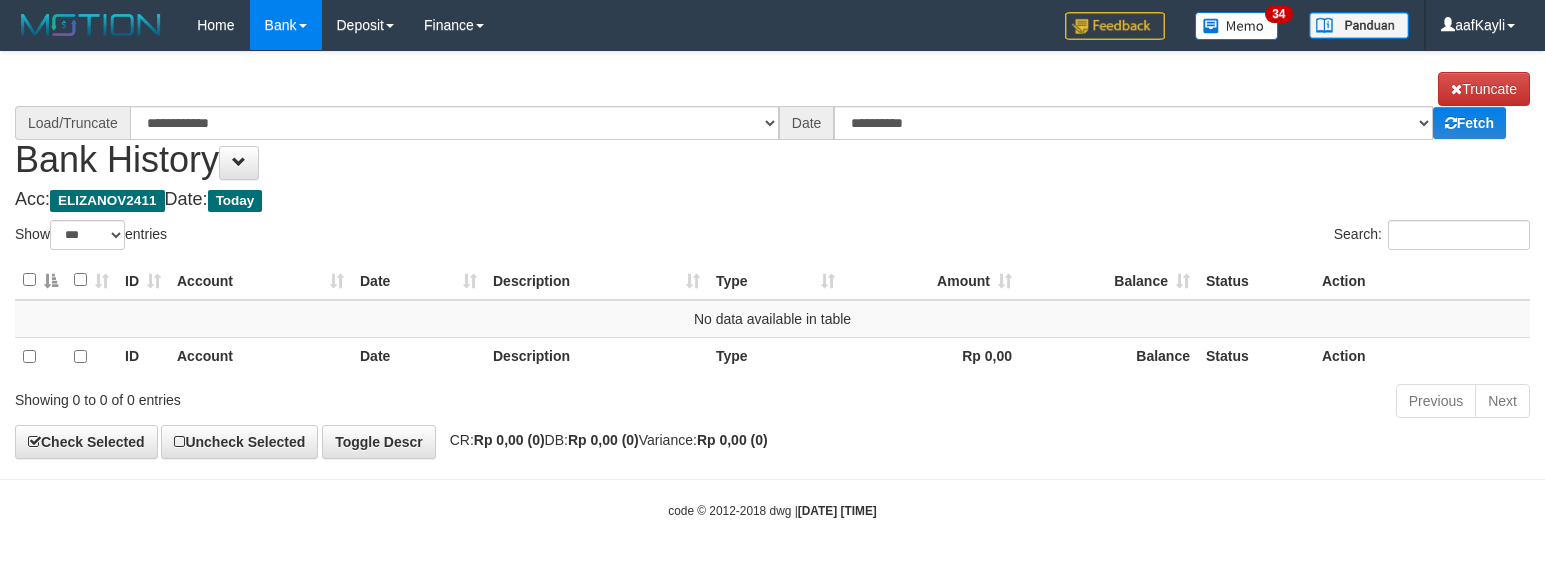 select on "***" 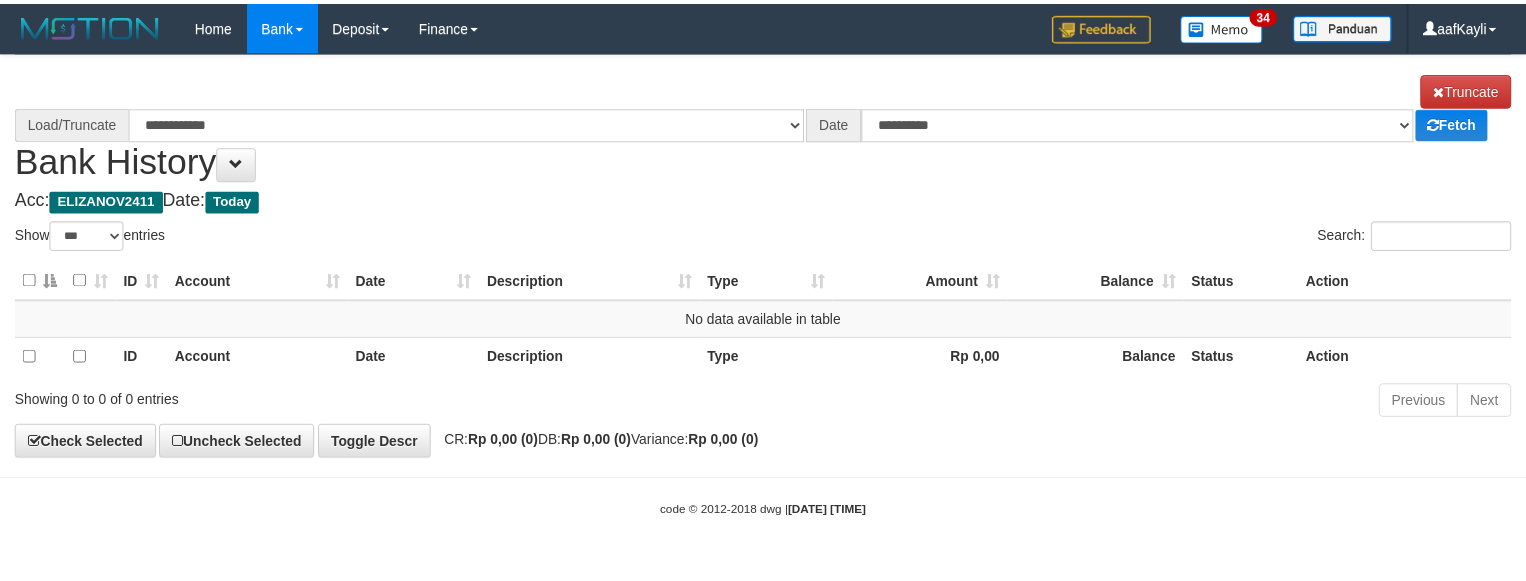 scroll, scrollTop: 0, scrollLeft: 0, axis: both 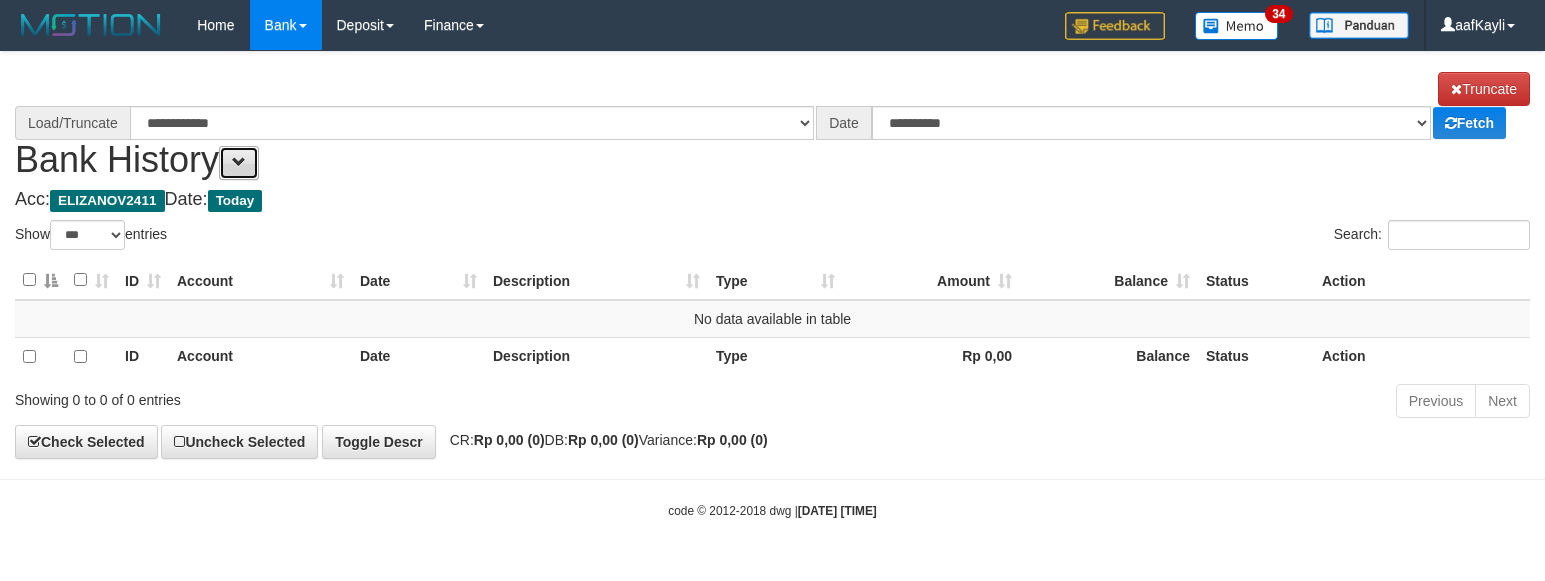 click at bounding box center (239, 163) 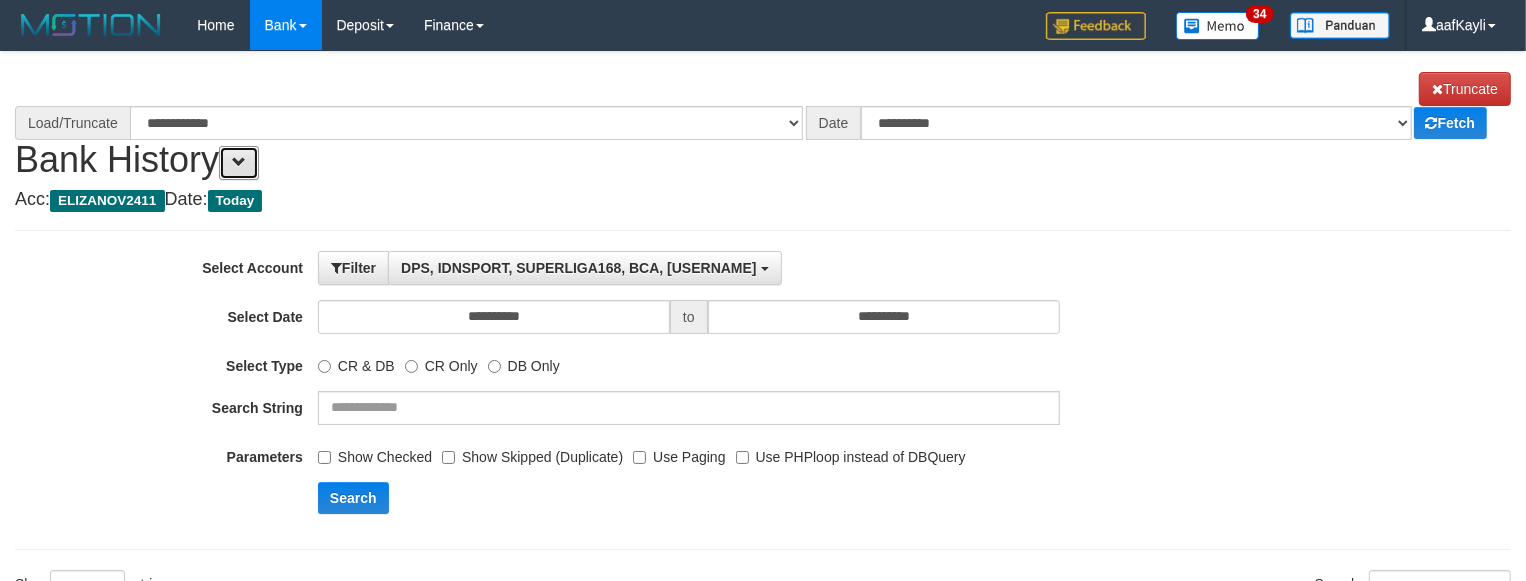 select on "****" 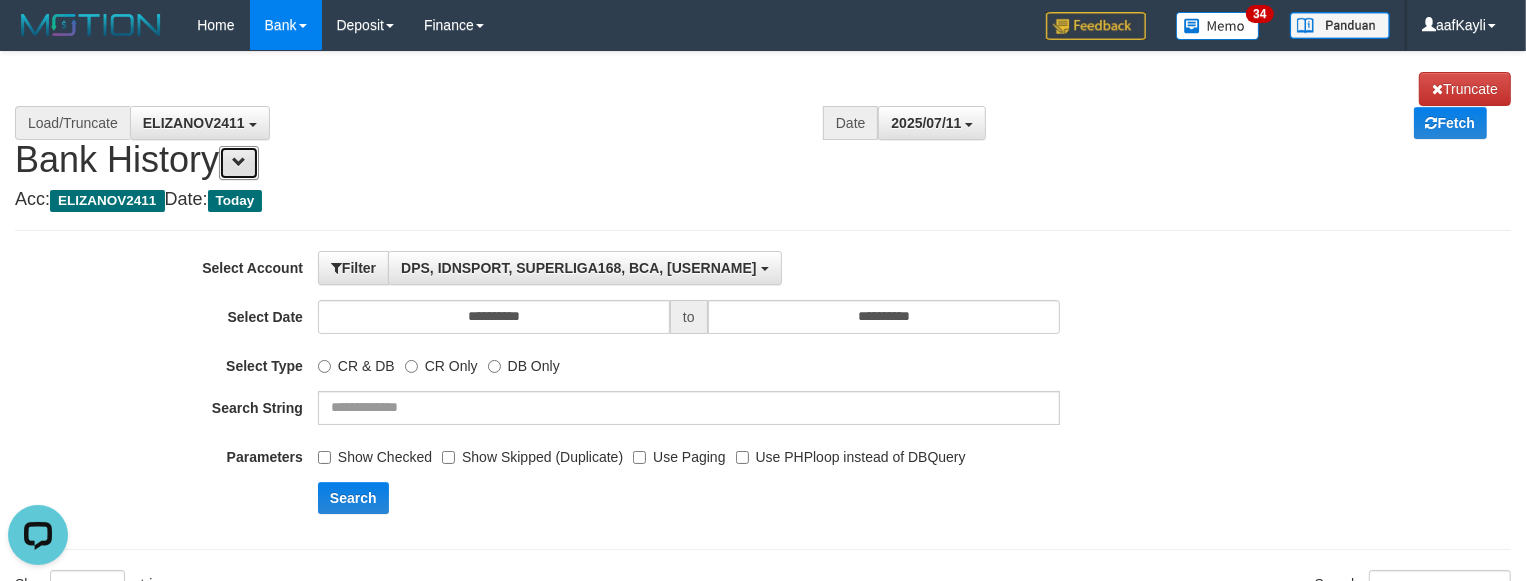 scroll, scrollTop: 0, scrollLeft: 0, axis: both 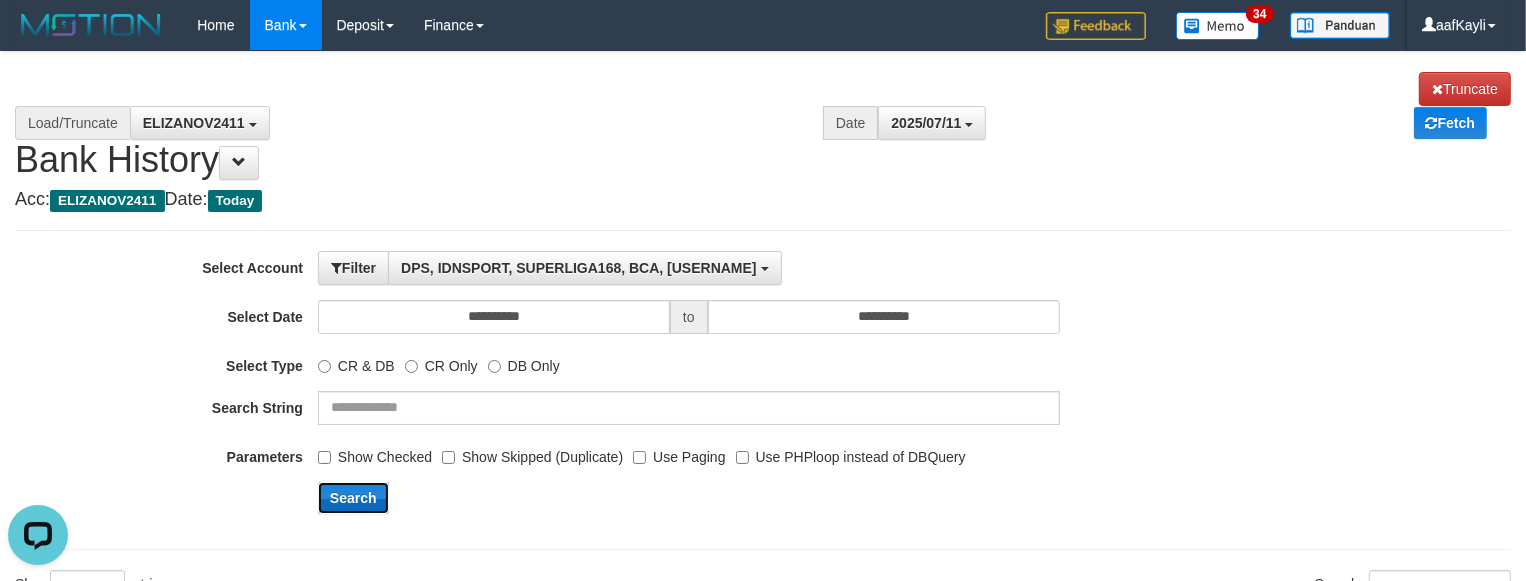 click on "Search" at bounding box center [353, 498] 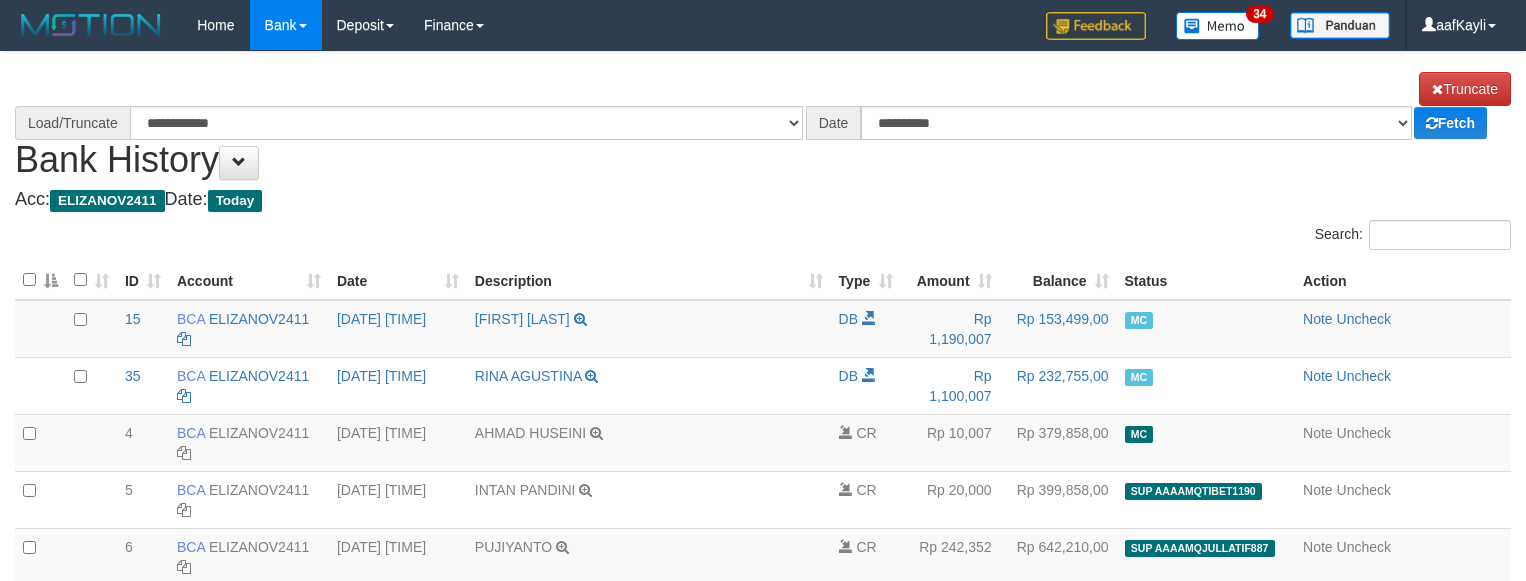 scroll, scrollTop: 0, scrollLeft: 0, axis: both 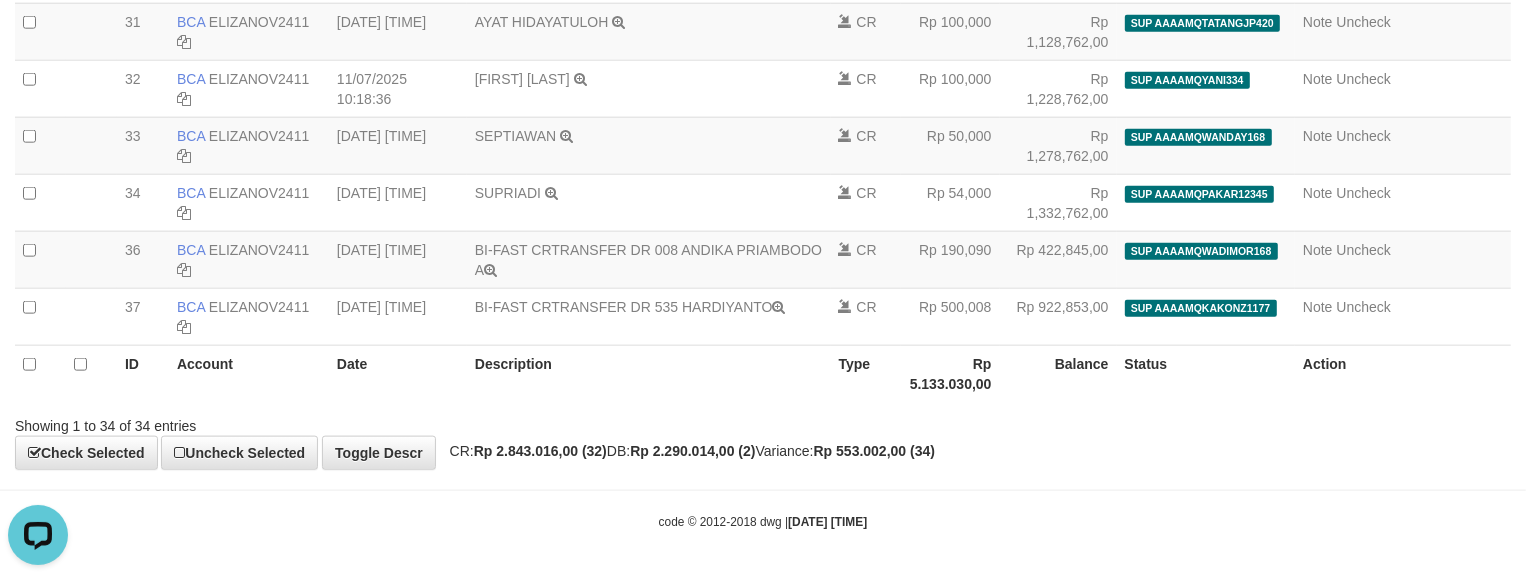 select on "****" 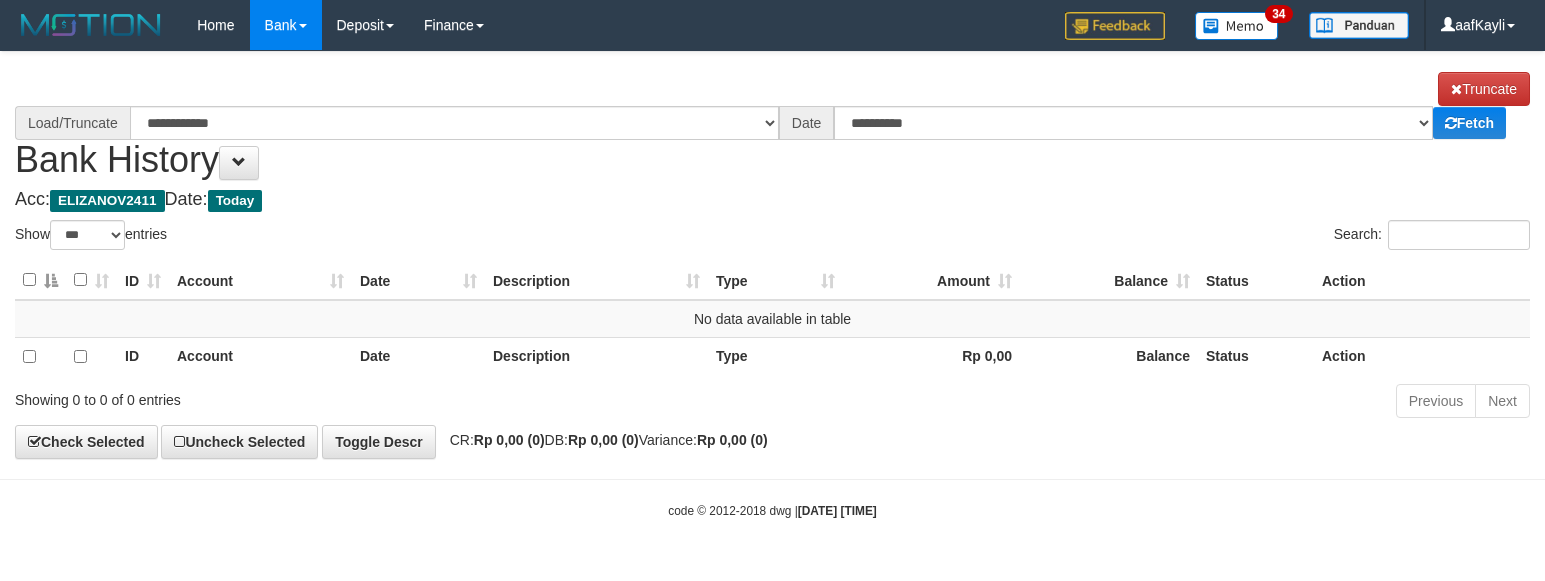 select on "***" 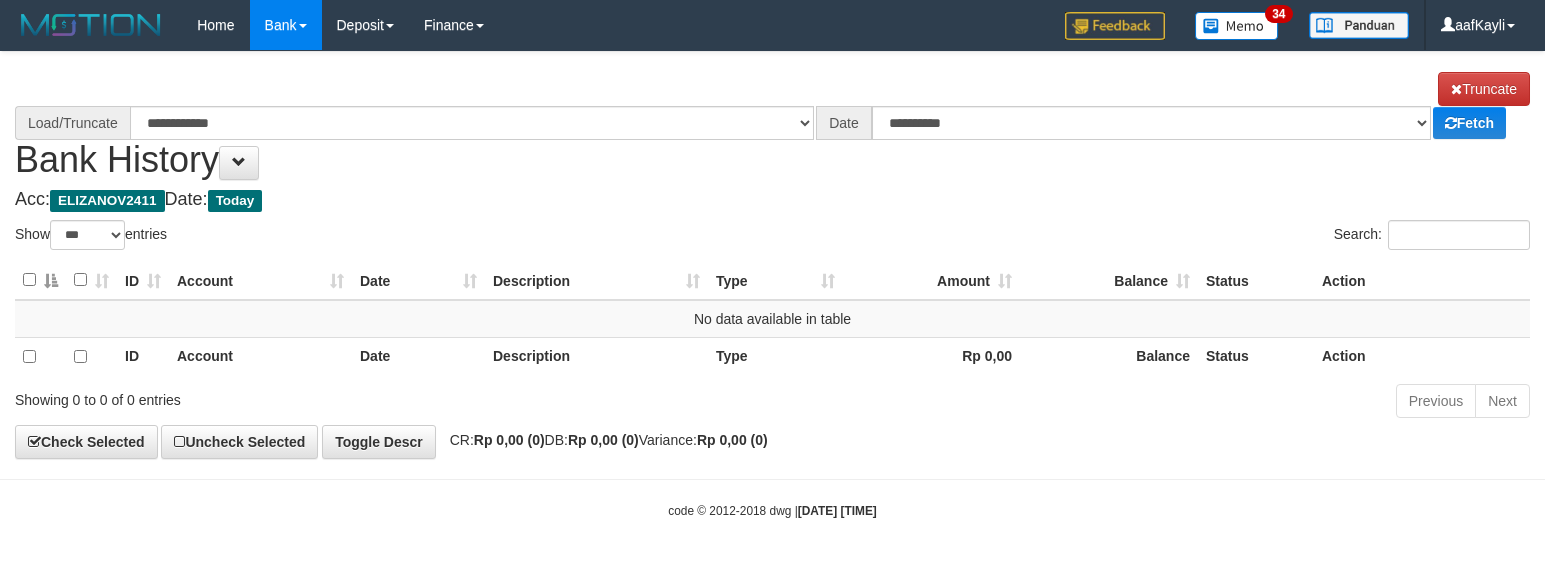 scroll, scrollTop: 0, scrollLeft: 0, axis: both 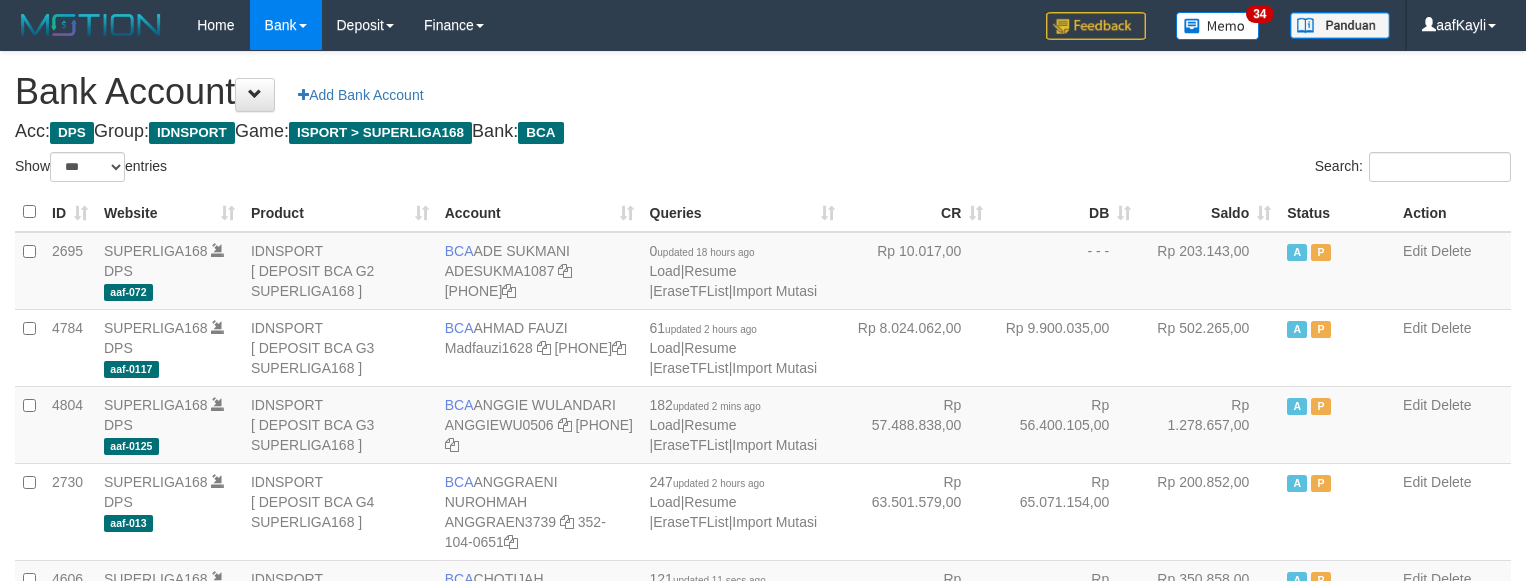 select on "***" 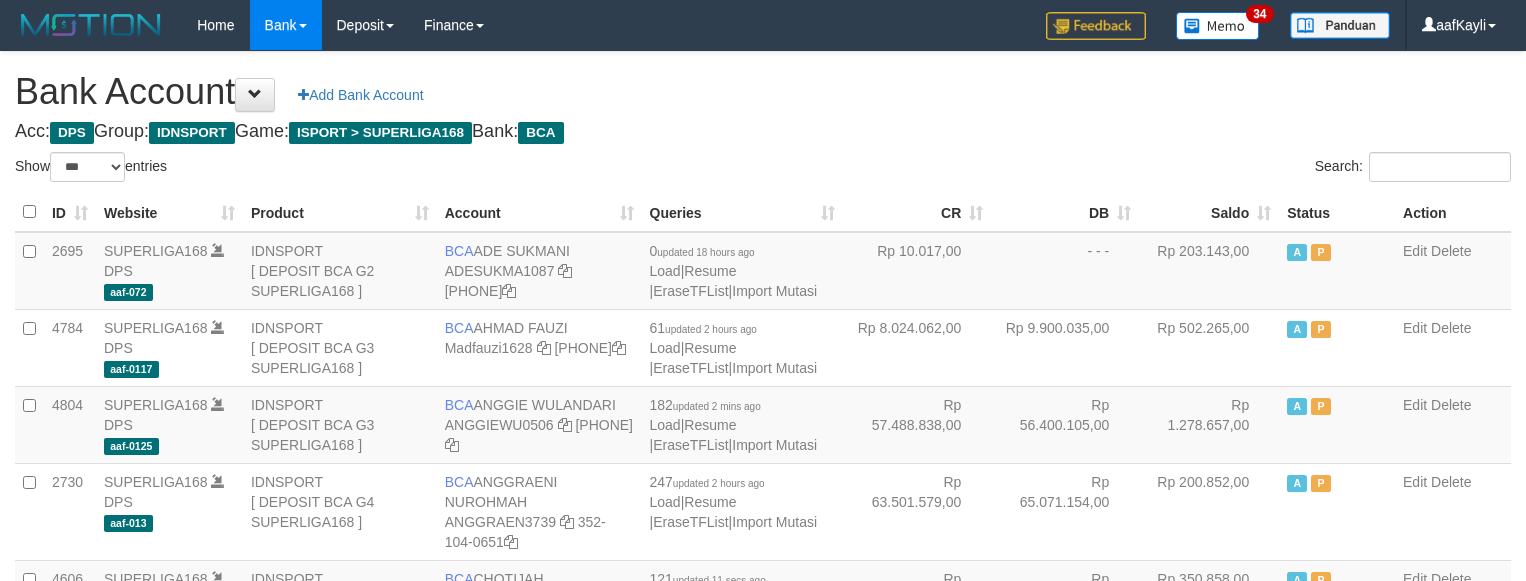 scroll, scrollTop: 0, scrollLeft: 0, axis: both 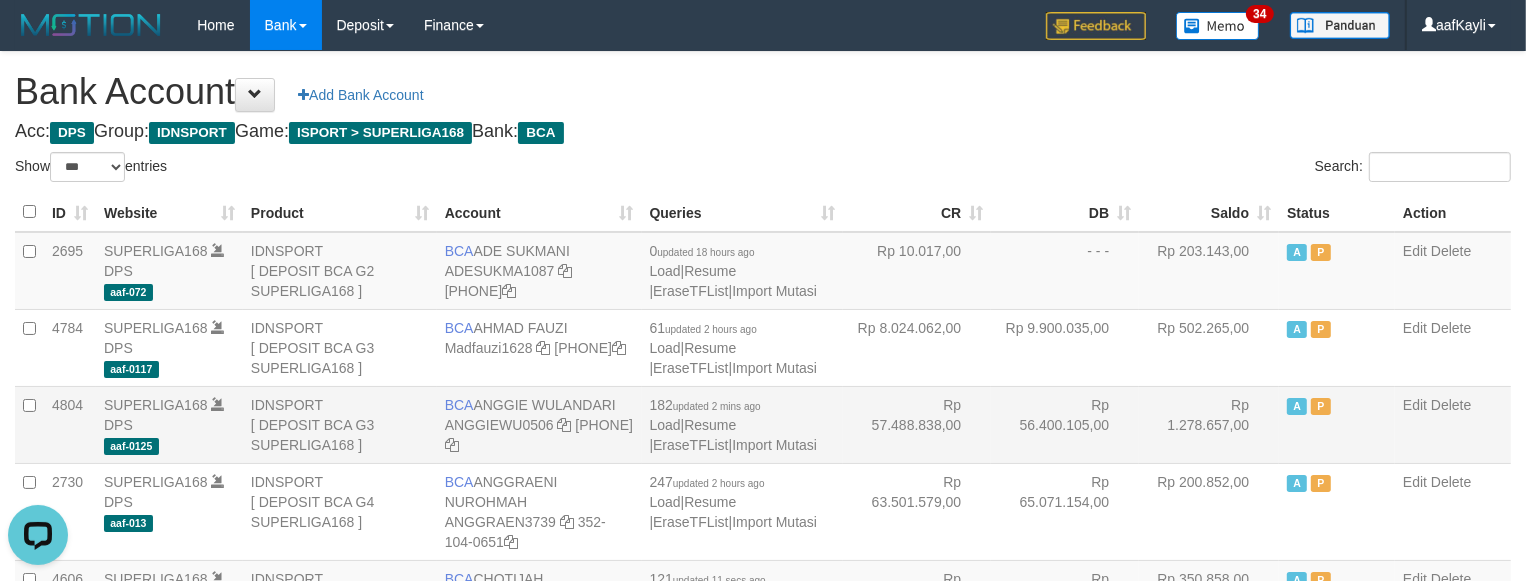 click on "Rp 56.400.105,00" at bounding box center (1065, 424) 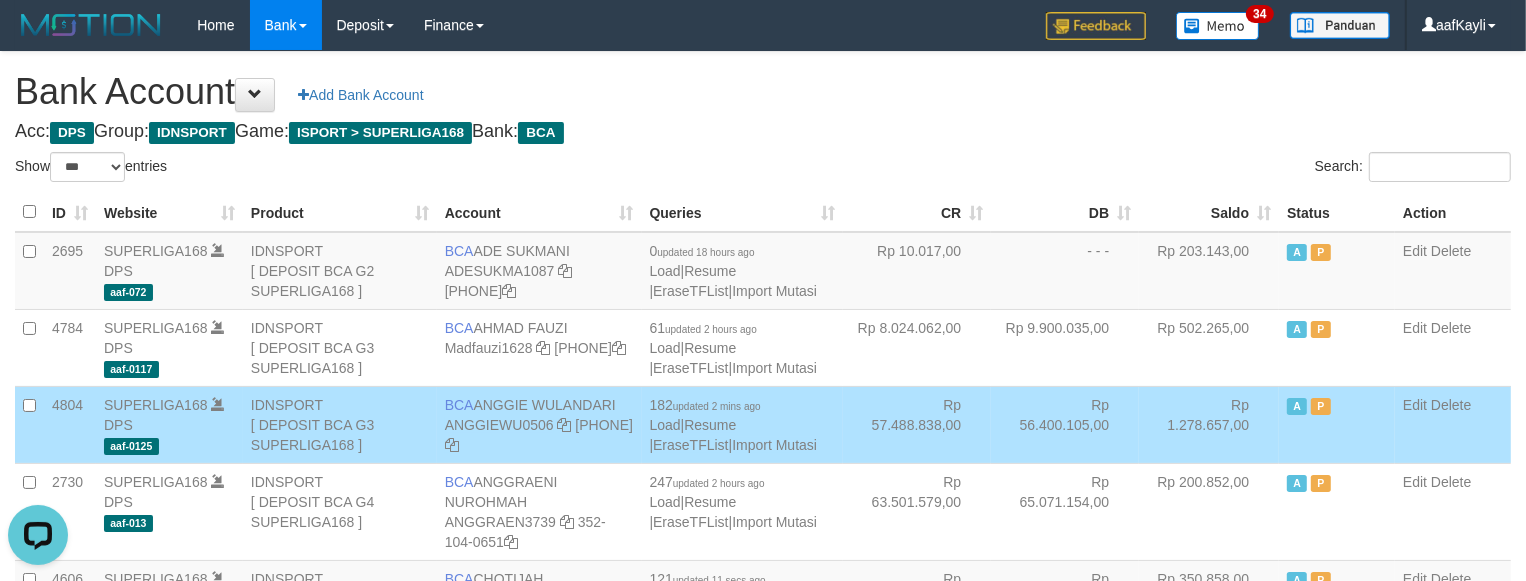 scroll, scrollTop: 442, scrollLeft: 0, axis: vertical 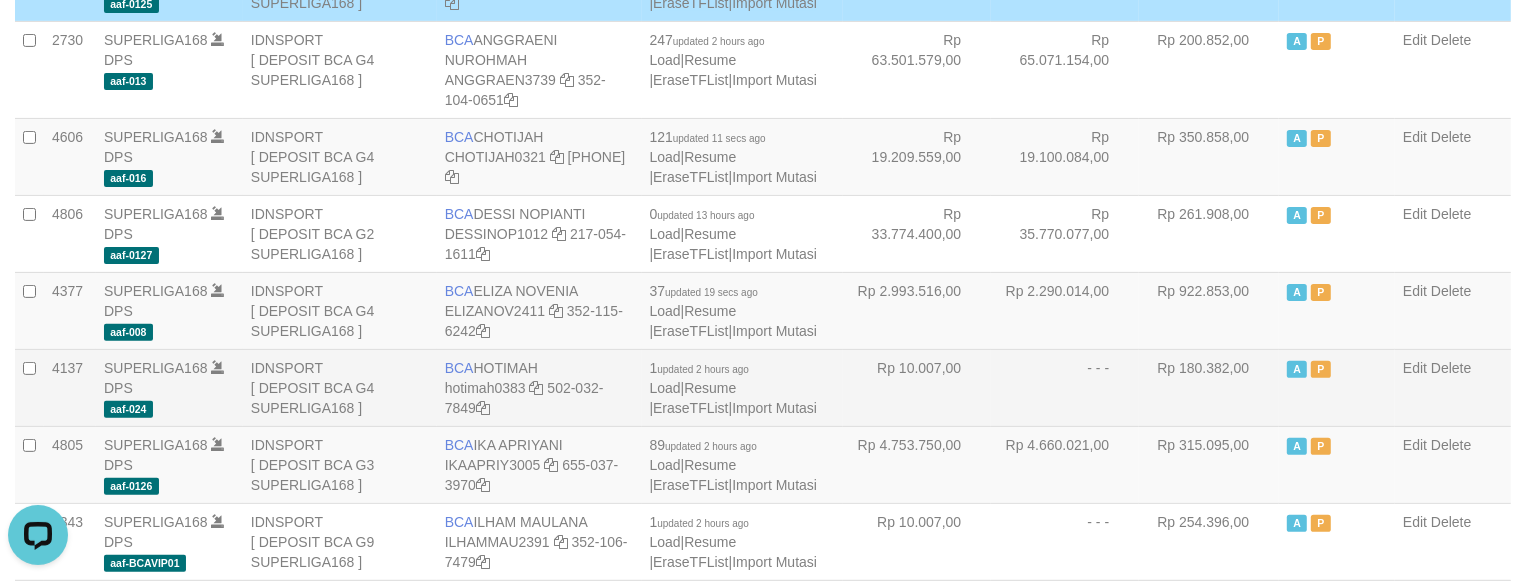 click on "- - -" at bounding box center (1065, 387) 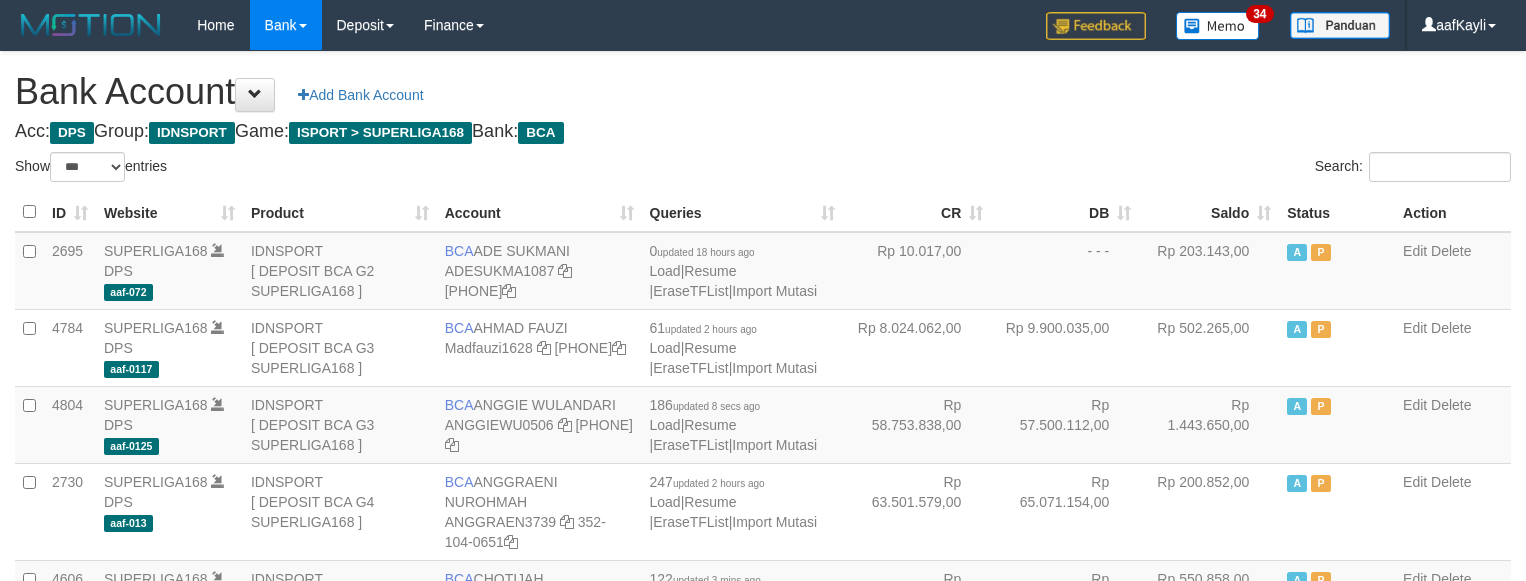 select on "***" 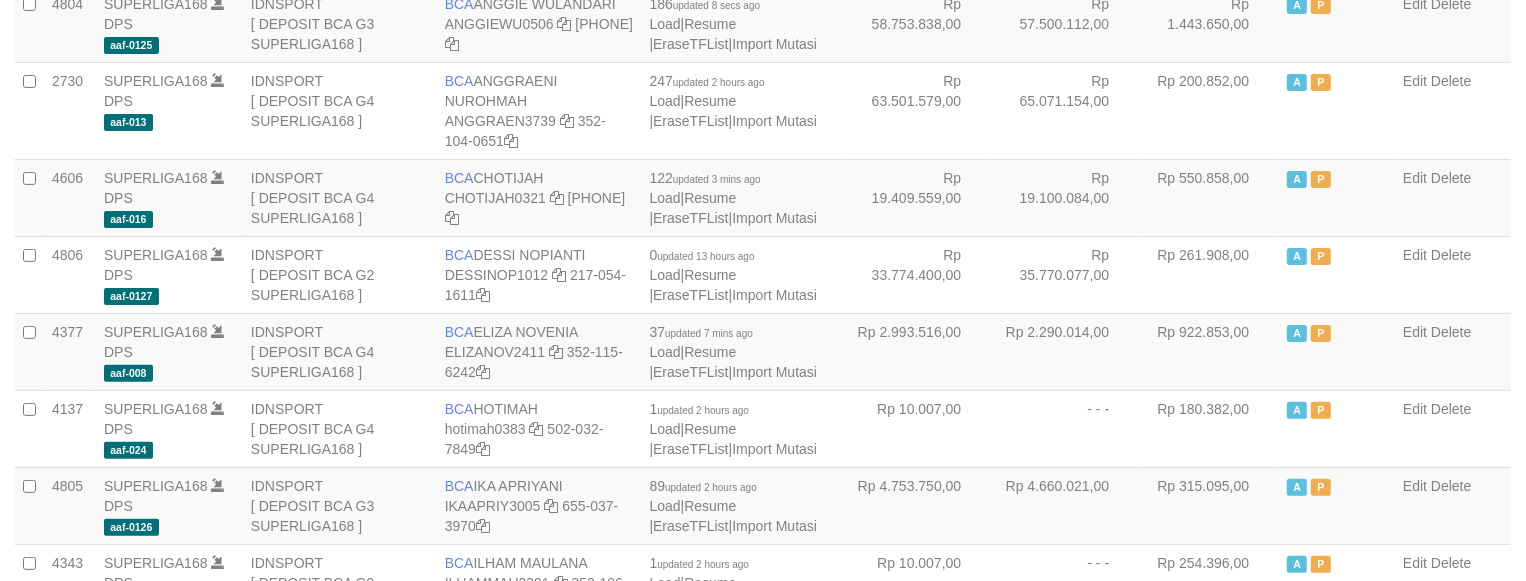 scroll, scrollTop: 442, scrollLeft: 0, axis: vertical 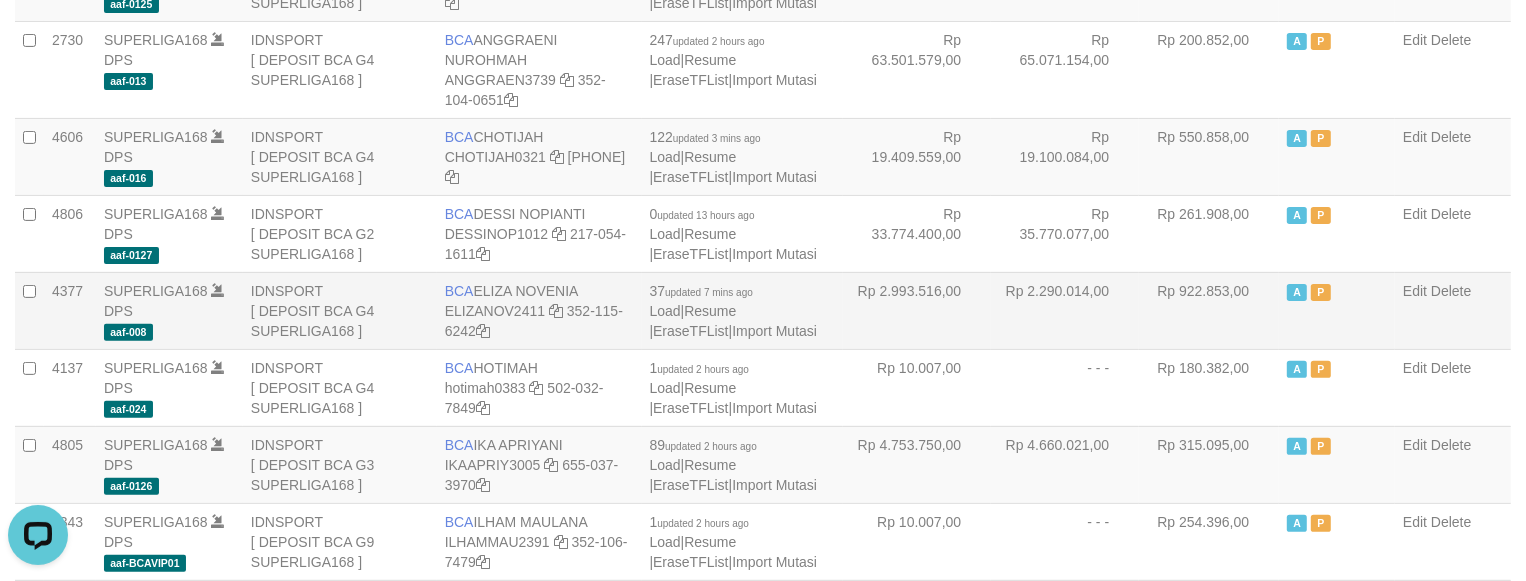 click on "Rp 922.853,00" at bounding box center (1209, 310) 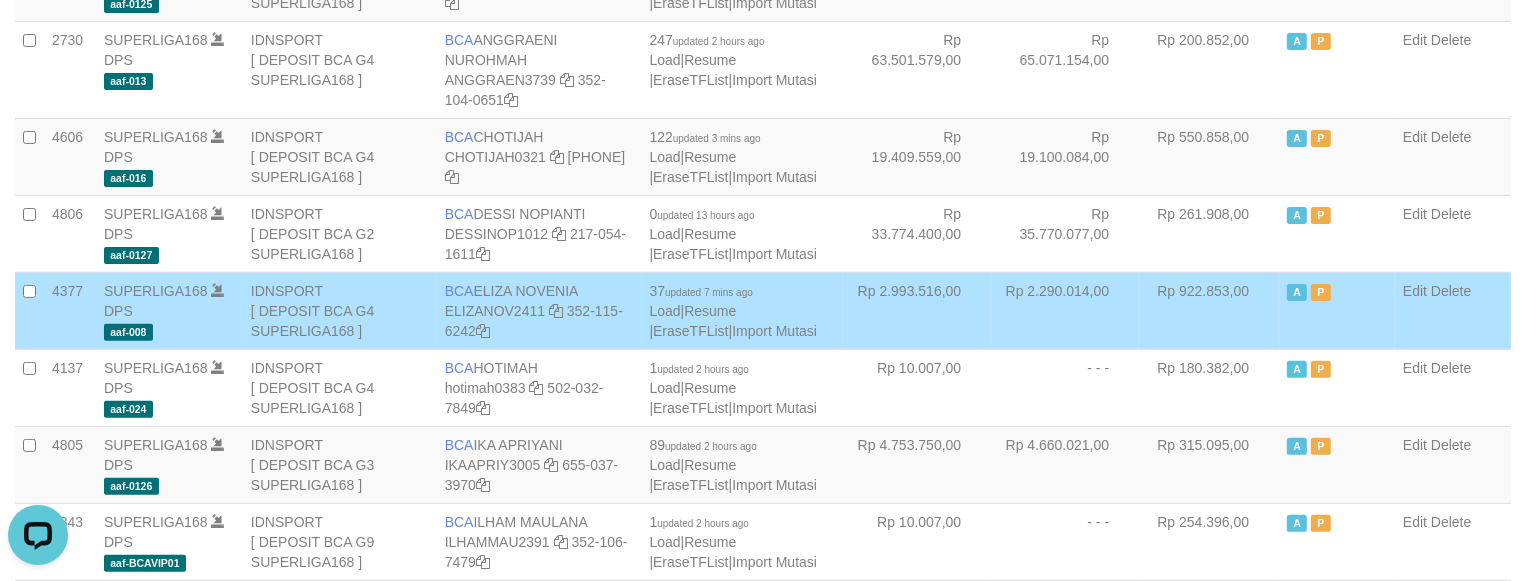 click on "Rp 922.853,00" at bounding box center (1209, 310) 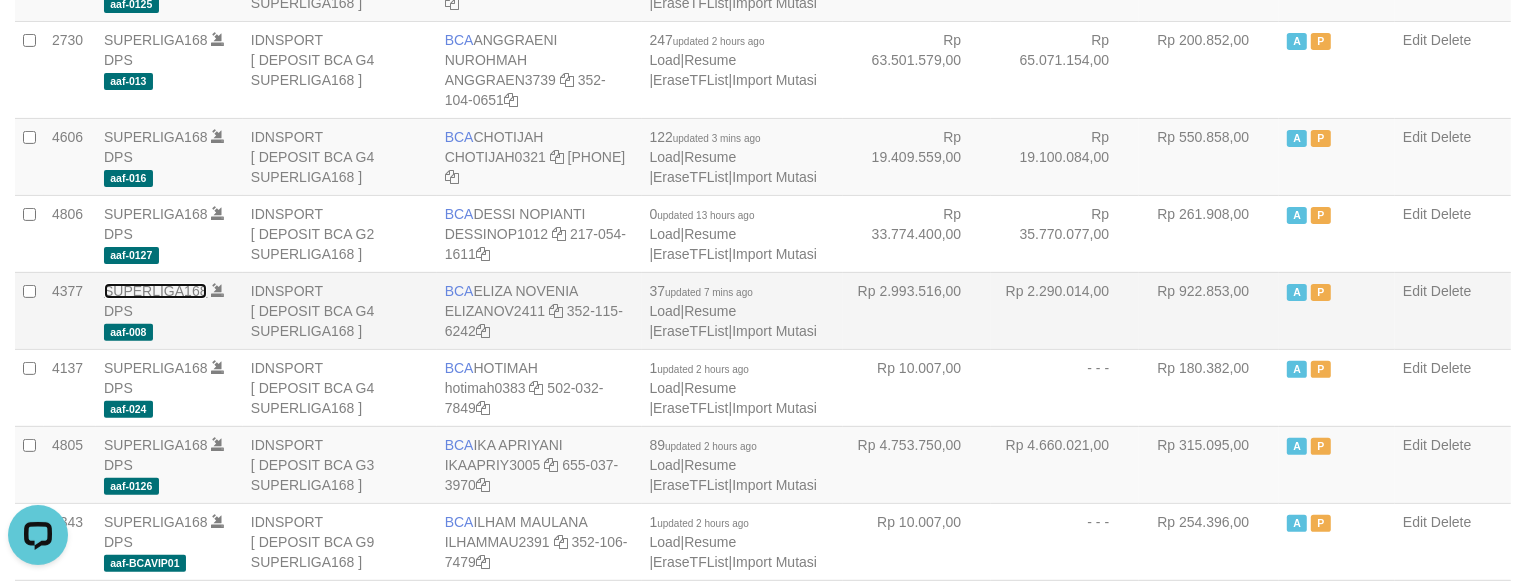 click on "SUPERLIGA168" at bounding box center (156, 291) 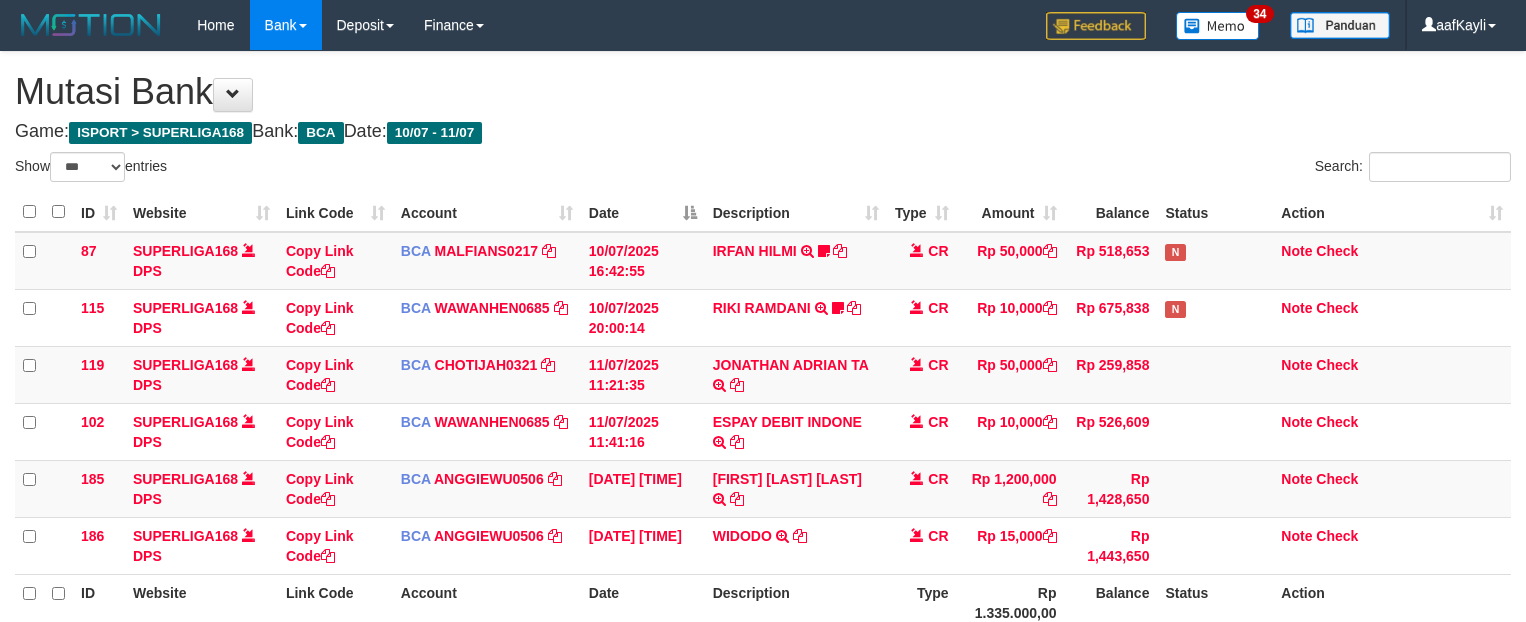 select on "***" 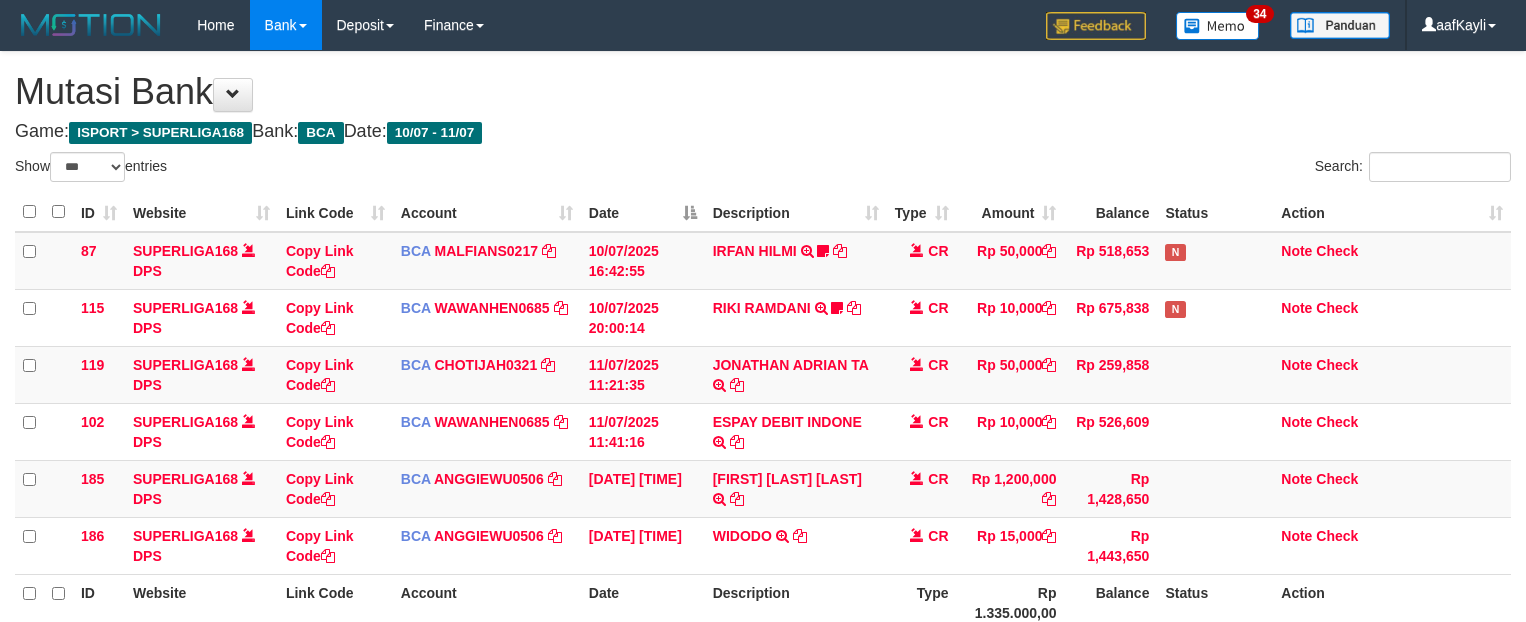 scroll, scrollTop: 32, scrollLeft: 0, axis: vertical 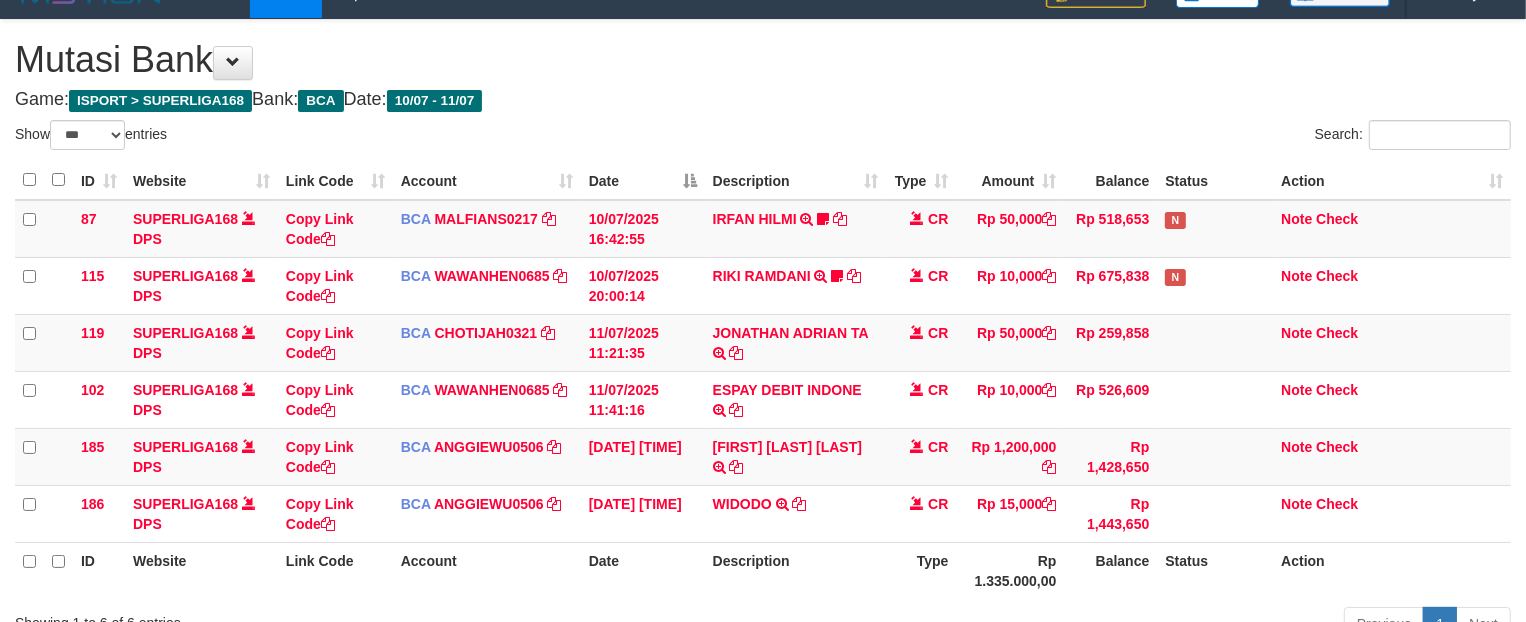 click on "Description" at bounding box center [796, 570] 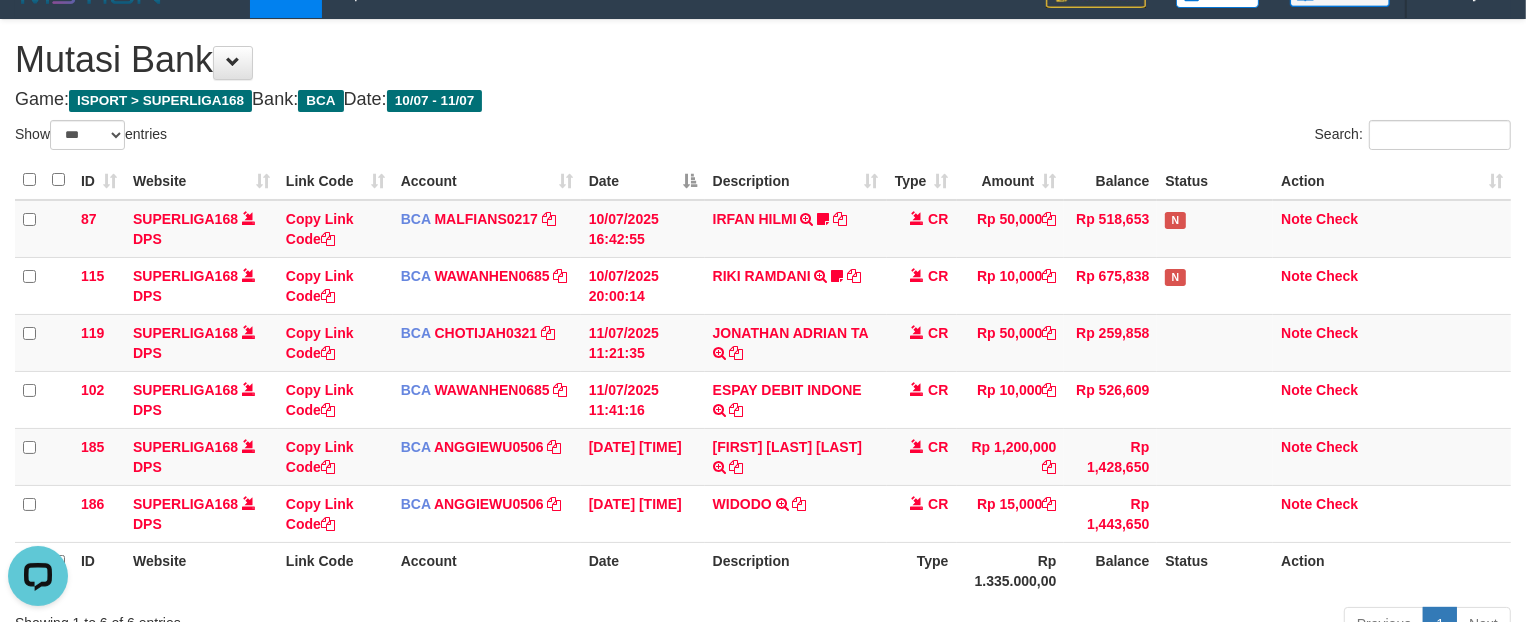 scroll, scrollTop: 0, scrollLeft: 0, axis: both 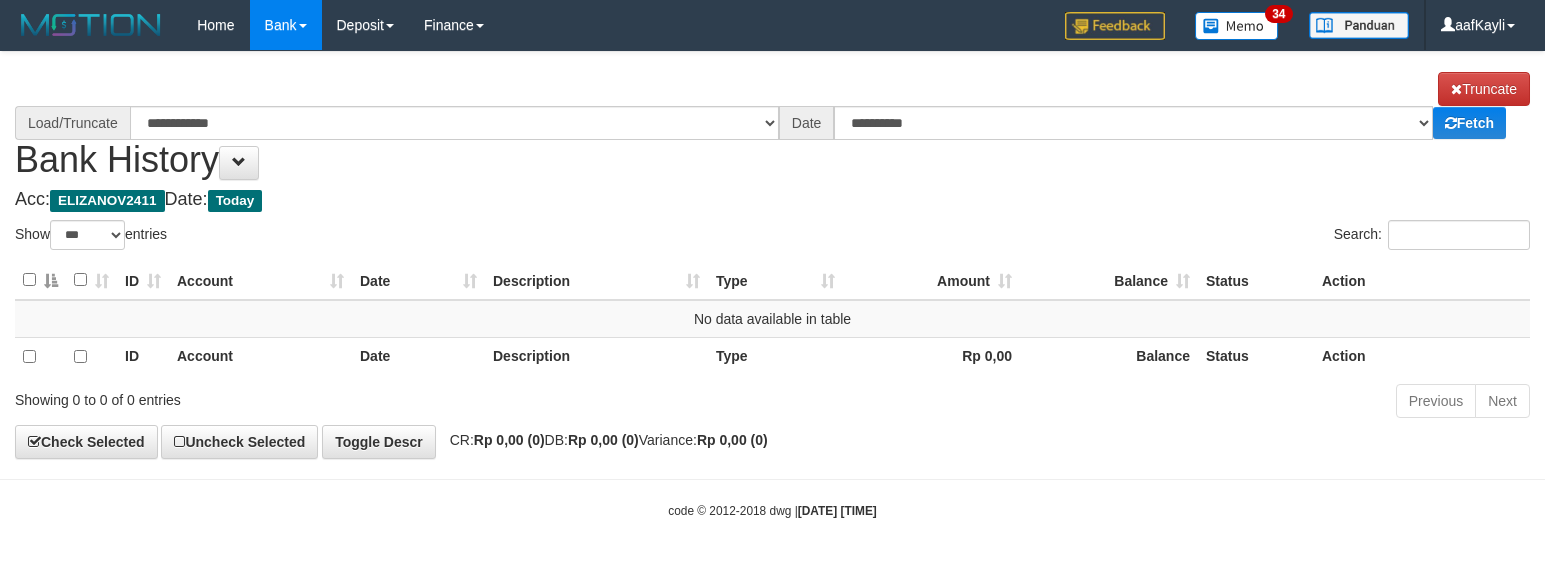 select on "***" 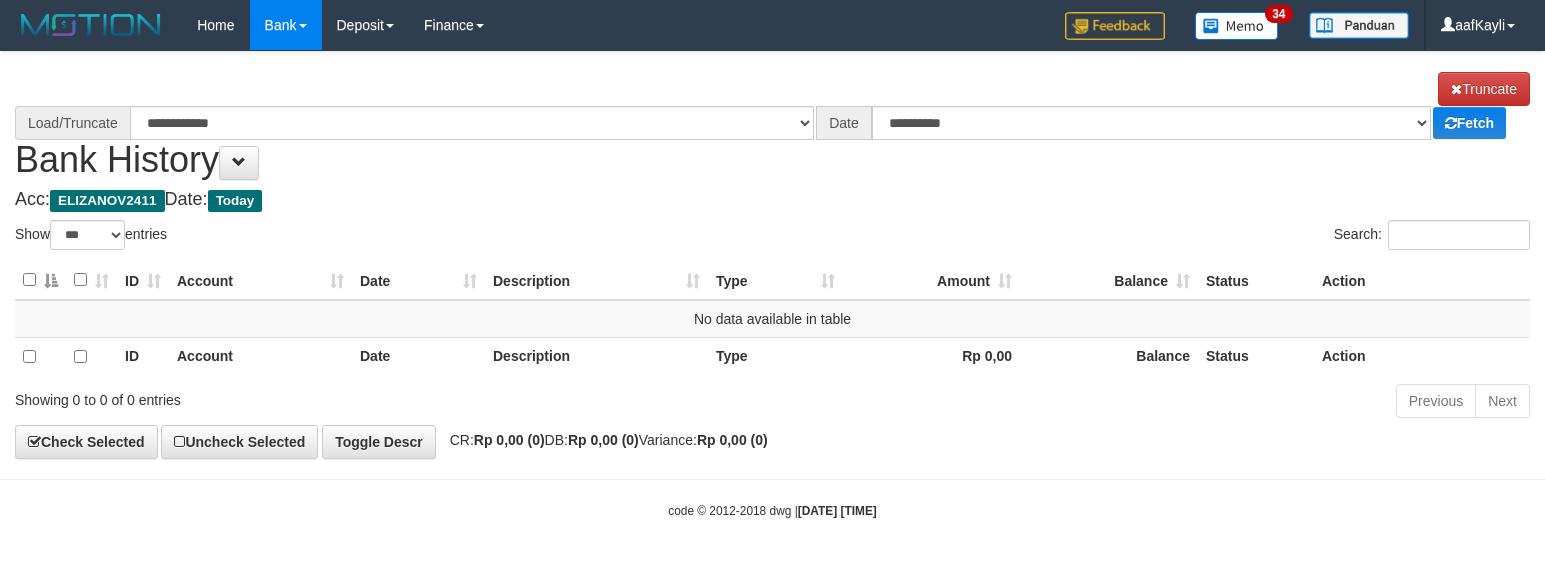 scroll, scrollTop: 0, scrollLeft: 0, axis: both 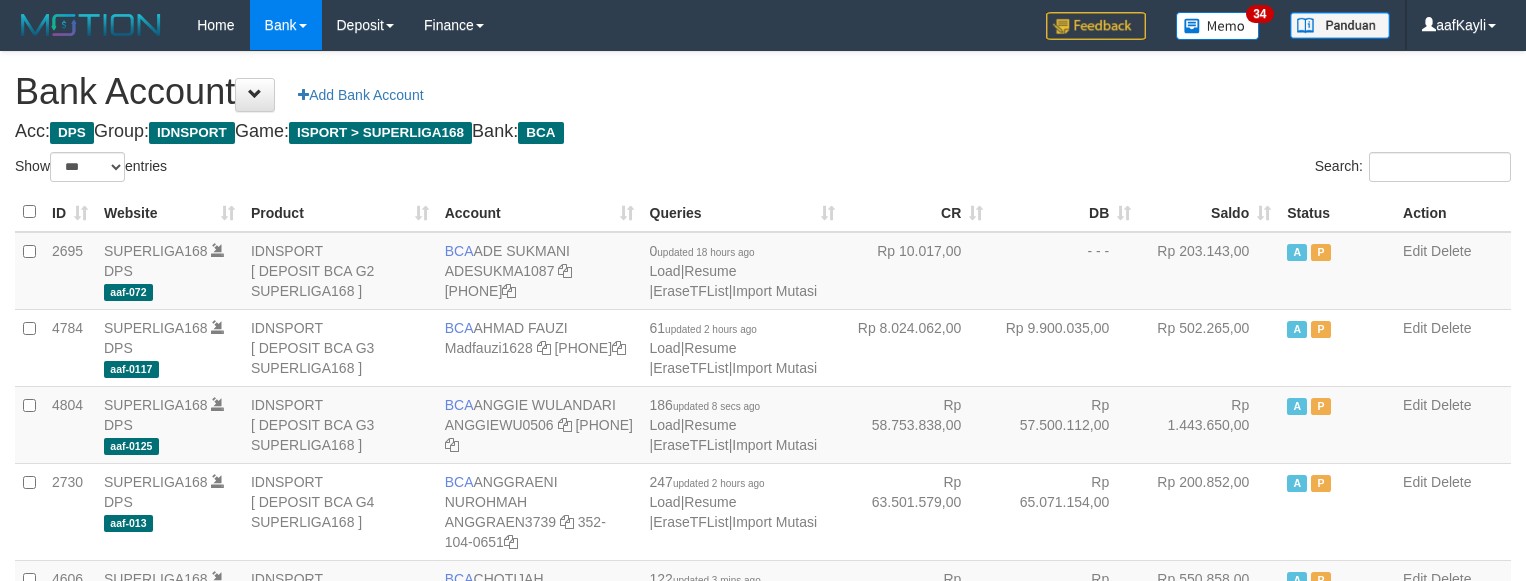 select on "***" 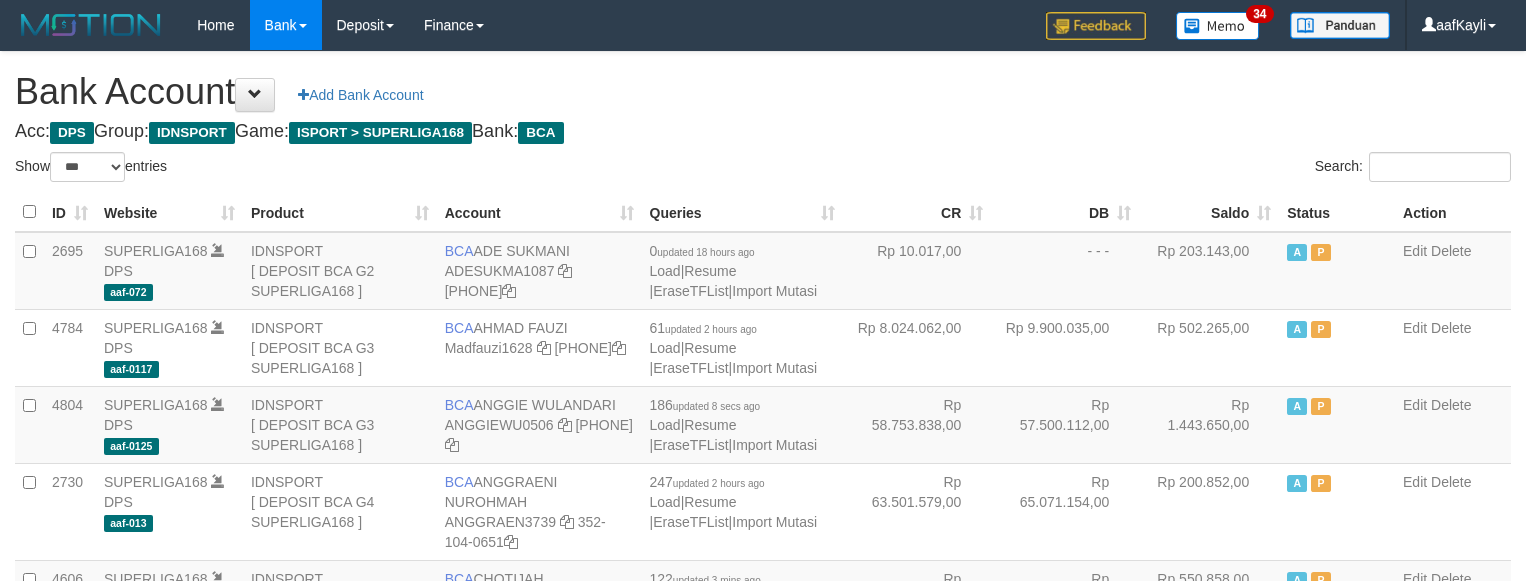 scroll, scrollTop: 442, scrollLeft: 0, axis: vertical 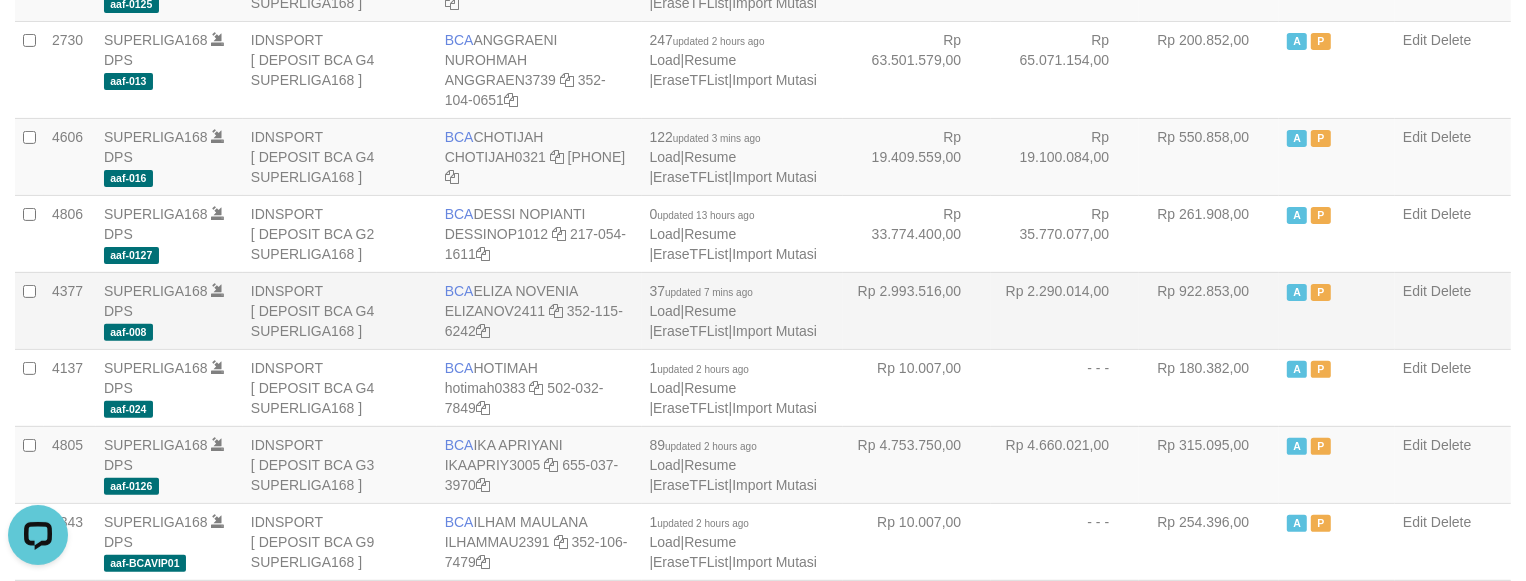 click on "Rp 2.290.014,00" at bounding box center (1065, 310) 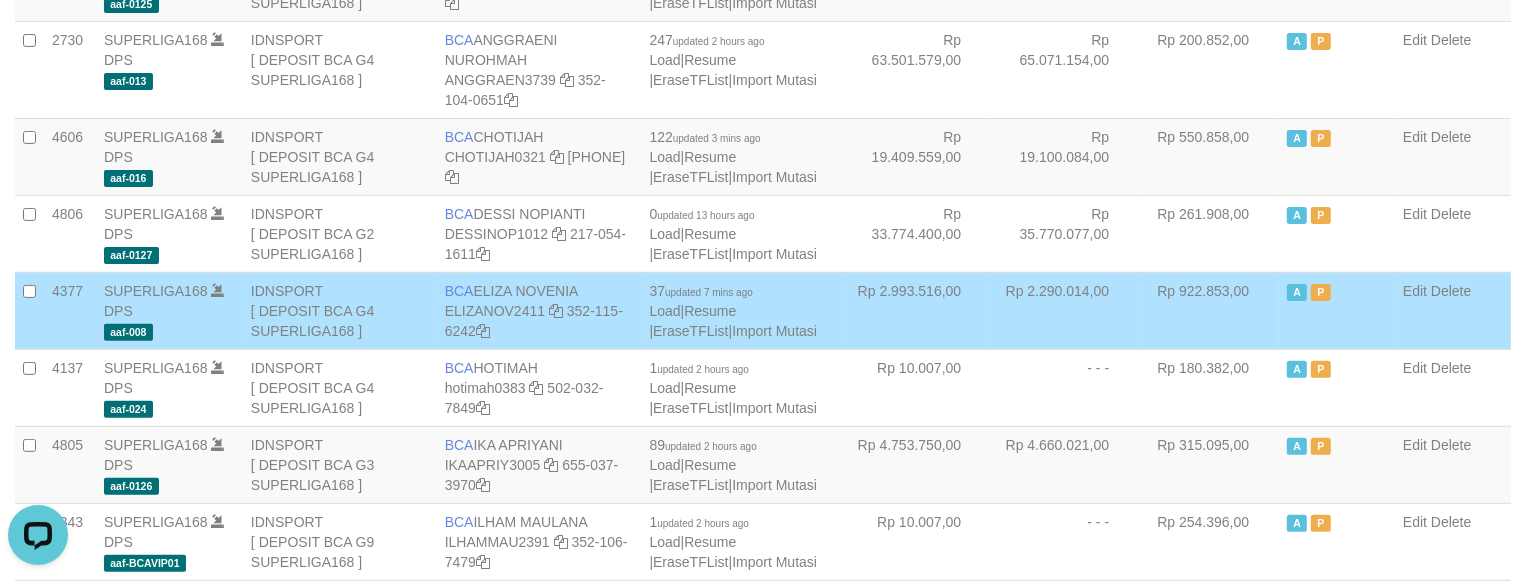 scroll, scrollTop: 1215, scrollLeft: 0, axis: vertical 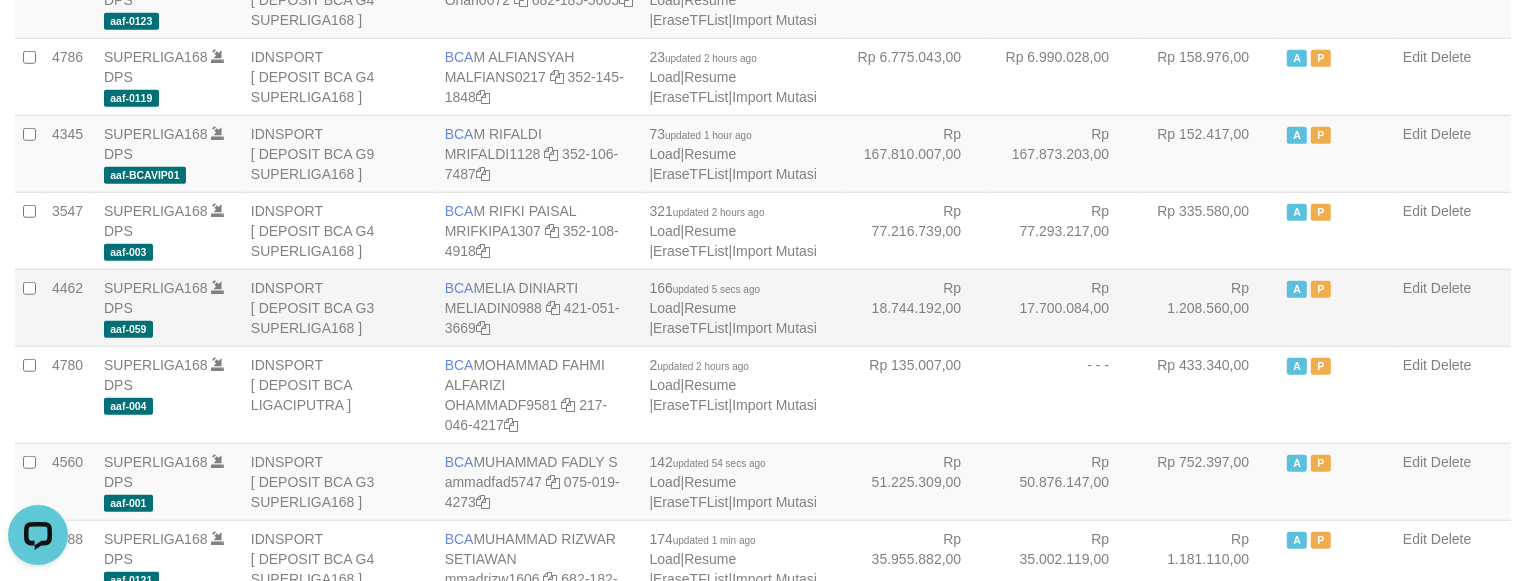 click on "Rp 17.700.084,00" at bounding box center [1065, 307] 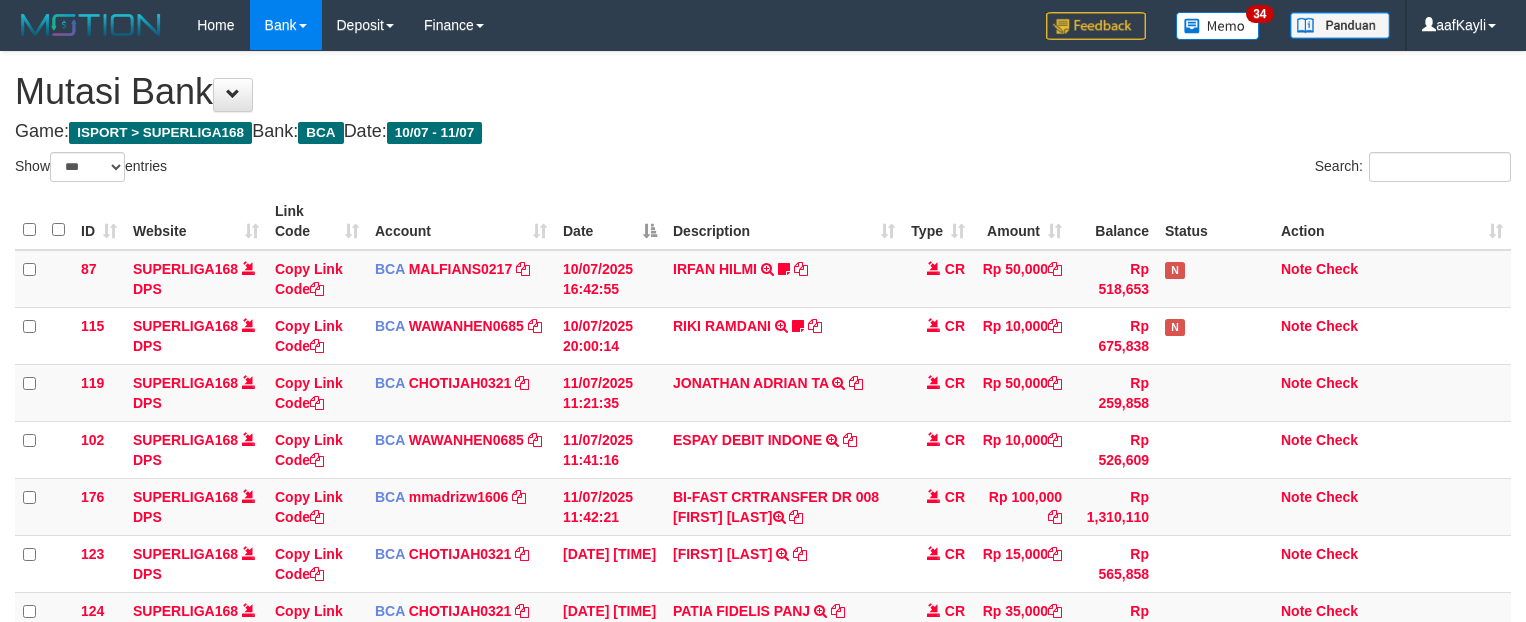 select on "***" 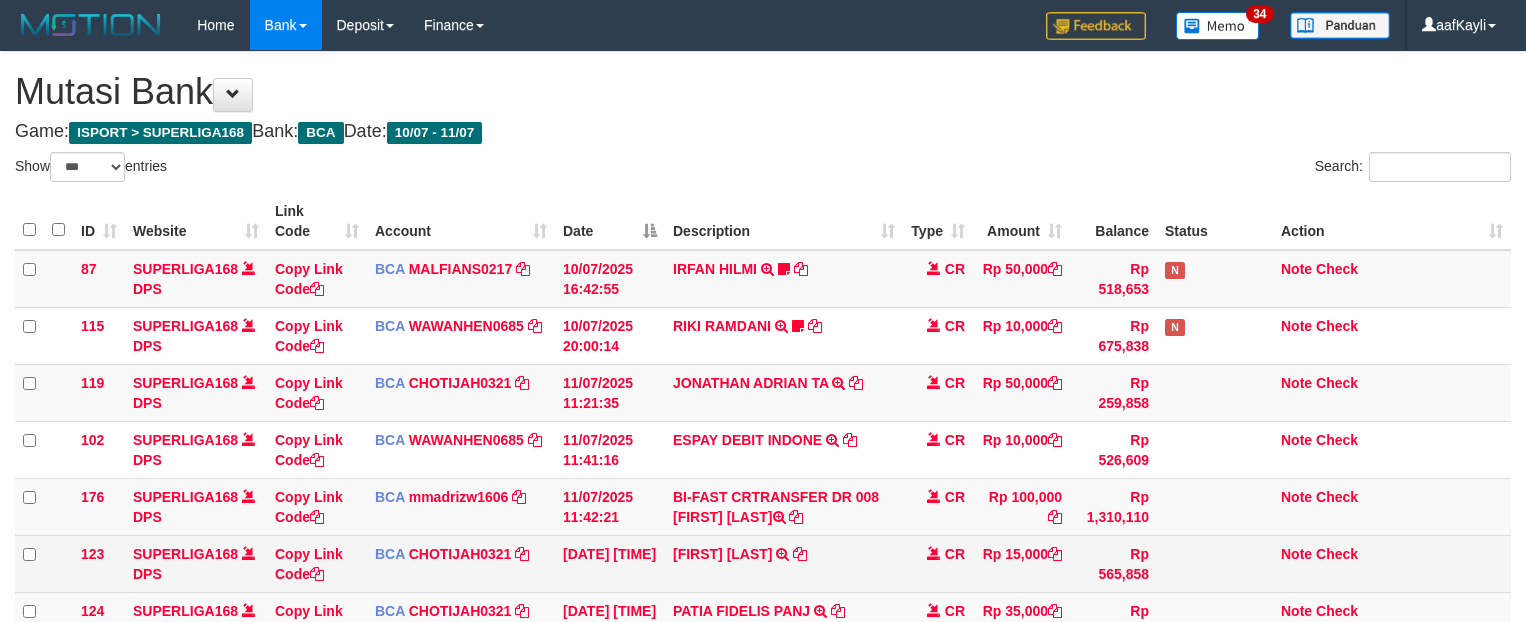 scroll, scrollTop: 32, scrollLeft: 0, axis: vertical 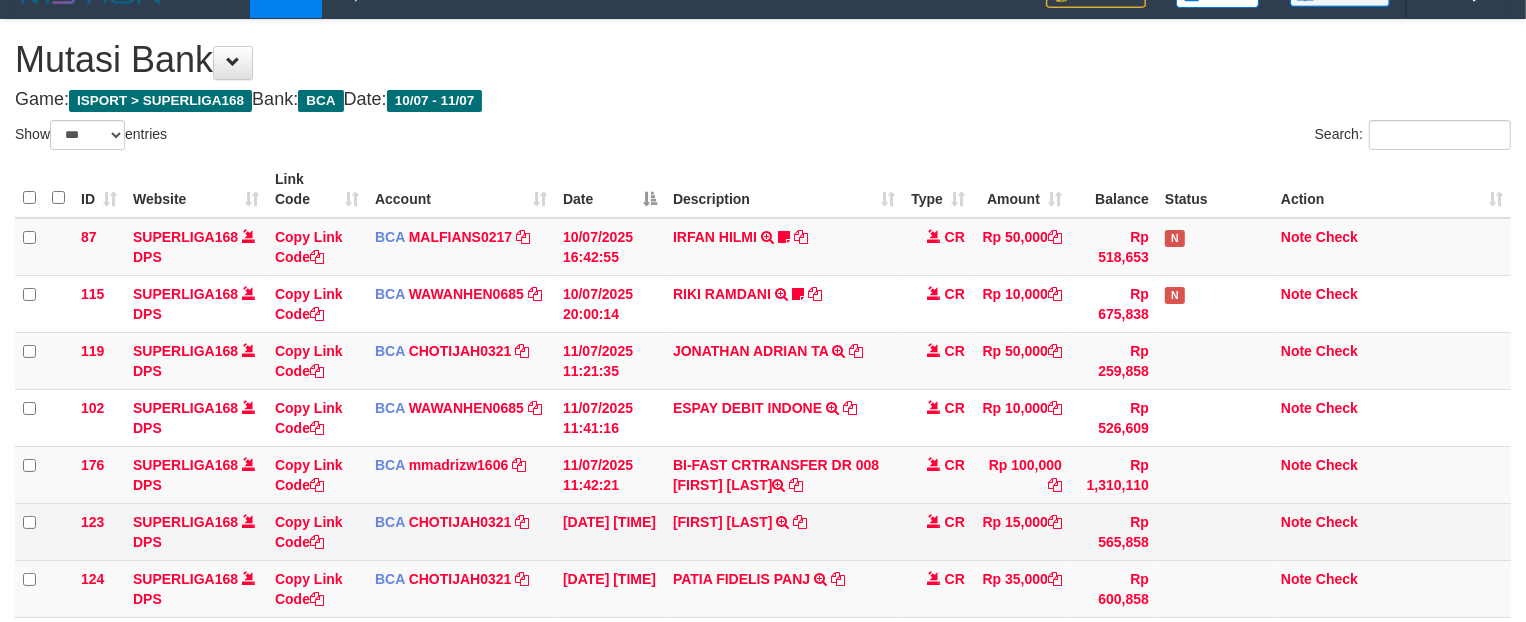 click on "DIKI DARMAWAN         TRSF E-BANKING CR 1107/FTSCY/WS95031
15000.00DIKI DARMAWAN" at bounding box center (784, 531) 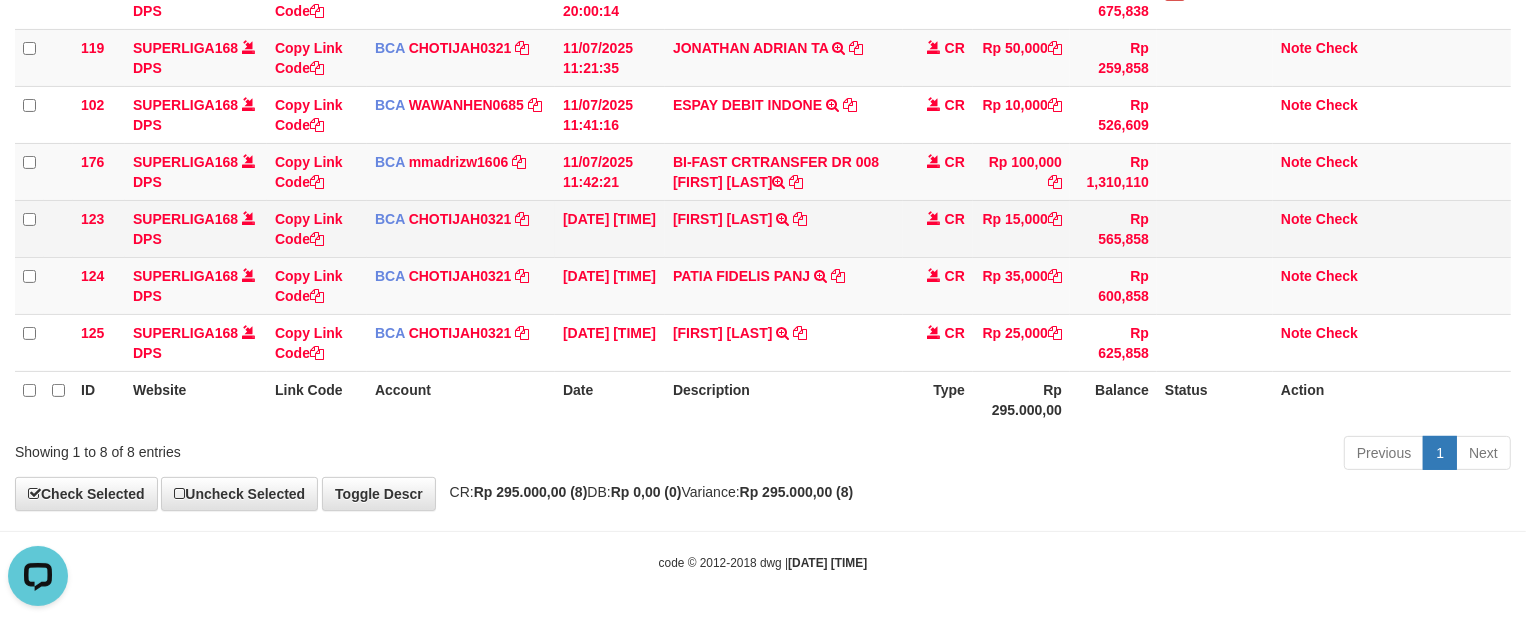 scroll, scrollTop: 0, scrollLeft: 0, axis: both 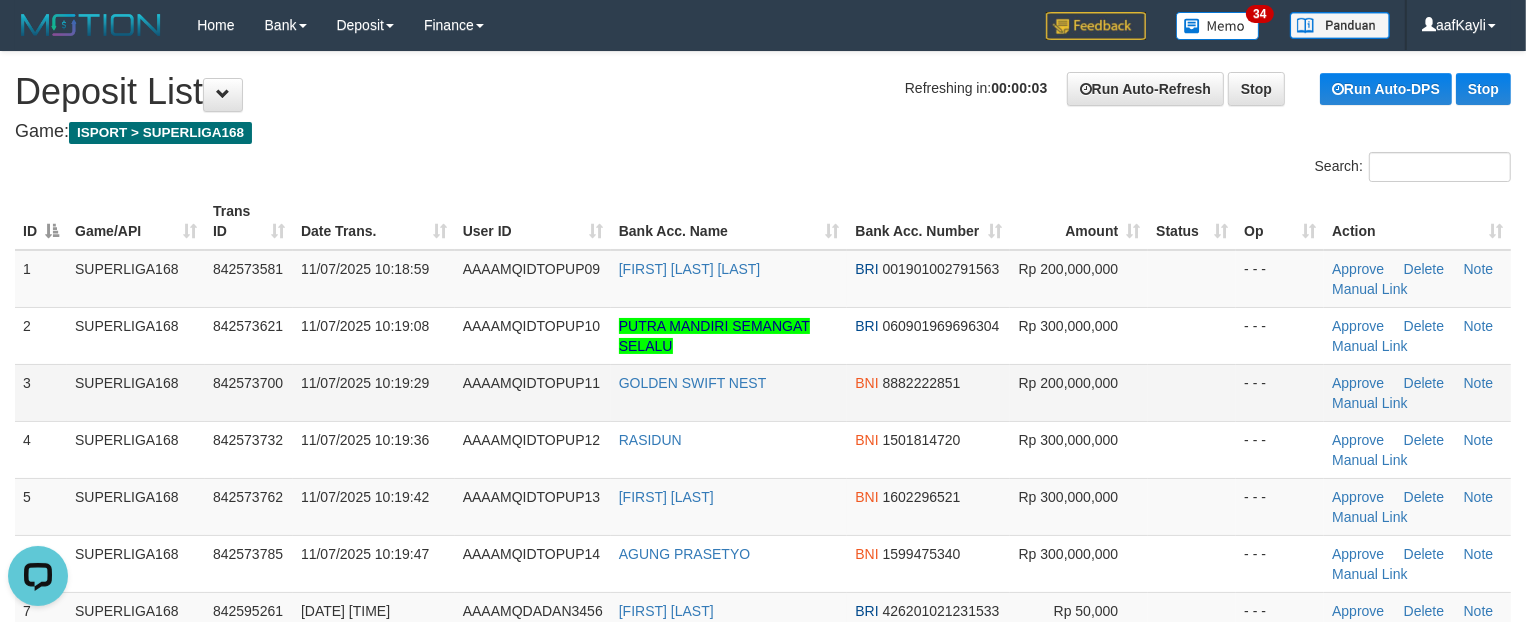 click on "- - -" at bounding box center (1280, 392) 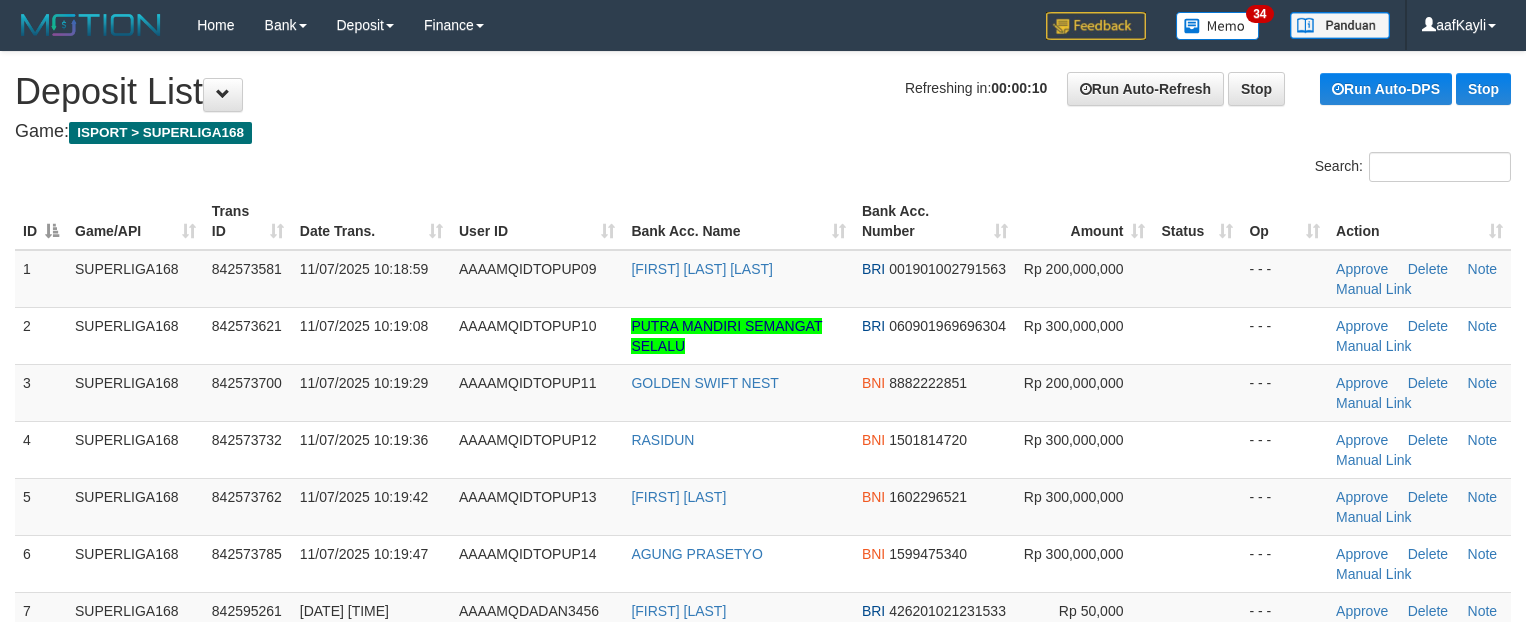 scroll, scrollTop: 0, scrollLeft: 0, axis: both 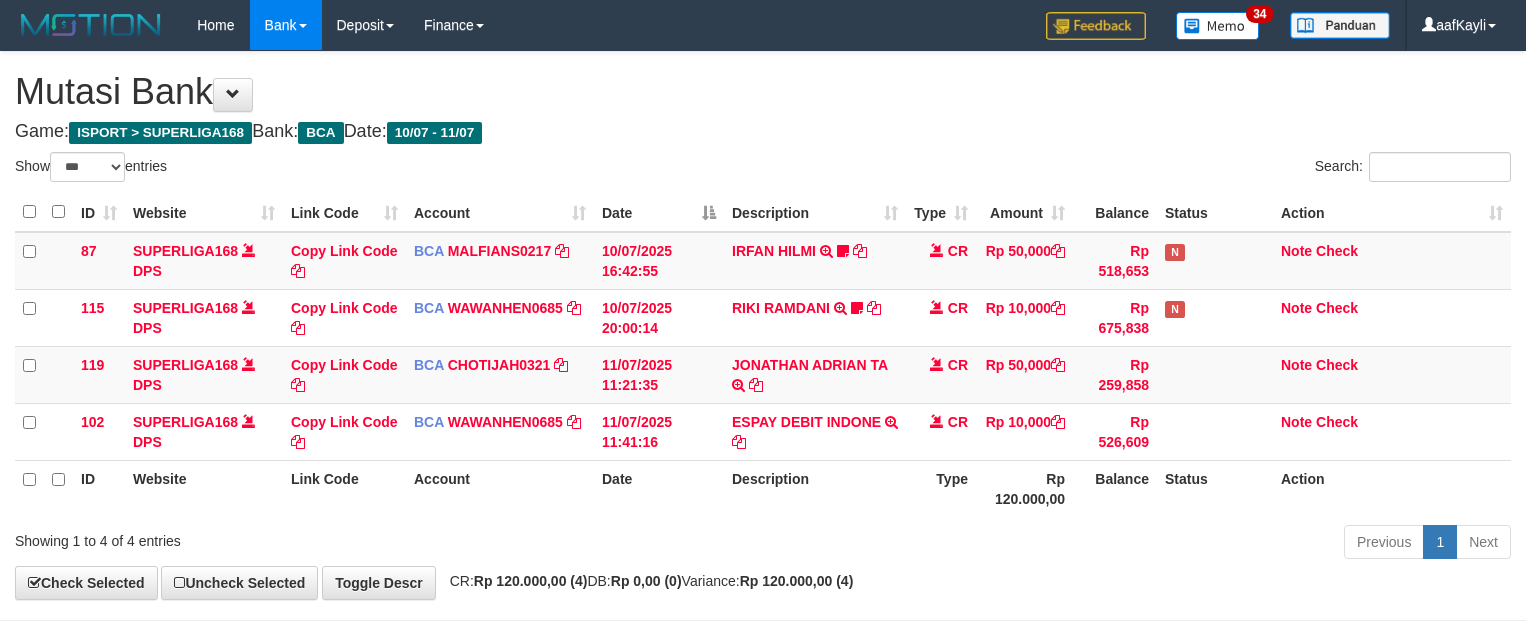 select on "***" 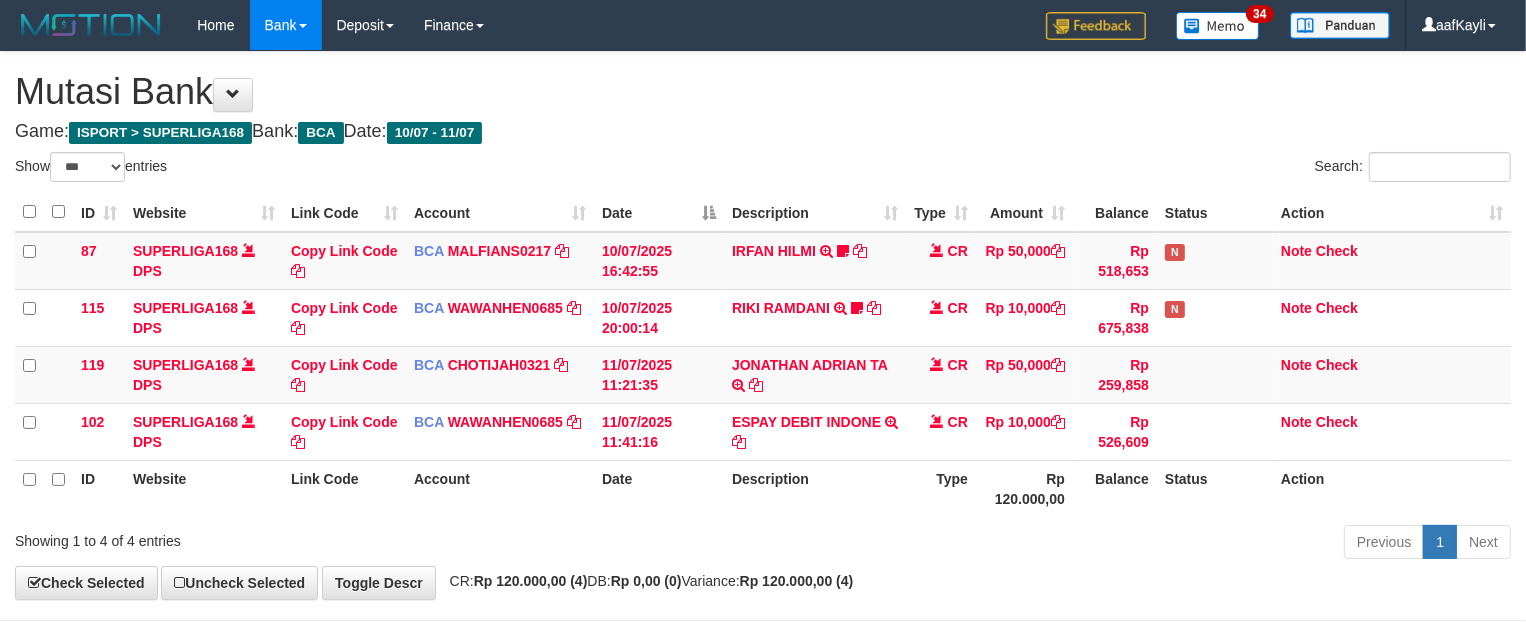 scroll, scrollTop: 90, scrollLeft: 0, axis: vertical 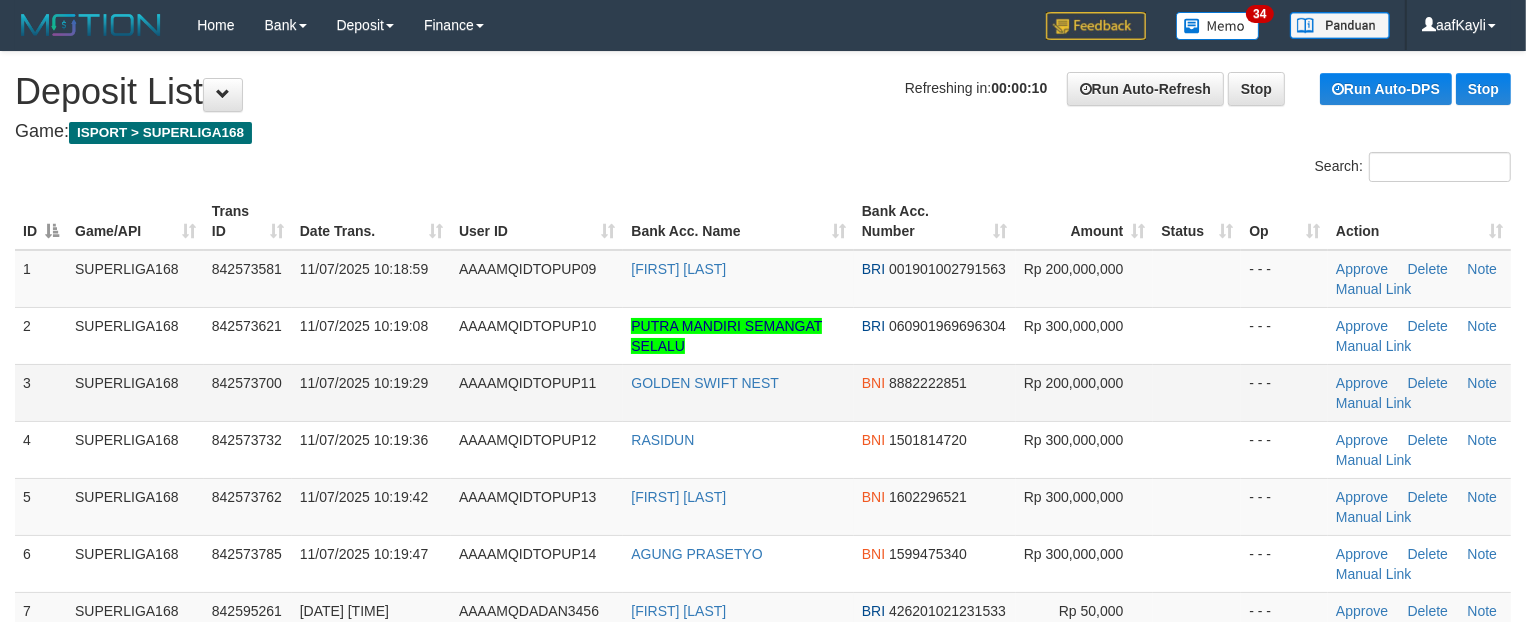 click at bounding box center [1197, 392] 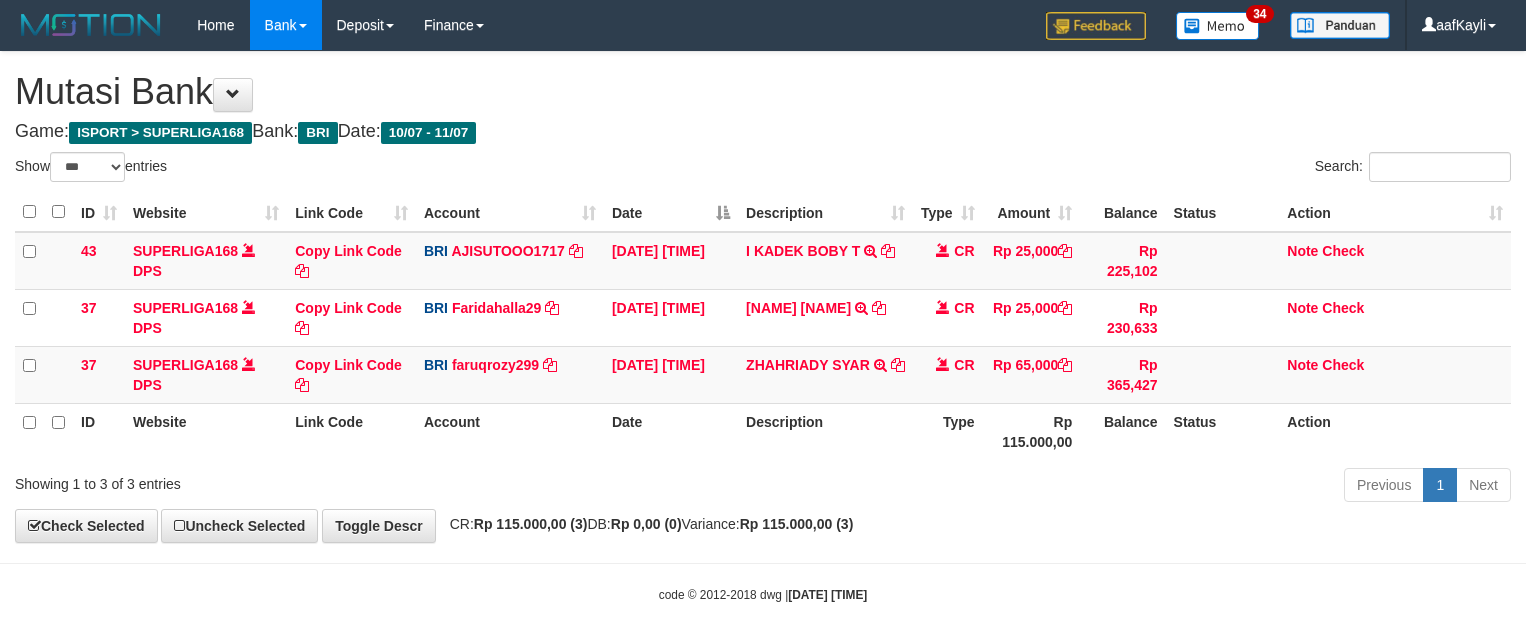 select on "***" 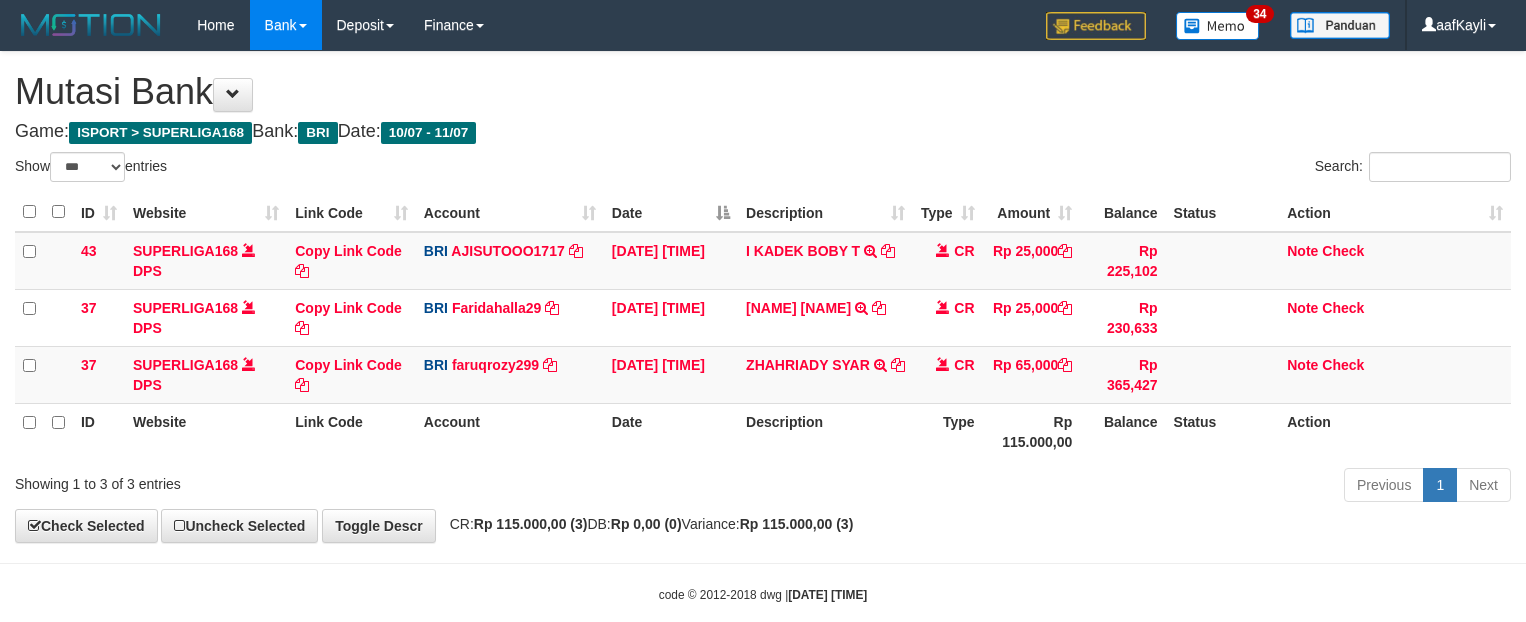 scroll, scrollTop: 0, scrollLeft: 0, axis: both 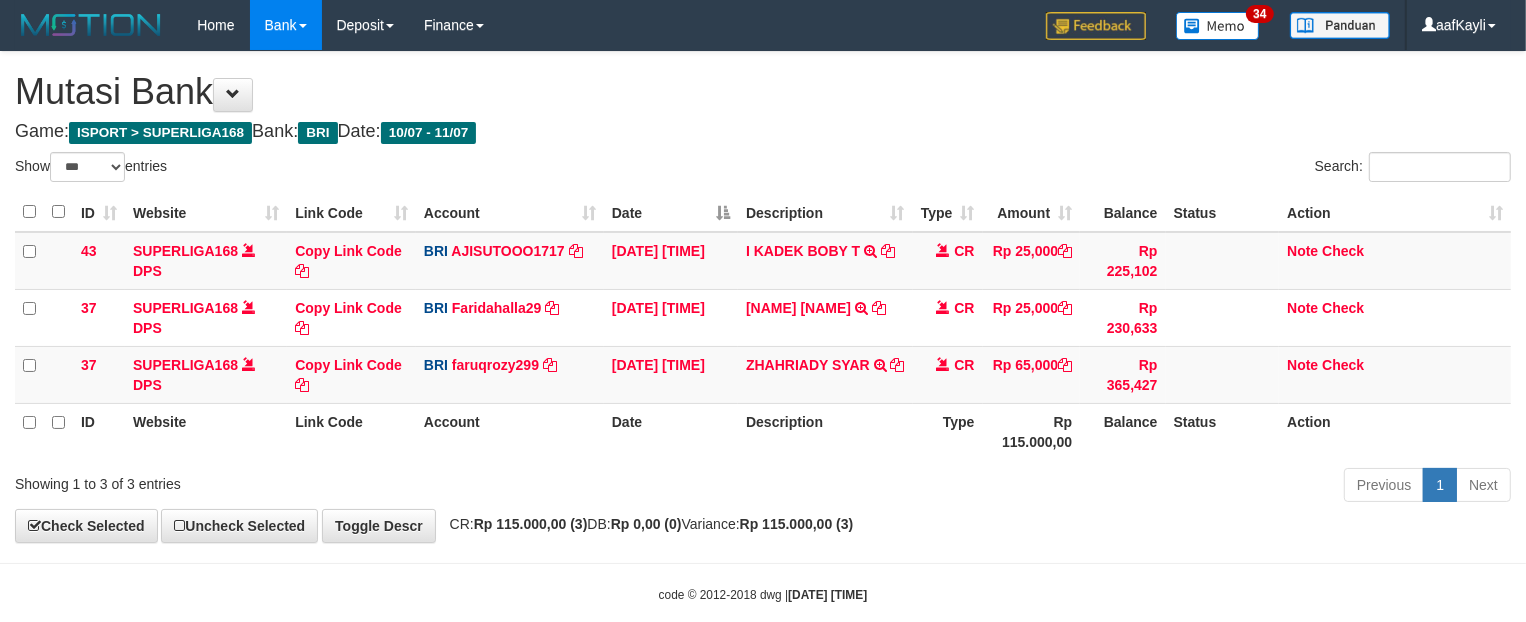 click on "Toggle navigation
Home
Bank
Account List
Load
By Website
Group
[ISPORT]													SUPERLIGA168
By Load Group (DPS)
34" at bounding box center [763, 327] 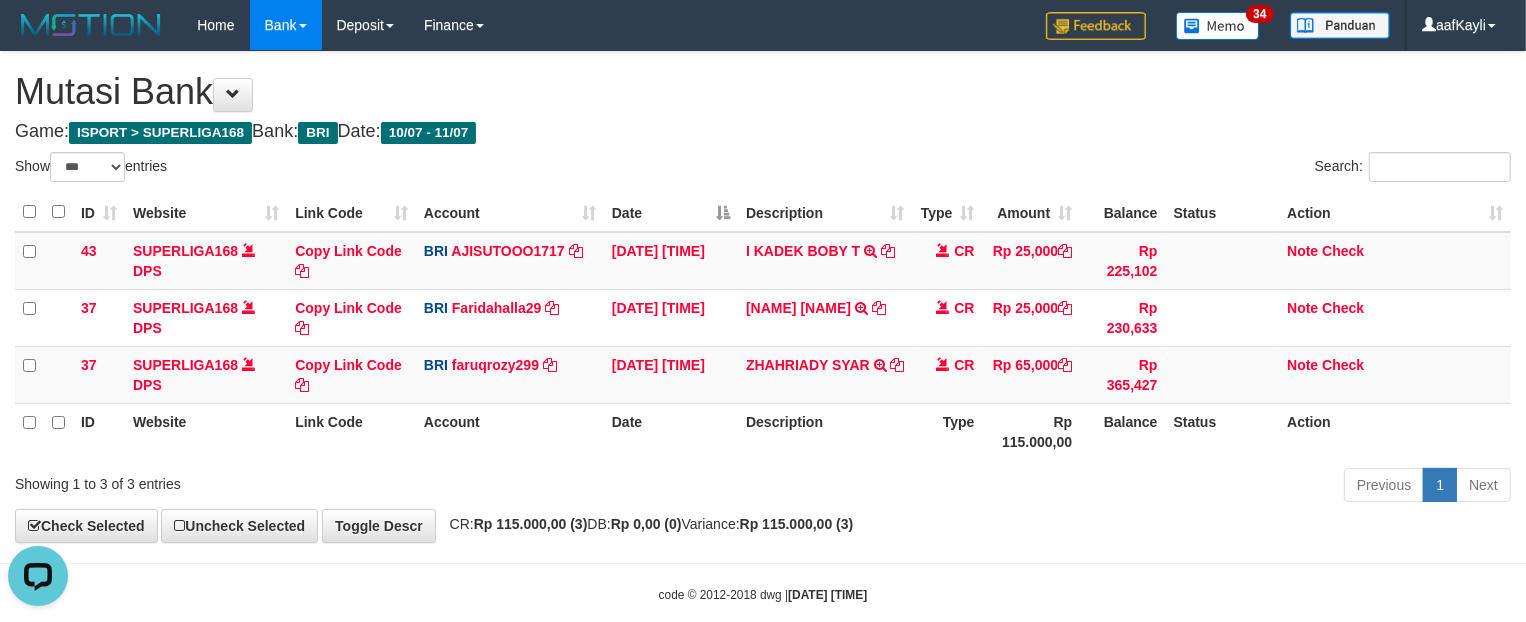 scroll, scrollTop: 0, scrollLeft: 0, axis: both 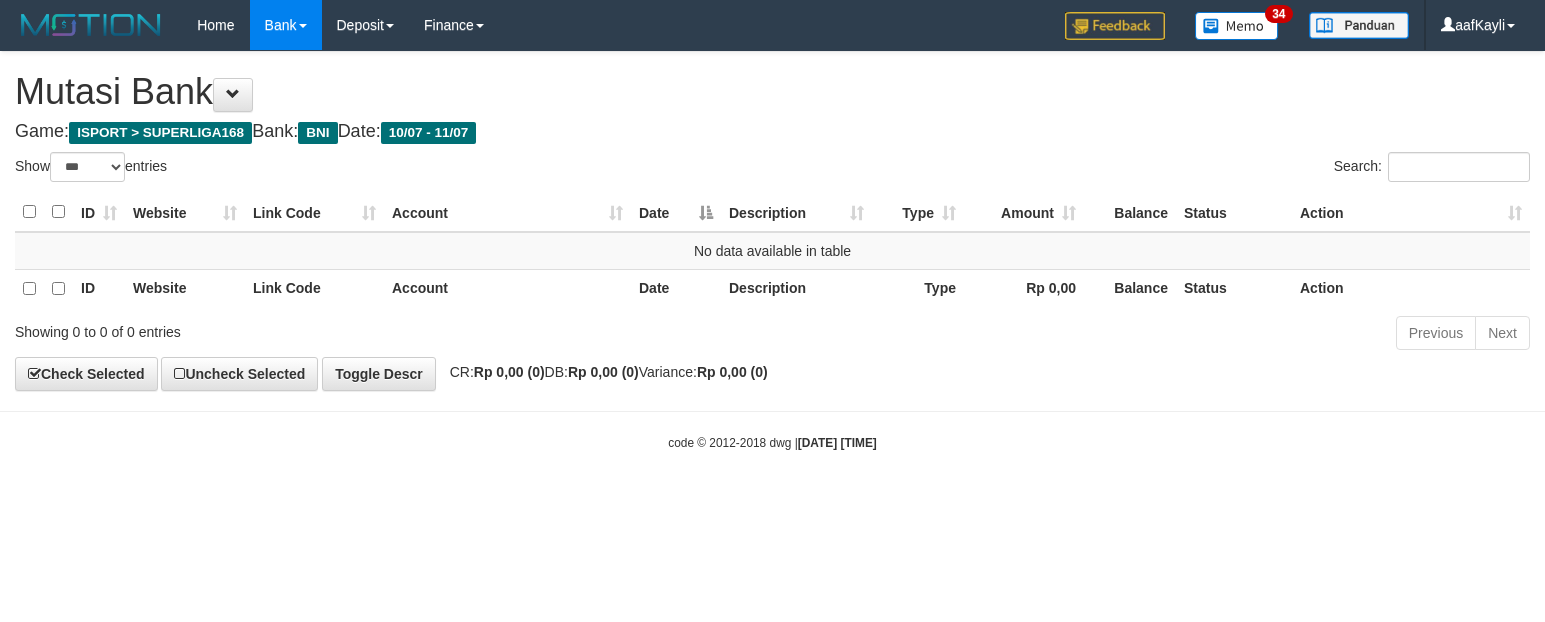 select on "***" 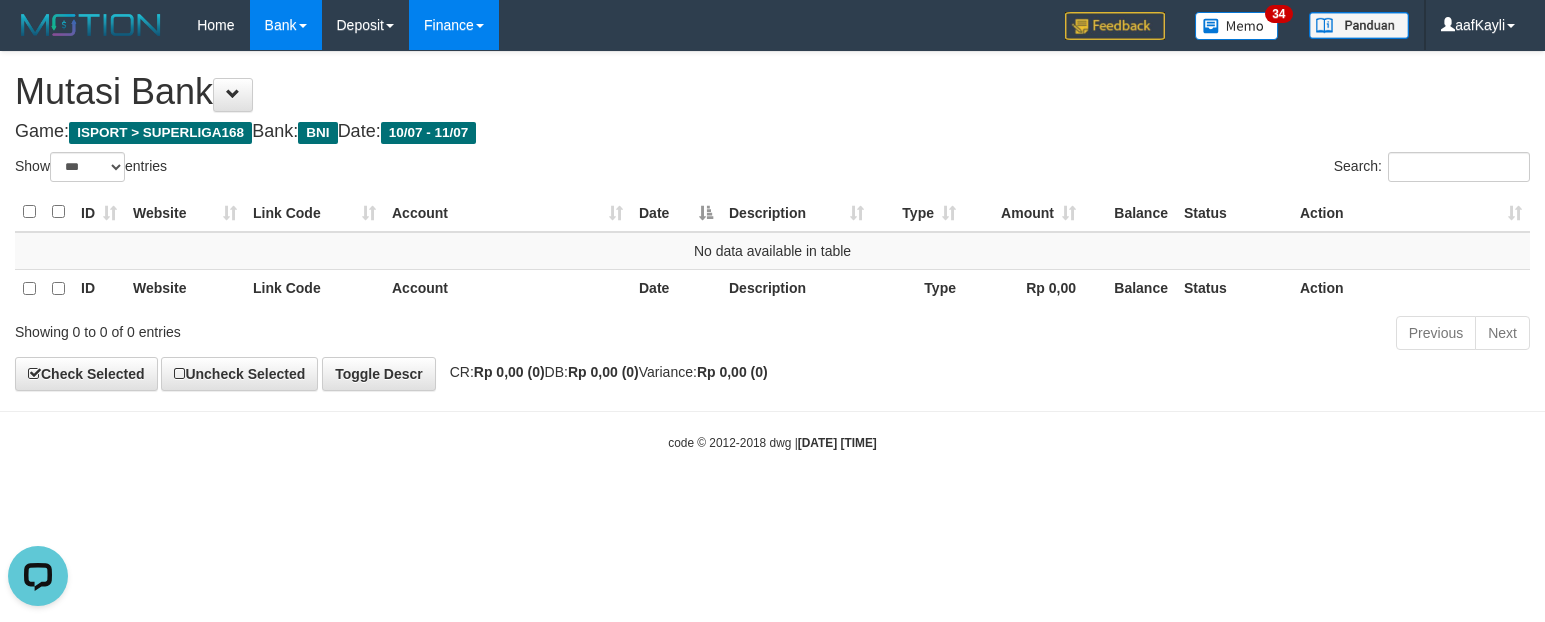 scroll, scrollTop: 0, scrollLeft: 0, axis: both 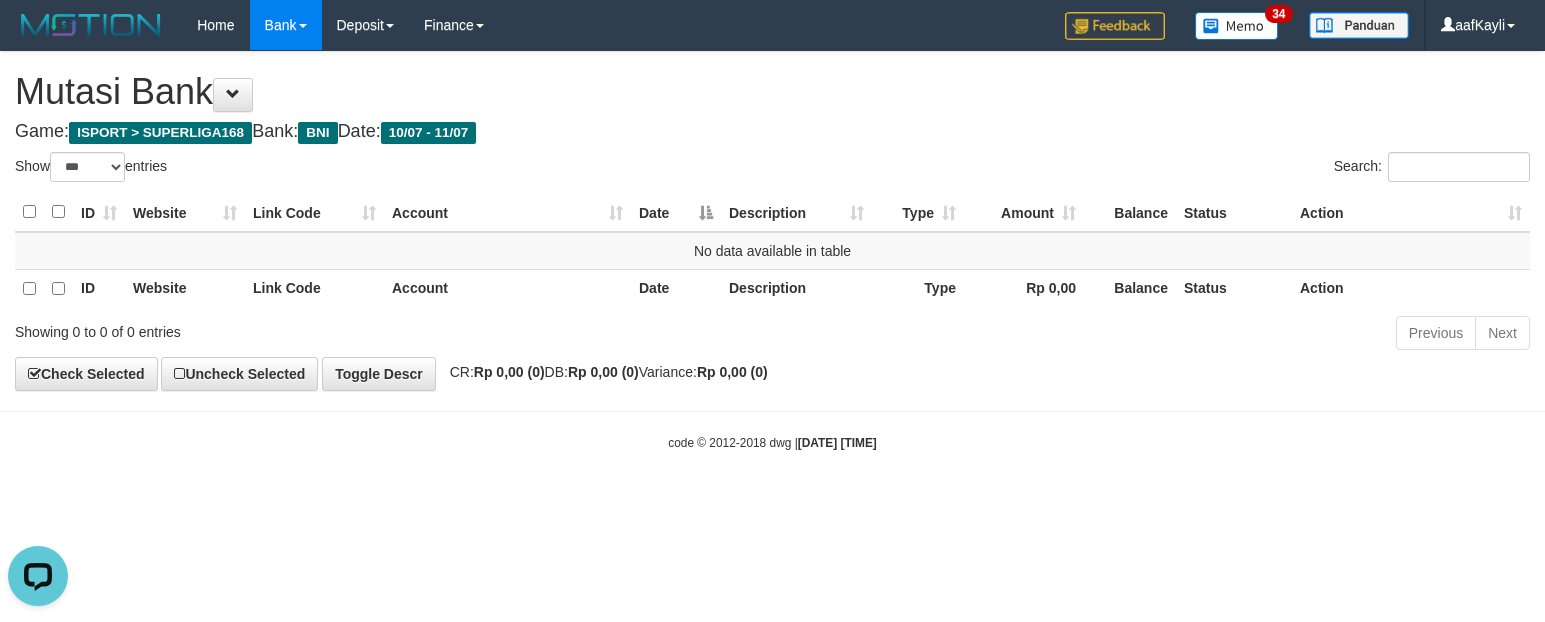 click on "code © 2012-2018 dwg |  2025/07/11 11:43:43" at bounding box center [772, 442] 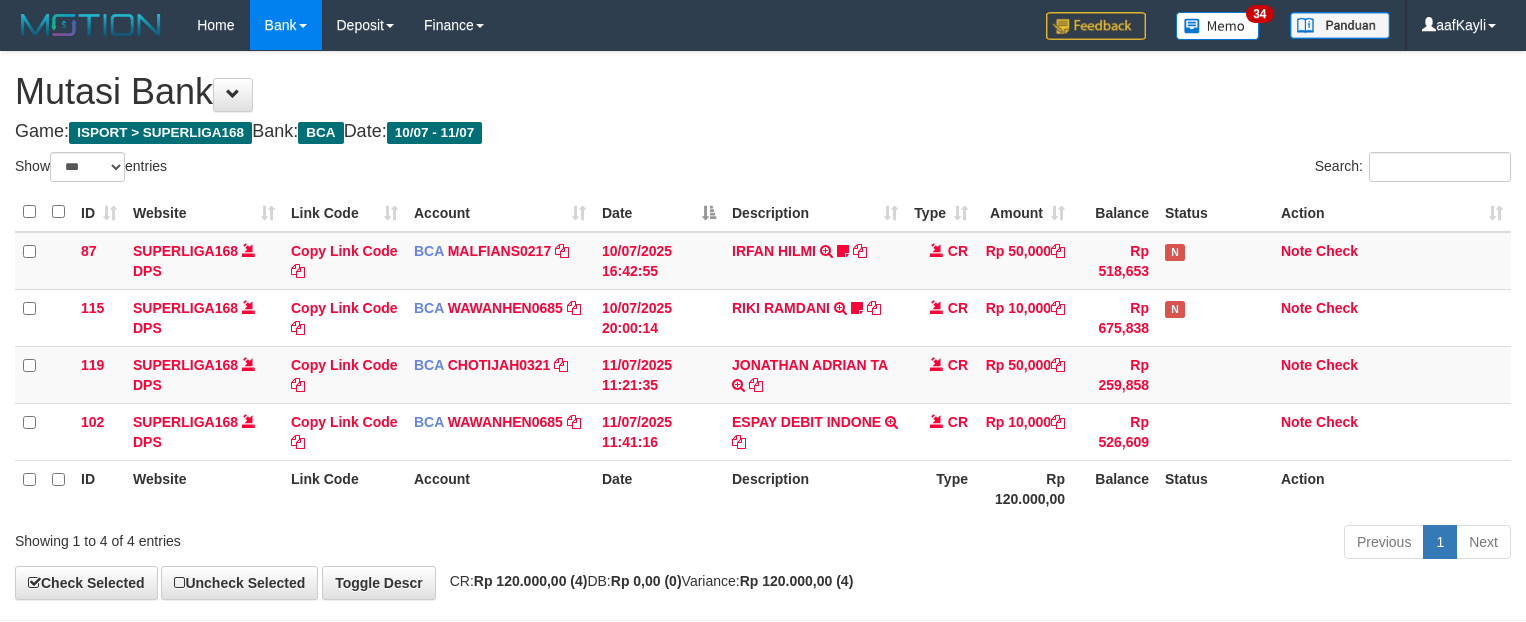 select on "***" 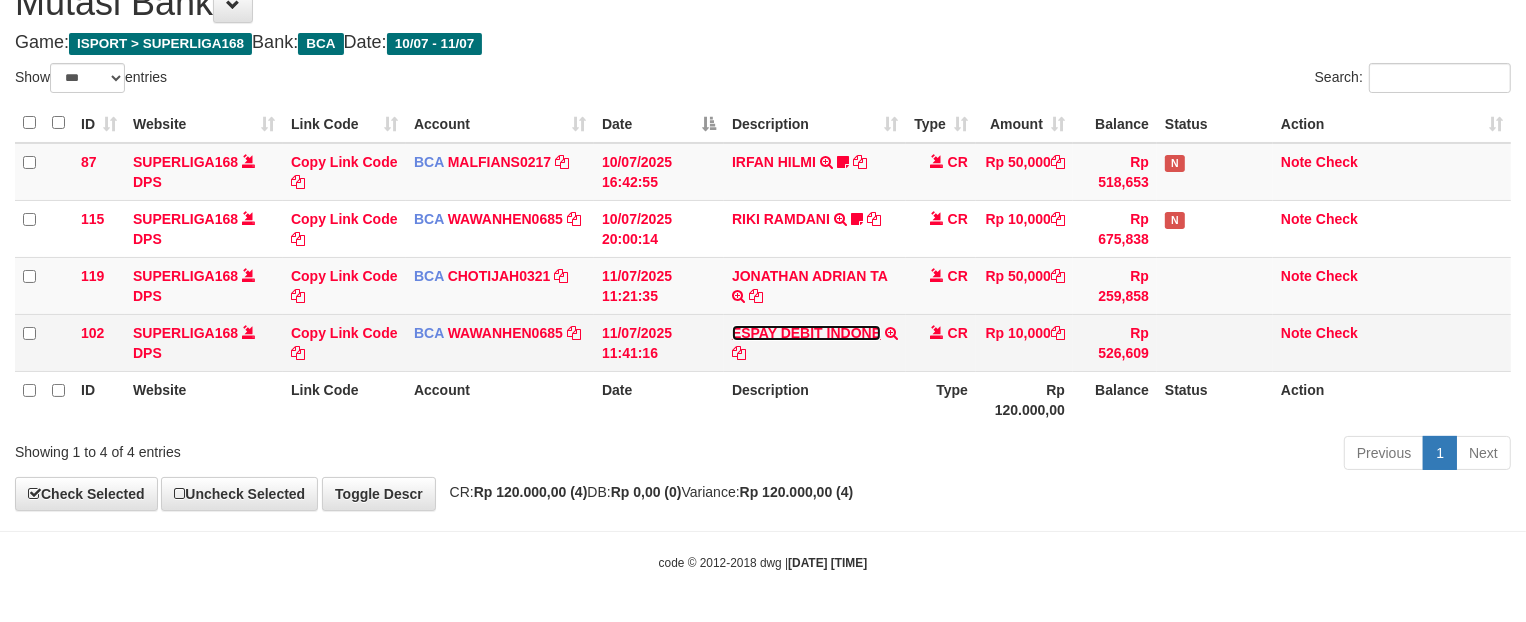 click on "ESPAY DEBIT INDONE" at bounding box center (806, 333) 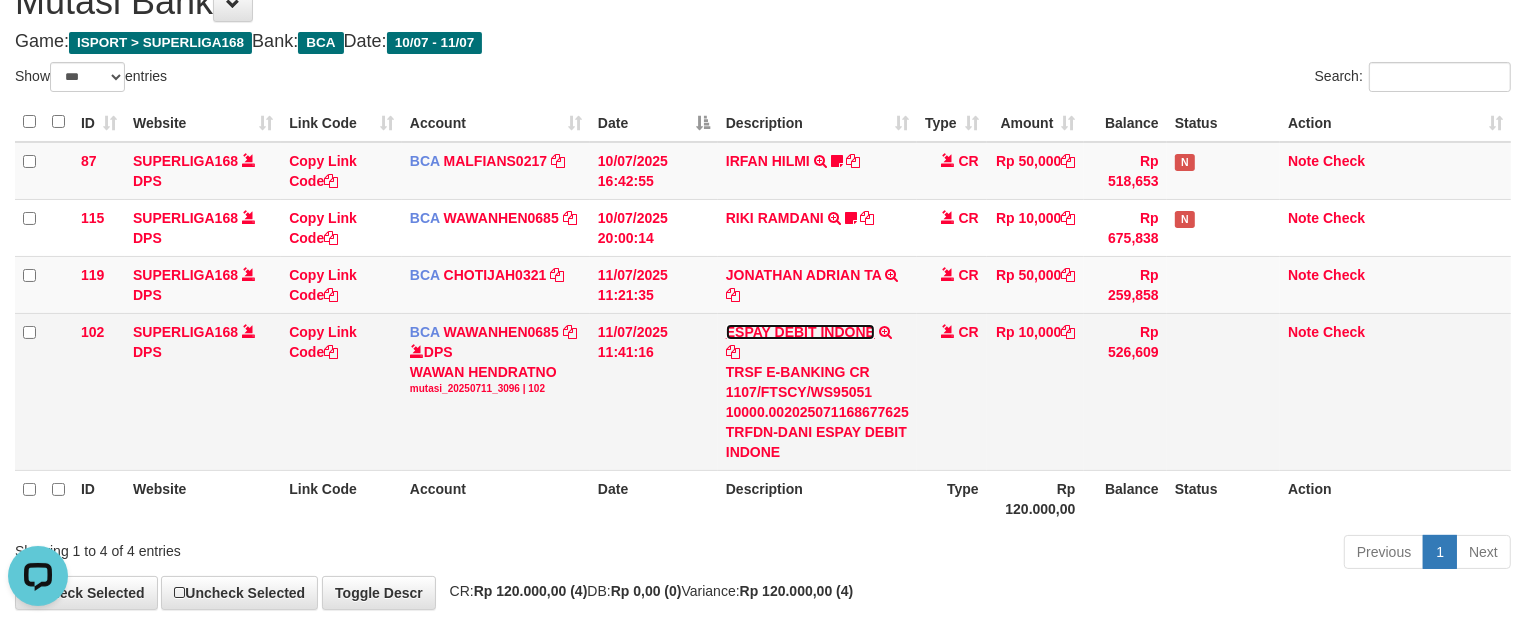 scroll, scrollTop: 0, scrollLeft: 0, axis: both 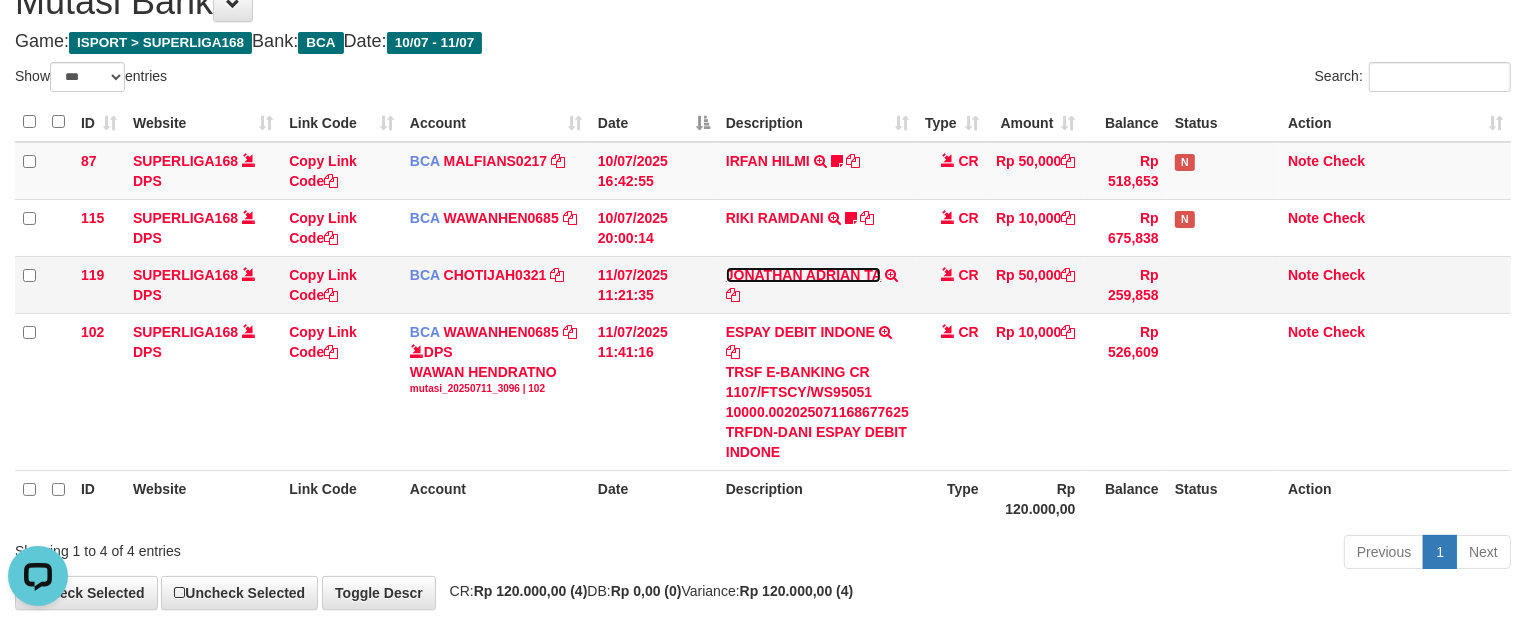 click on "JONATHAN ADRIAN TA" at bounding box center [804, 275] 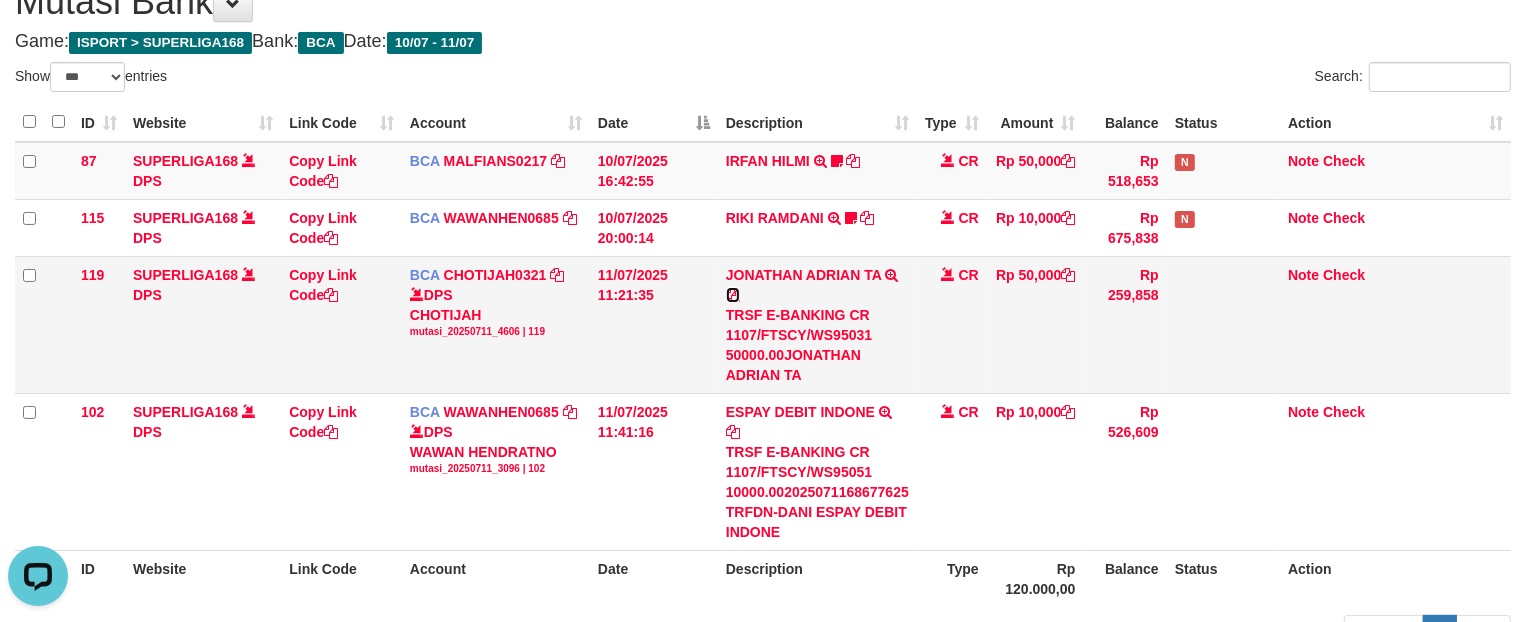 click at bounding box center (733, 295) 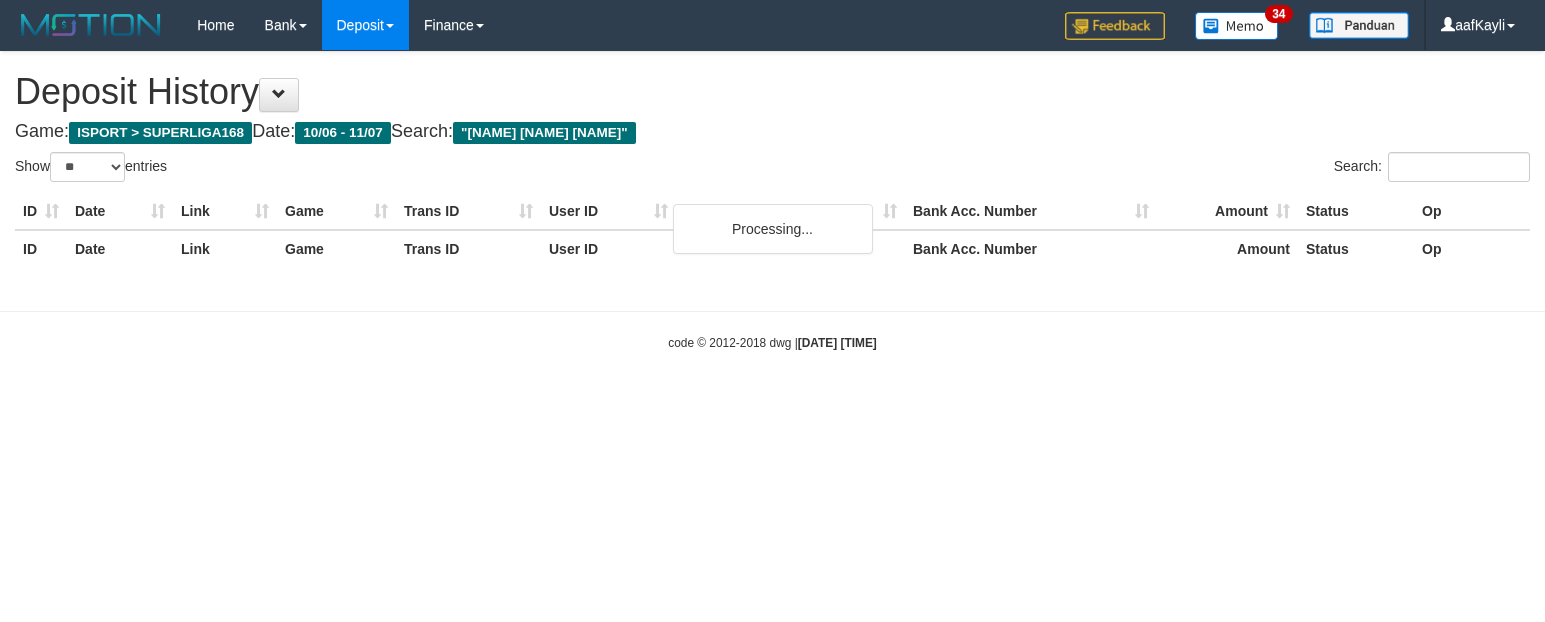 select on "**" 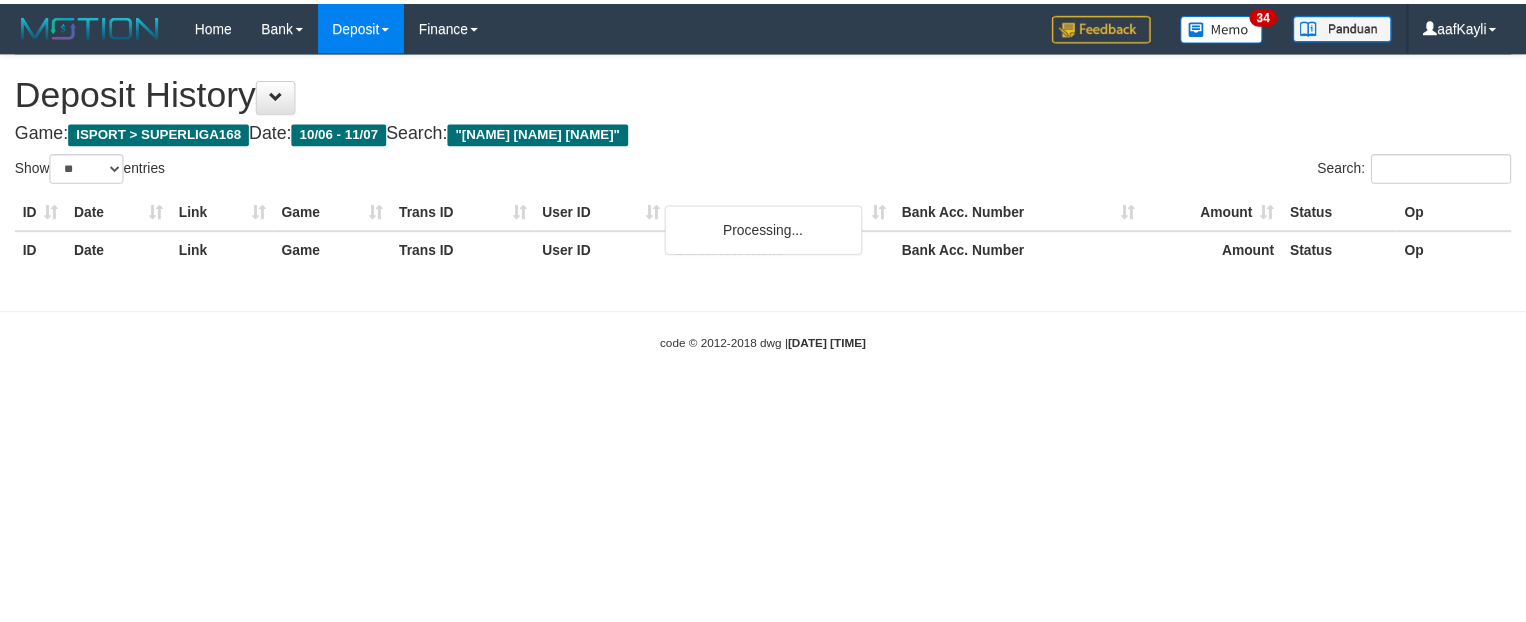 scroll, scrollTop: 0, scrollLeft: 0, axis: both 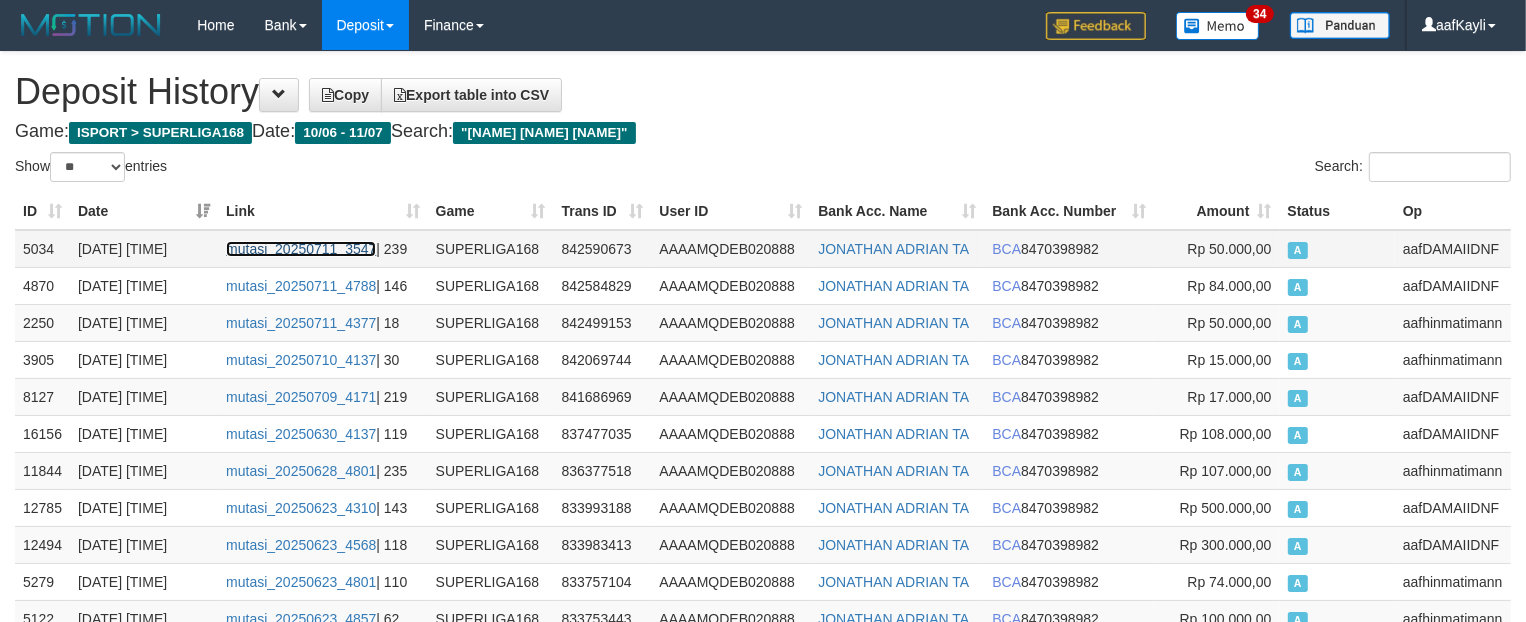 click on "mutasi_20250711_3547" at bounding box center [301, 249] 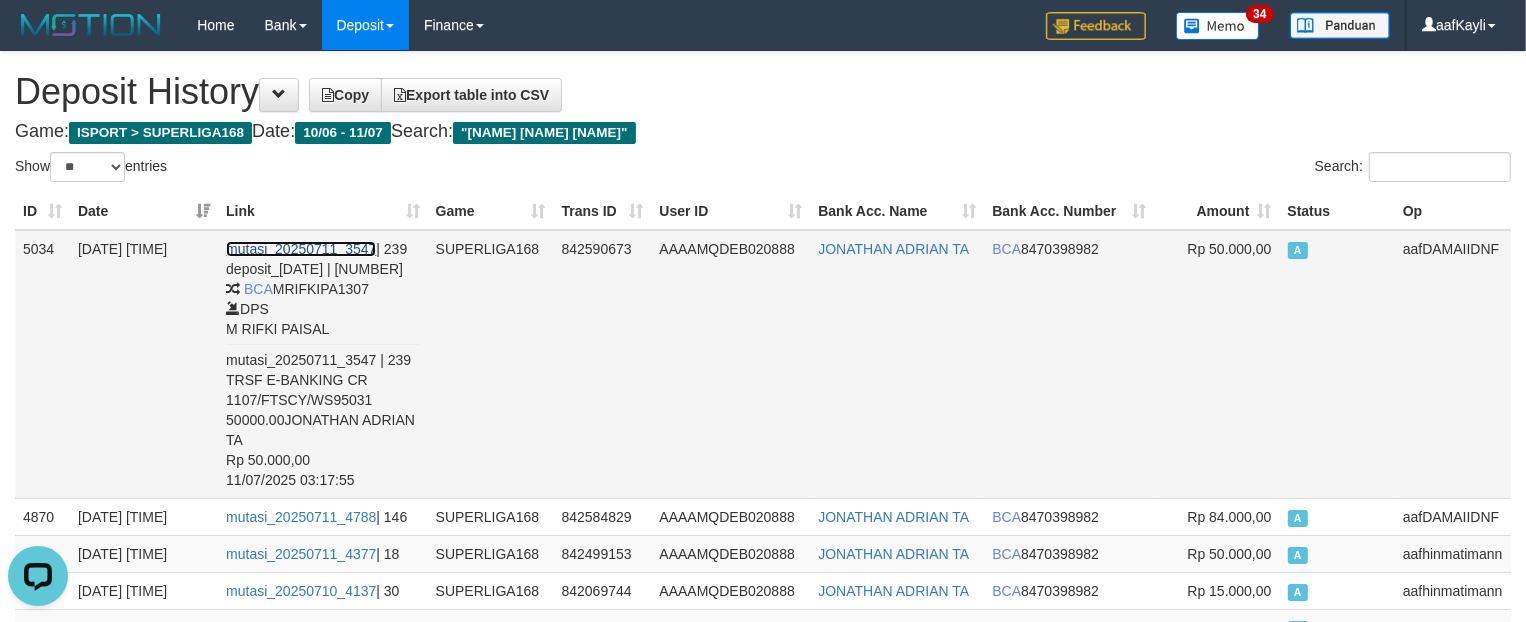 scroll, scrollTop: 0, scrollLeft: 0, axis: both 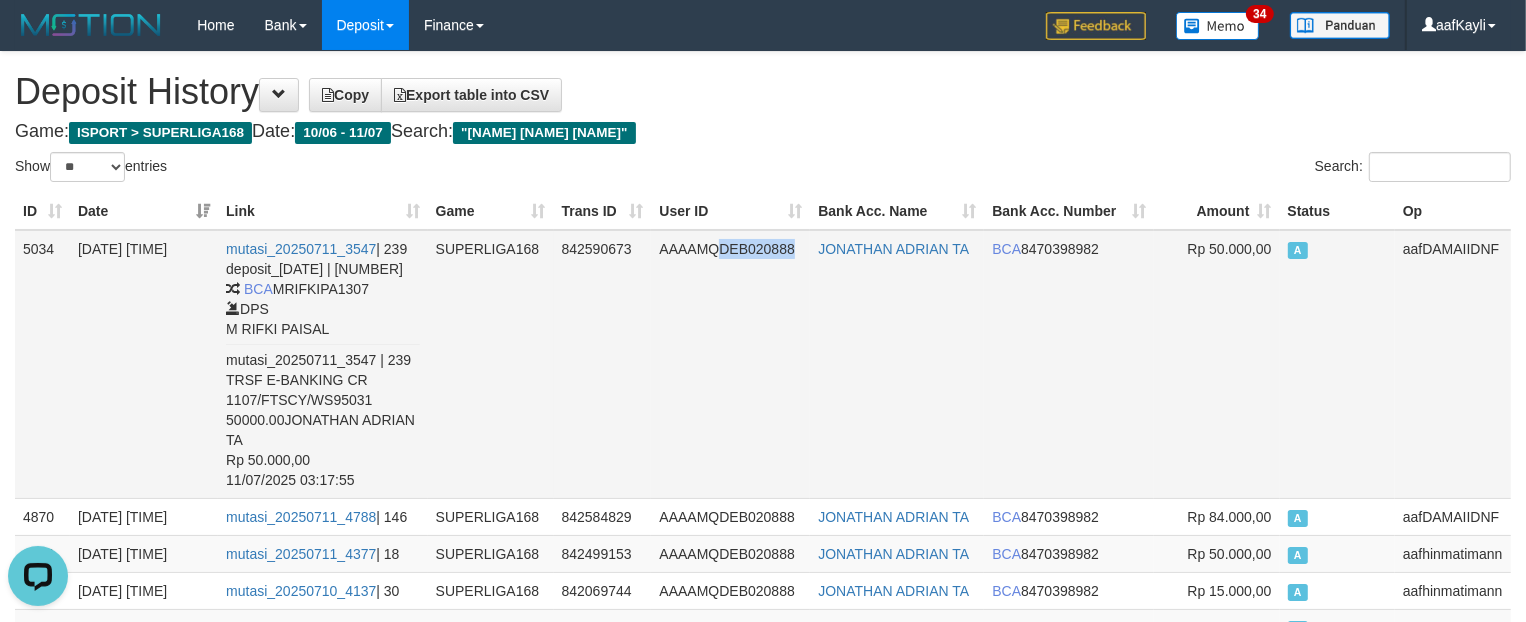 drag, startPoint x: 720, startPoint y: 250, endPoint x: 796, endPoint y: 260, distance: 76.655075 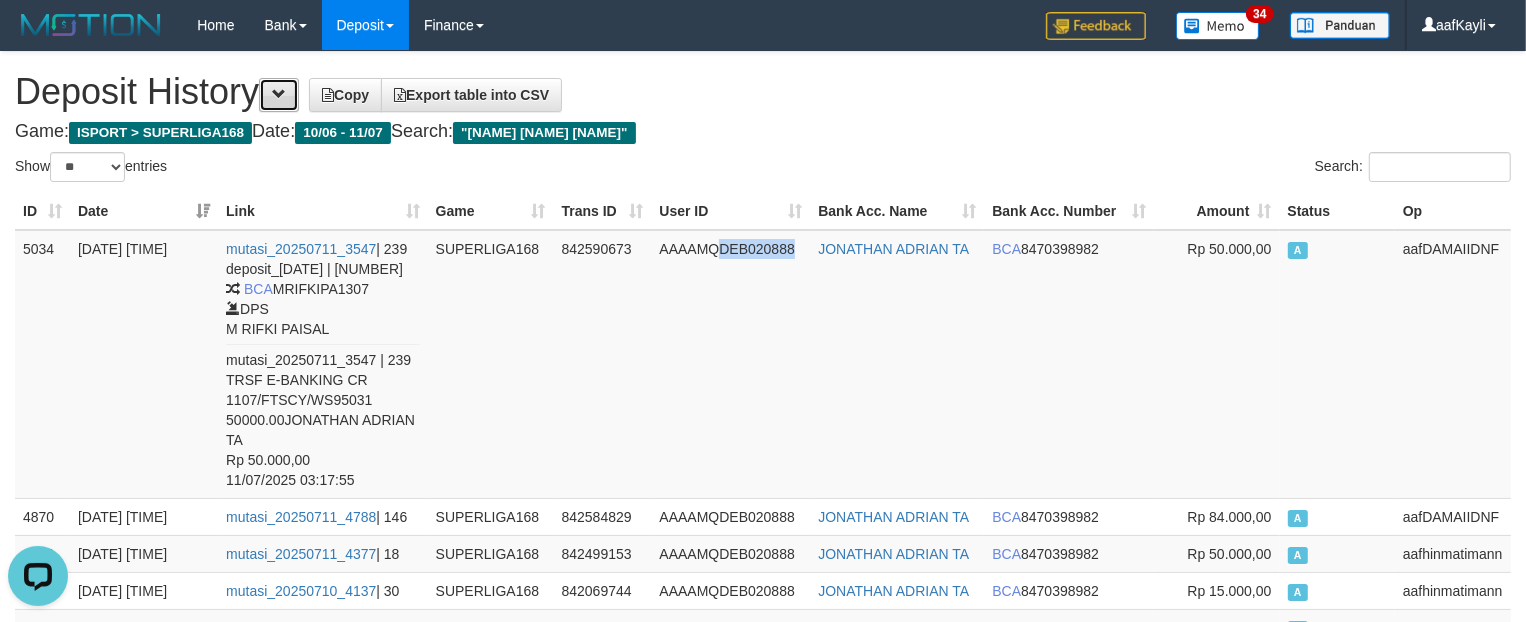 click at bounding box center (279, 95) 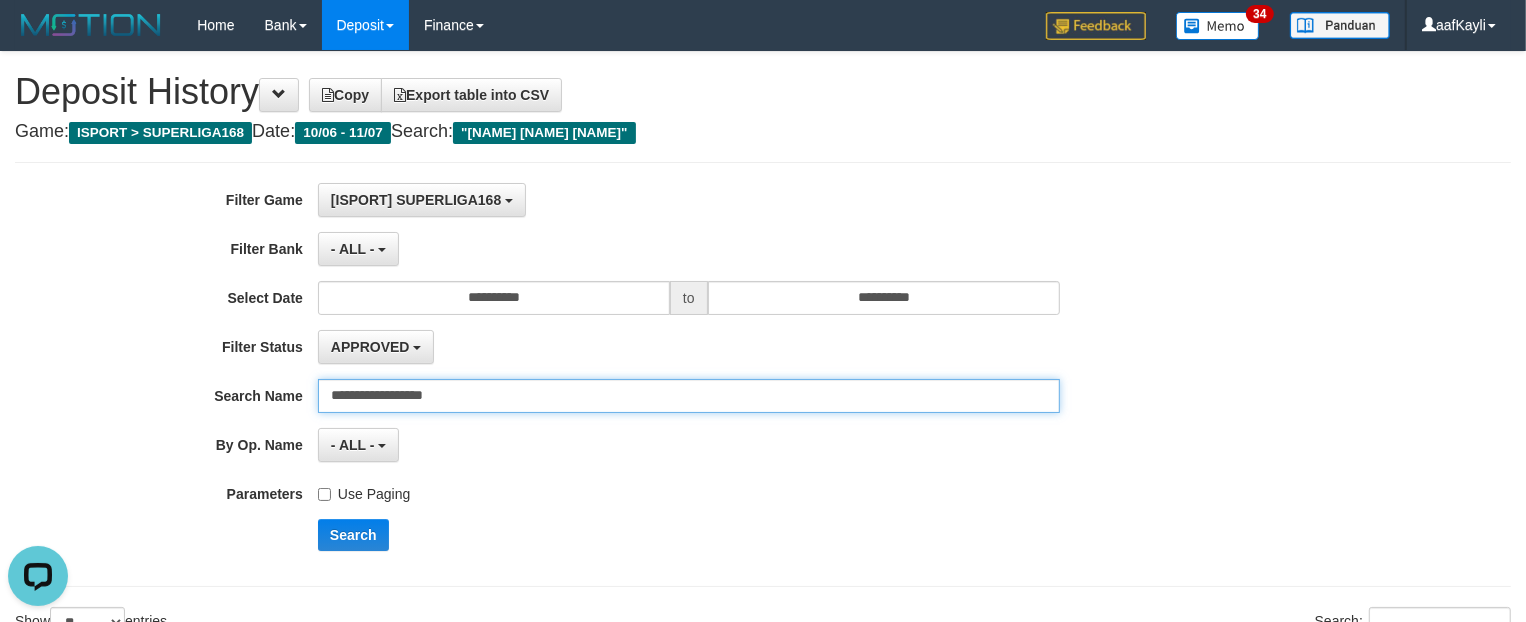 click on "**********" at bounding box center (689, 396) 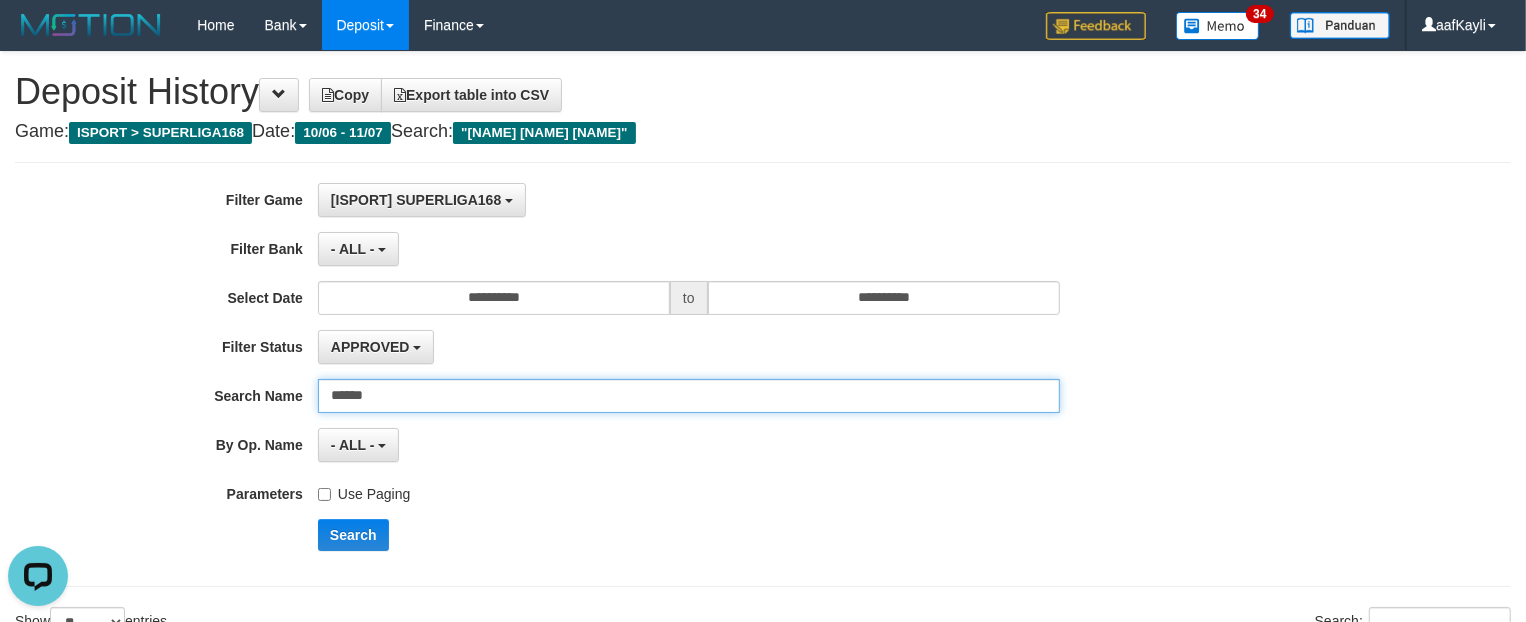 type on "******" 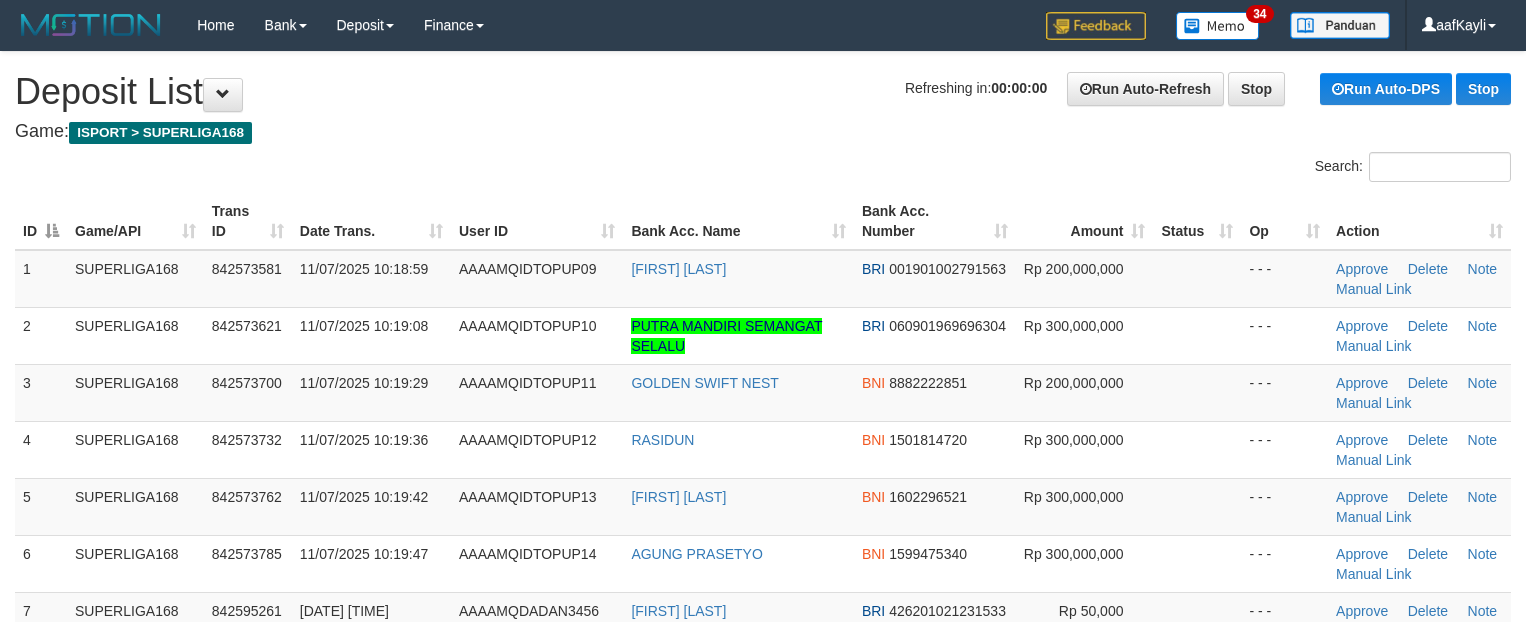 scroll, scrollTop: 0, scrollLeft: 0, axis: both 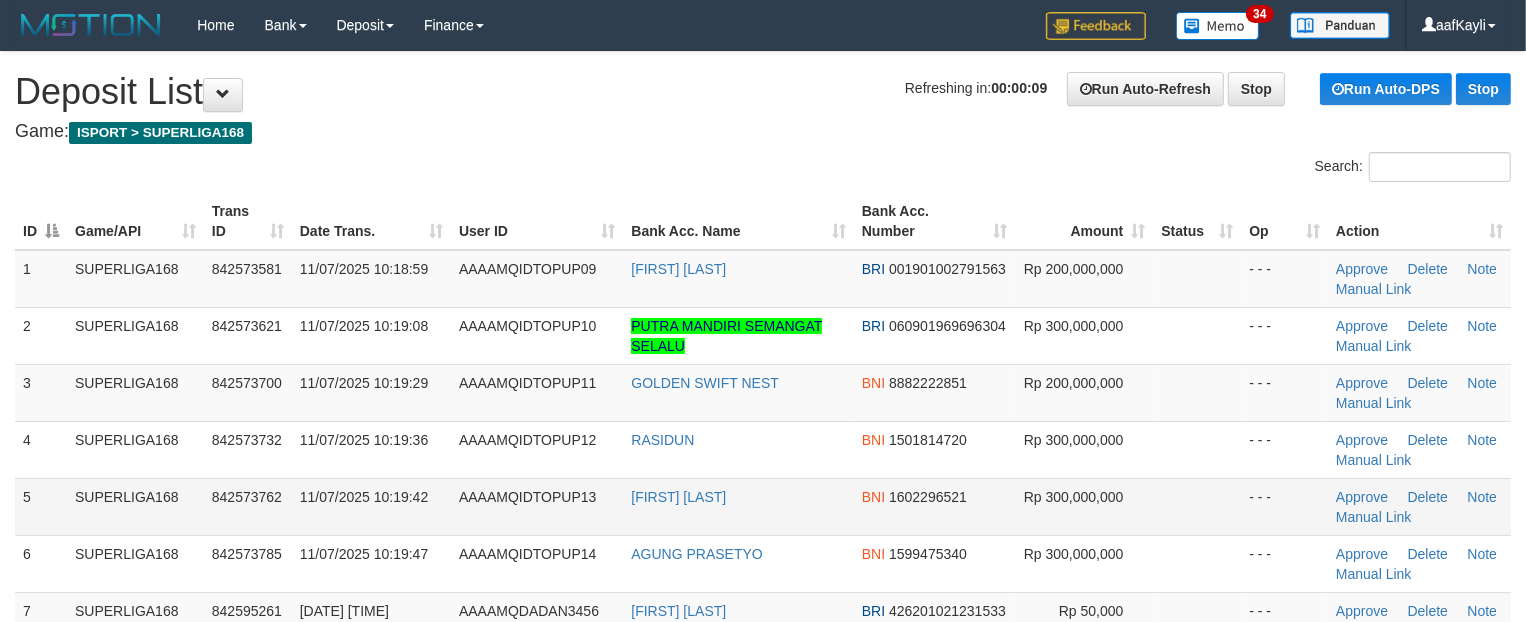 click at bounding box center (1197, 506) 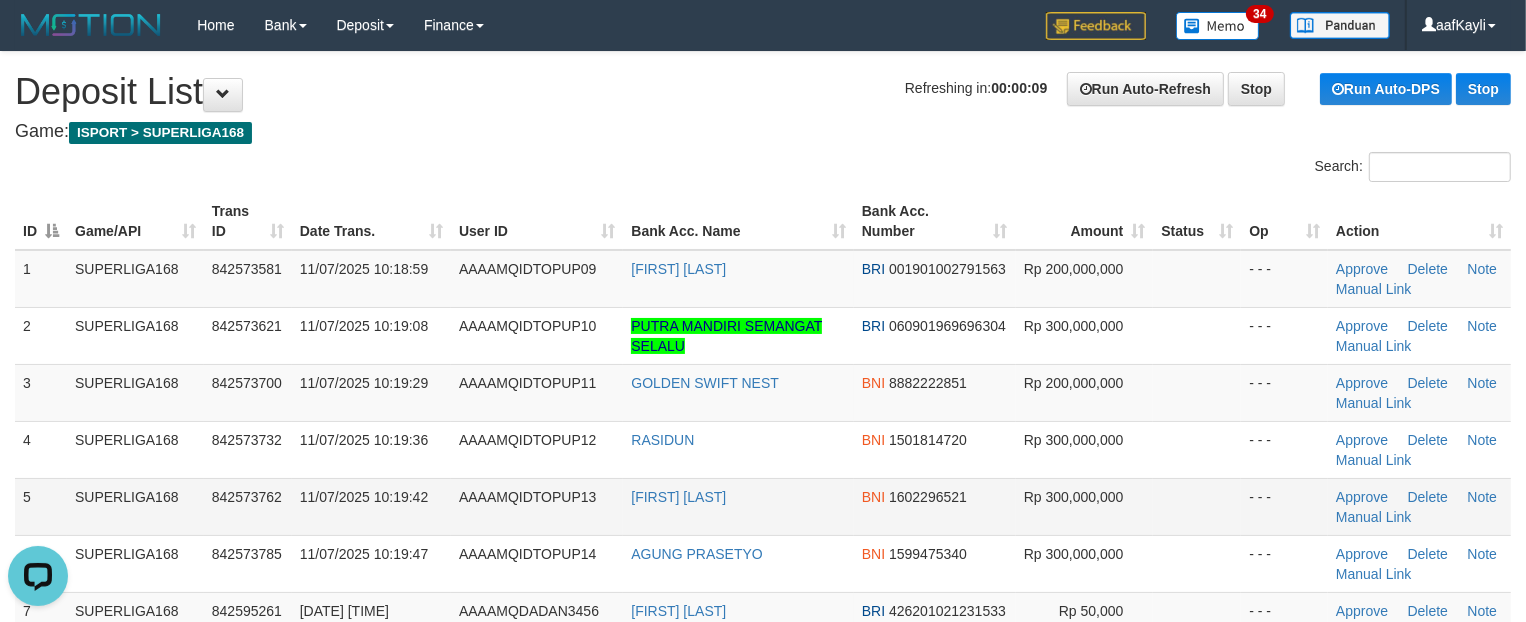 scroll, scrollTop: 0, scrollLeft: 0, axis: both 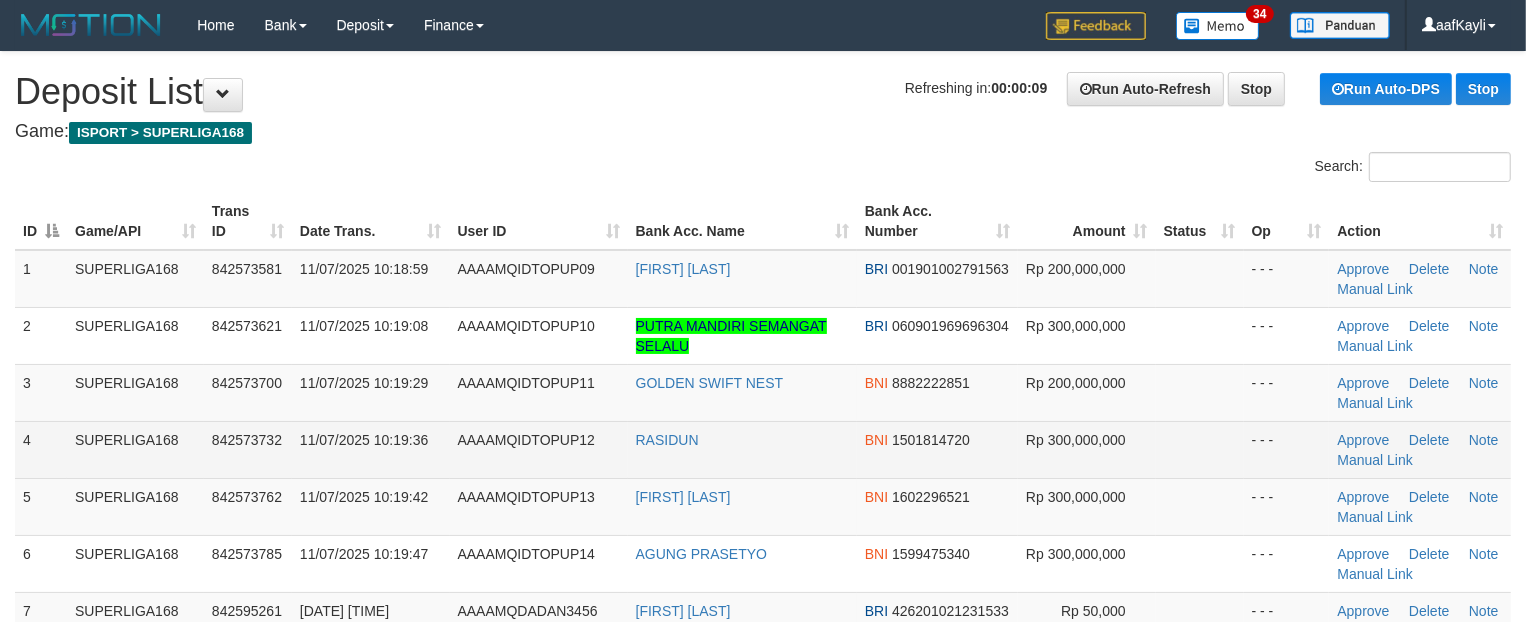 click at bounding box center (1200, 449) 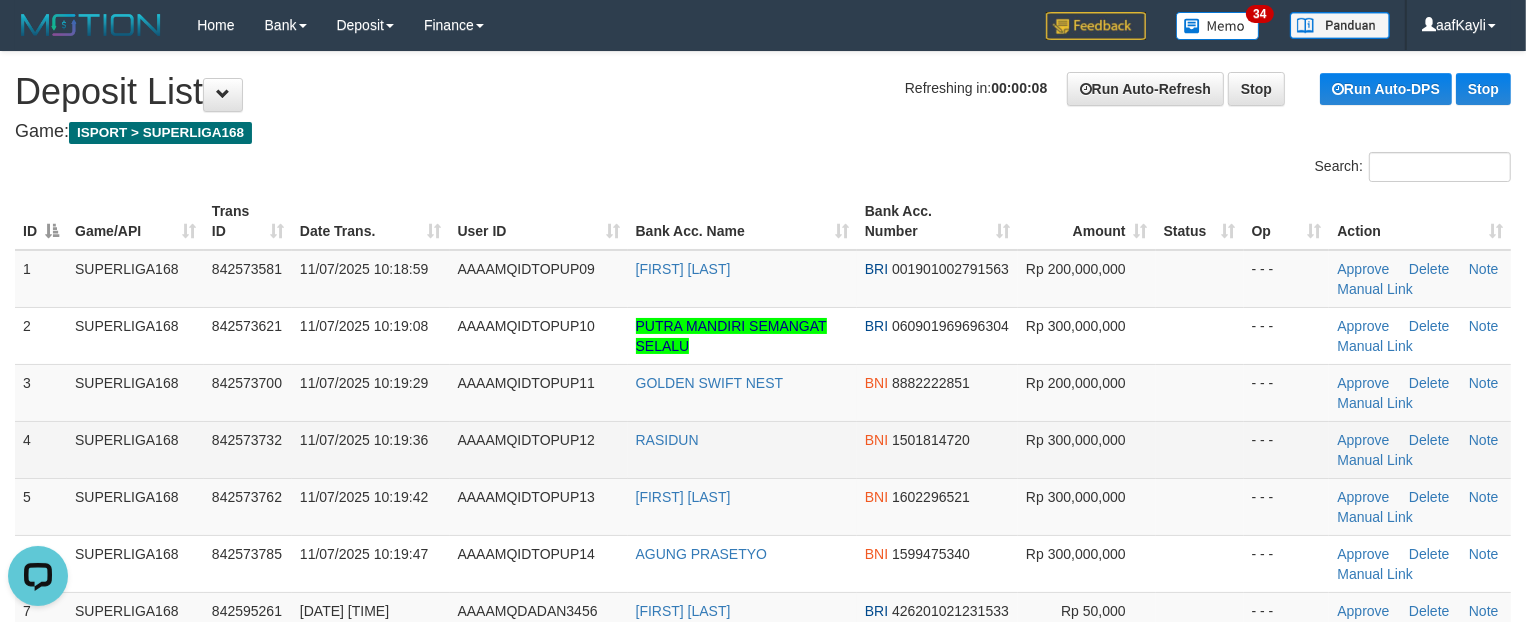 scroll, scrollTop: 0, scrollLeft: 0, axis: both 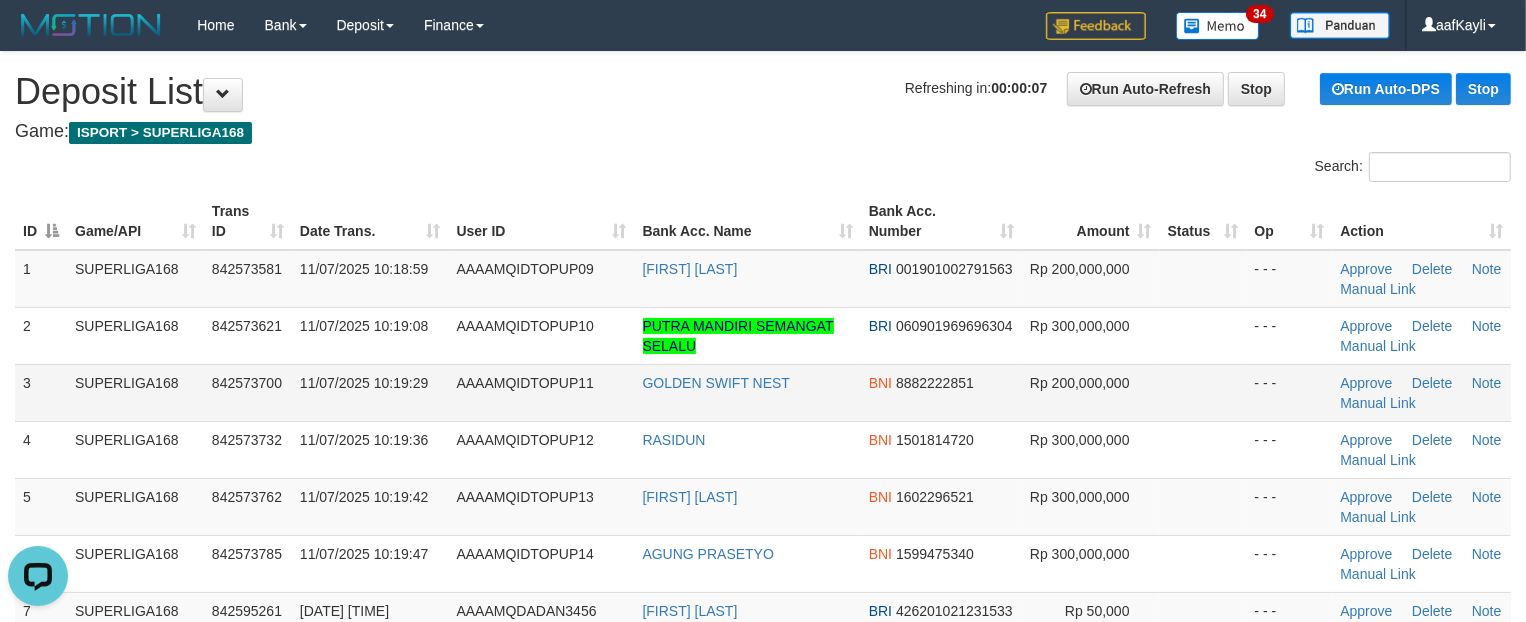 click at bounding box center [1203, 392] 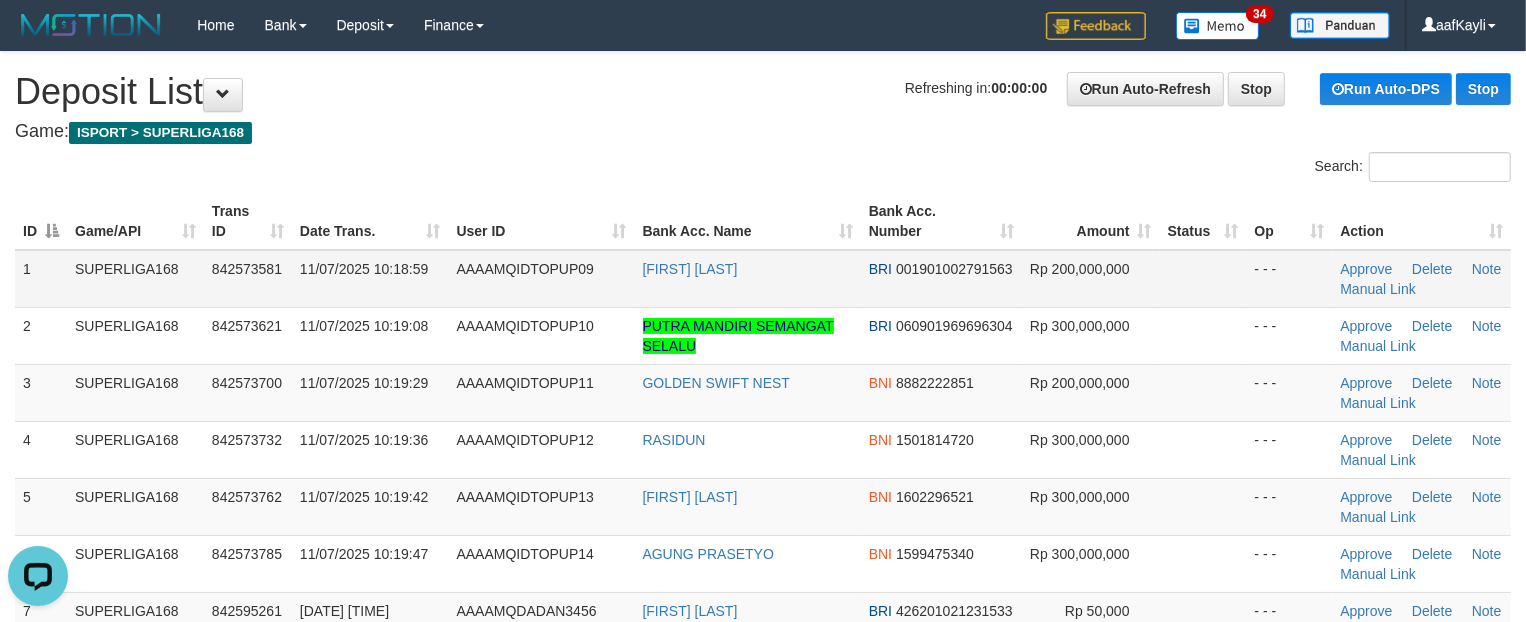 click on "Rp 200,000,000" at bounding box center (1091, 279) 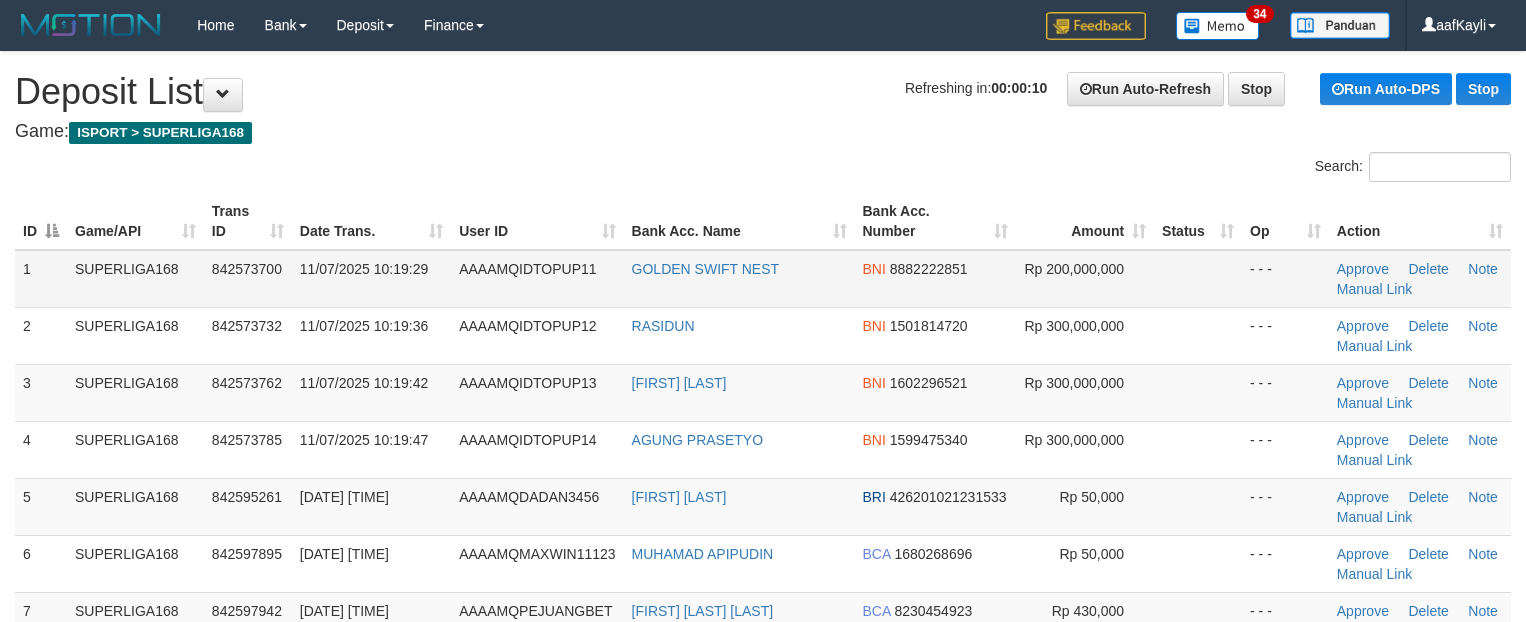 scroll, scrollTop: 0, scrollLeft: 0, axis: both 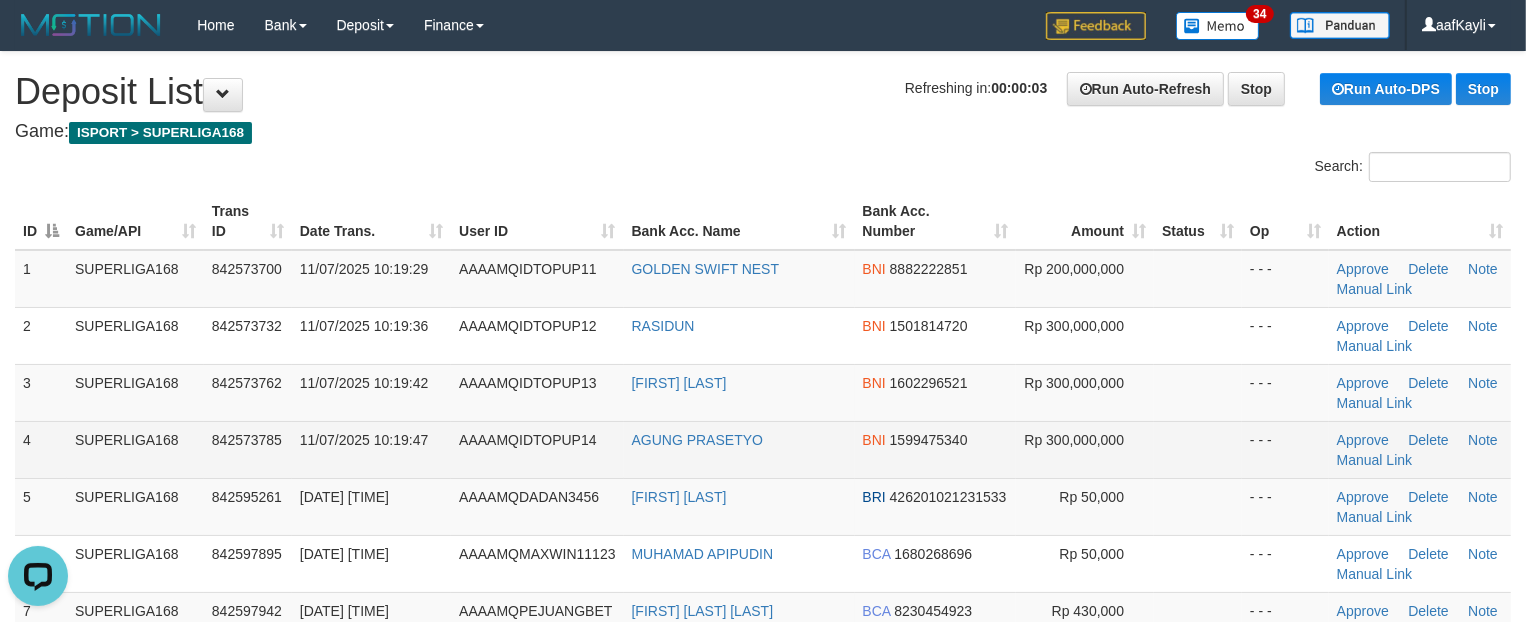 click at bounding box center (1198, 449) 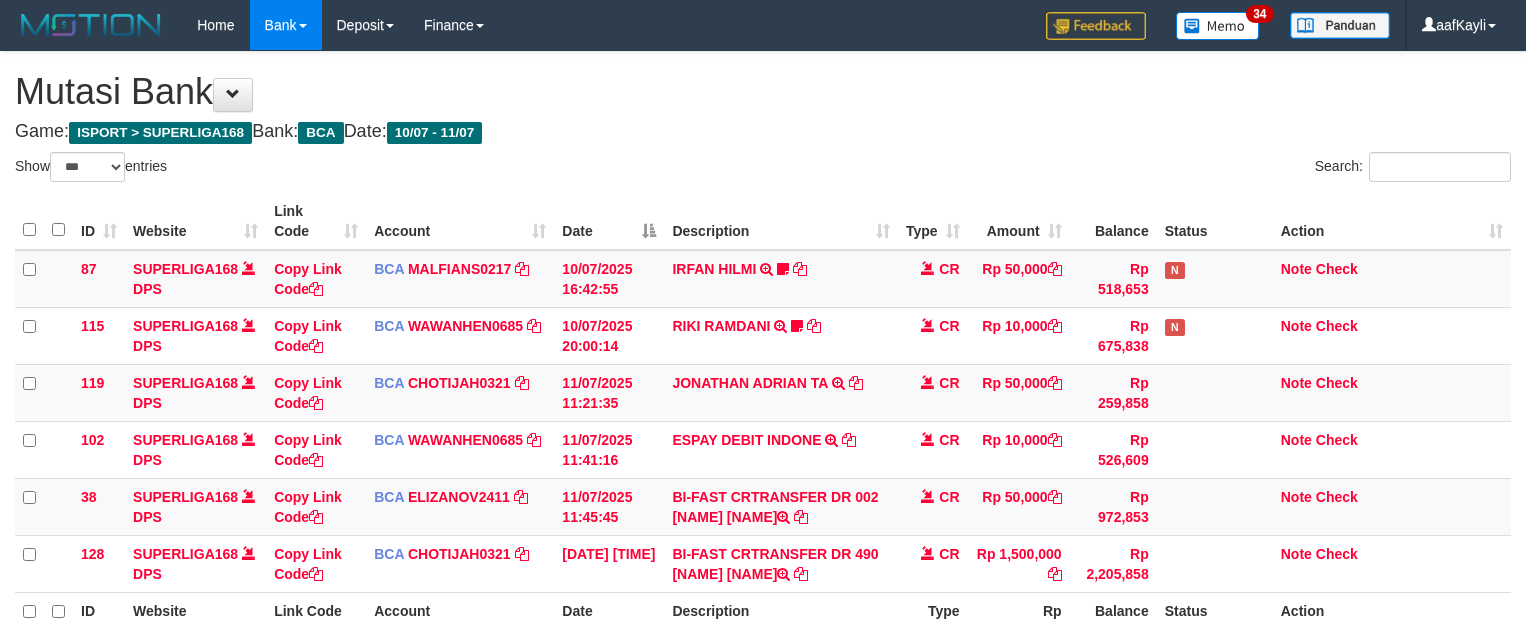 select on "***" 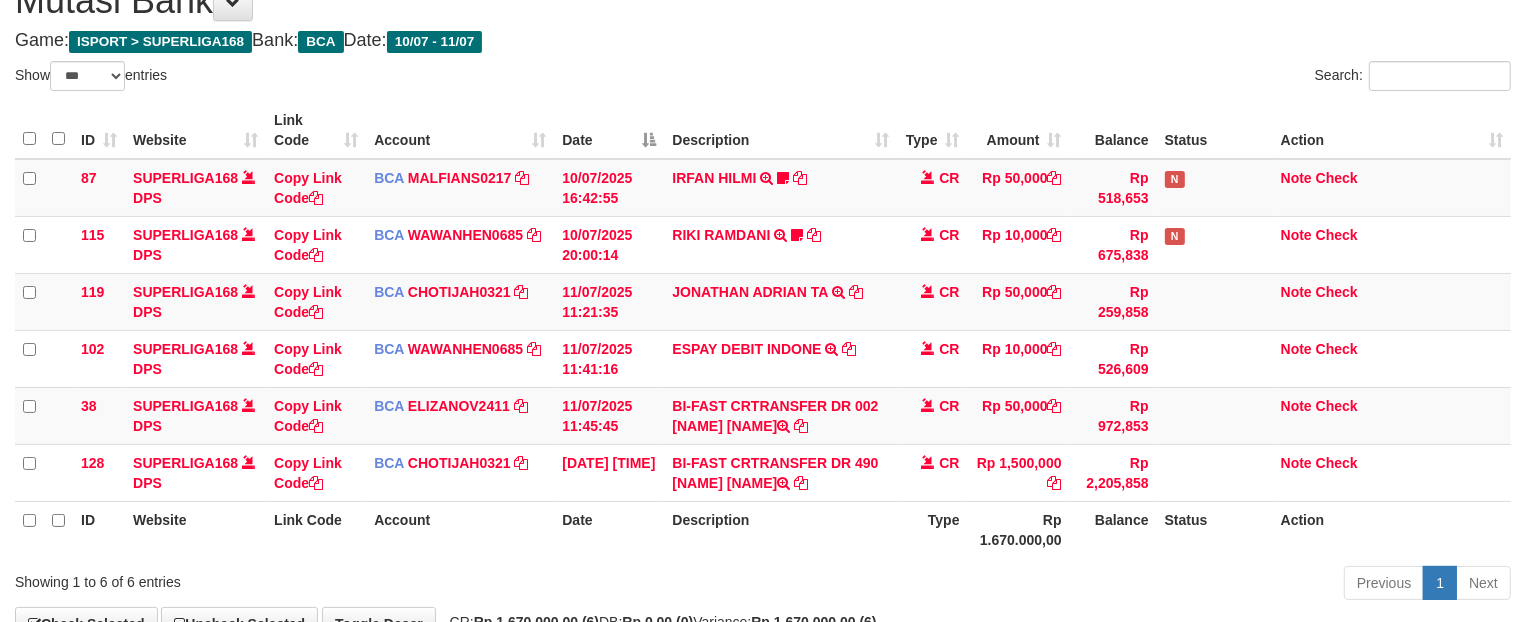 click on "Description" at bounding box center (780, 529) 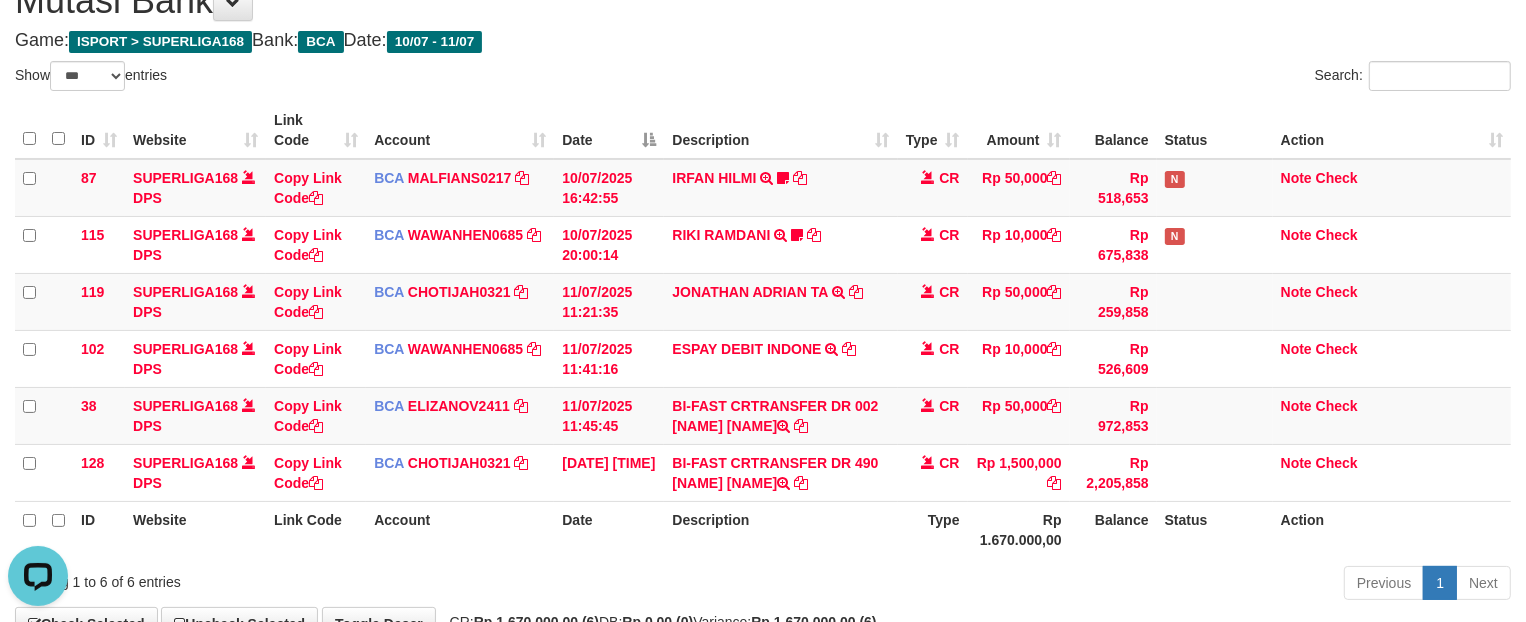 scroll, scrollTop: 0, scrollLeft: 0, axis: both 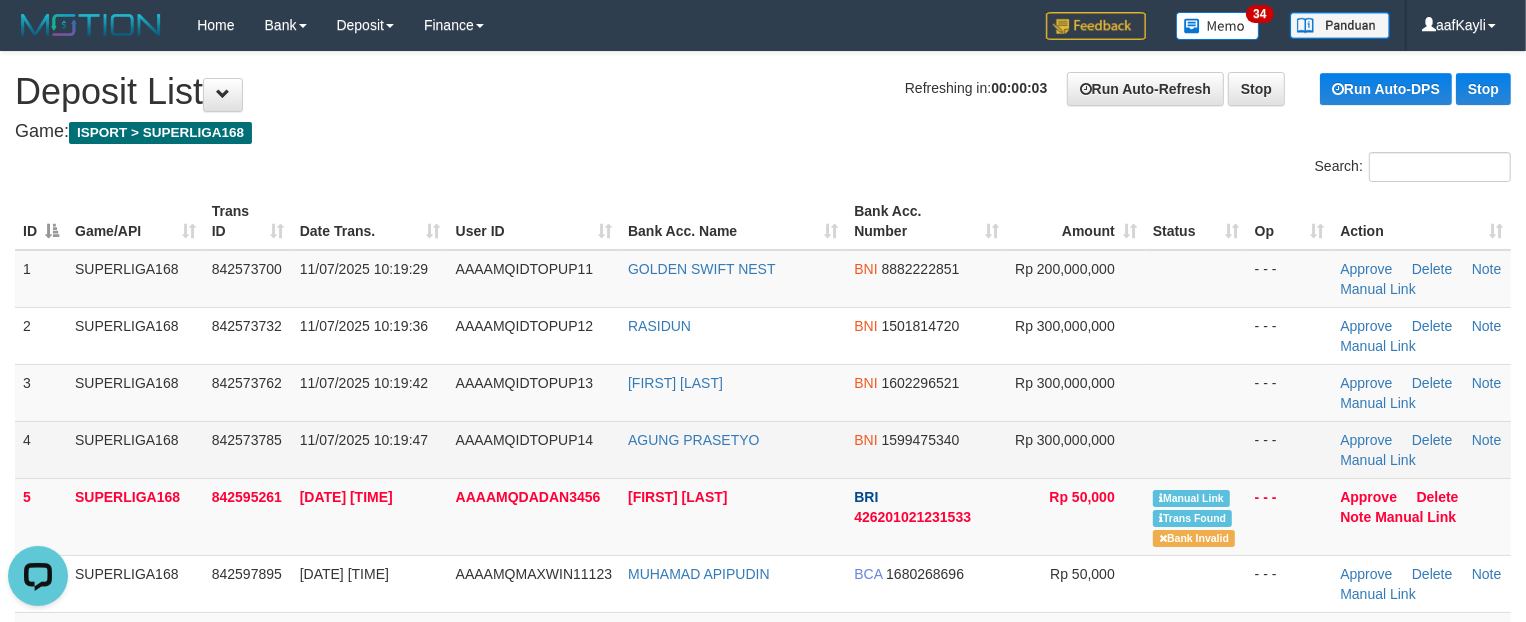 click on "- - -" at bounding box center (1290, 449) 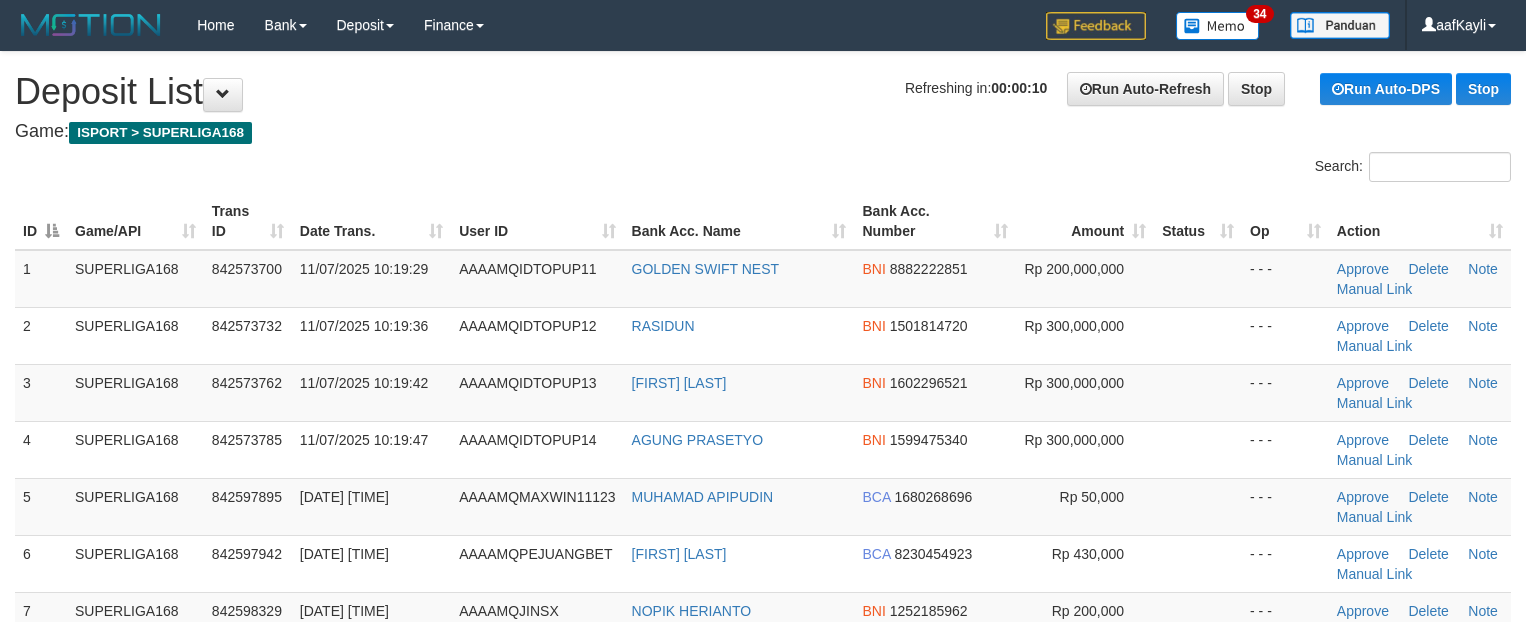 scroll, scrollTop: 0, scrollLeft: 0, axis: both 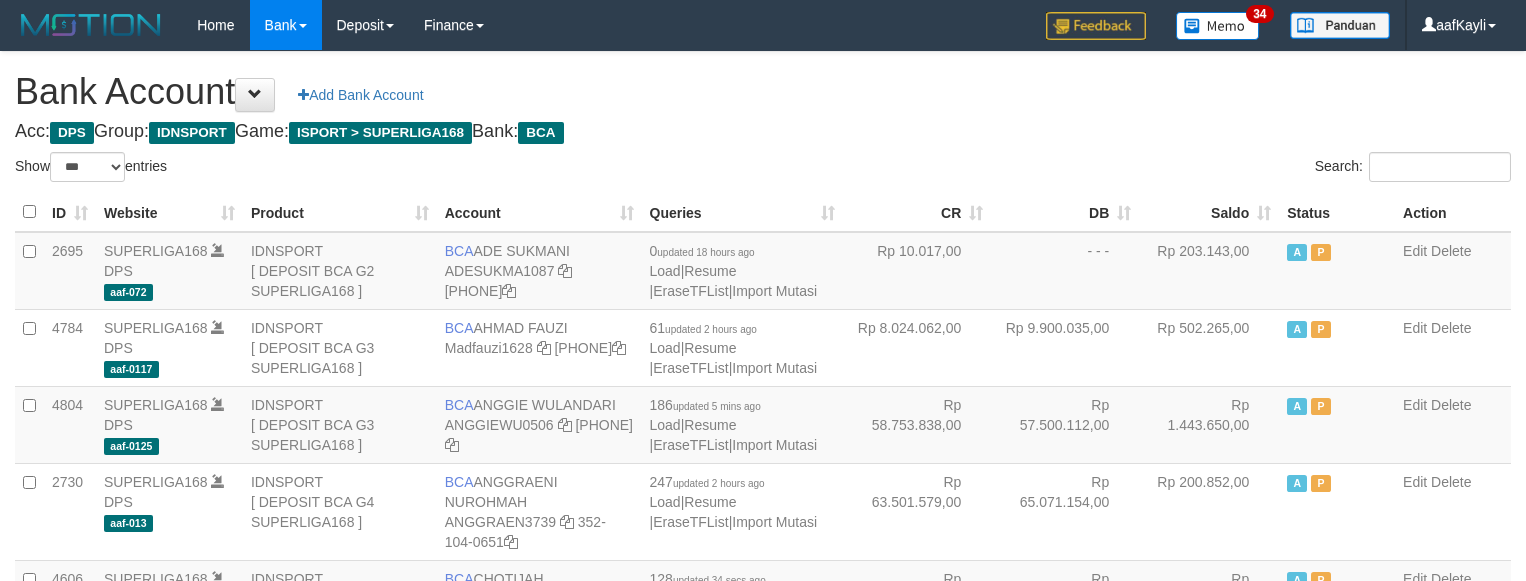 select on "***" 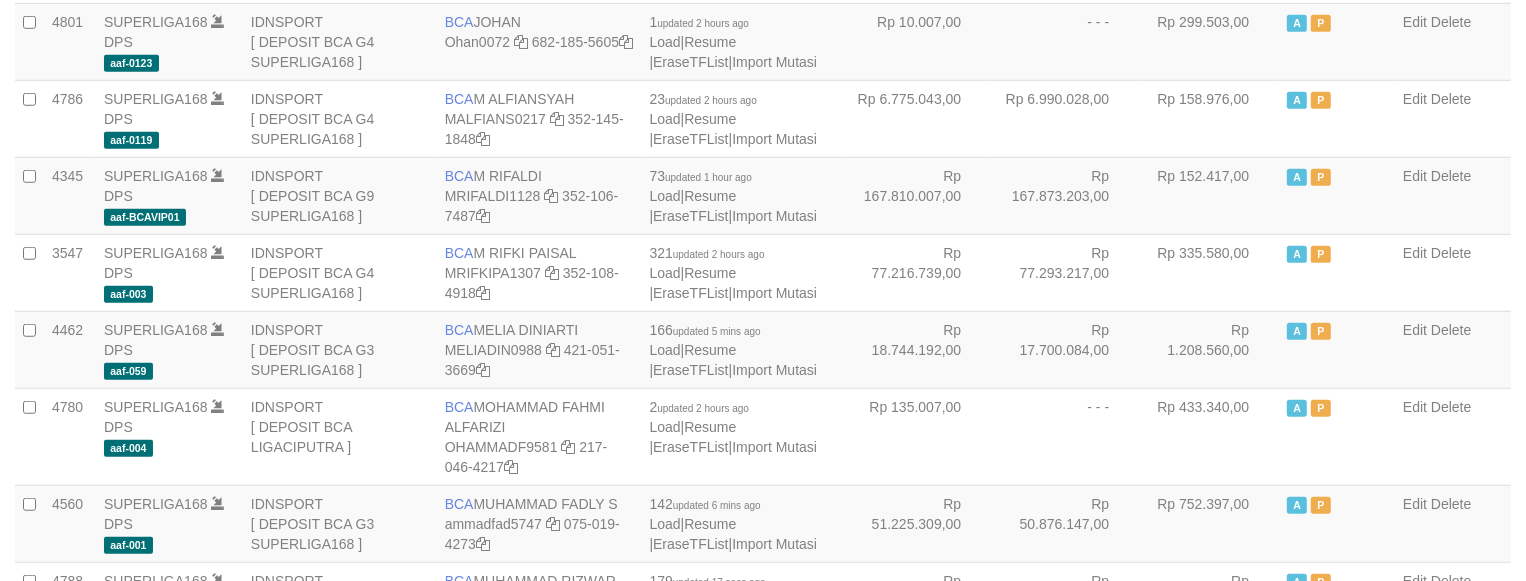 scroll, scrollTop: 1215, scrollLeft: 0, axis: vertical 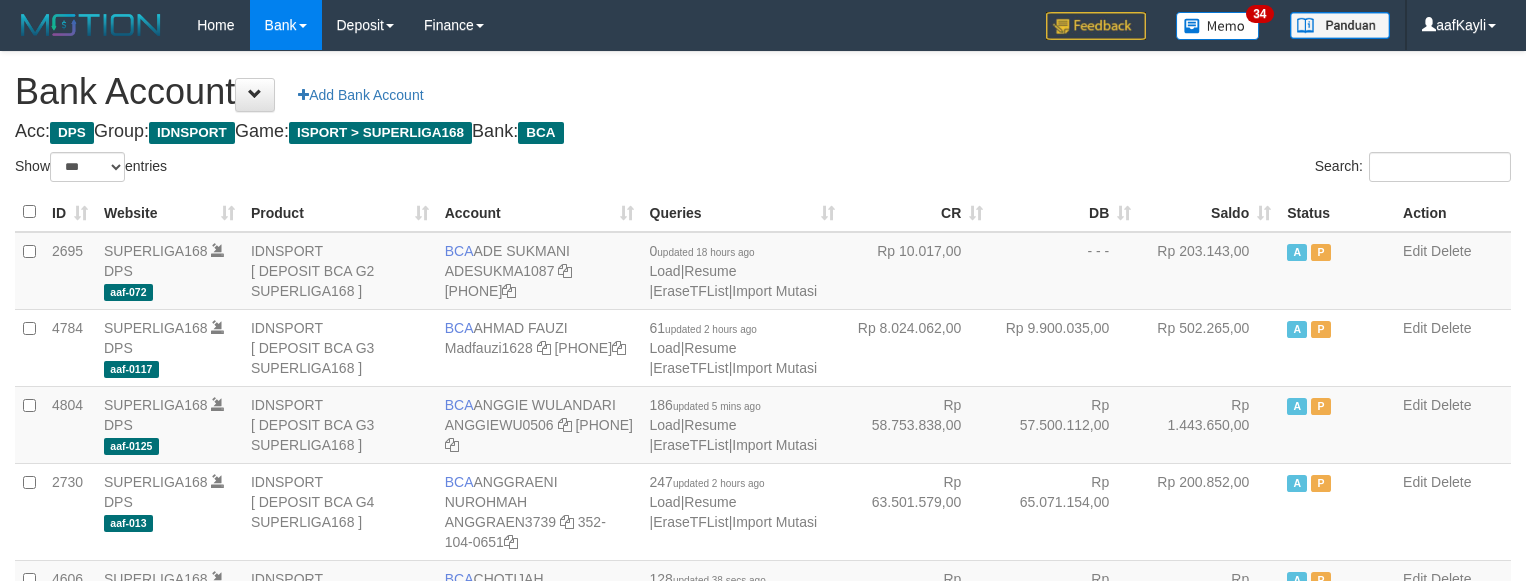 select on "***" 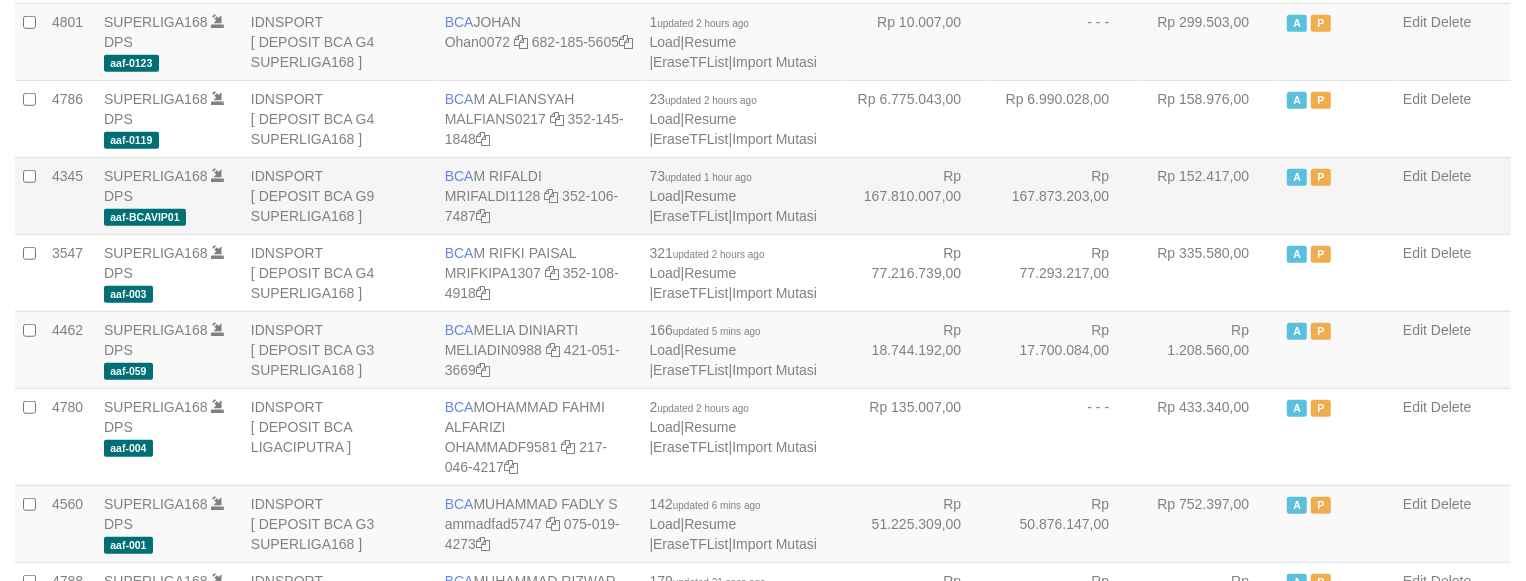 scroll, scrollTop: 1215, scrollLeft: 0, axis: vertical 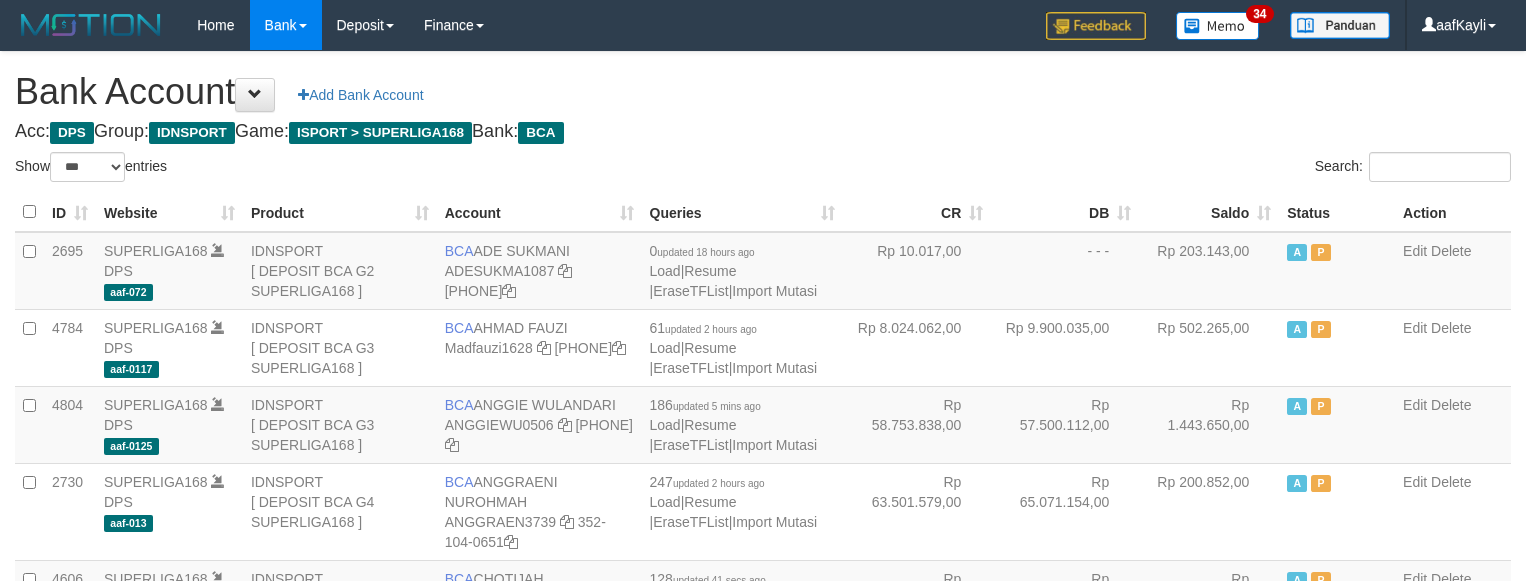 select on "***" 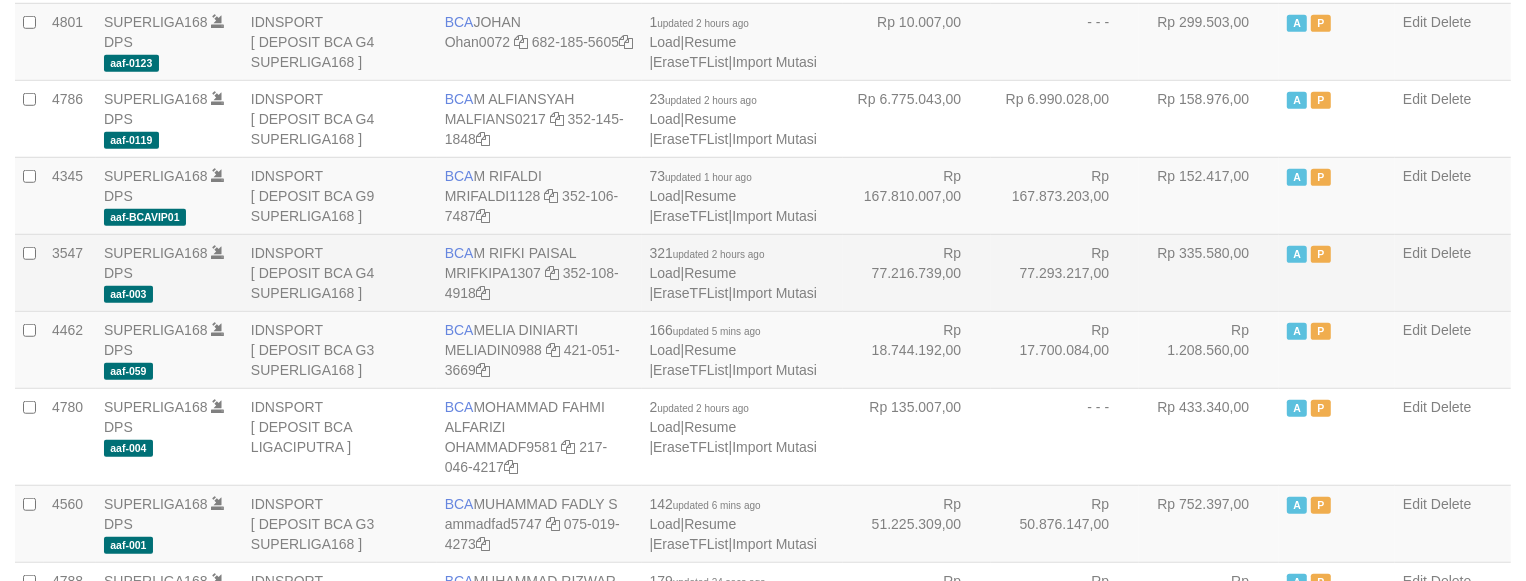 click on "Rp 335.580,00" at bounding box center [1209, 272] 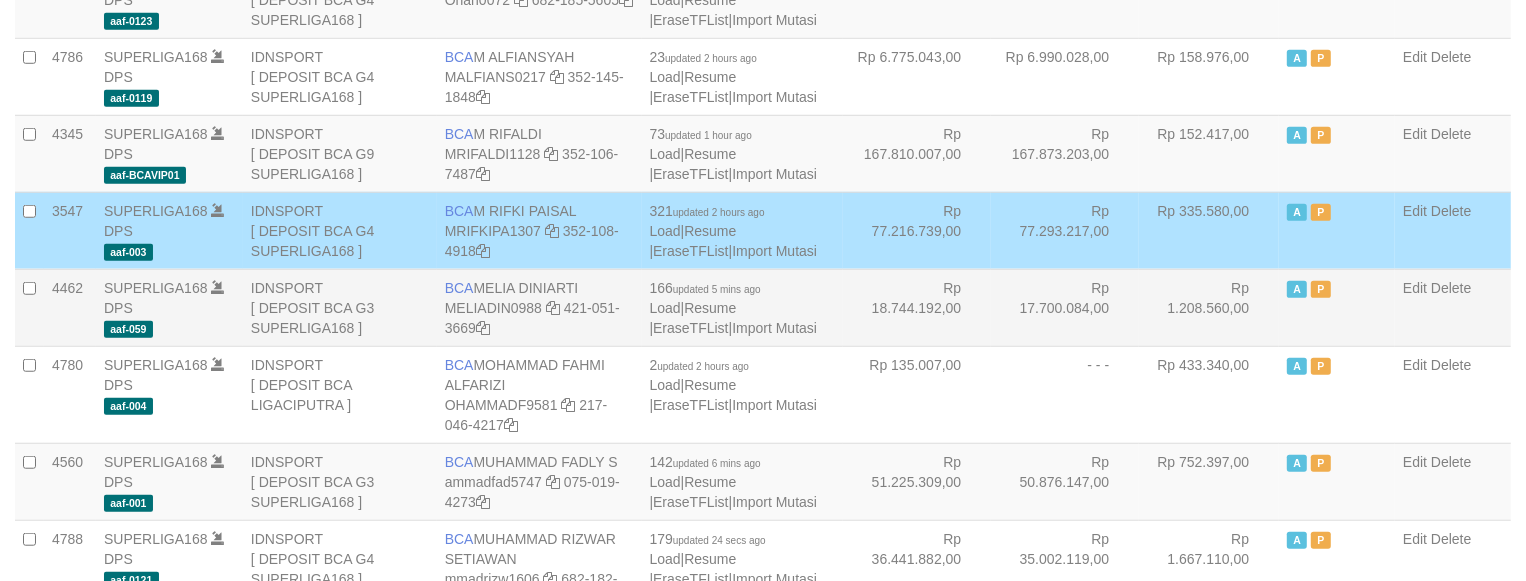 click on "Rp 1.208.560,00" at bounding box center (1209, 307) 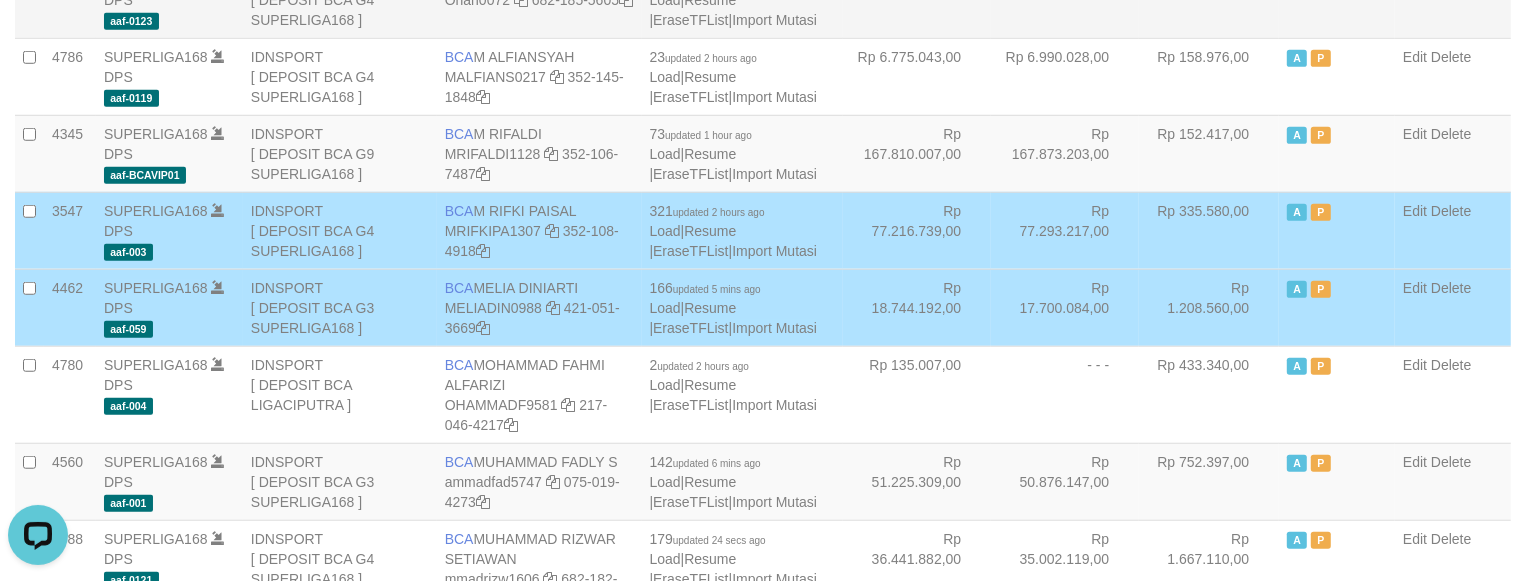 scroll, scrollTop: 0, scrollLeft: 0, axis: both 